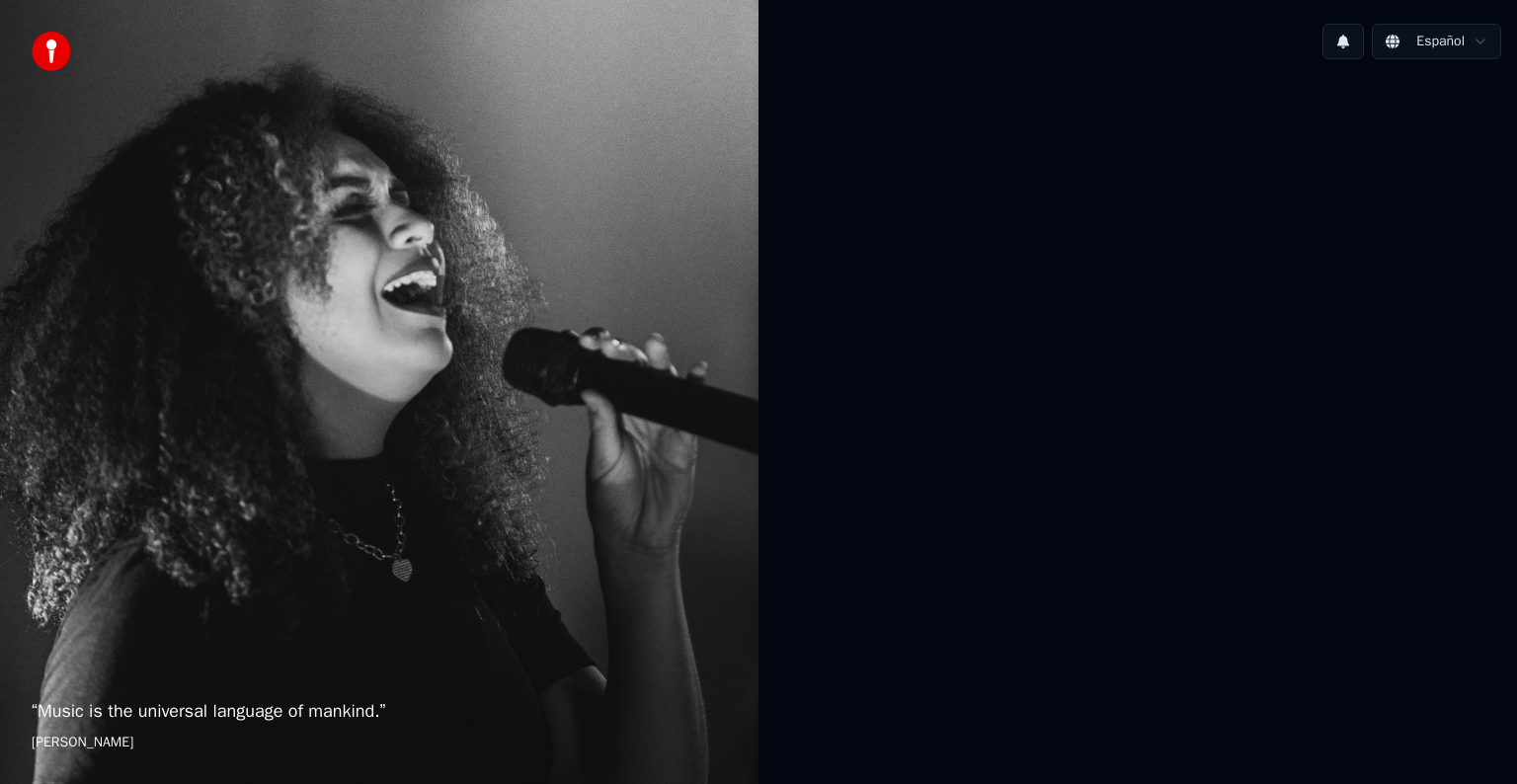 scroll, scrollTop: 0, scrollLeft: 0, axis: both 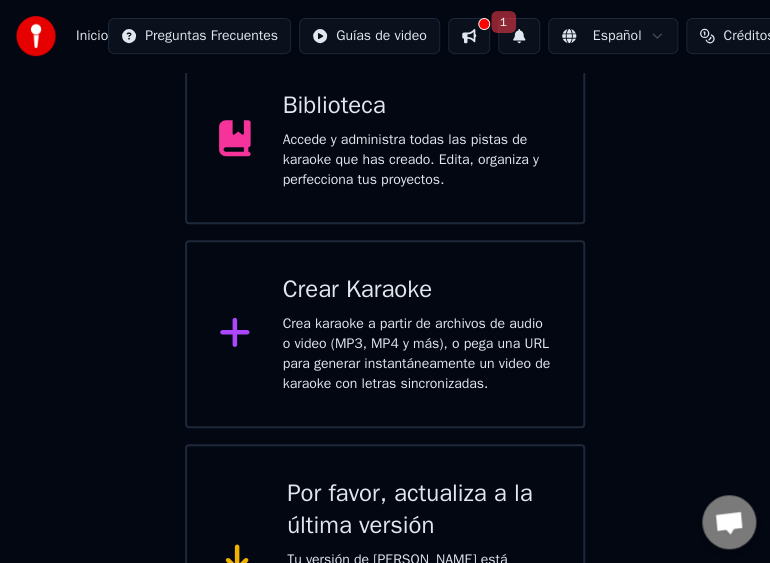 click on "Crea karaoke a partir de archivos de audio o video (MP3, MP4 y más), o pega una URL para generar instantáneamente un video de karaoke con letras sincronizadas." at bounding box center (417, 354) 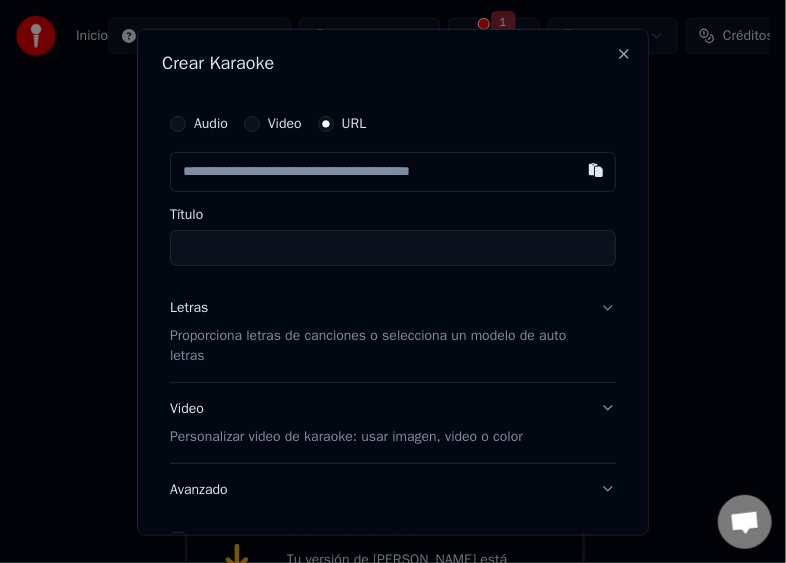 click at bounding box center [393, 171] 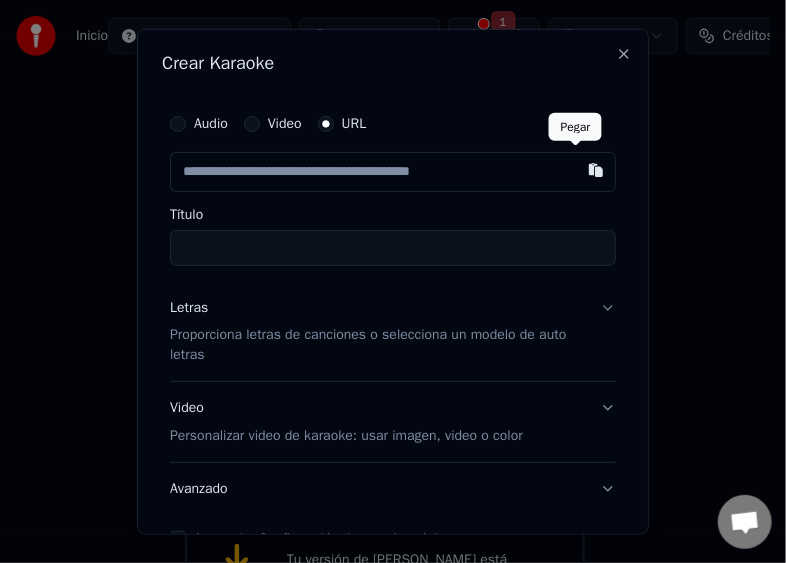 click at bounding box center [596, 169] 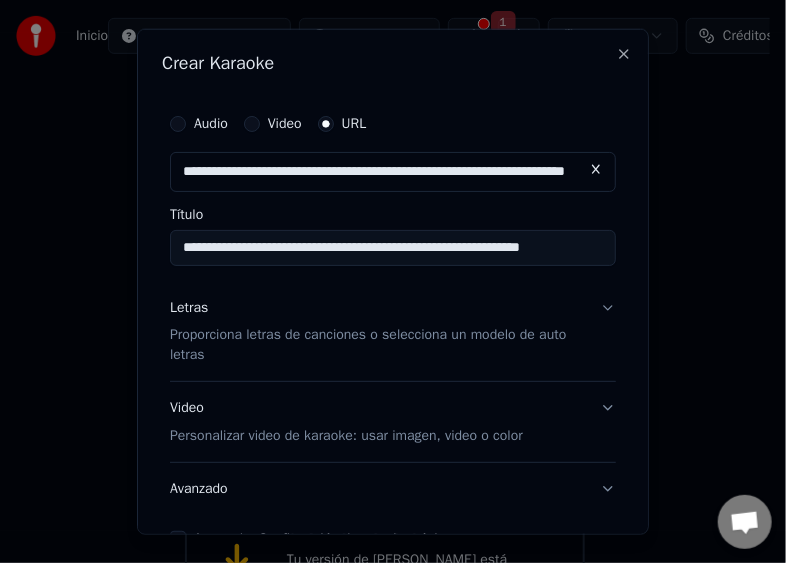 type on "**********" 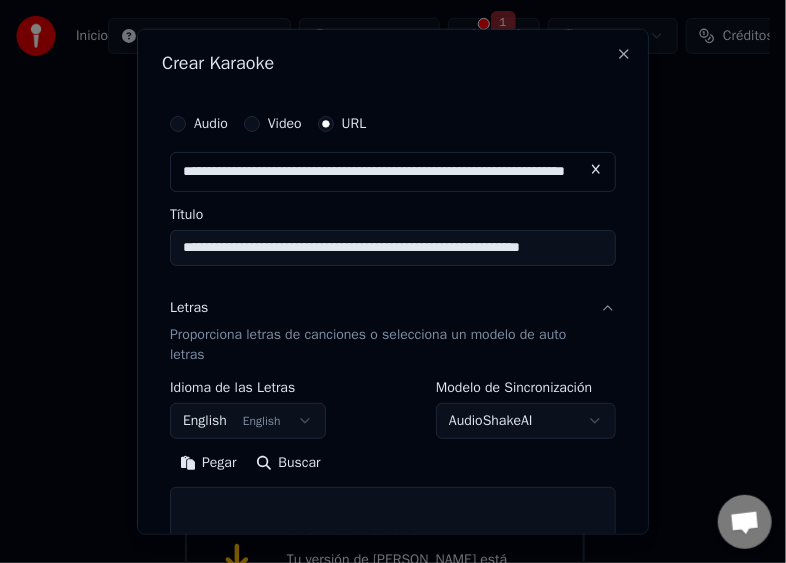 click on "English English" at bounding box center [248, 421] 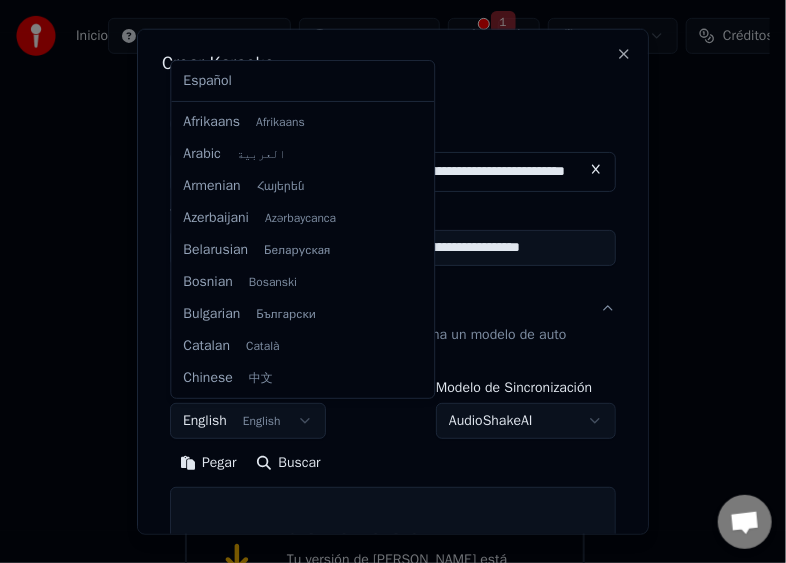 scroll, scrollTop: 160, scrollLeft: 0, axis: vertical 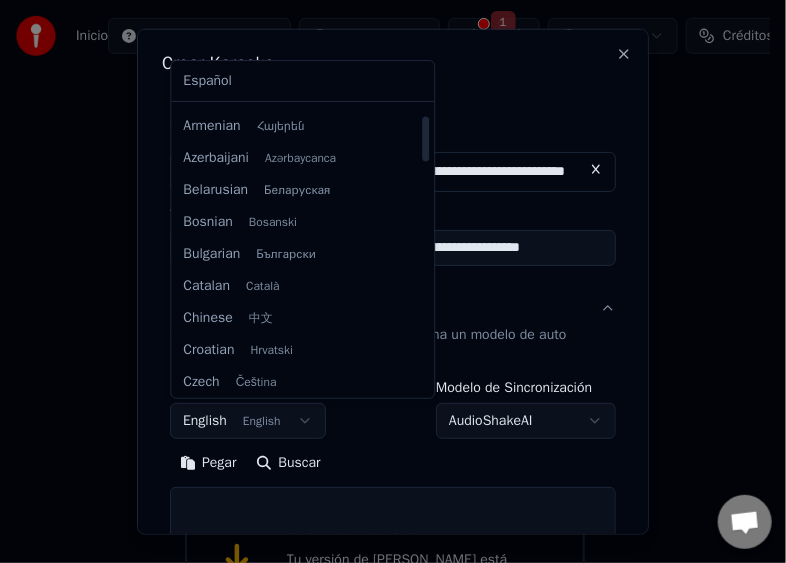 select on "**" 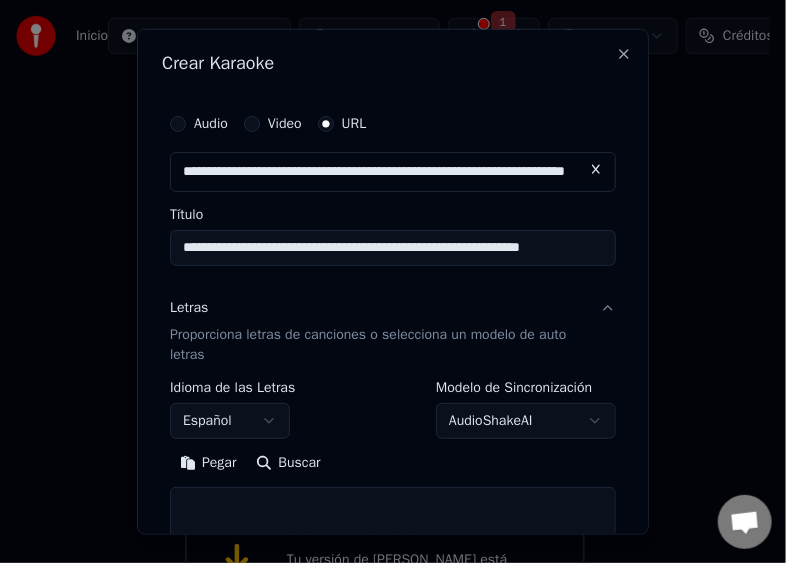 click on "Proporciona letras de canciones o selecciona un modelo de auto letras" at bounding box center (377, 345) 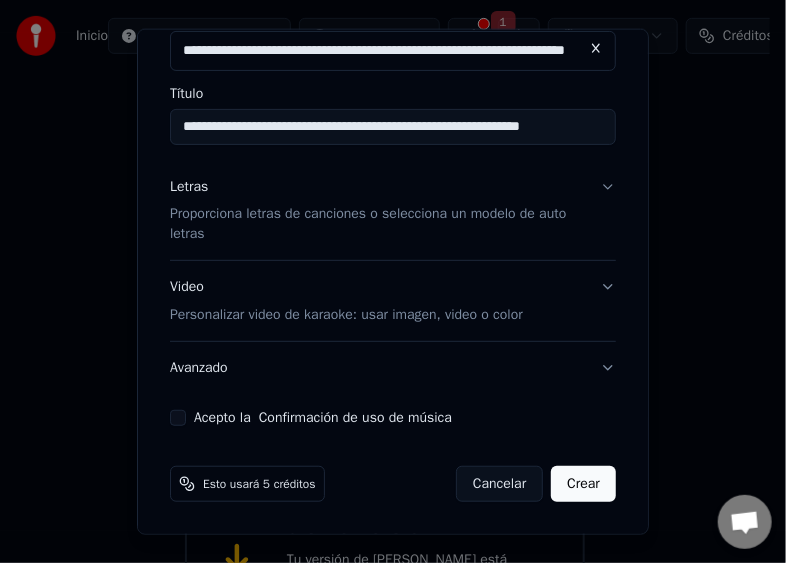 scroll, scrollTop: 0, scrollLeft: 0, axis: both 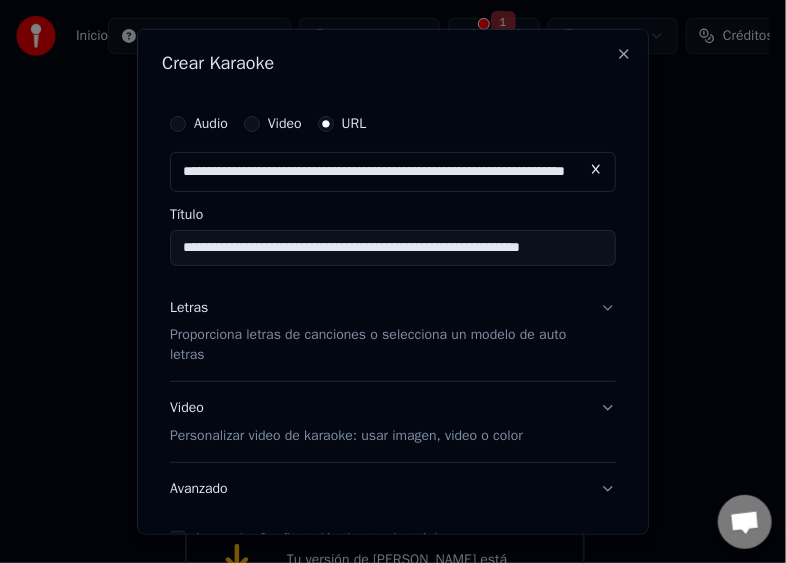click on "Letras Proporciona letras de canciones o selecciona un modelo de auto letras" at bounding box center [393, 331] 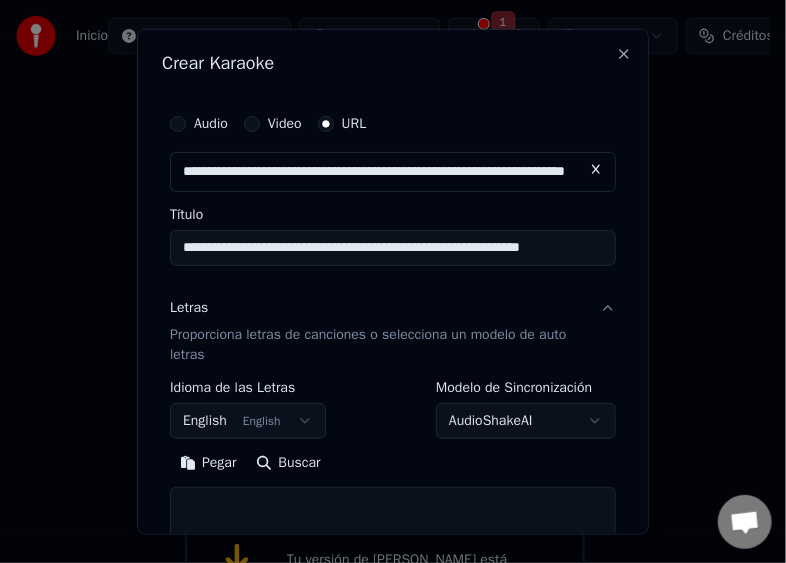 click on "Letras Proporciona letras de canciones o selecciona un modelo de auto letras" at bounding box center [393, 331] 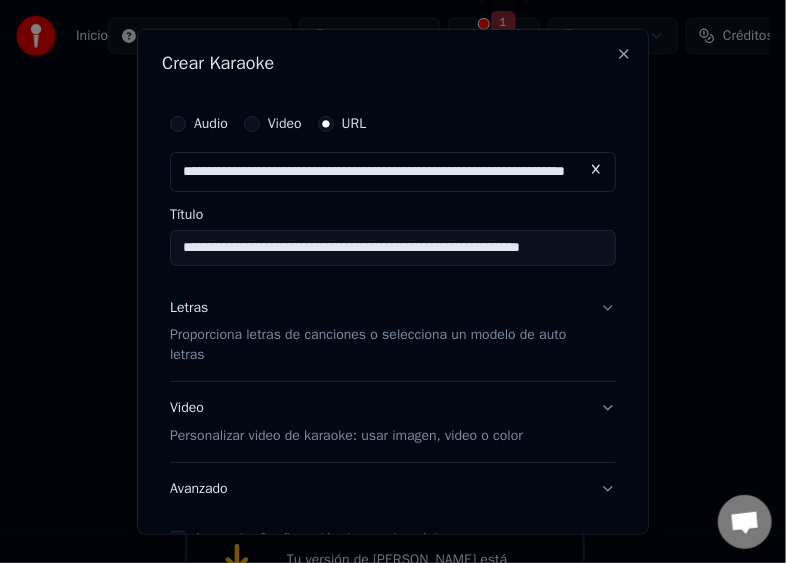 click on "Letras Proporciona letras de canciones o selecciona un modelo de auto letras" at bounding box center [393, 331] 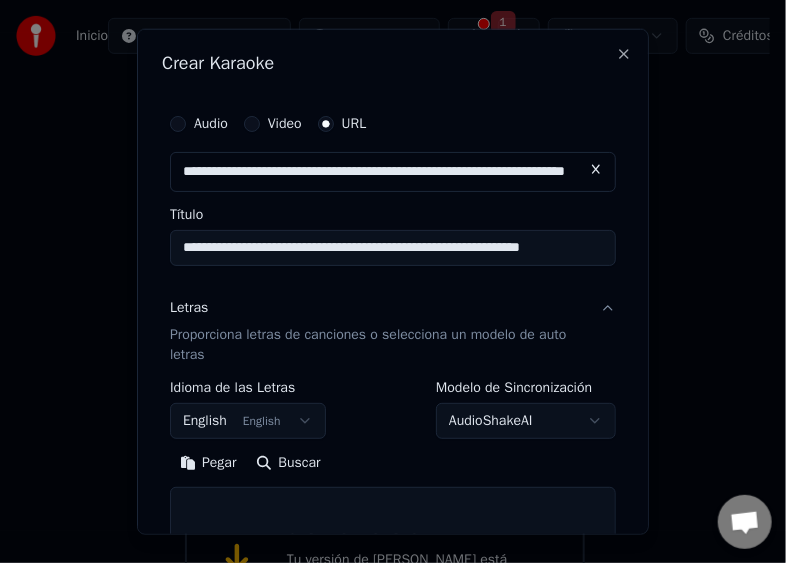 click on "Letras Proporciona letras de canciones o selecciona un modelo de auto letras" at bounding box center (393, 331) 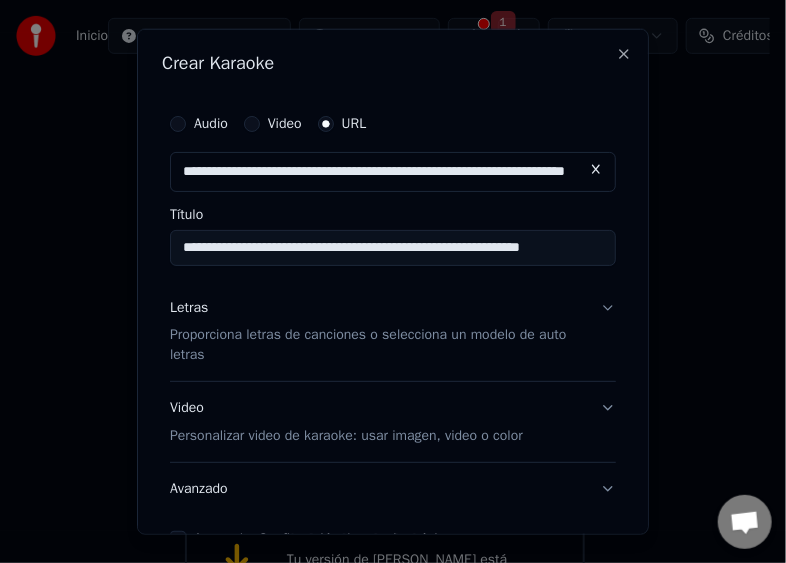 click on "Letras Proporciona letras de canciones o selecciona un modelo de auto letras" at bounding box center [393, 331] 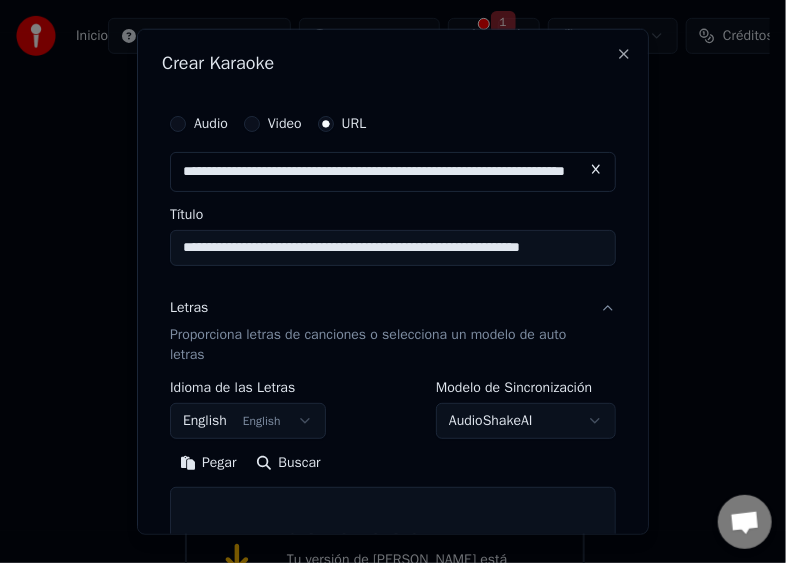 click on "Letras Proporciona letras de canciones o selecciona un modelo de auto letras" at bounding box center [393, 331] 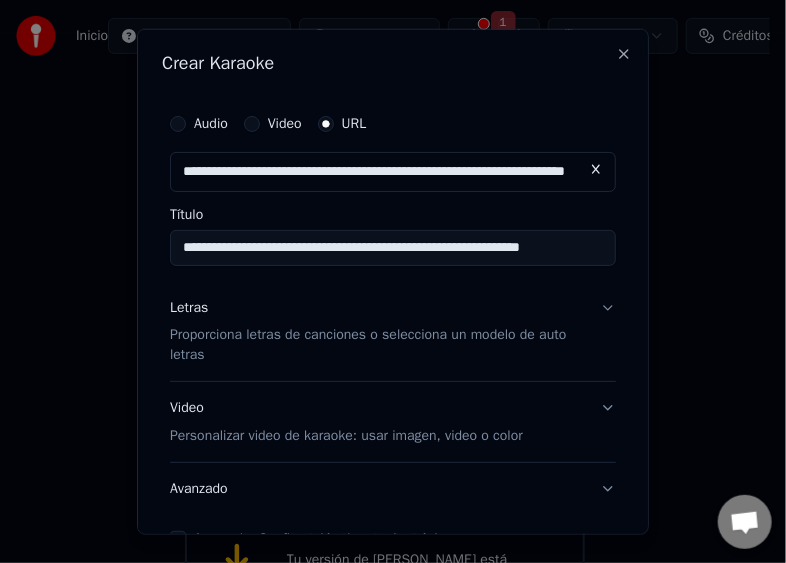 click on "Letras Proporciona letras de canciones o selecciona un modelo de auto letras" at bounding box center (393, 331) 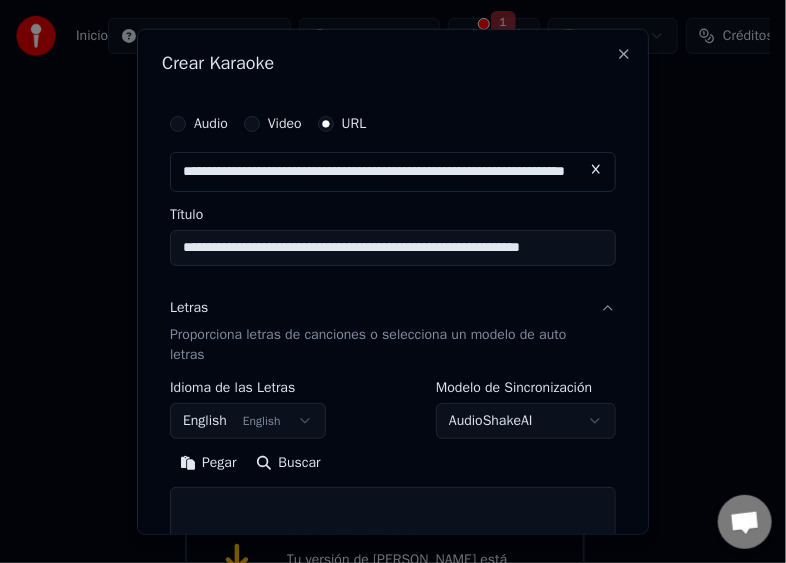 click on "Letras Proporciona letras de canciones o selecciona un modelo de auto letras" at bounding box center (393, 331) 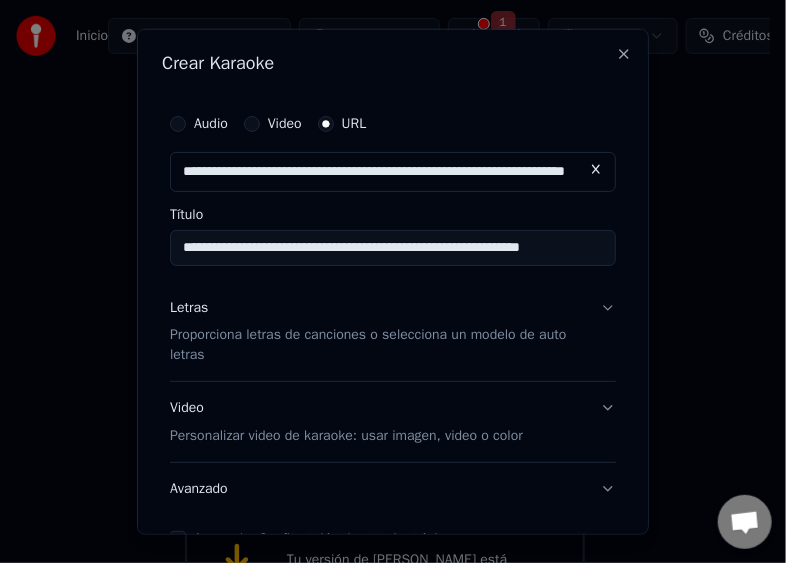 click on "Letras Proporciona letras de canciones o selecciona un modelo de auto letras" at bounding box center (393, 331) 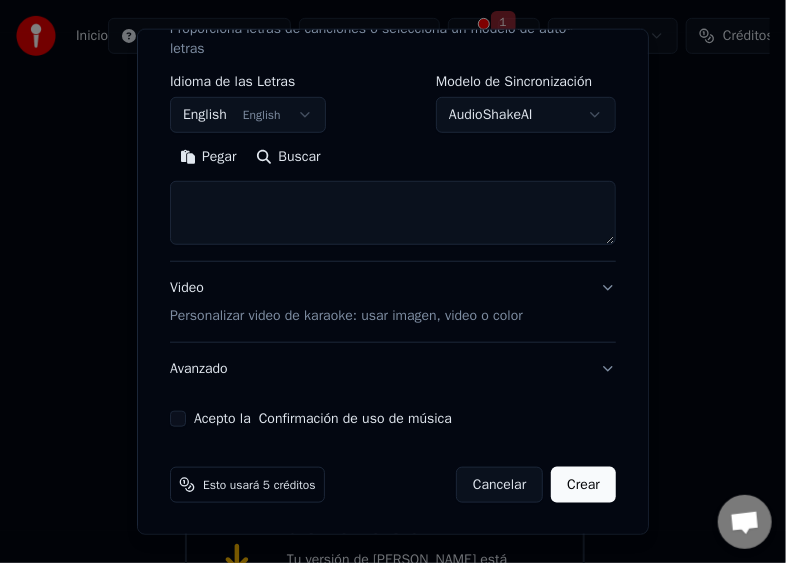scroll, scrollTop: 307, scrollLeft: 0, axis: vertical 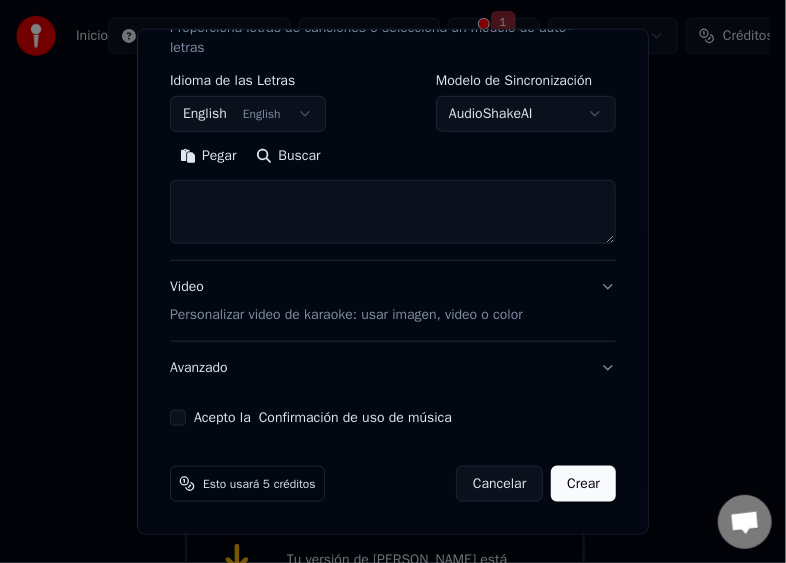 click at bounding box center [393, 212] 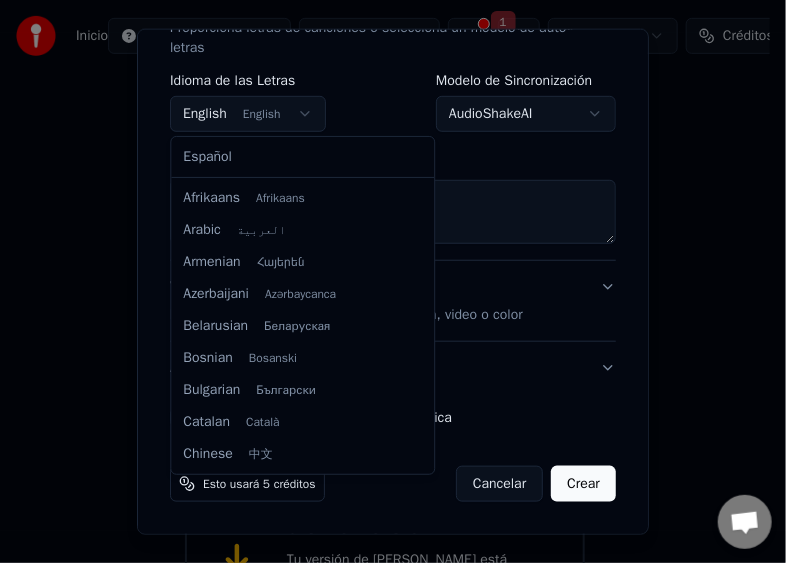 click on "**********" at bounding box center (385, 242) 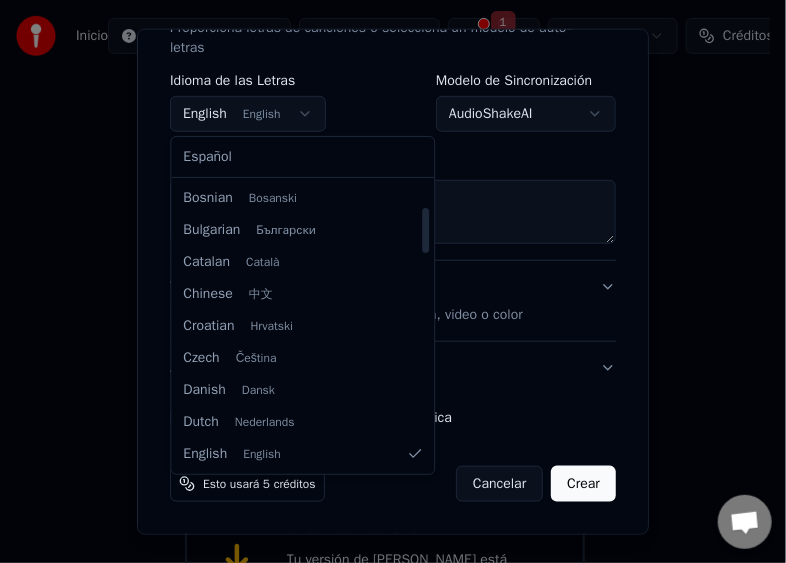 select on "**" 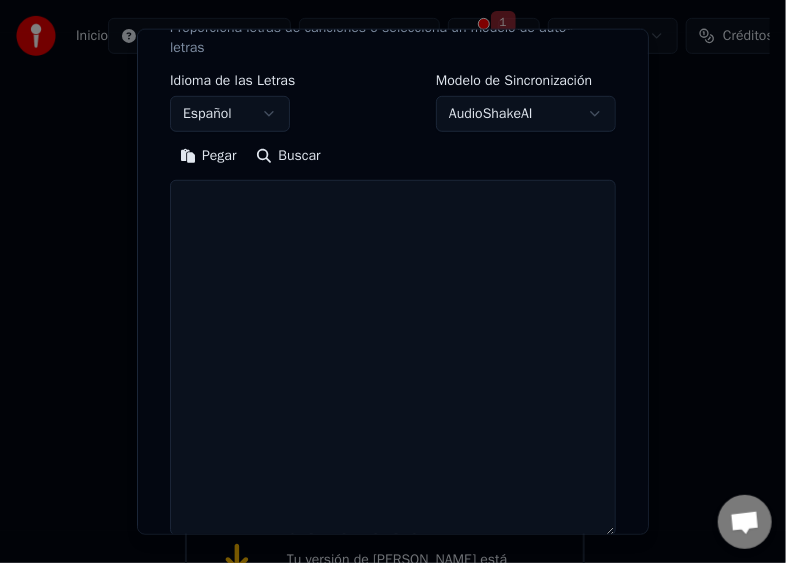 drag, startPoint x: 591, startPoint y: 240, endPoint x: 596, endPoint y: 532, distance: 292.04282 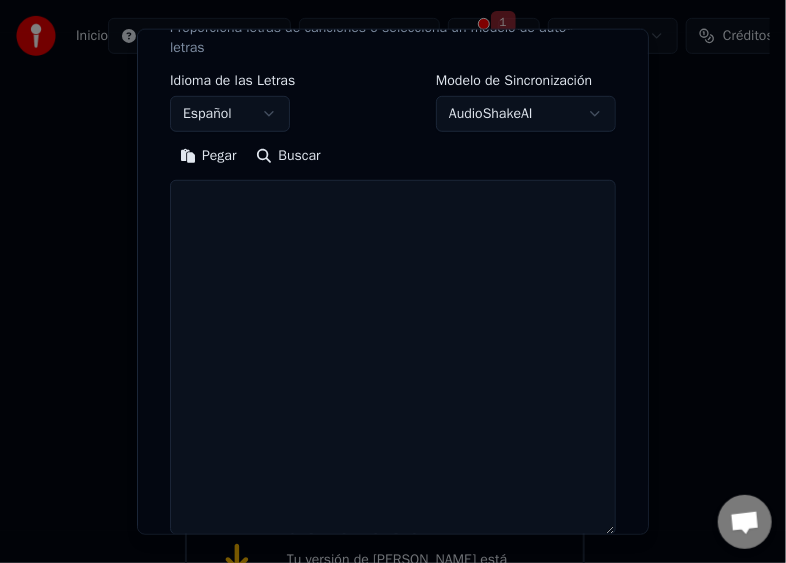 click at bounding box center (393, 357) 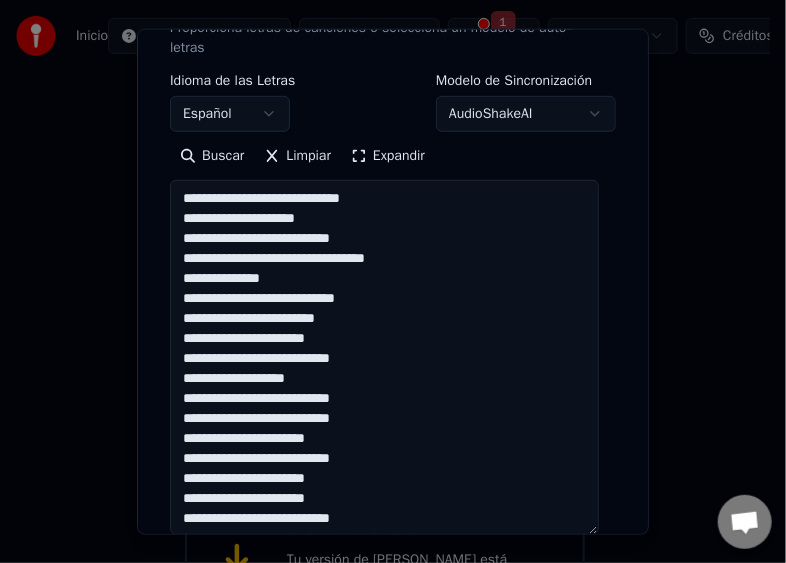 click on "**********" at bounding box center [384, 357] 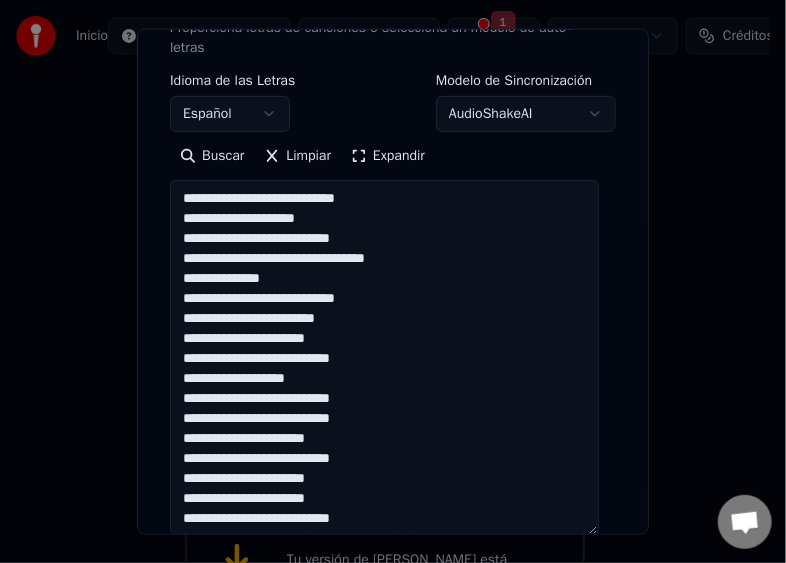 click on "**********" at bounding box center (384, 357) 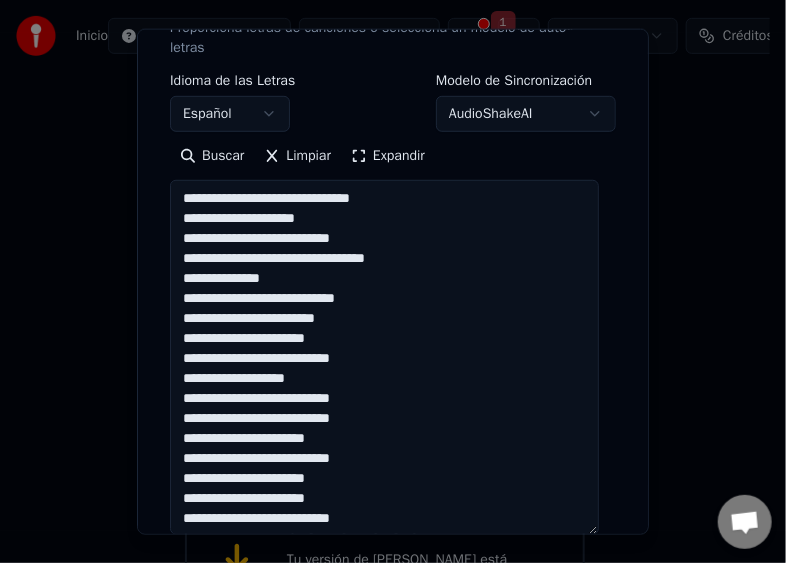 click on "**********" at bounding box center [384, 357] 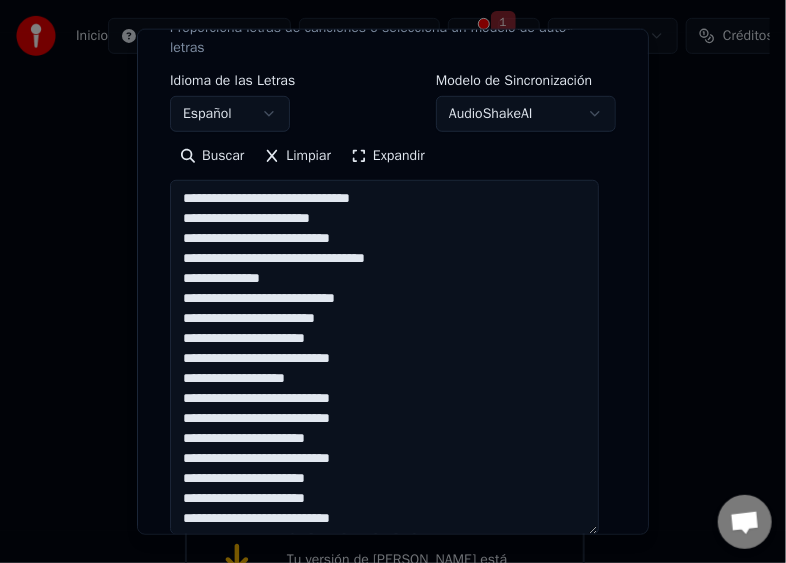 click on "**********" at bounding box center (384, 357) 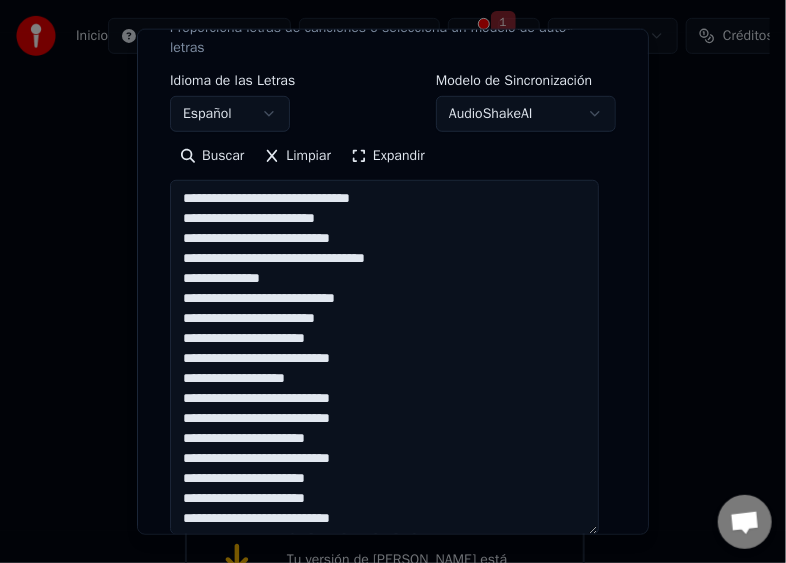 click on "**********" at bounding box center [384, 357] 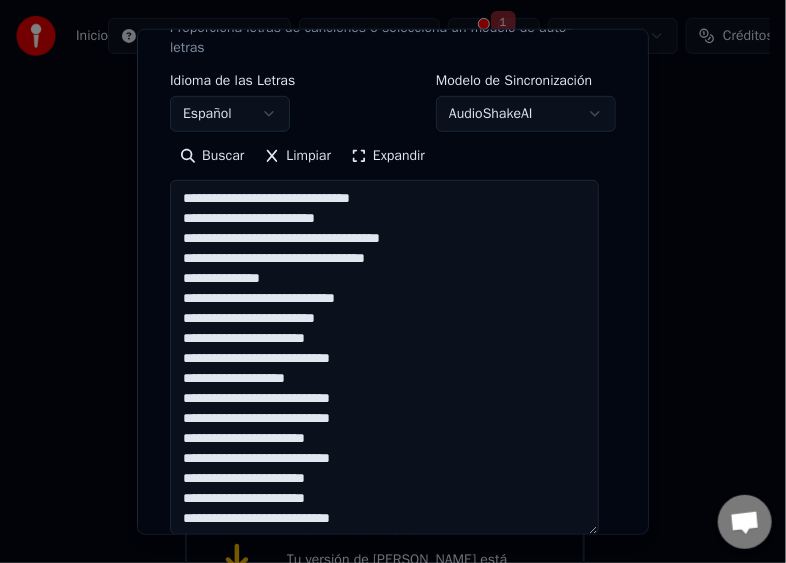 click on "**********" at bounding box center [384, 357] 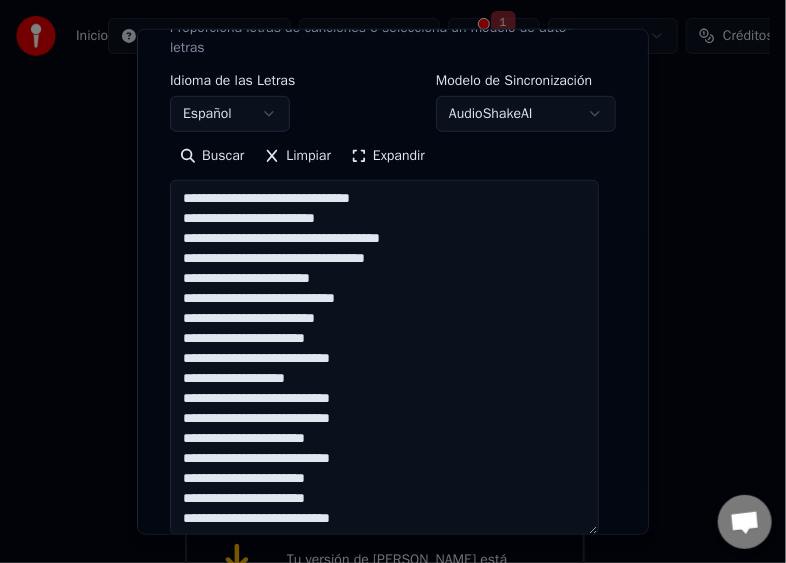 click on "**********" at bounding box center [384, 357] 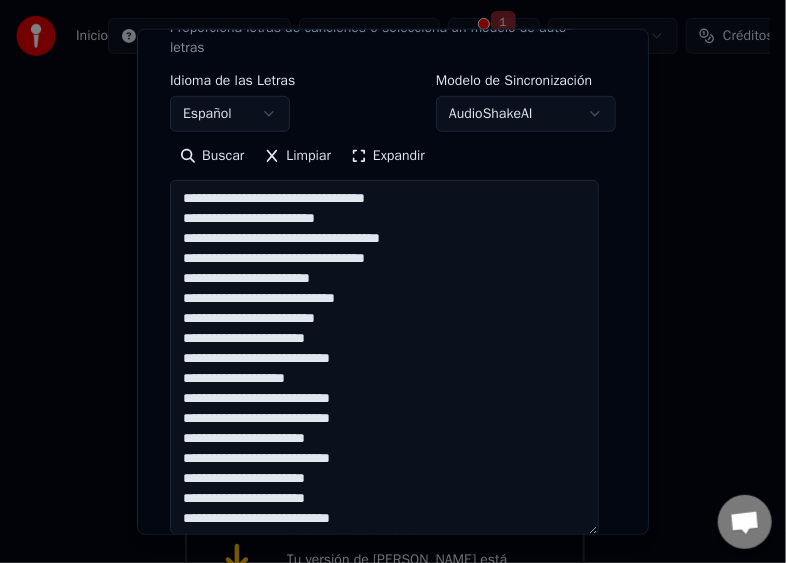 click on "**********" at bounding box center [384, 357] 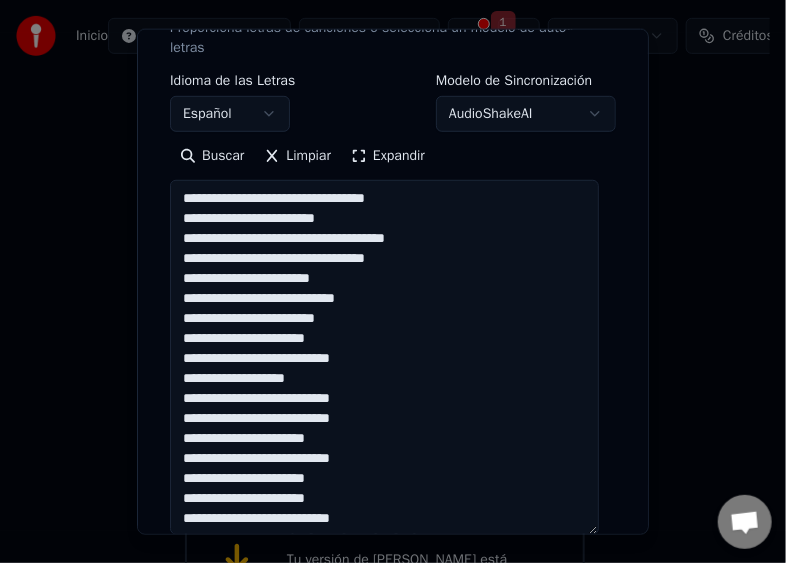 click on "**********" at bounding box center [384, 357] 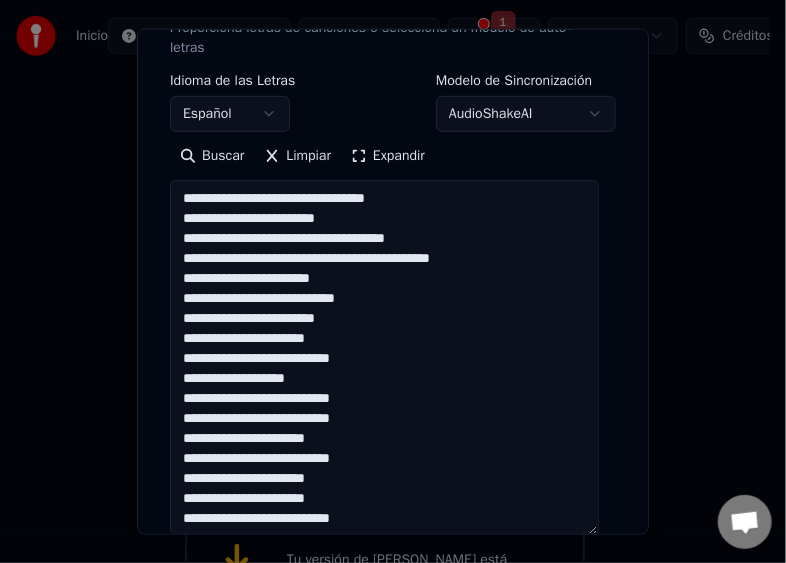 click on "**********" at bounding box center (384, 357) 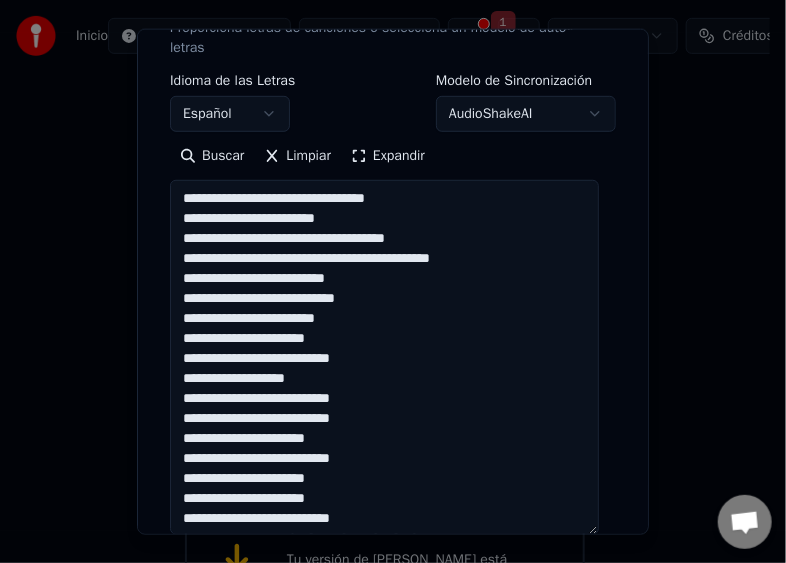 click on "**********" at bounding box center [384, 357] 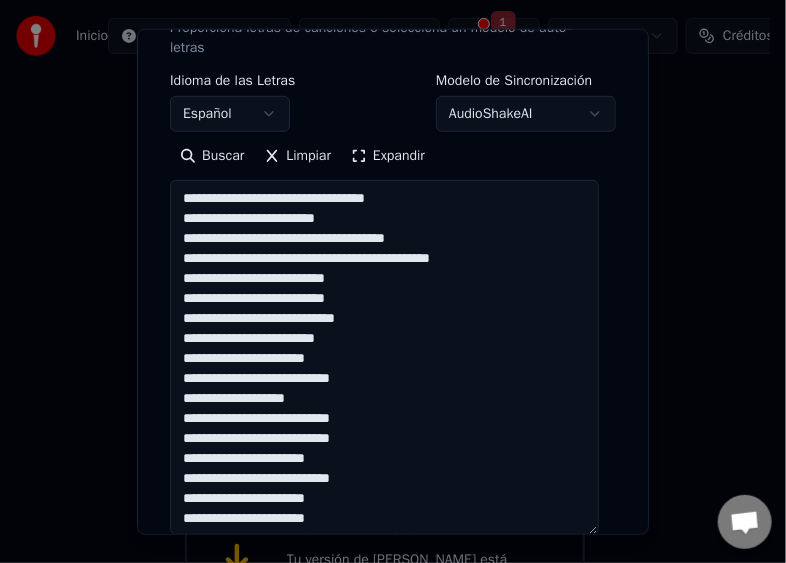 click on "**********" at bounding box center (384, 357) 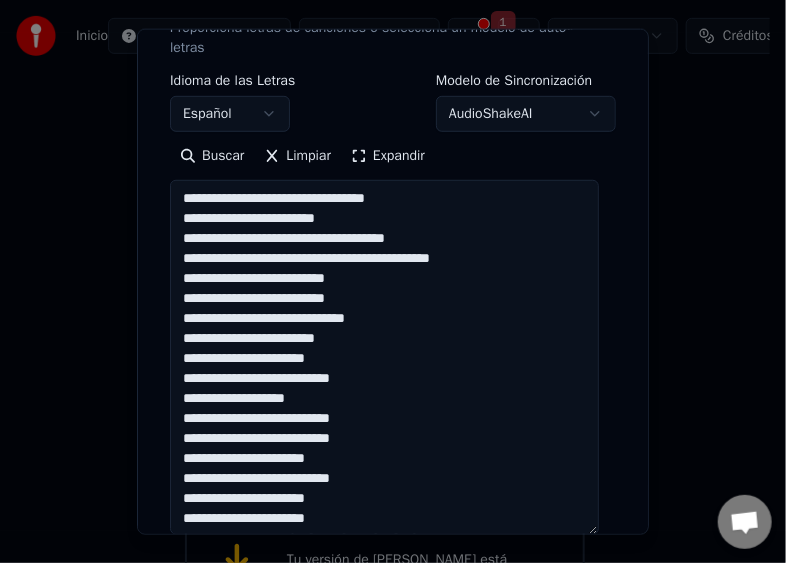 click on "**********" at bounding box center (384, 357) 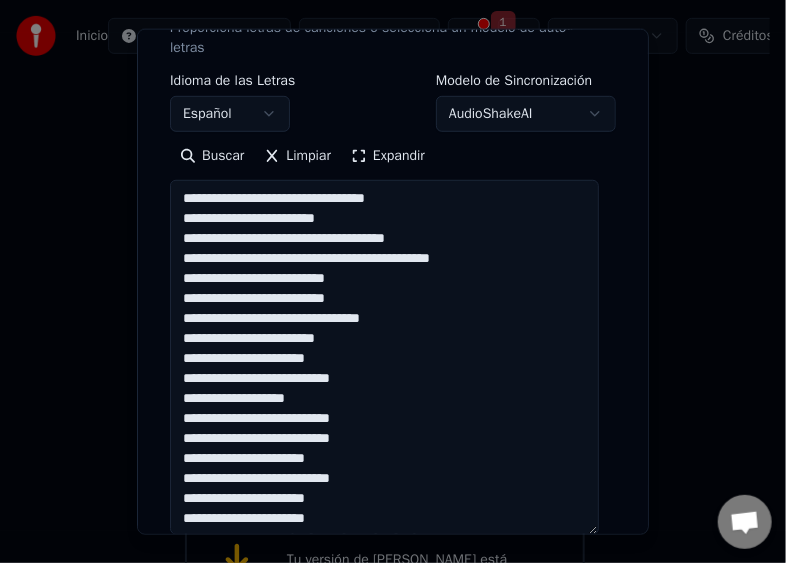 click on "**********" at bounding box center [384, 357] 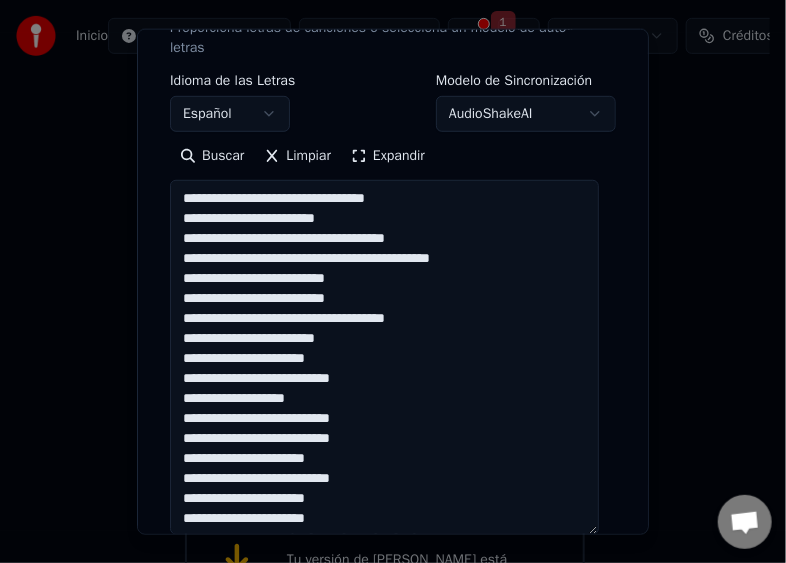 click on "**********" at bounding box center [384, 357] 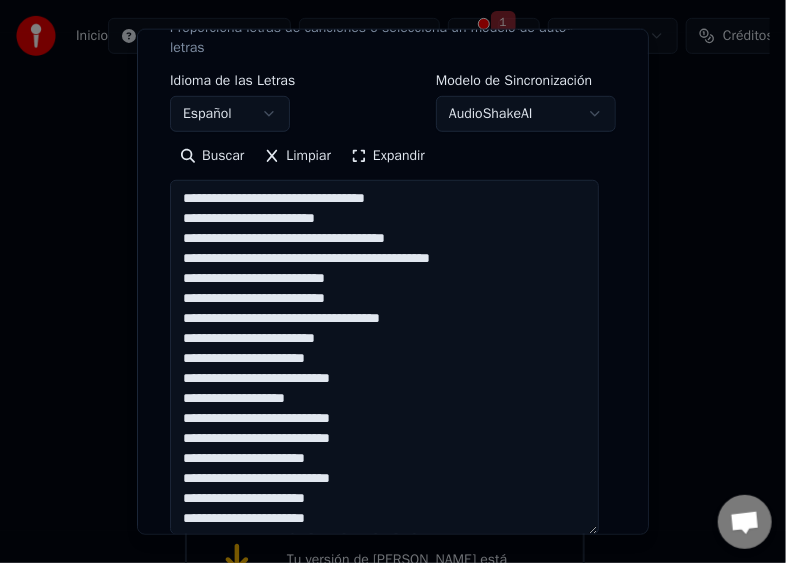 click on "**********" at bounding box center (384, 357) 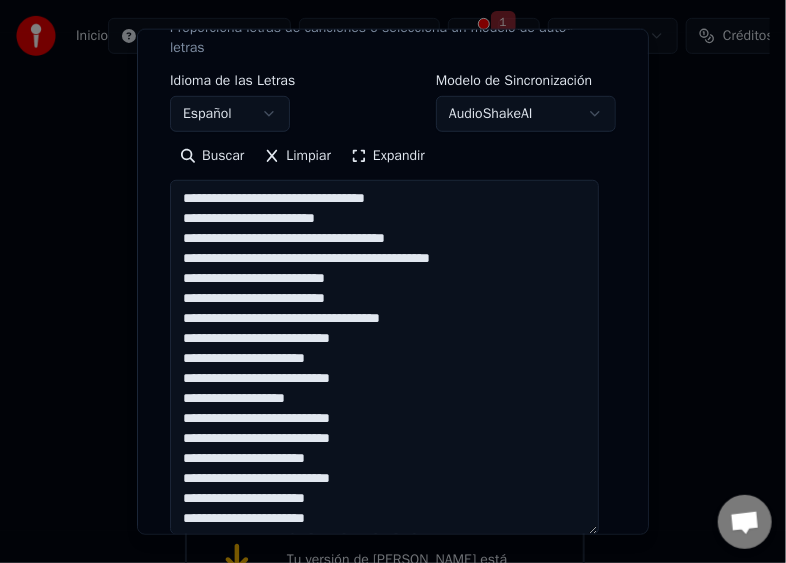 click on "**********" at bounding box center (384, 357) 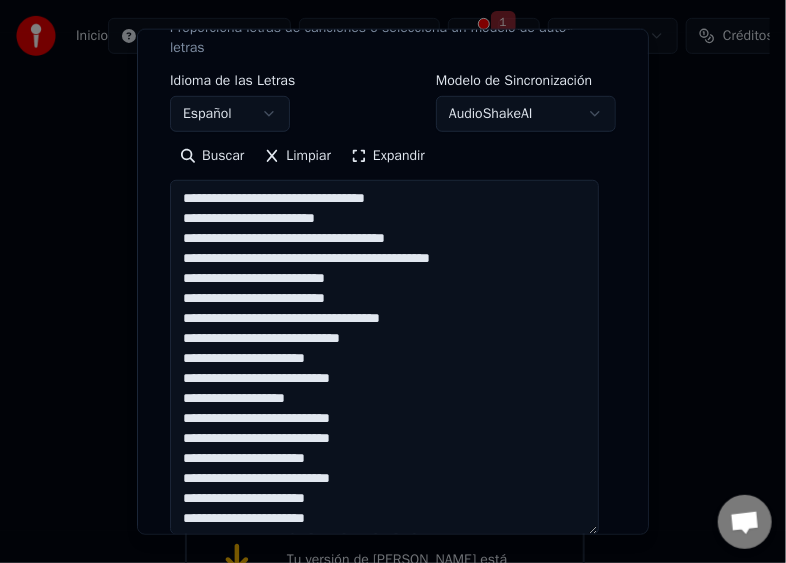 click on "**********" at bounding box center (384, 357) 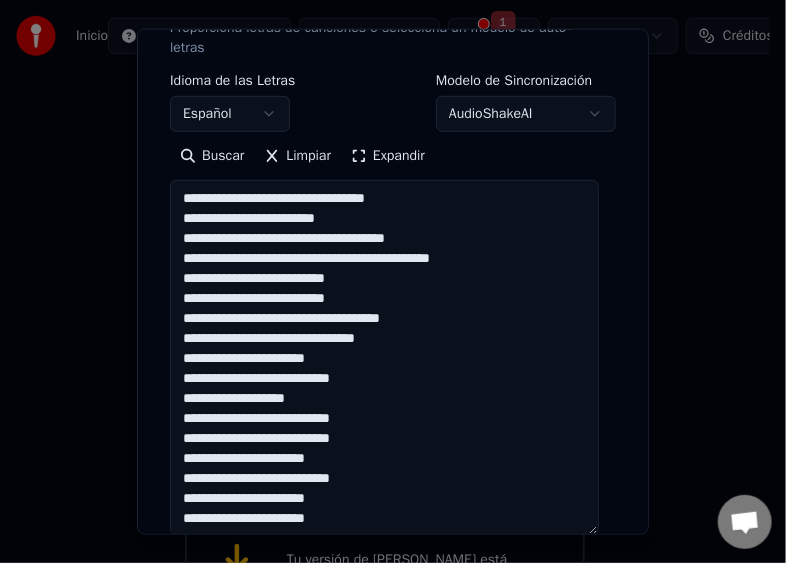 click on "**********" at bounding box center (384, 357) 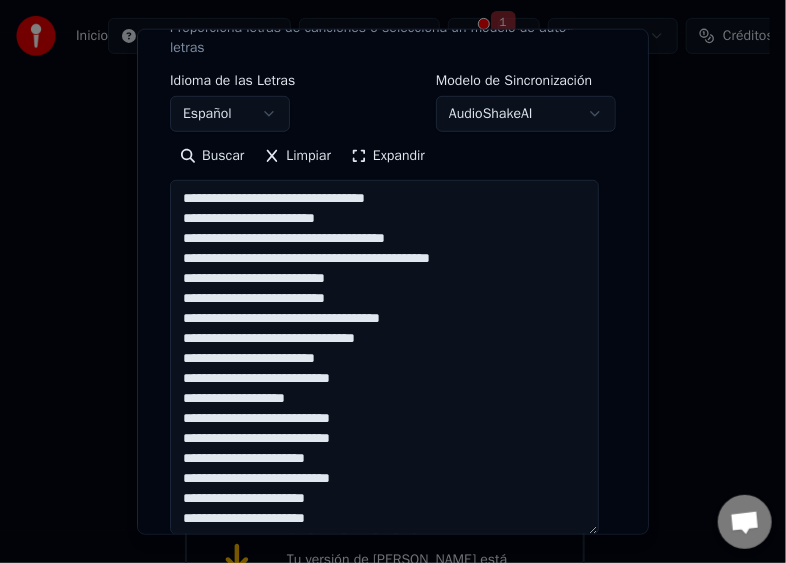 click on "**********" at bounding box center [384, 357] 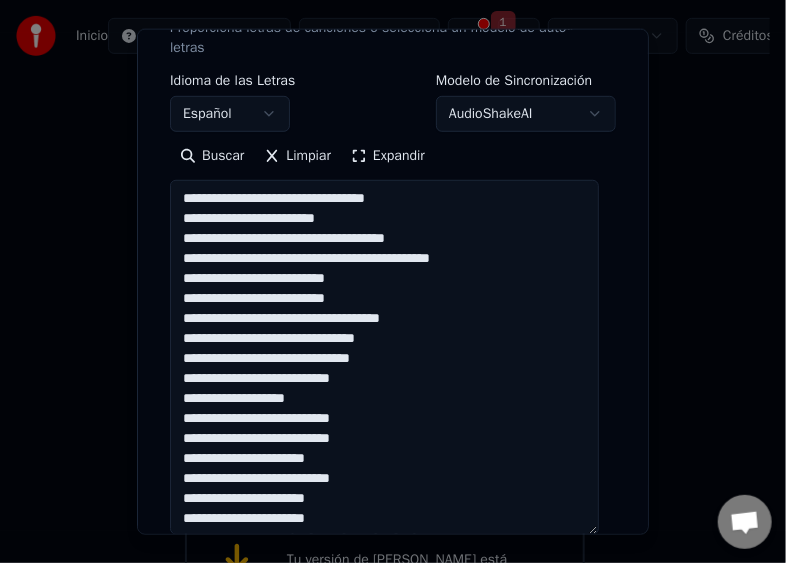 click on "**********" at bounding box center [384, 357] 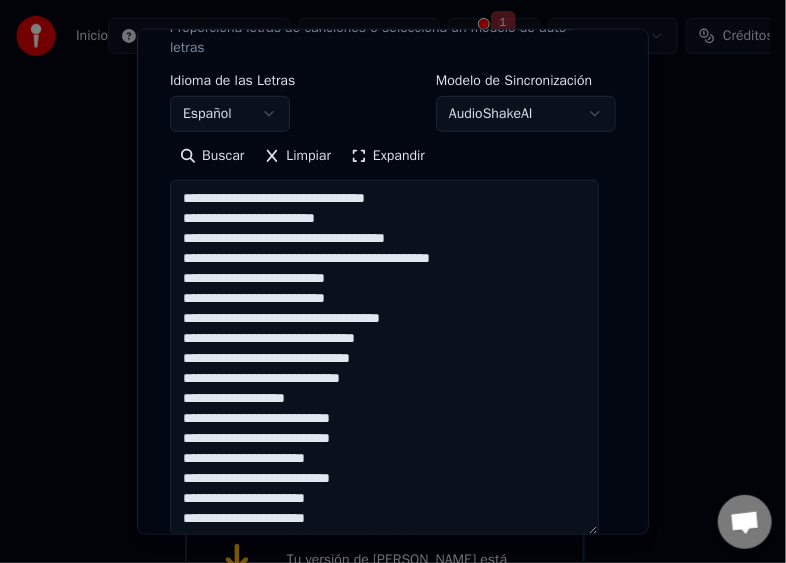 click on "**********" at bounding box center [384, 357] 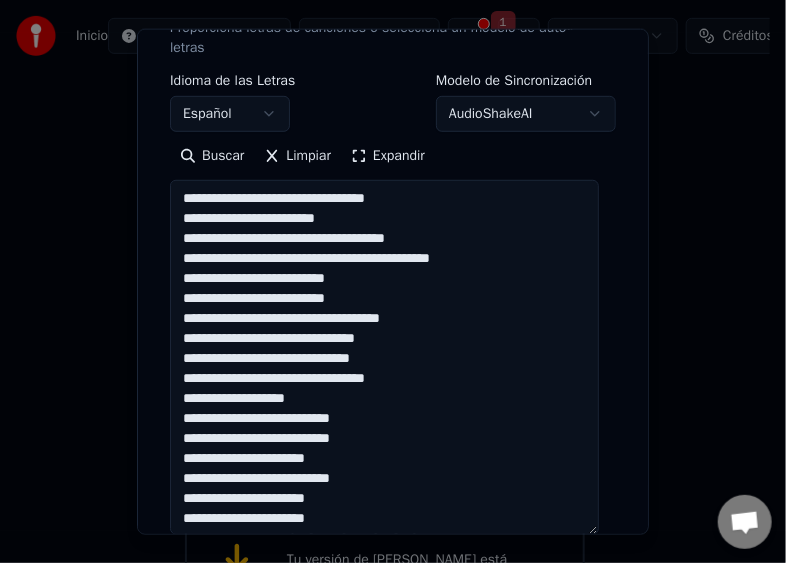 click on "**********" at bounding box center (384, 357) 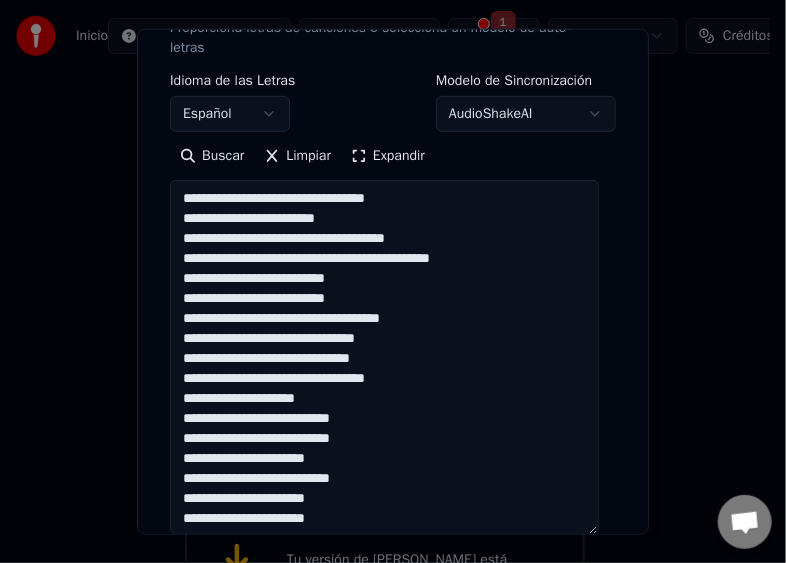 click on "**********" at bounding box center [384, 357] 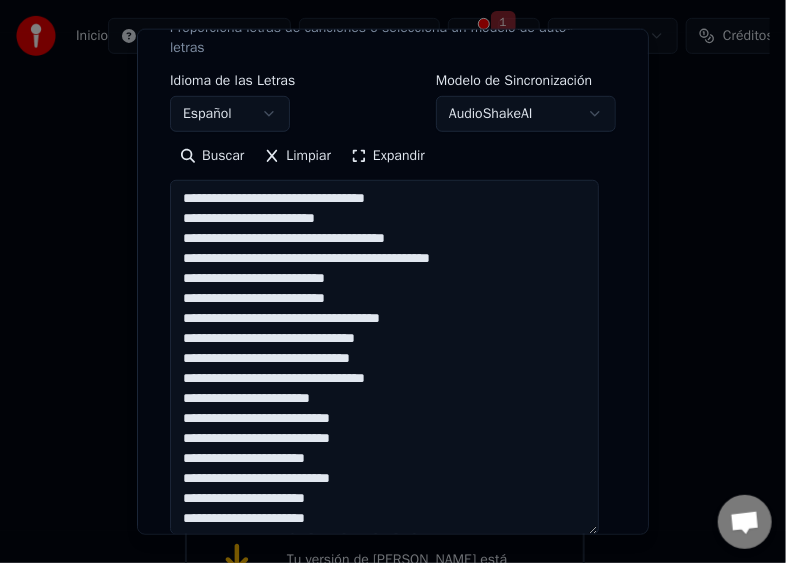 click on "**********" at bounding box center (384, 357) 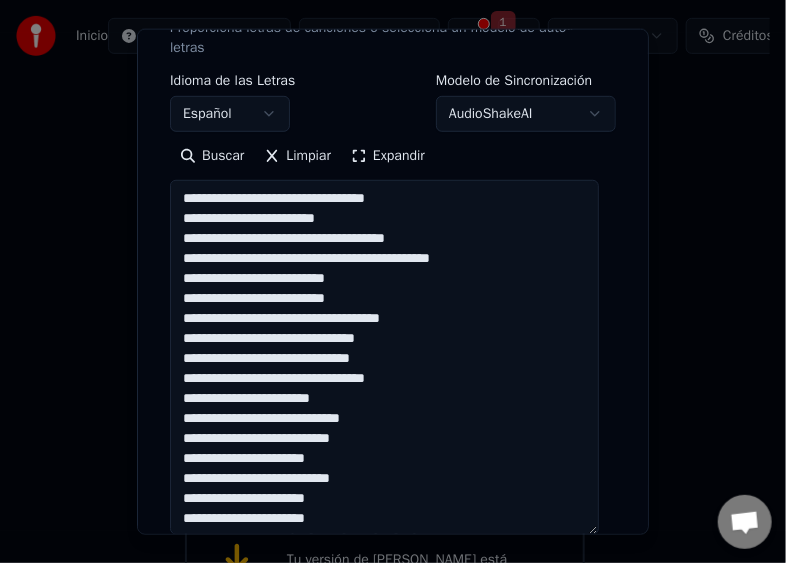 click on "**********" at bounding box center [384, 357] 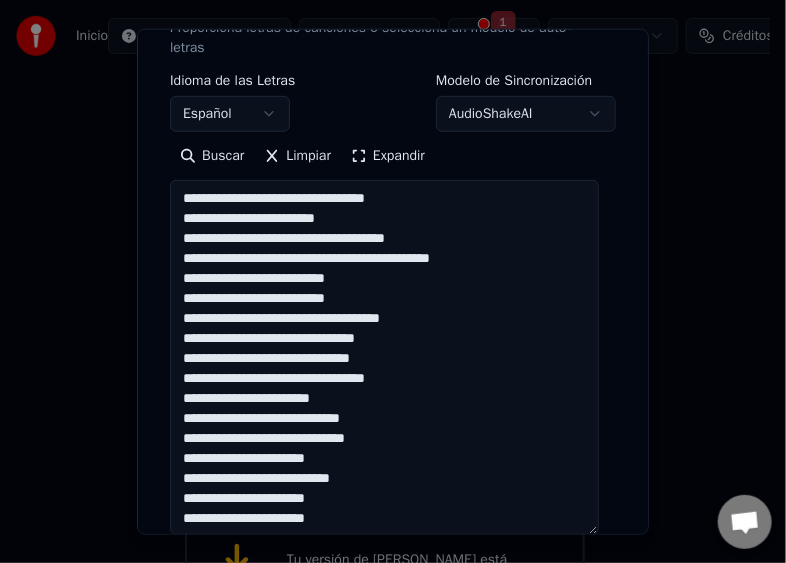 click on "**********" at bounding box center (384, 357) 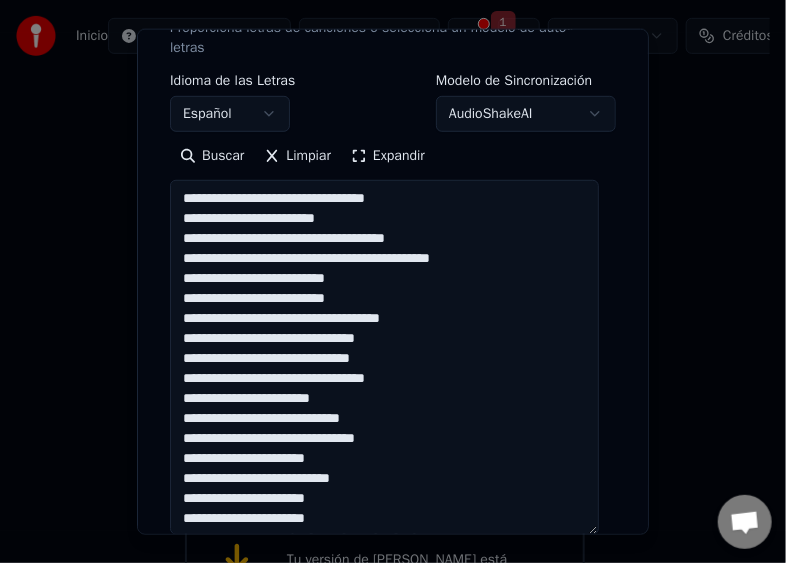 click on "**********" at bounding box center (384, 357) 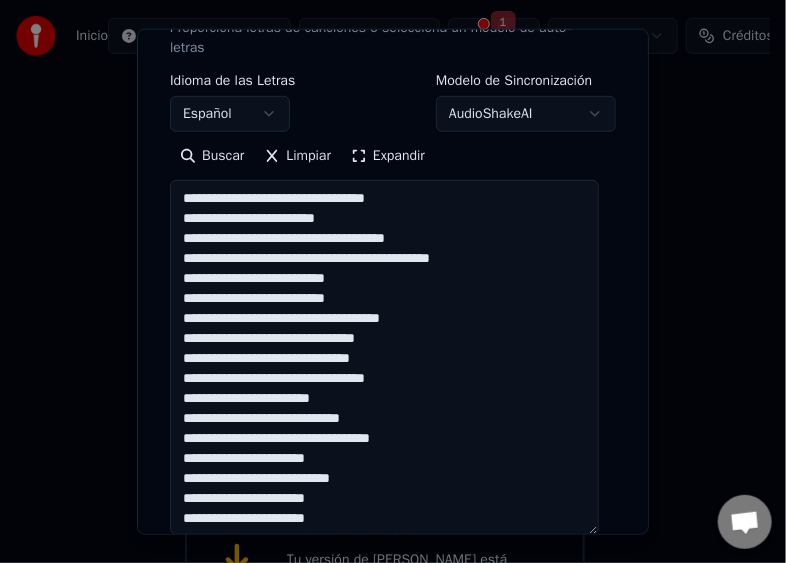 click on "**********" at bounding box center [384, 357] 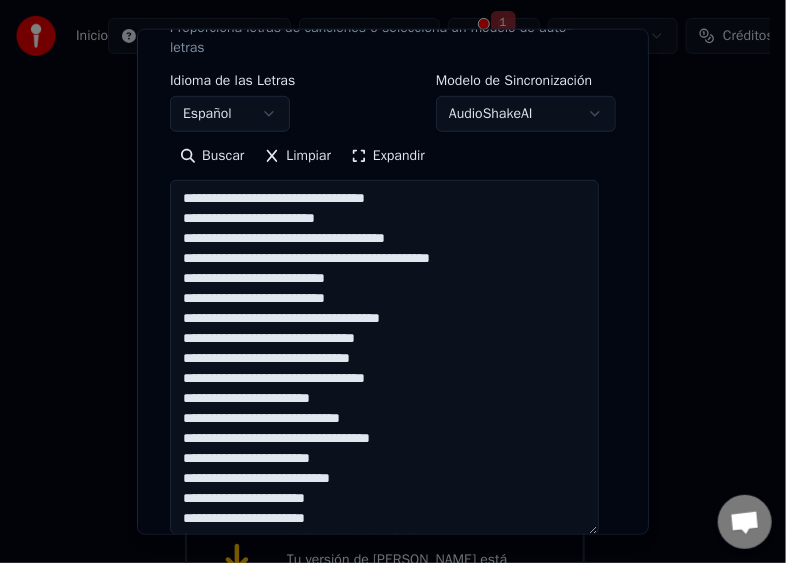 click on "**********" at bounding box center [384, 357] 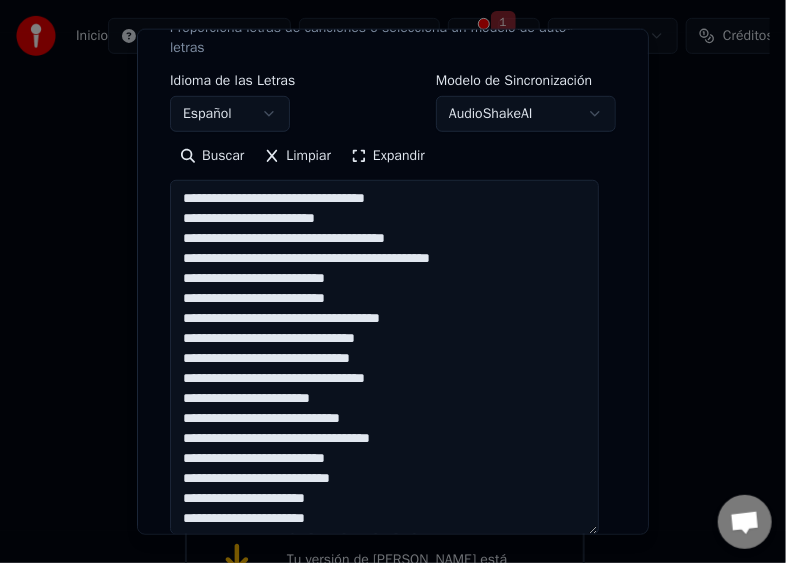 click on "**********" at bounding box center [384, 357] 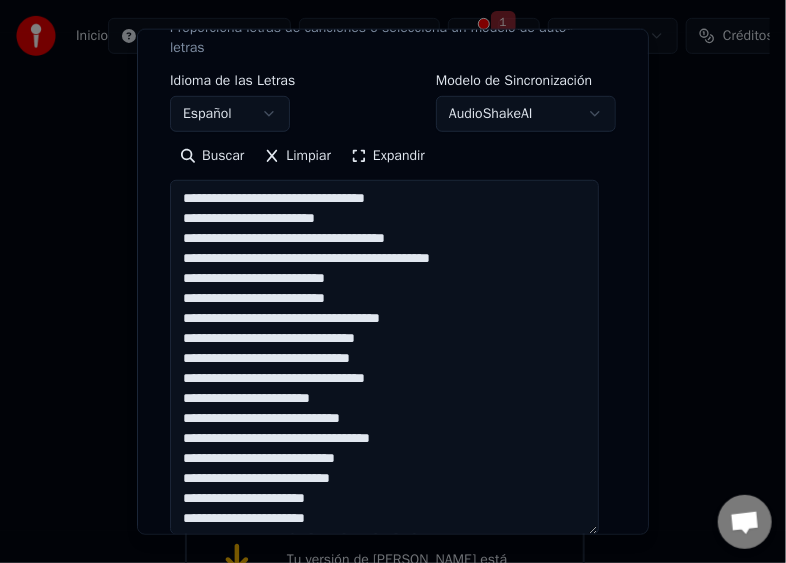 click on "**********" at bounding box center [384, 357] 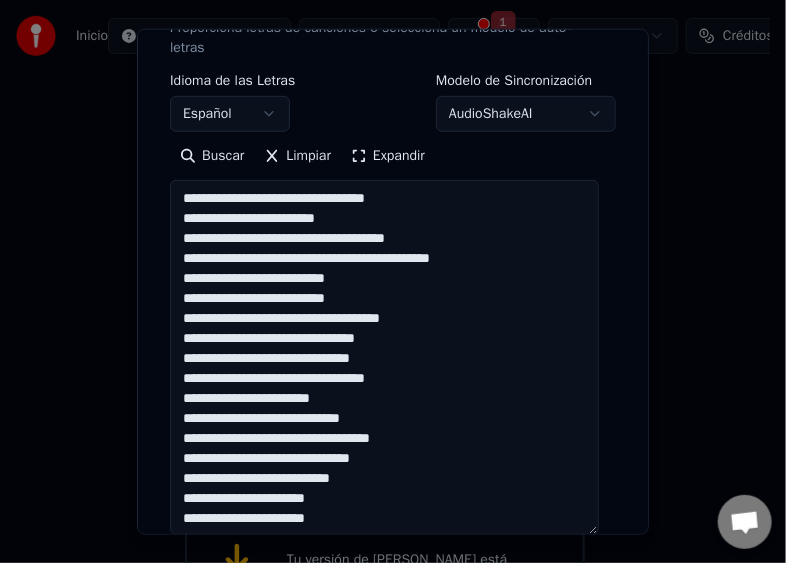 click on "**********" at bounding box center [384, 357] 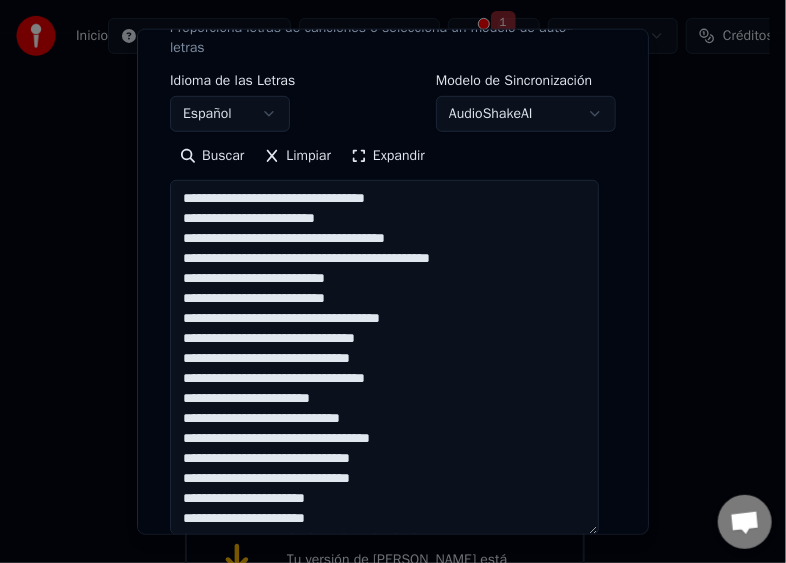click on "**********" at bounding box center [384, 357] 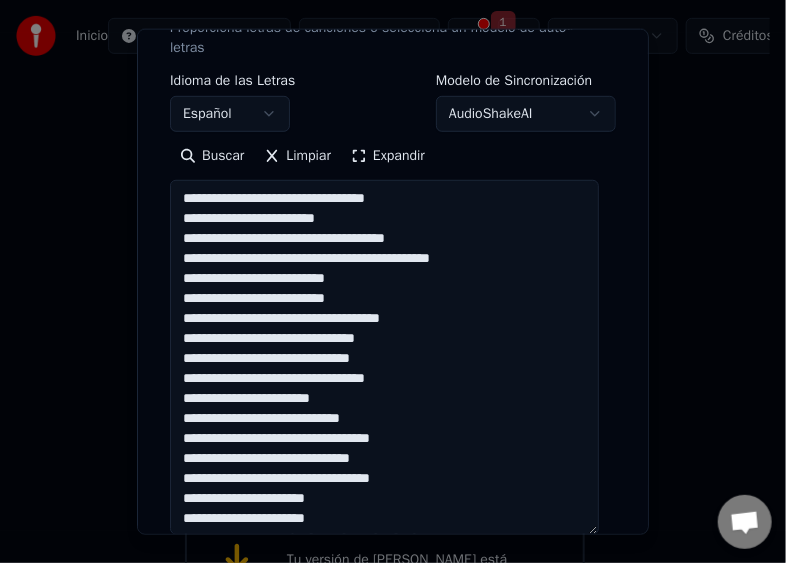 click on "**********" at bounding box center (384, 357) 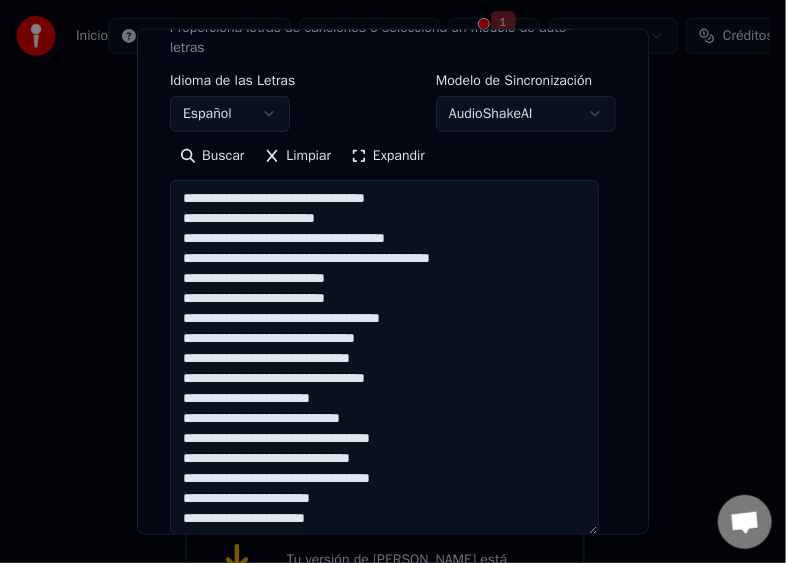 click on "**********" at bounding box center (384, 357) 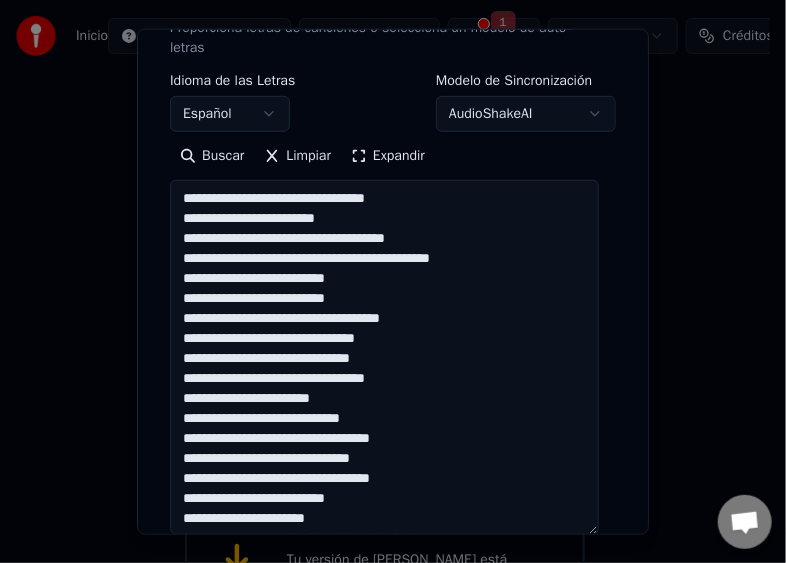 click on "**********" at bounding box center [384, 357] 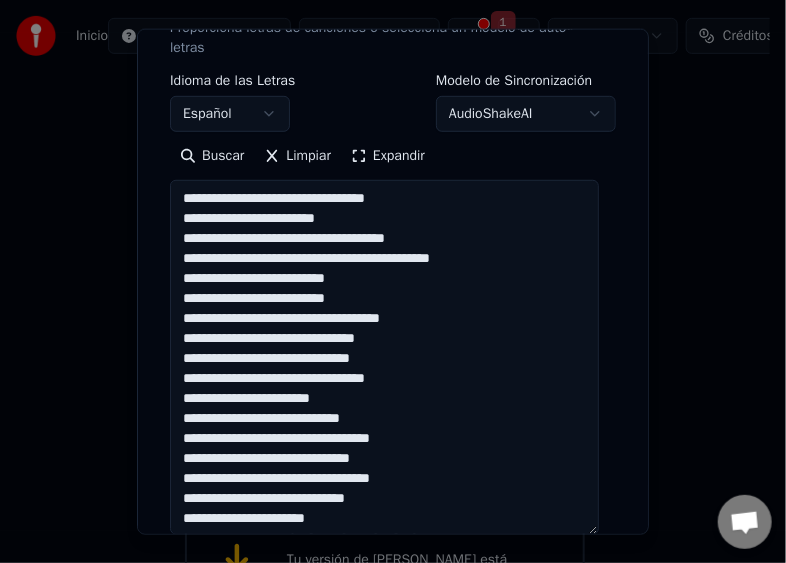 click on "**********" at bounding box center [384, 357] 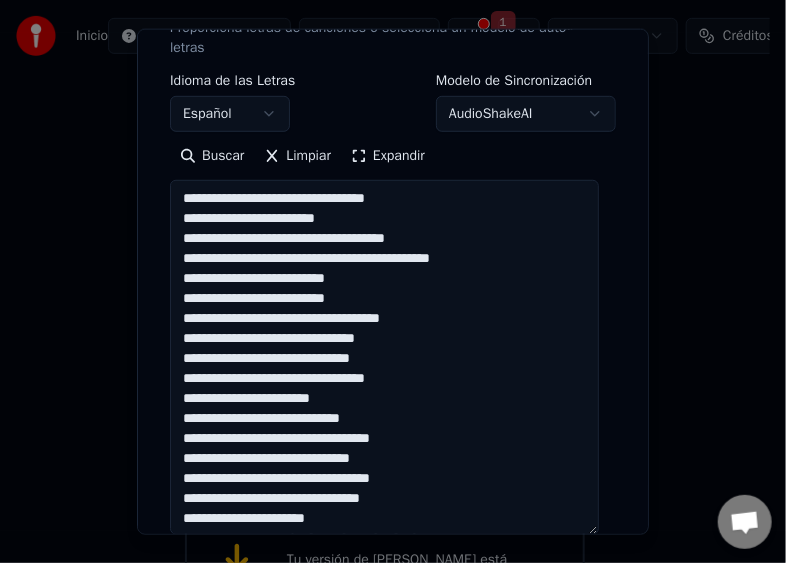 click on "**********" at bounding box center [384, 357] 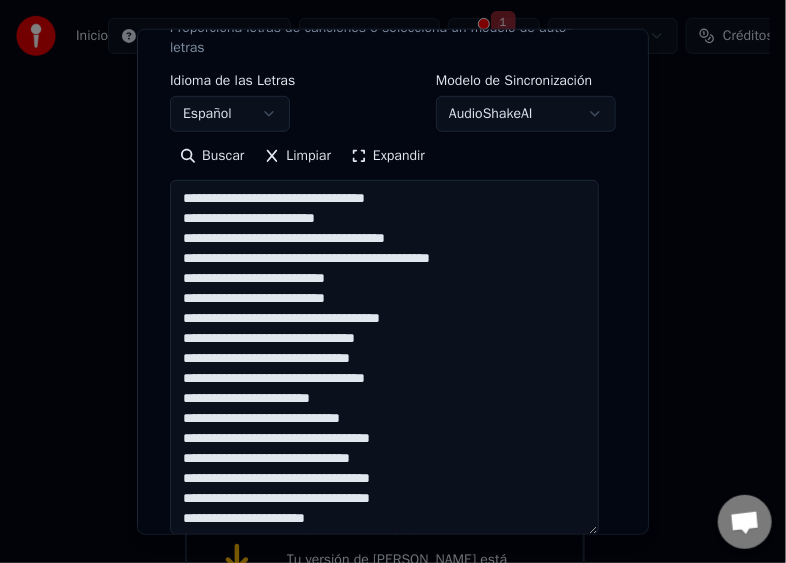 click on "**********" at bounding box center [384, 357] 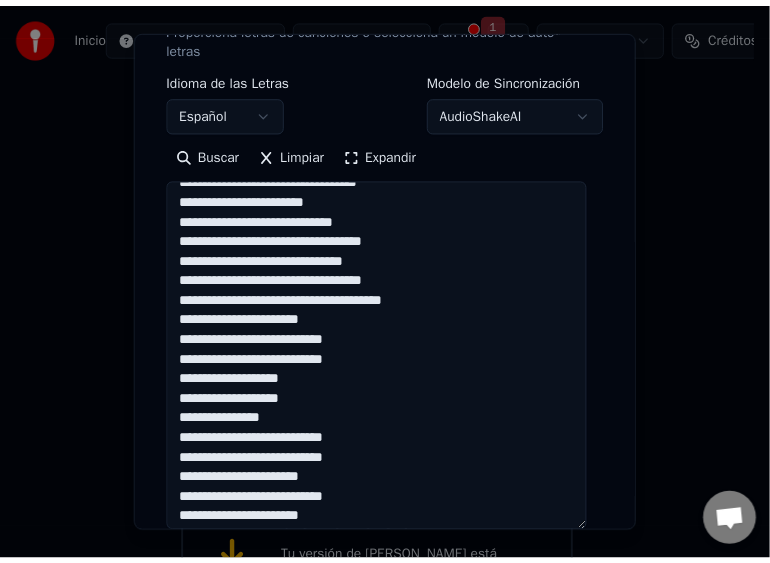 scroll, scrollTop: 200, scrollLeft: 0, axis: vertical 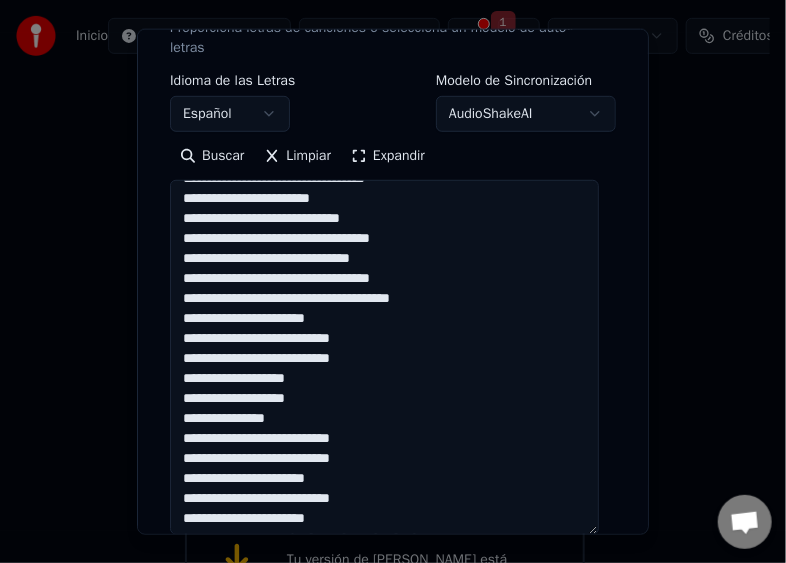click on "**********" at bounding box center [384, 357] 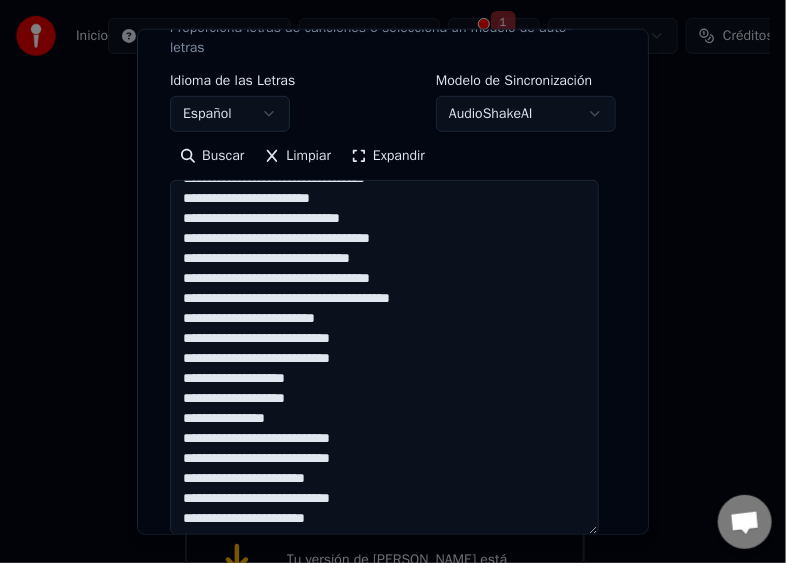 click on "**********" at bounding box center [384, 357] 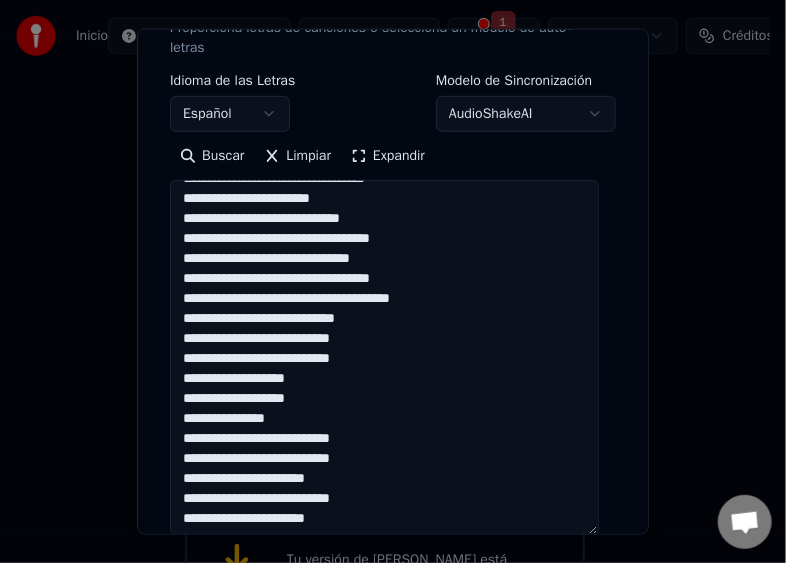click on "**********" at bounding box center (384, 357) 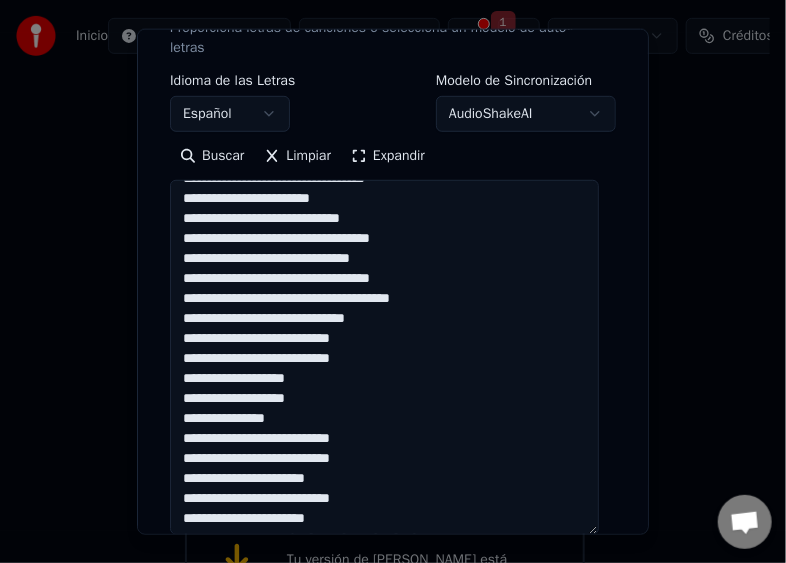 click on "**********" at bounding box center (384, 357) 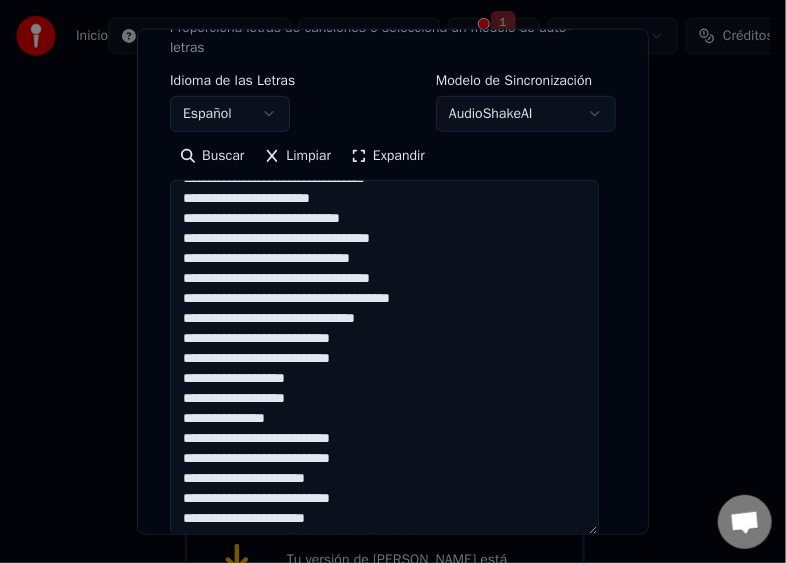 click on "**********" at bounding box center (384, 357) 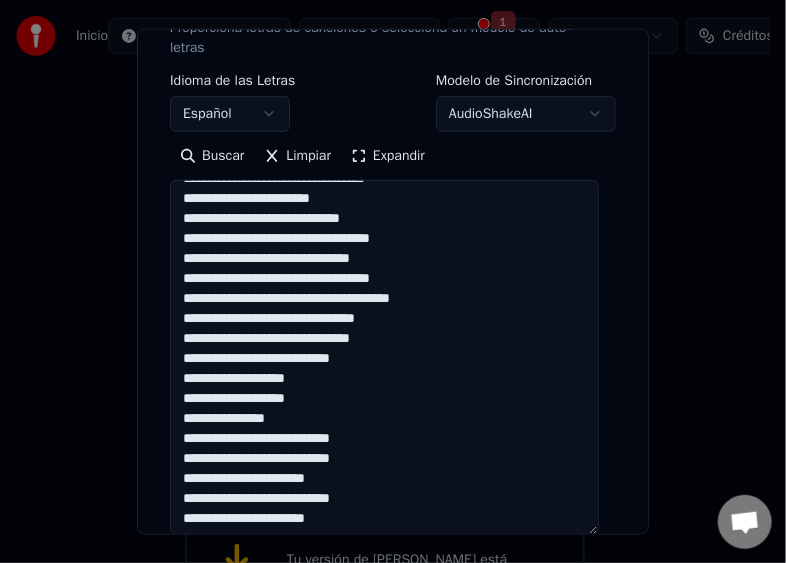 type on "**********" 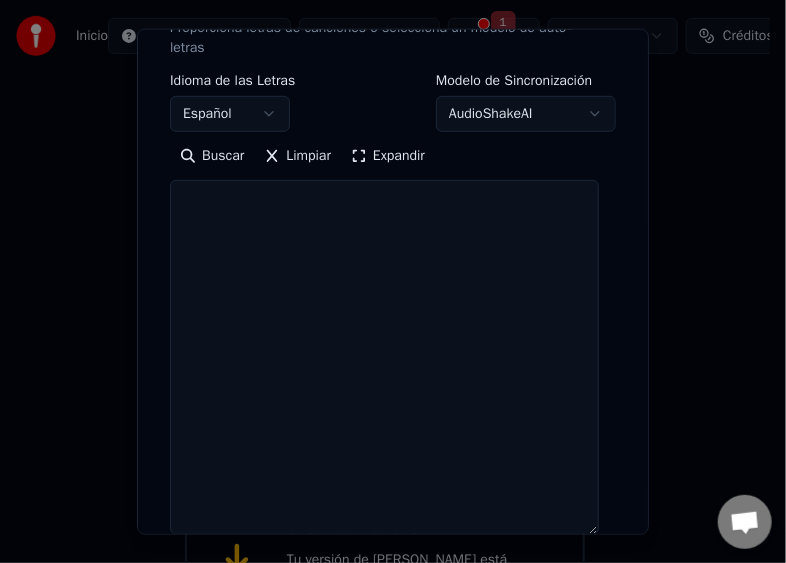 select 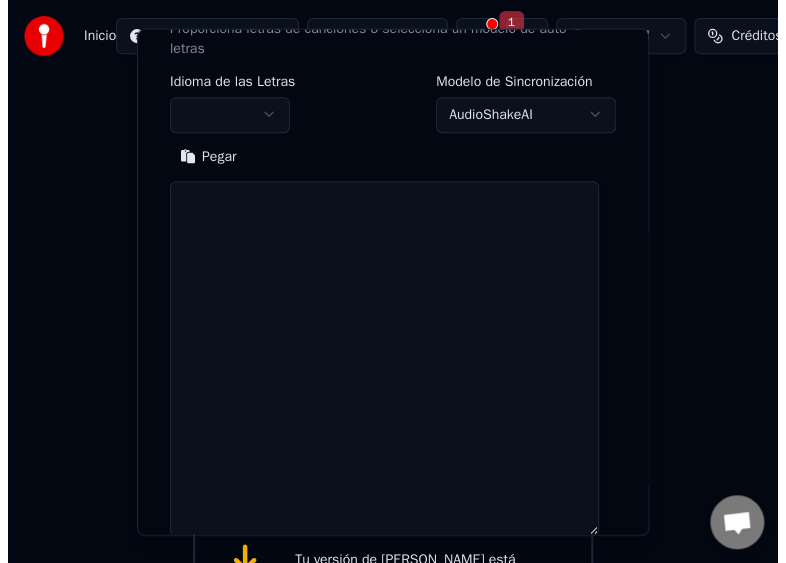scroll, scrollTop: 0, scrollLeft: 0, axis: both 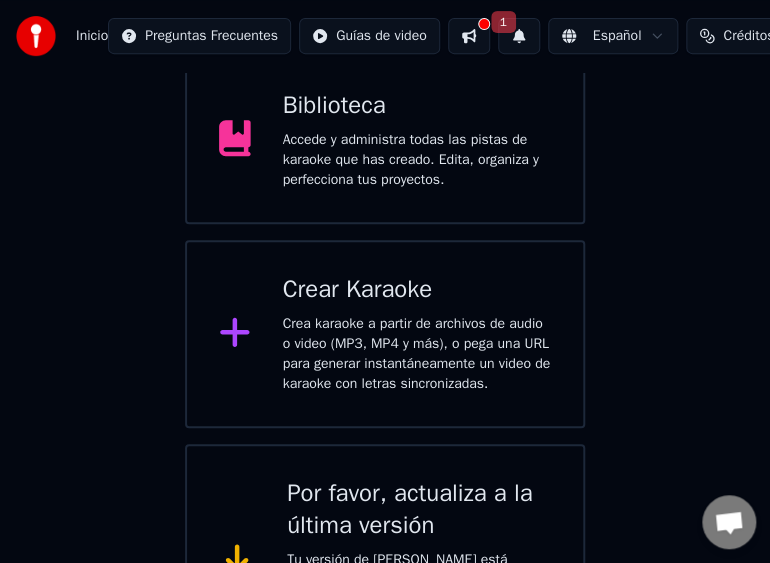 click on "Crear Karaoke" at bounding box center (417, 290) 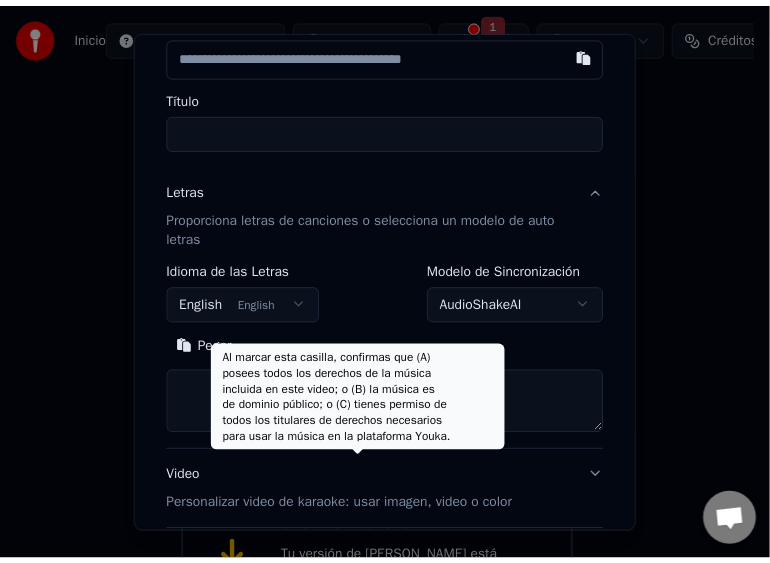 scroll, scrollTop: 107, scrollLeft: 0, axis: vertical 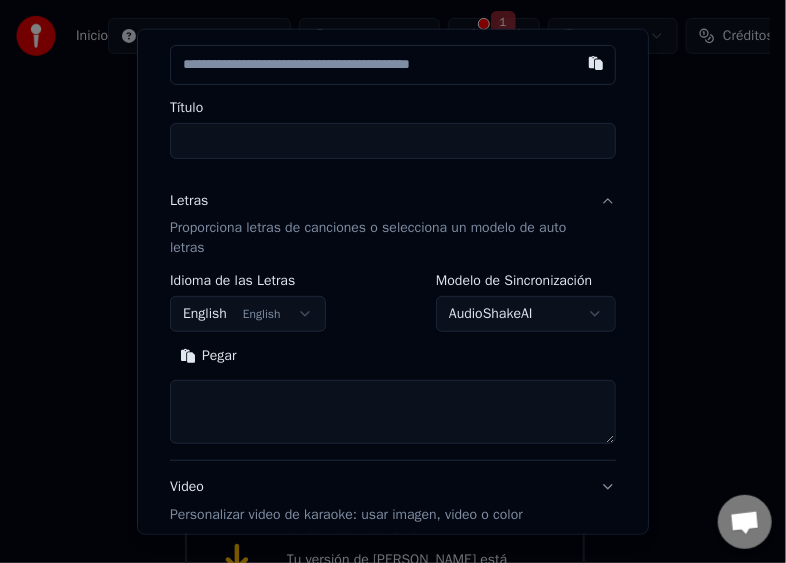 select 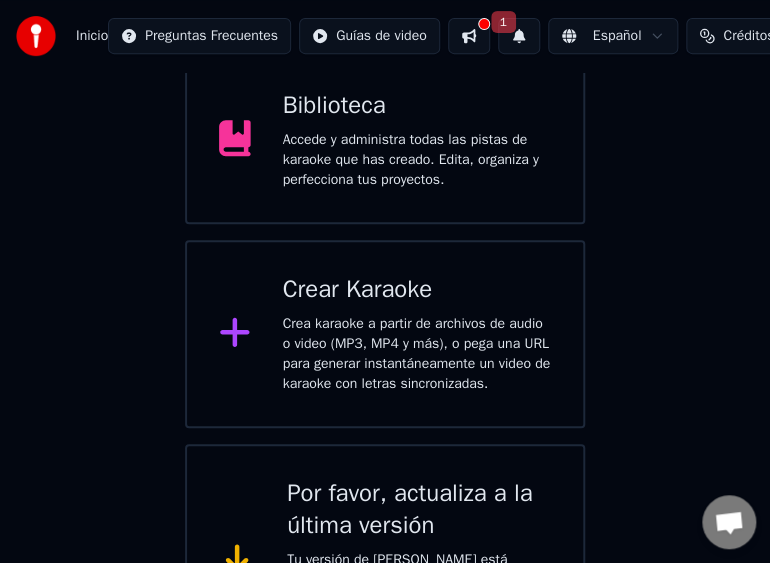 click at bounding box center (729, 524) 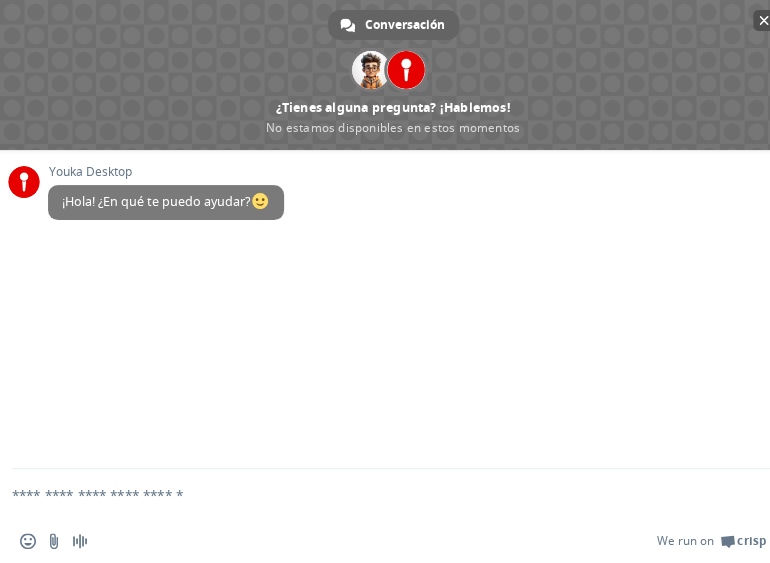 click at bounding box center (763, 20) 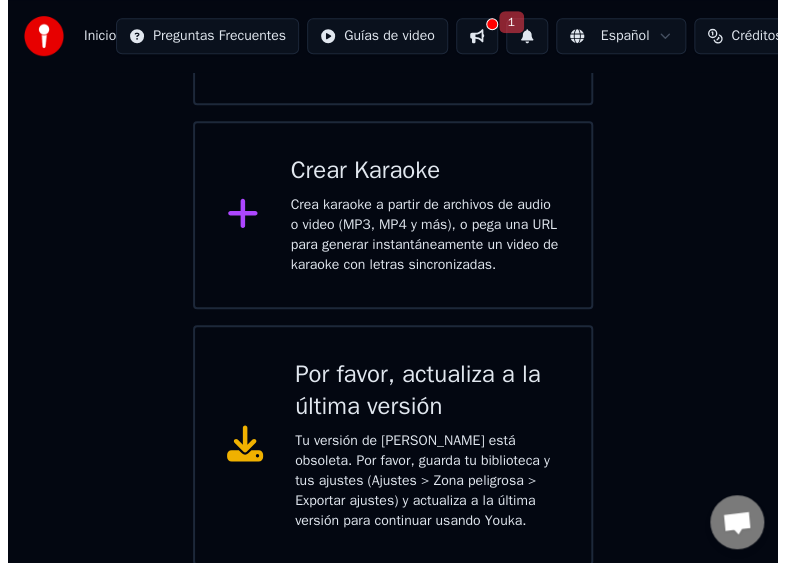 scroll, scrollTop: 320, scrollLeft: 0, axis: vertical 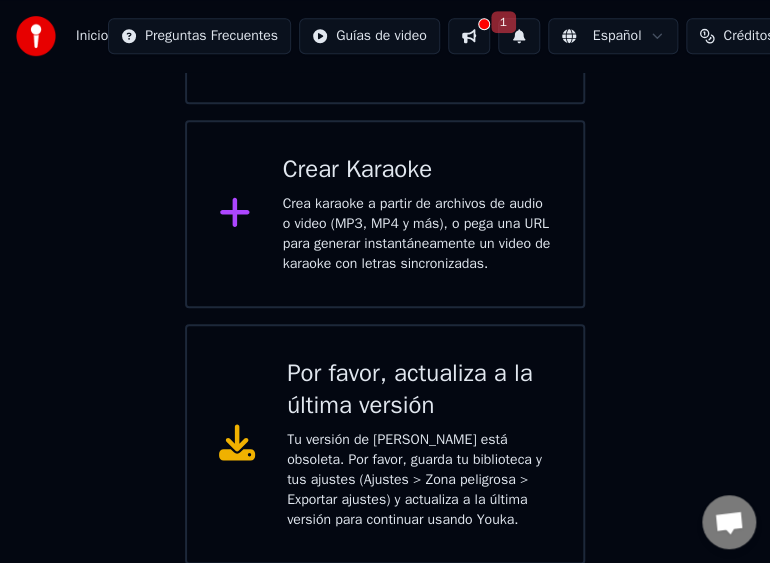 click on "Crear Karaoke" at bounding box center [417, 170] 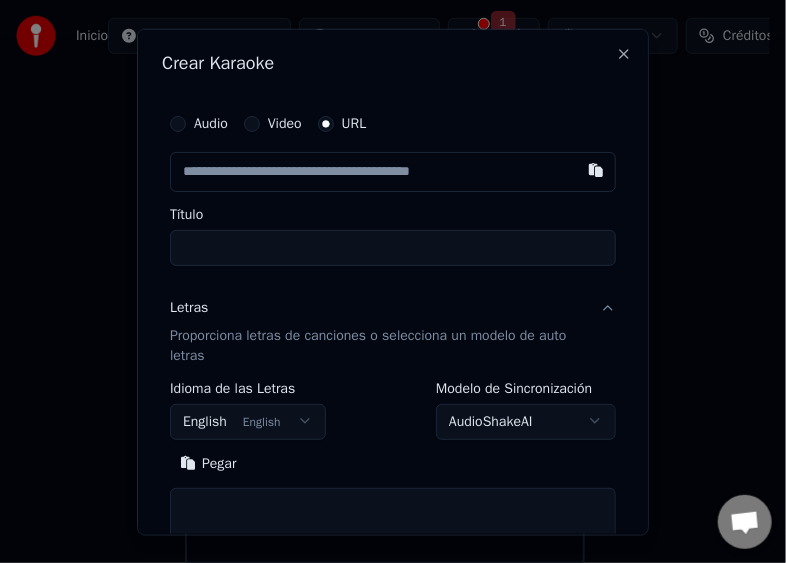 click at bounding box center [393, 171] 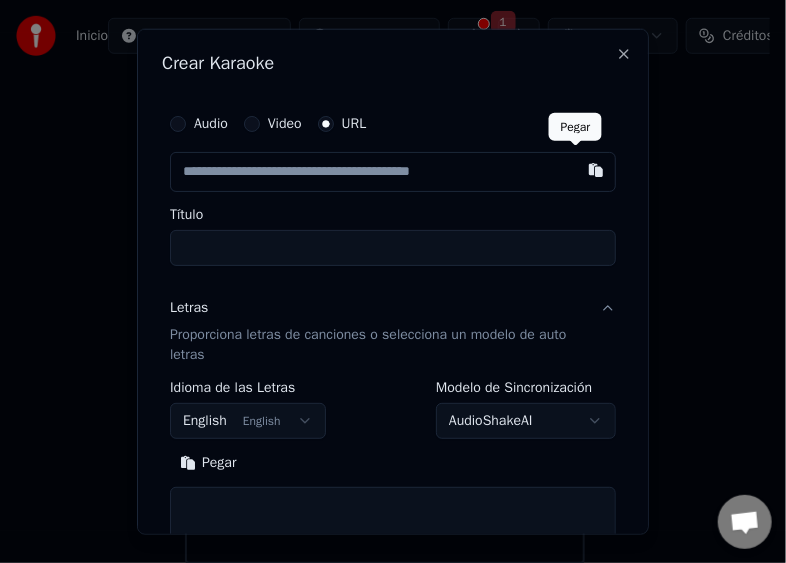 click at bounding box center [596, 169] 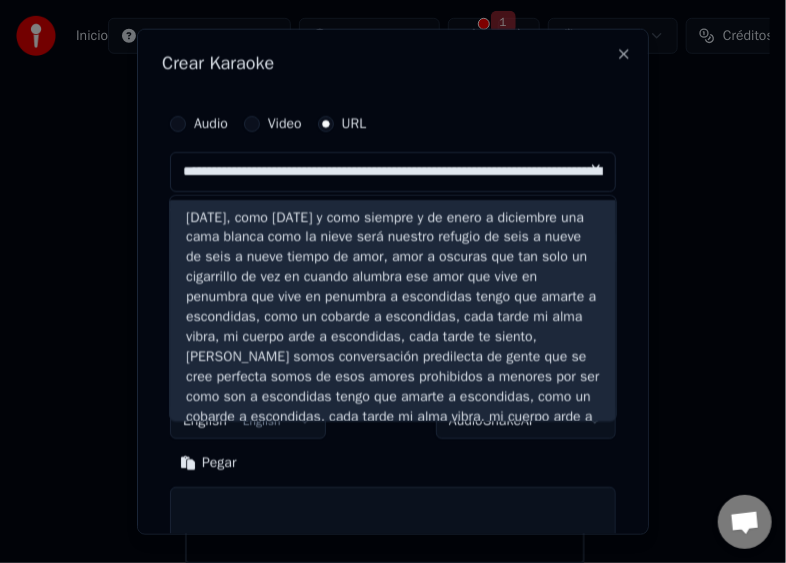 click on "[DATE], como [DATE] y como siempre
y de enero a diciembre
una cama blanca como la nieve
será nuestro refugio de seis a nueve
de seis a nueve
tiempo de amor, amor a oscuras
que tan solo un cigarrillo
de vez en cuando alumbra
ese amor que vive en penumbra
que vive en penumbra
a escondidas tengo que amarte
a escondidas, como un cobarde
a escondidas, cada tarde
mi alma vibra, mi cuerpo arde
a escondidas, cada tarde
te siento, [PERSON_NAME]
somos conversación predilecta
de gente que se cree perfecta
somos de esos amores
prohibidos a menores
por ser como son
a escondidas tengo que amarte
a escondidas, como un cobarde
a escondidas, cada tarde
mi alma vibra, mi cuerpo arde
a escondidas, cada tarde
te siento, [PERSON_NAME]
a escondidas, [PERSON_NAME]
tengo que amarte como un cobarde
a escondidas, cada tarde" at bounding box center (393, 347) 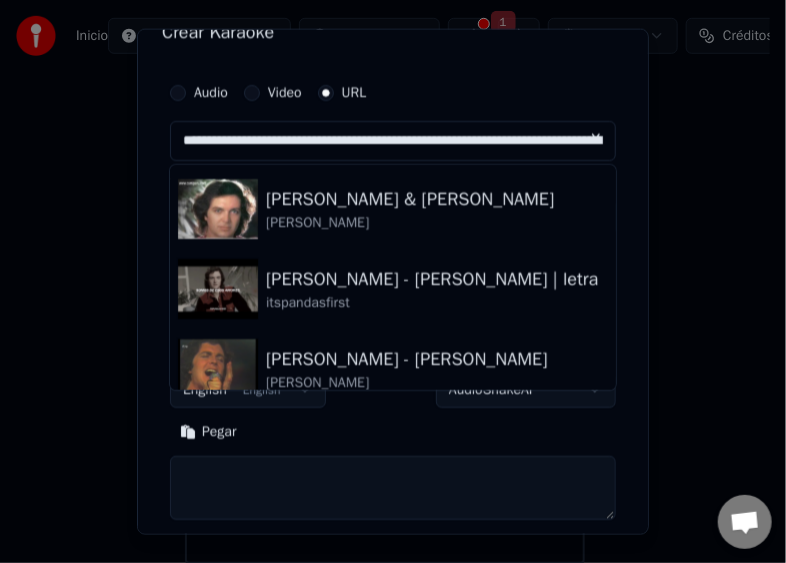 scroll, scrollTop: 40, scrollLeft: 0, axis: vertical 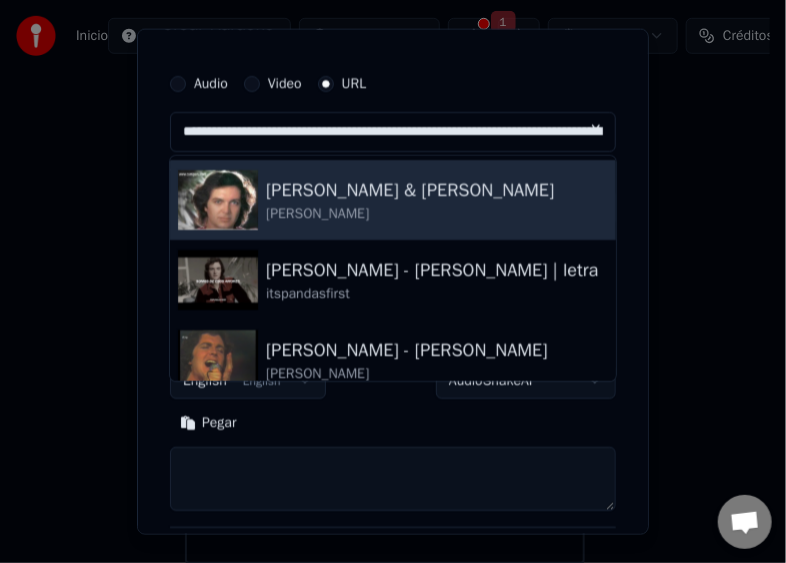 type on "**********" 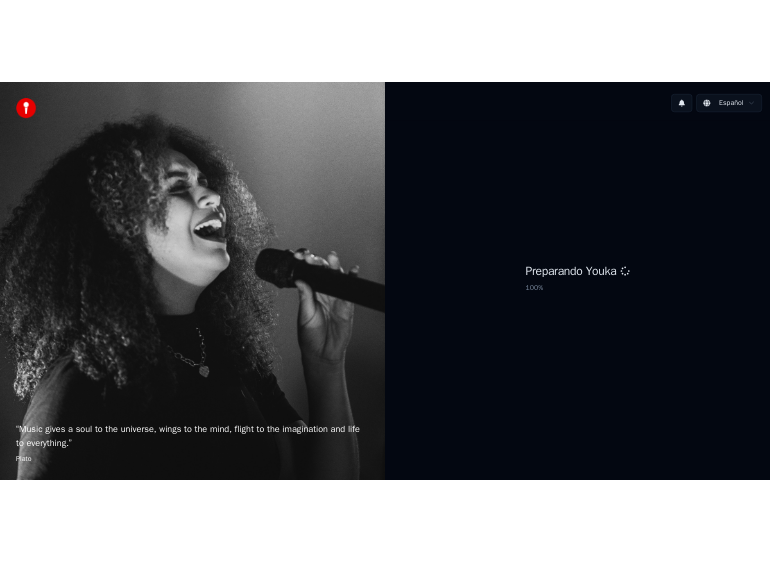 scroll, scrollTop: 0, scrollLeft: 0, axis: both 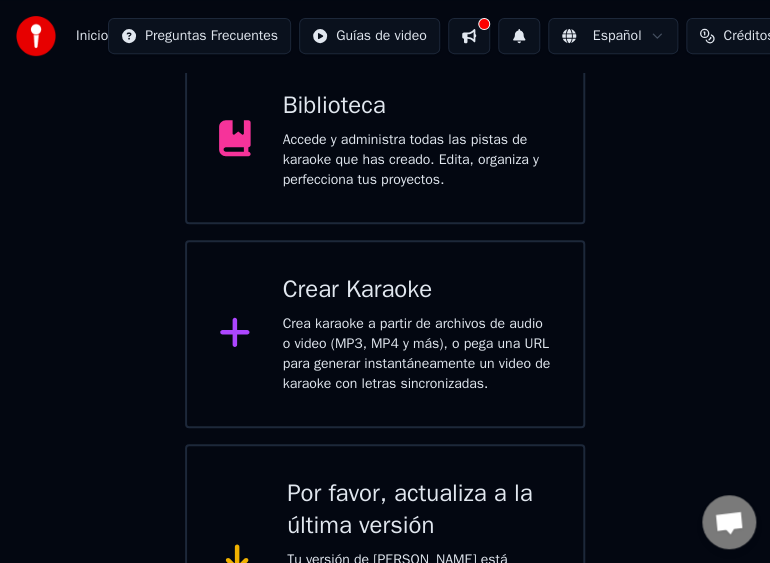 click on "Crea karaoke a partir de archivos de audio o video (MP3, MP4 y más), o pega una URL para generar instantáneamente un video de karaoke con letras sincronizadas." at bounding box center [417, 354] 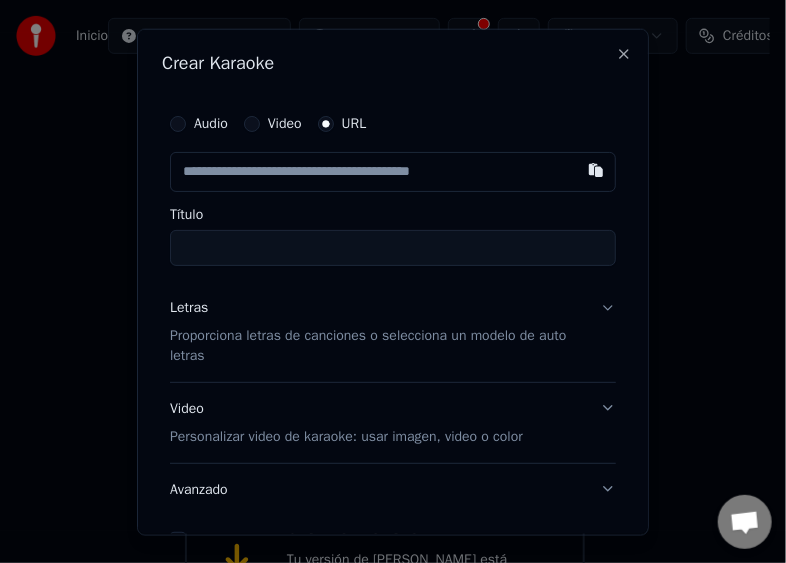 click at bounding box center (393, 171) 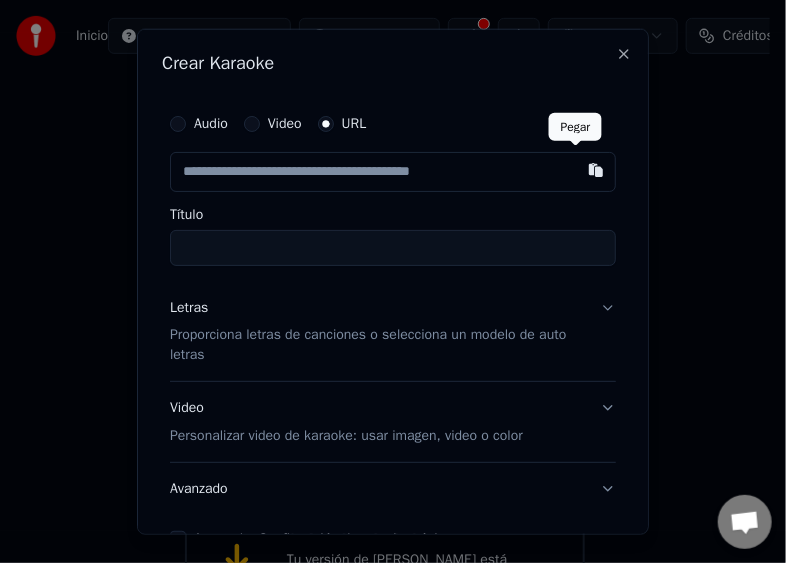 click at bounding box center [596, 169] 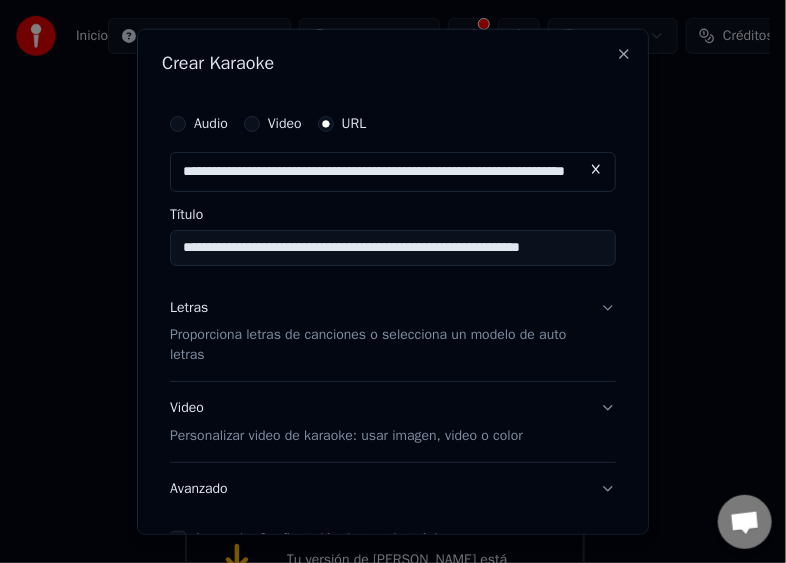 type on "**********" 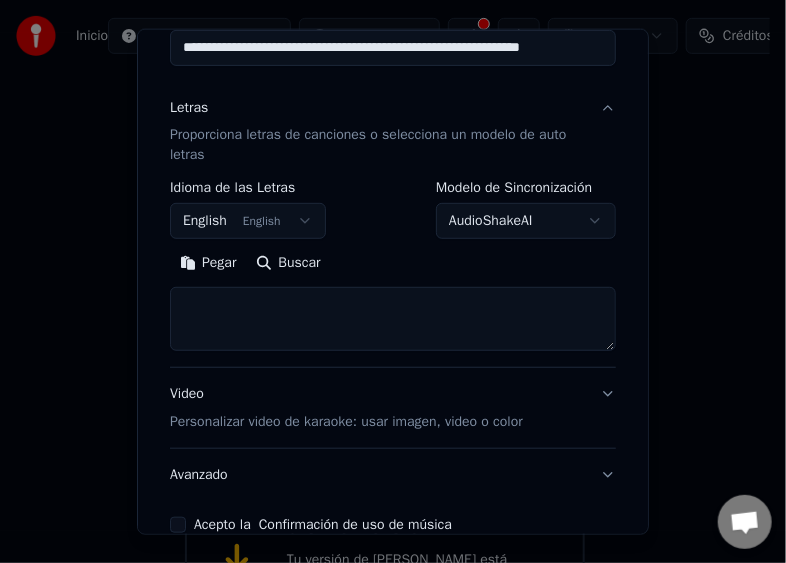 scroll, scrollTop: 300, scrollLeft: 0, axis: vertical 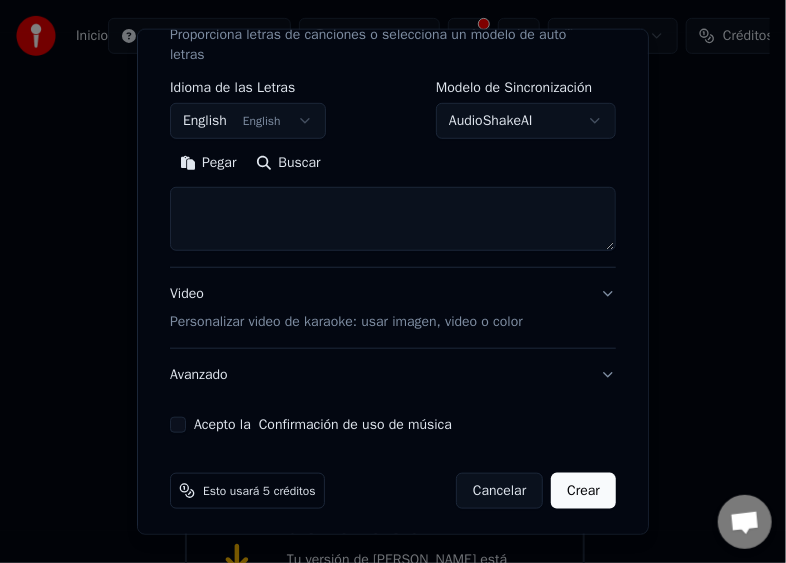 click on "English English" at bounding box center [248, 121] 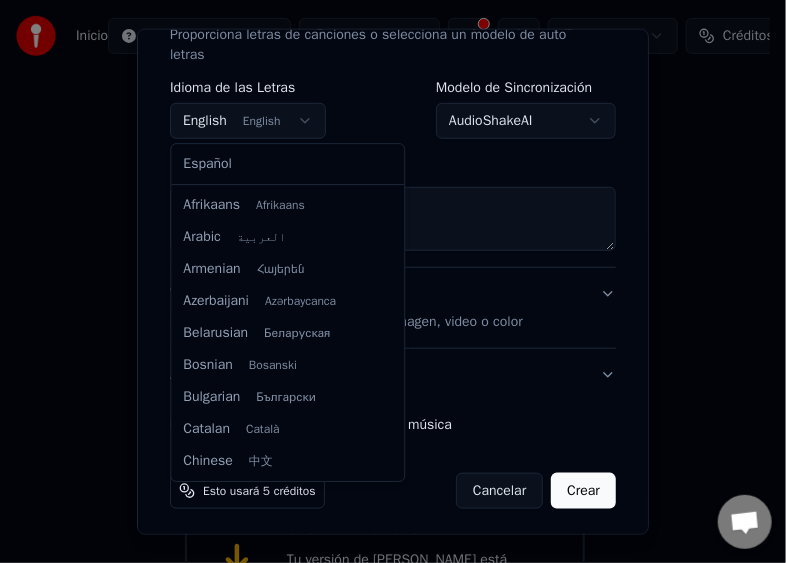 scroll, scrollTop: 160, scrollLeft: 0, axis: vertical 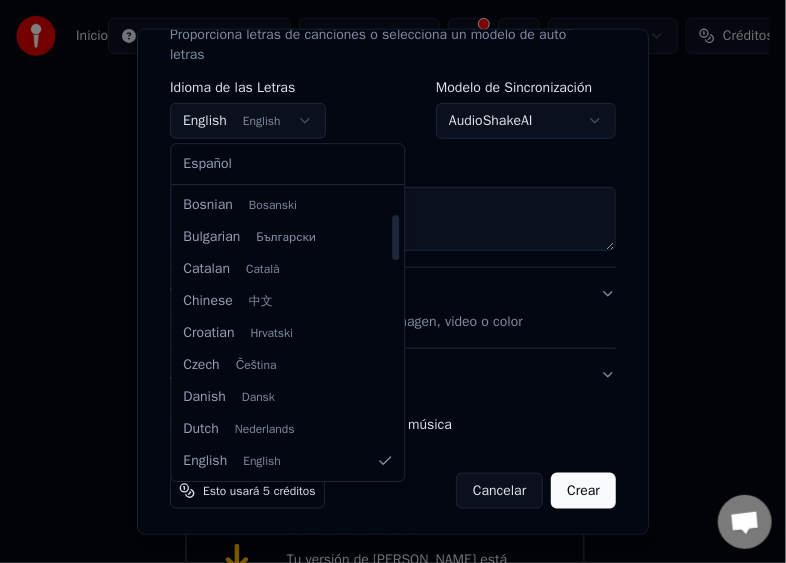 select on "**" 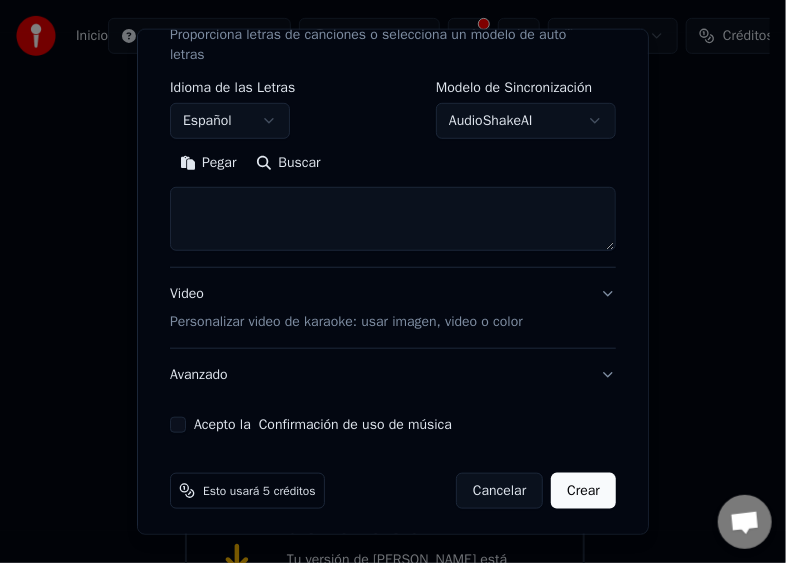 click at bounding box center (393, 219) 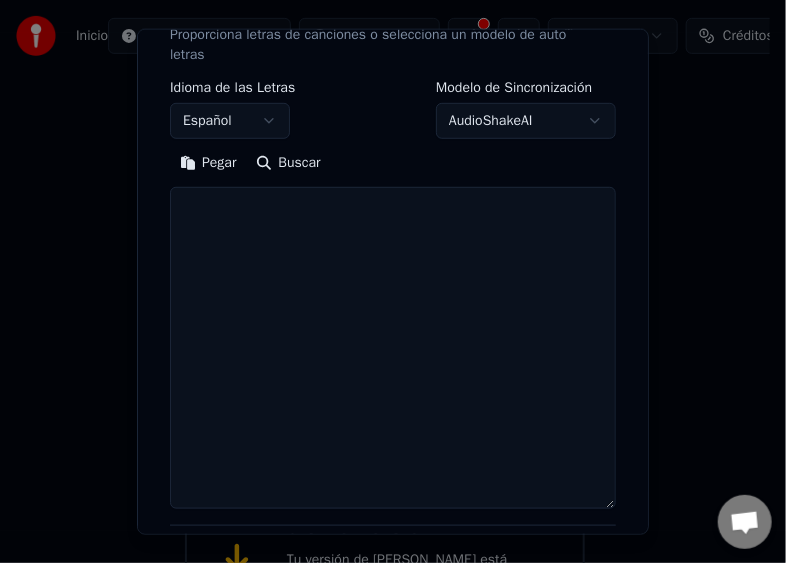 drag, startPoint x: 592, startPoint y: 244, endPoint x: 624, endPoint y: 507, distance: 264.9396 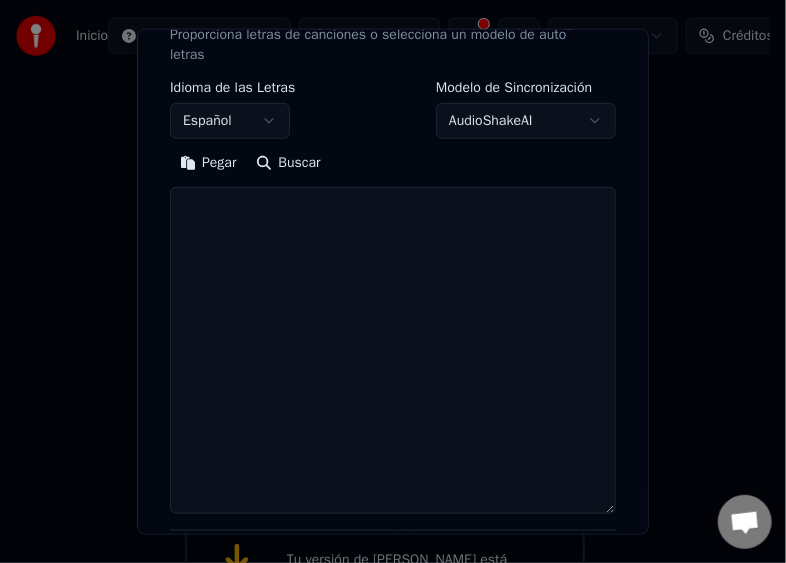 click at bounding box center (393, 350) 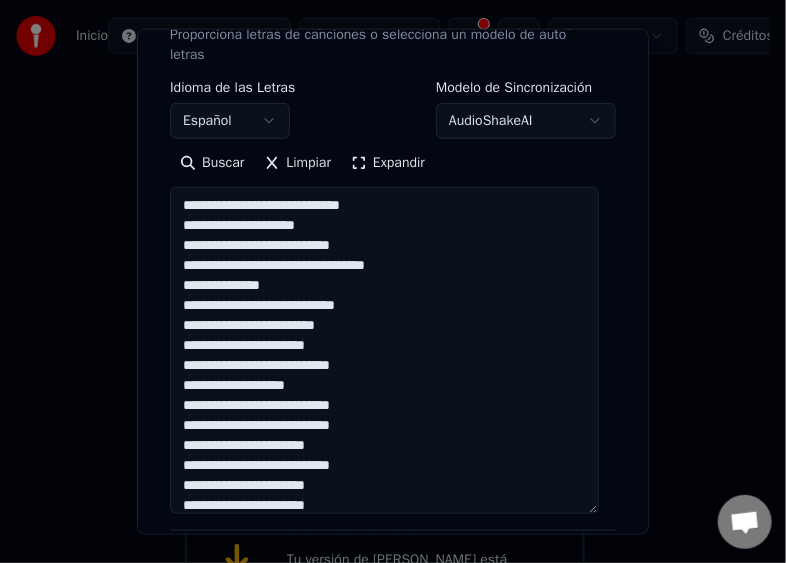 click on "**********" at bounding box center (384, 350) 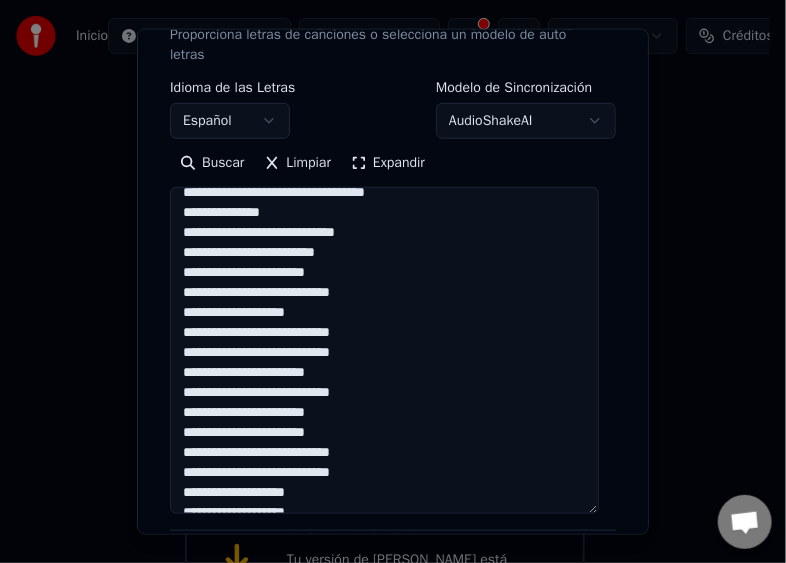 scroll, scrollTop: 100, scrollLeft: 0, axis: vertical 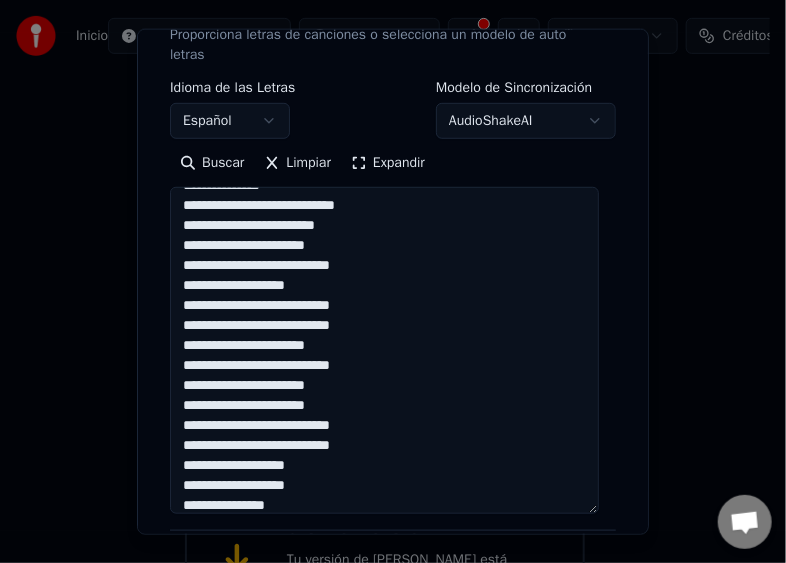 click on "**********" at bounding box center (384, 350) 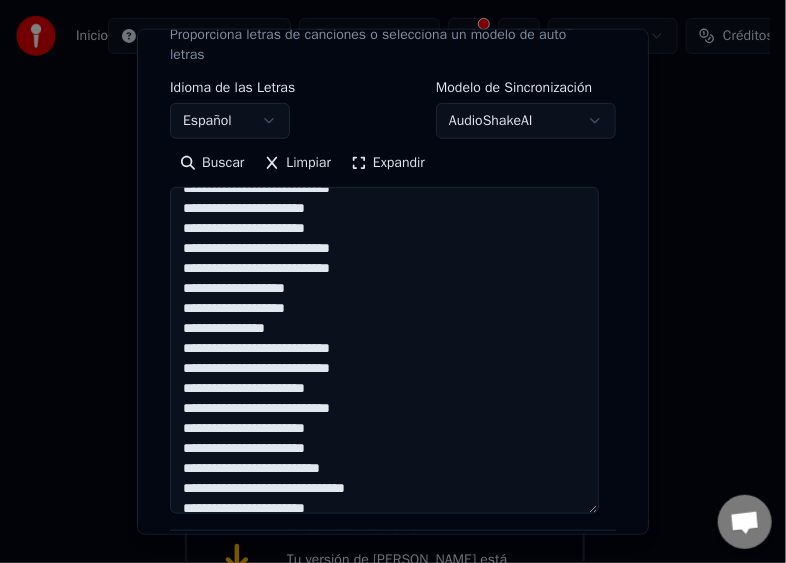 scroll, scrollTop: 290, scrollLeft: 0, axis: vertical 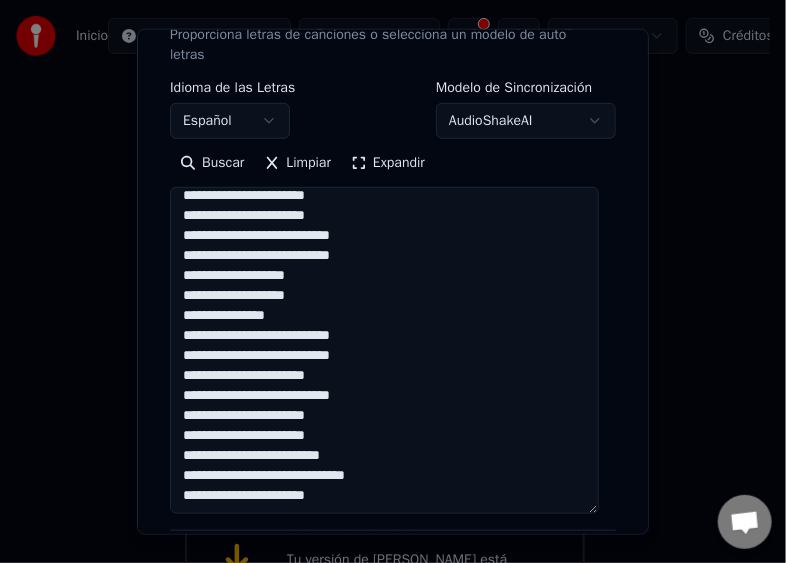 click on "**********" at bounding box center [384, 350] 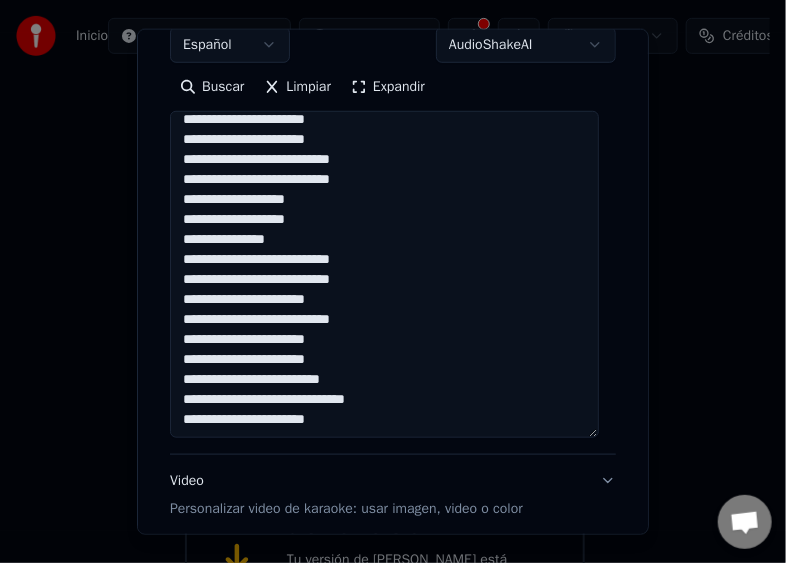 scroll, scrollTop: 400, scrollLeft: 0, axis: vertical 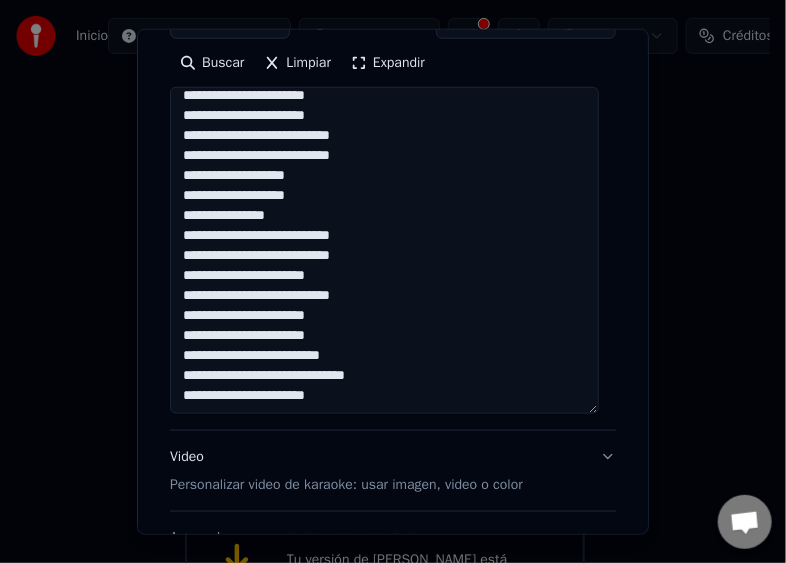 click on "**********" at bounding box center (384, 250) 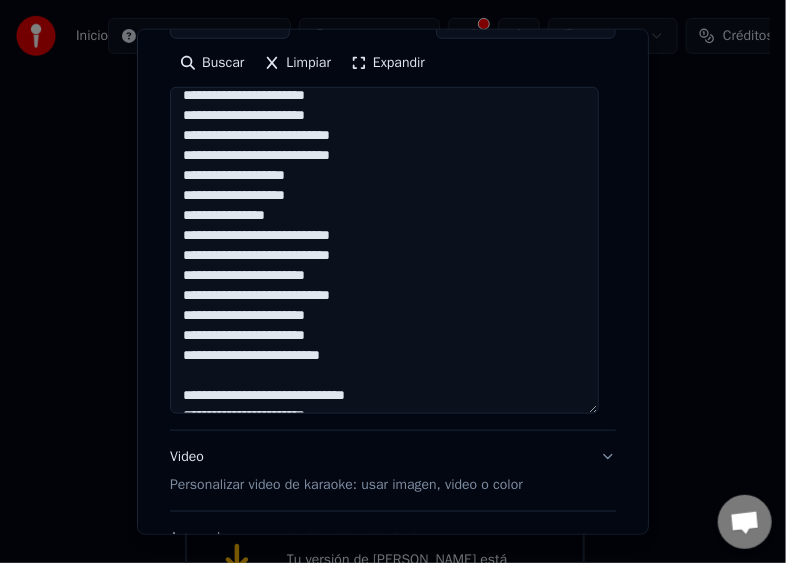 scroll, scrollTop: 310, scrollLeft: 0, axis: vertical 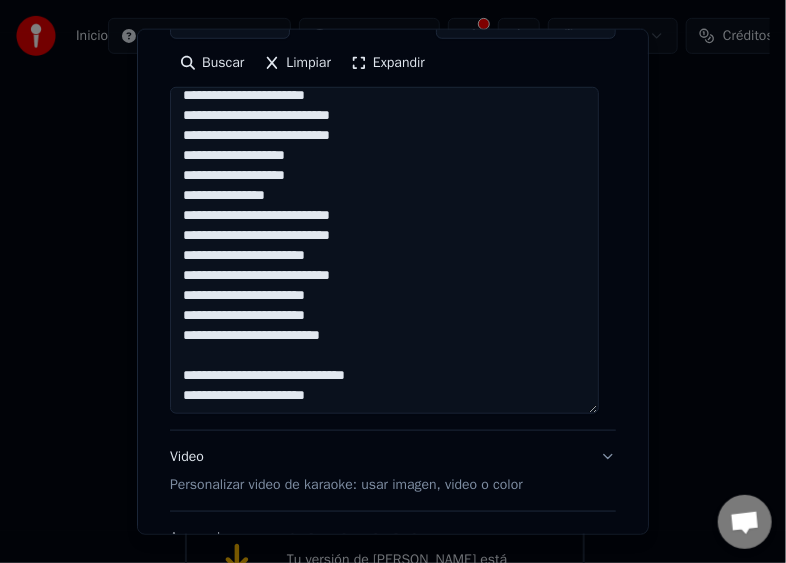 click on "**********" at bounding box center (384, 250) 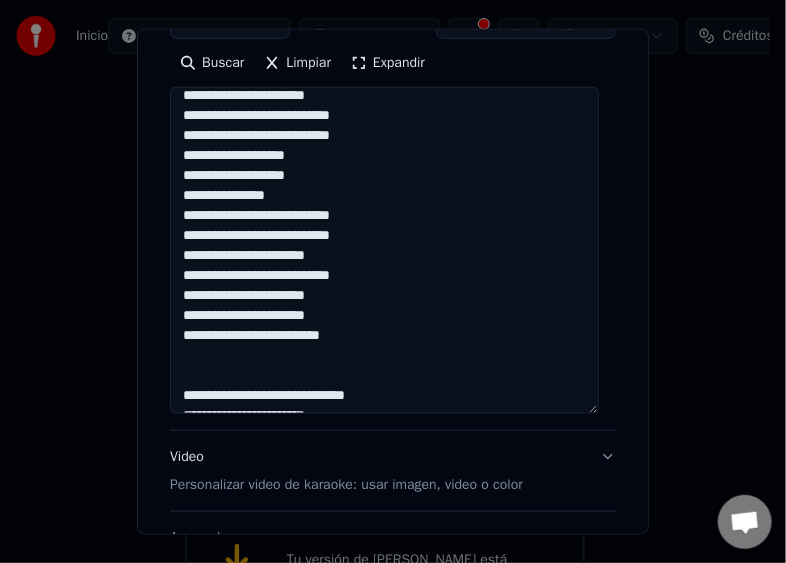 scroll, scrollTop: 330, scrollLeft: 0, axis: vertical 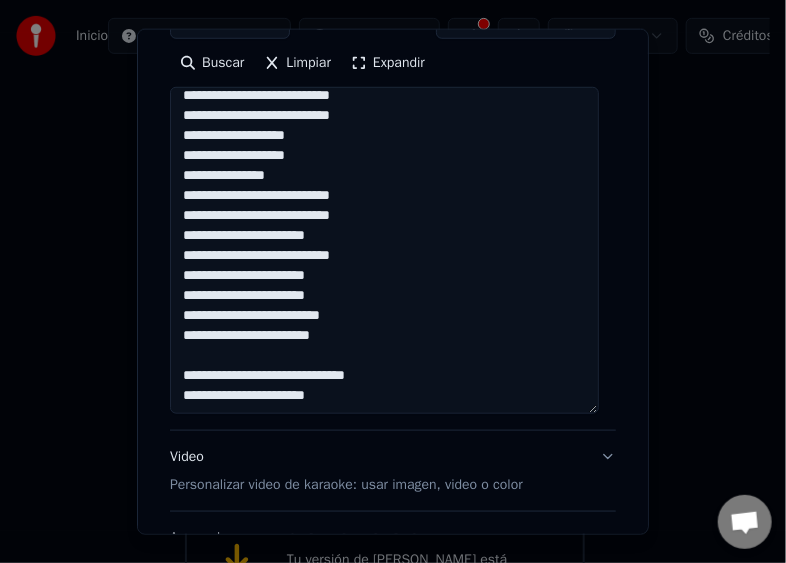 click on "**********" at bounding box center [384, 250] 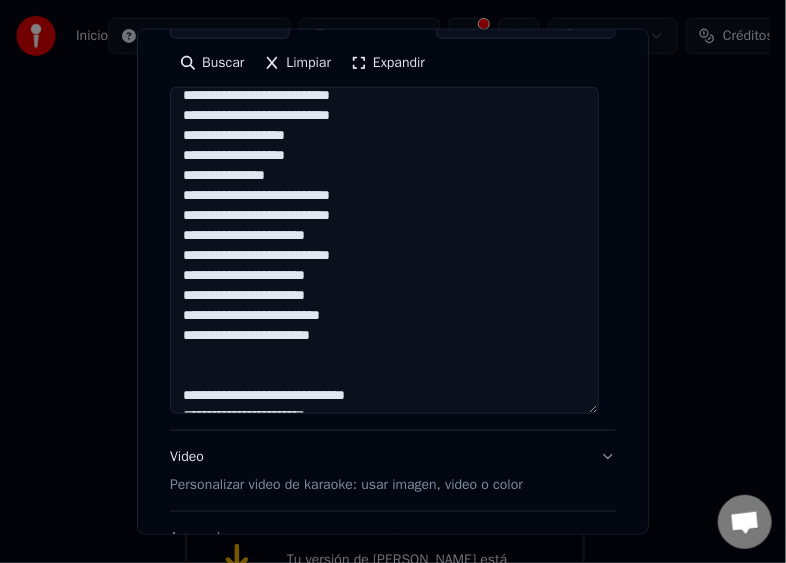 scroll, scrollTop: 350, scrollLeft: 0, axis: vertical 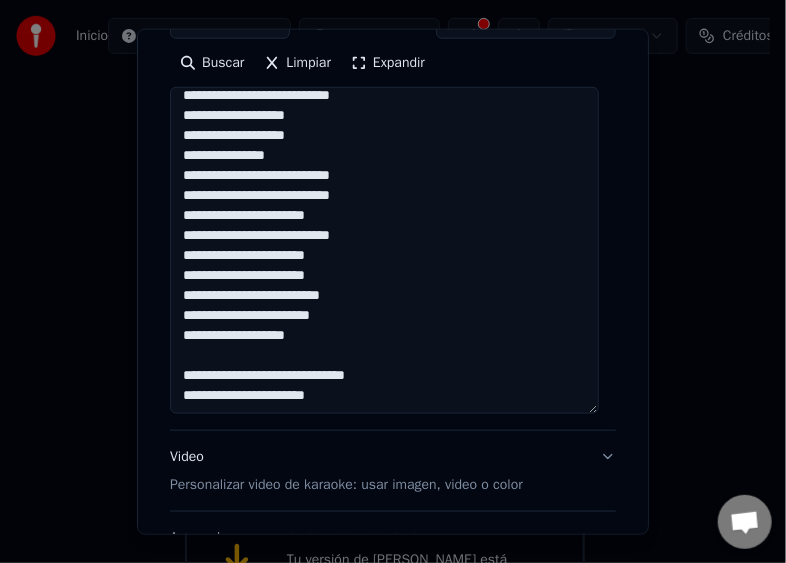 click on "**********" at bounding box center [384, 250] 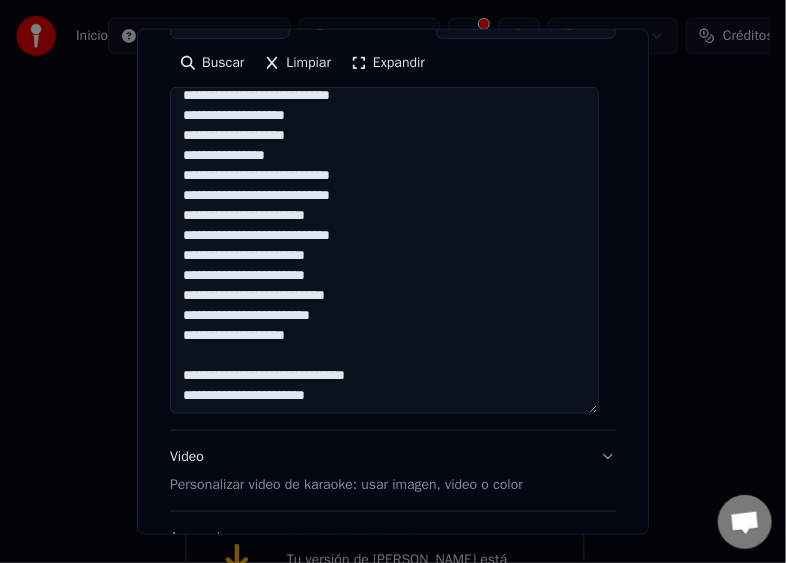 click on "**********" at bounding box center [384, 250] 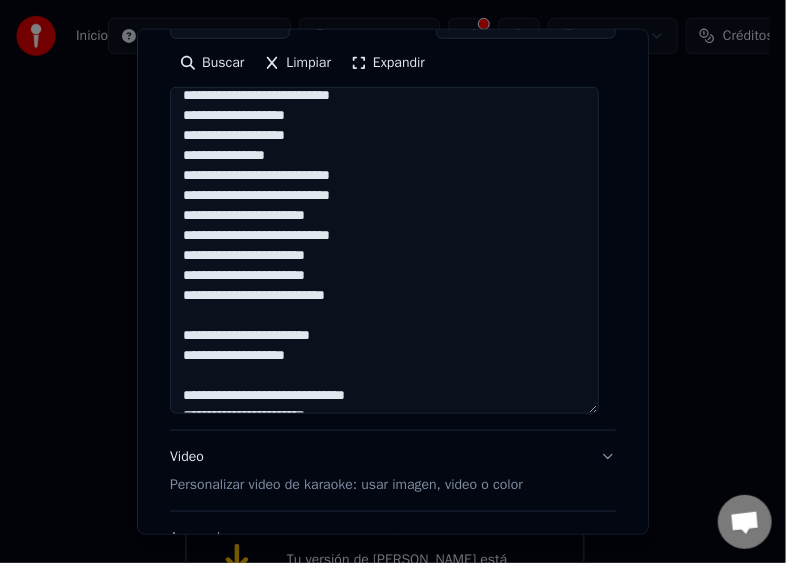 scroll, scrollTop: 370, scrollLeft: 0, axis: vertical 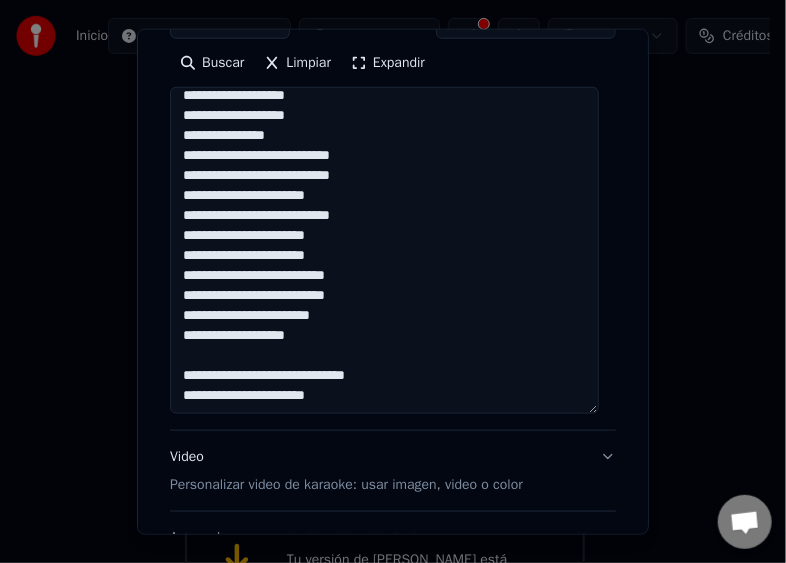 click on "**********" at bounding box center [384, 250] 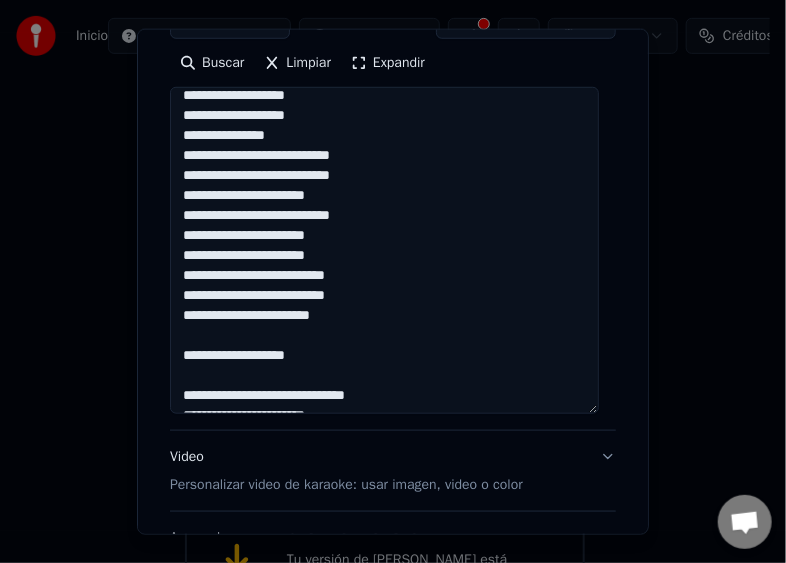 scroll, scrollTop: 390, scrollLeft: 0, axis: vertical 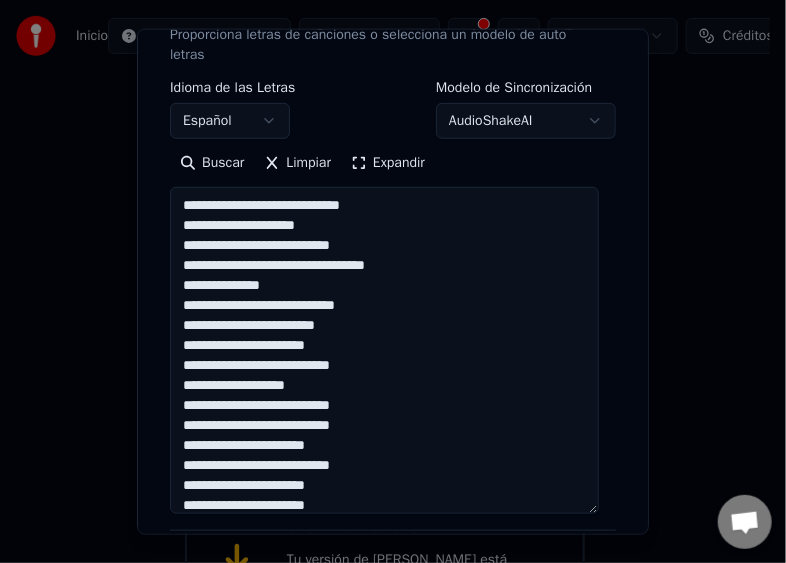 click on "**********" at bounding box center [384, 350] 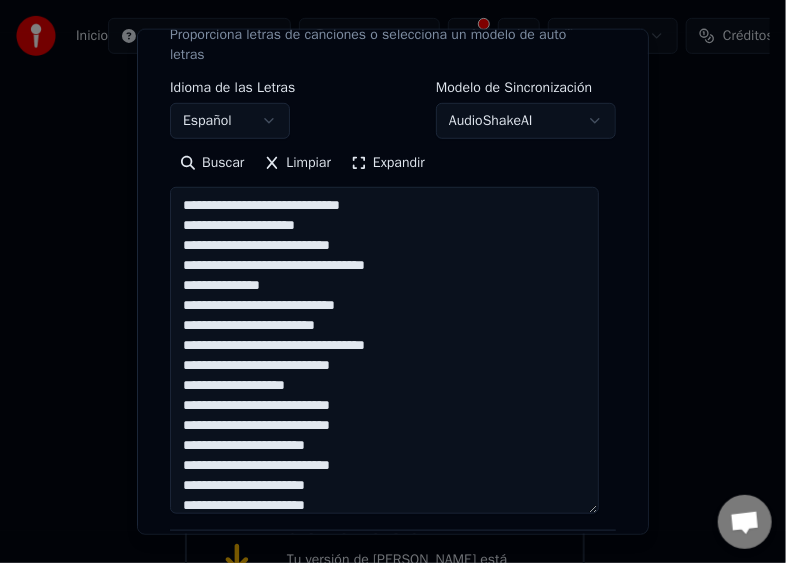 click on "**********" at bounding box center (384, 350) 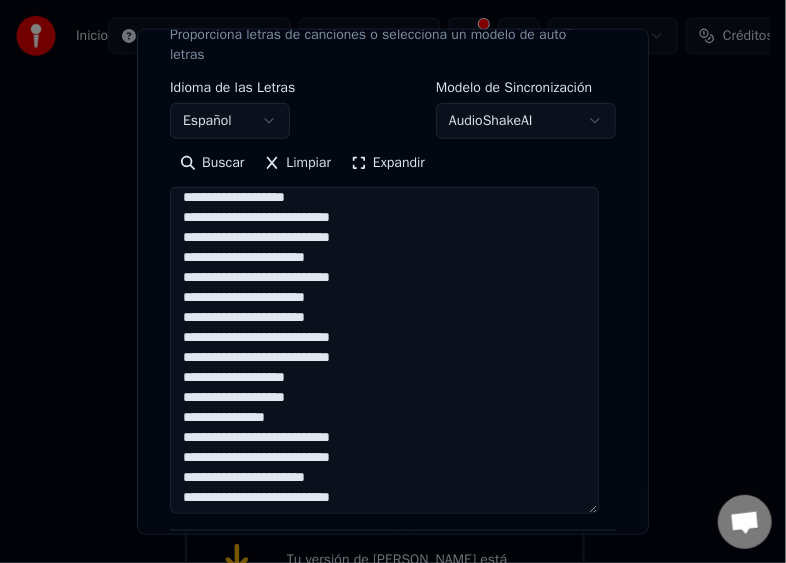 scroll, scrollTop: 200, scrollLeft: 0, axis: vertical 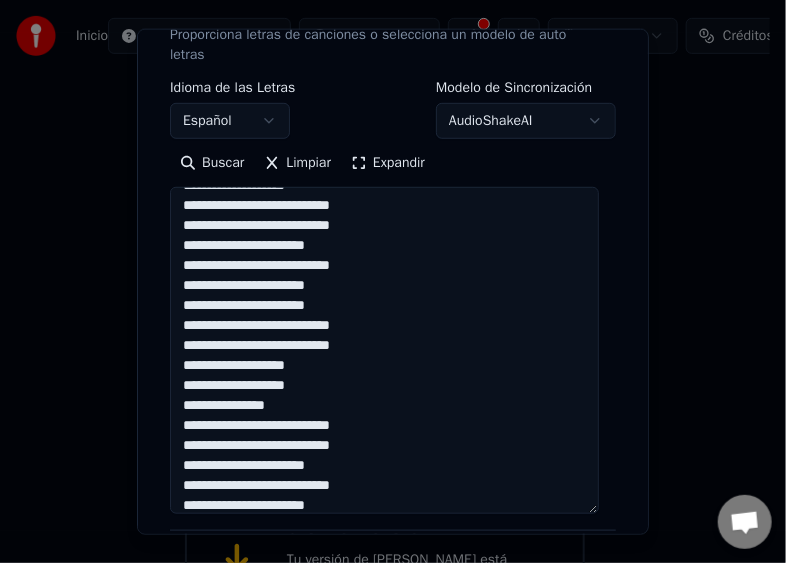 click on "**********" at bounding box center (384, 350) 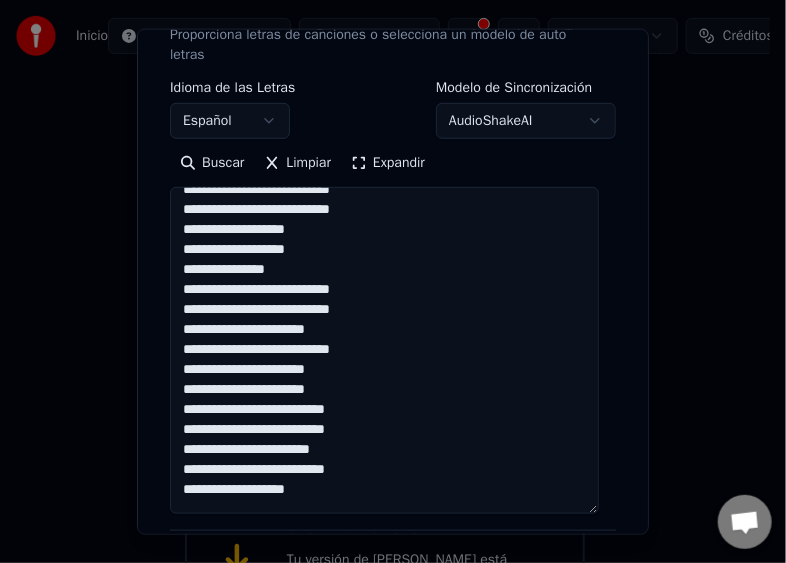 scroll, scrollTop: 390, scrollLeft: 0, axis: vertical 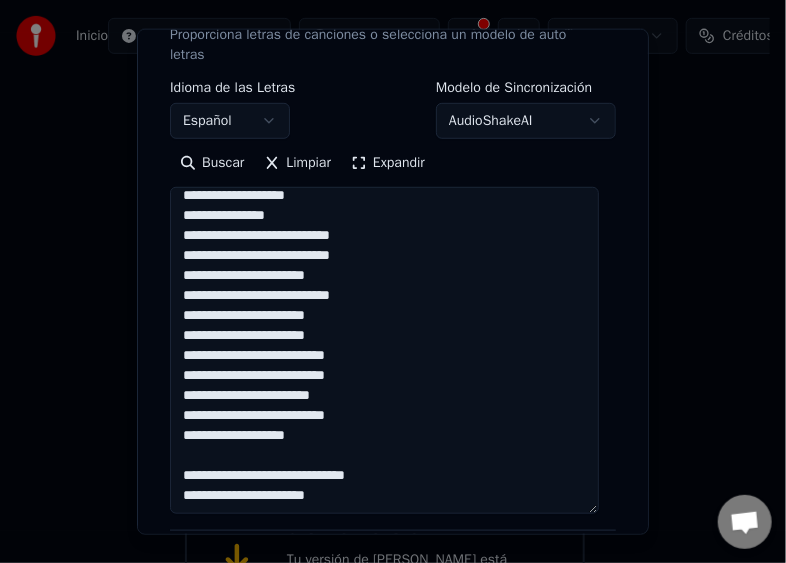 click on "**********" at bounding box center [384, 350] 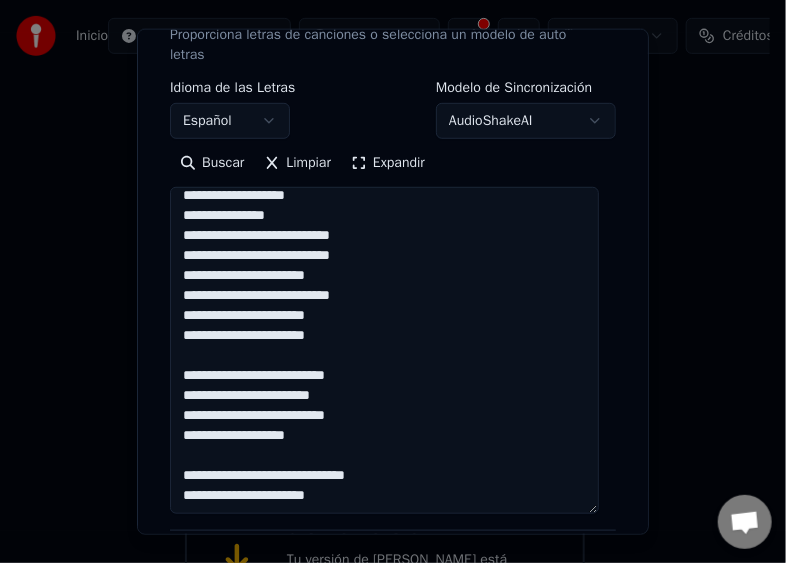 click on "**********" at bounding box center (384, 350) 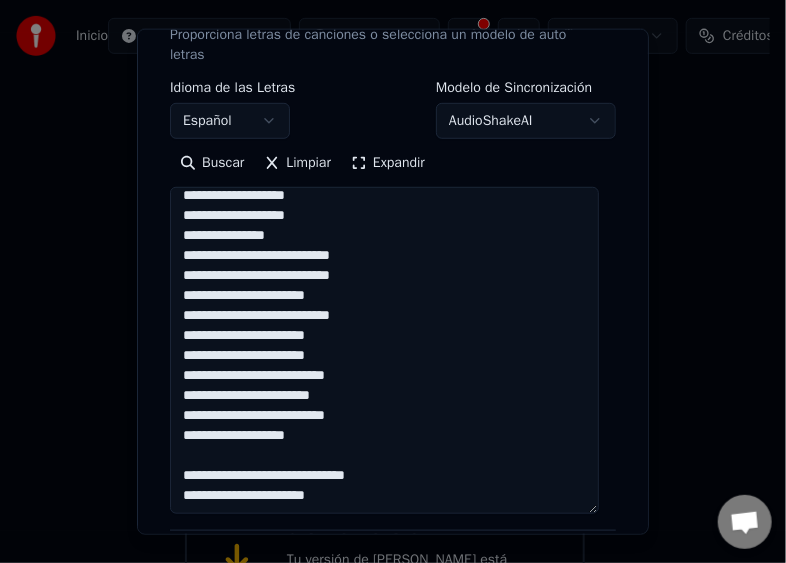 scroll, scrollTop: 370, scrollLeft: 0, axis: vertical 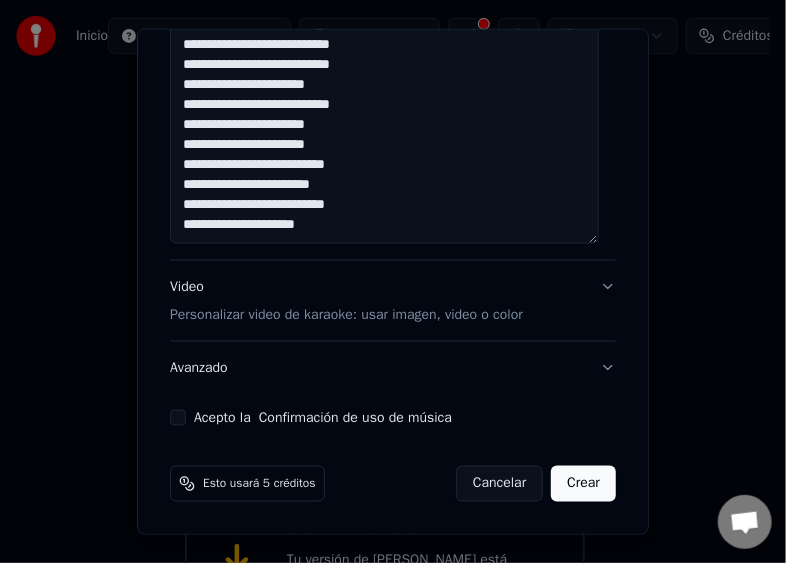 type on "**********" 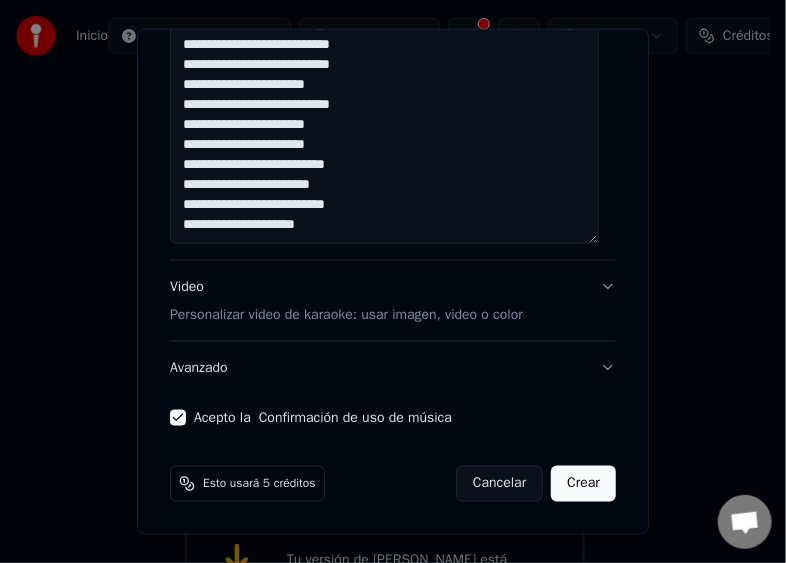 click on "Crear" at bounding box center [583, 484] 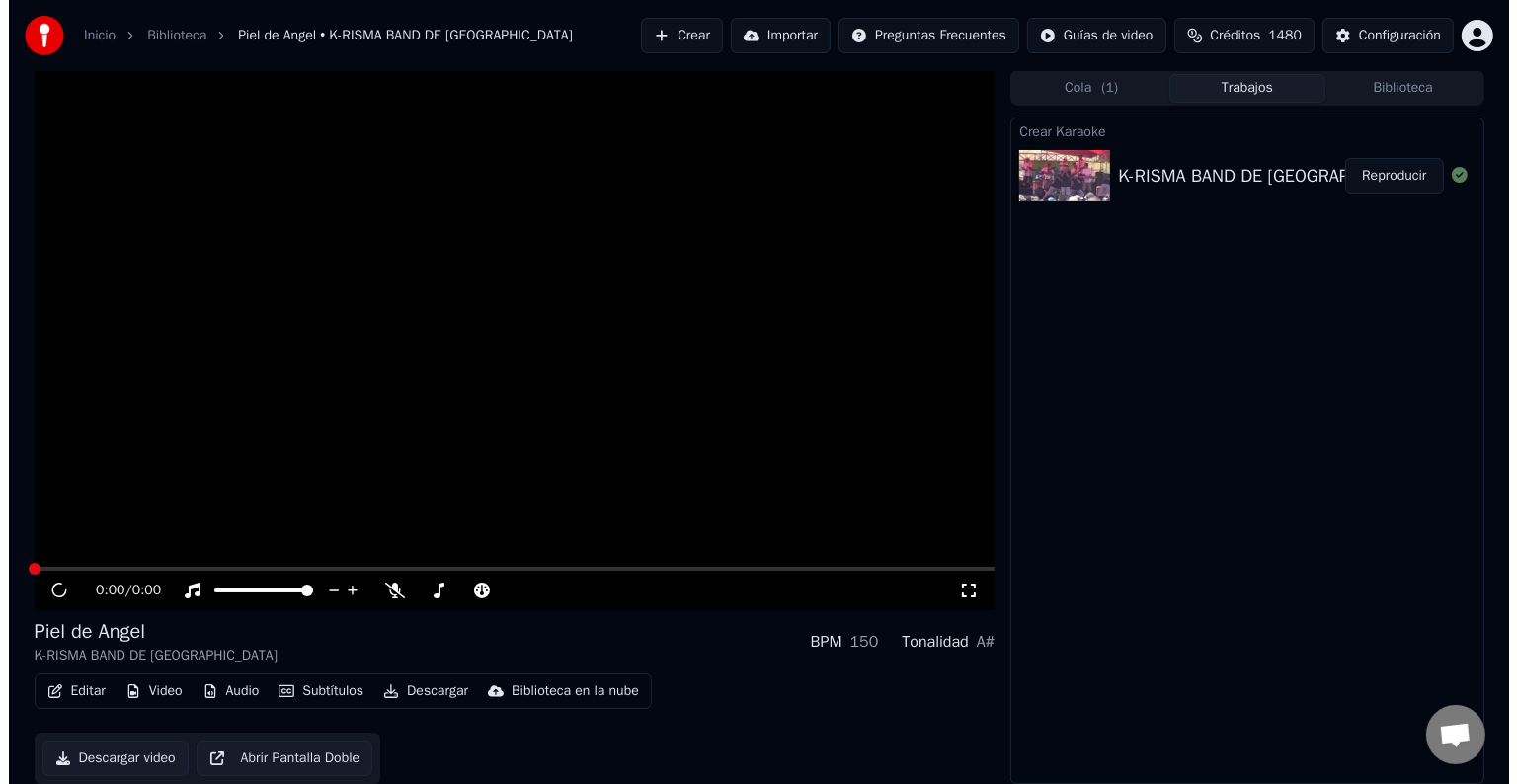 scroll, scrollTop: 1, scrollLeft: 0, axis: vertical 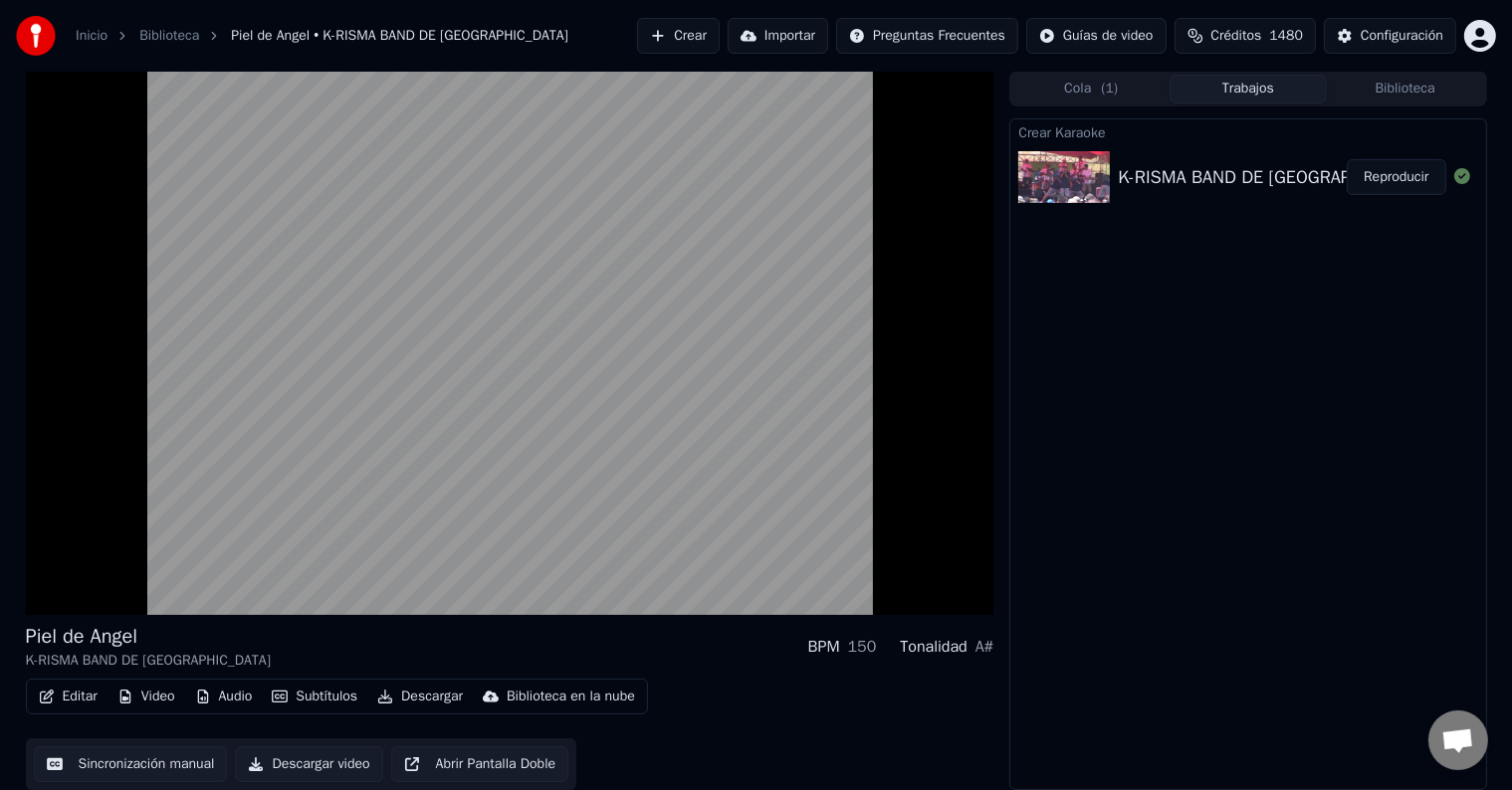 click at bounding box center (1064, 177) 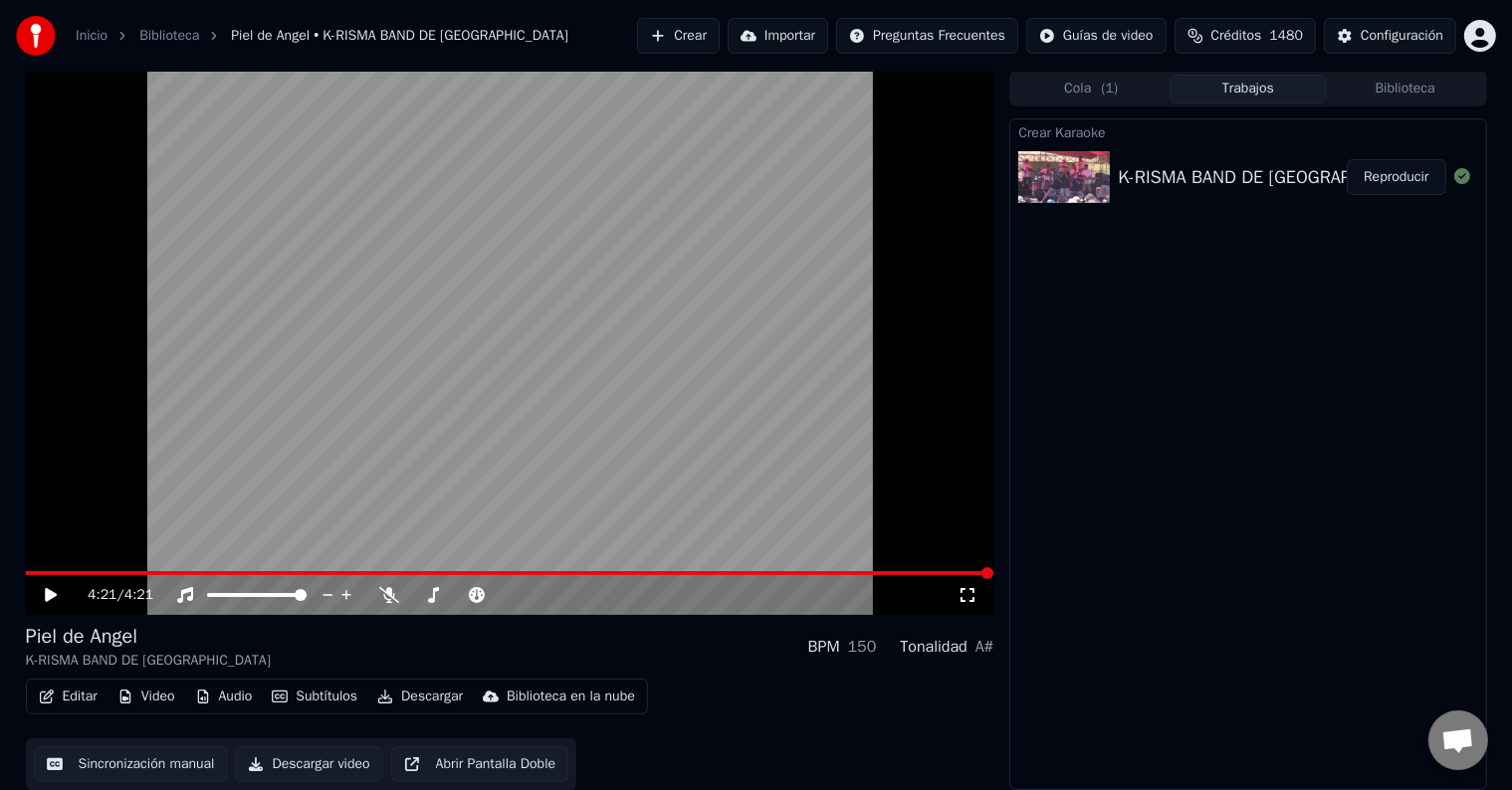 click 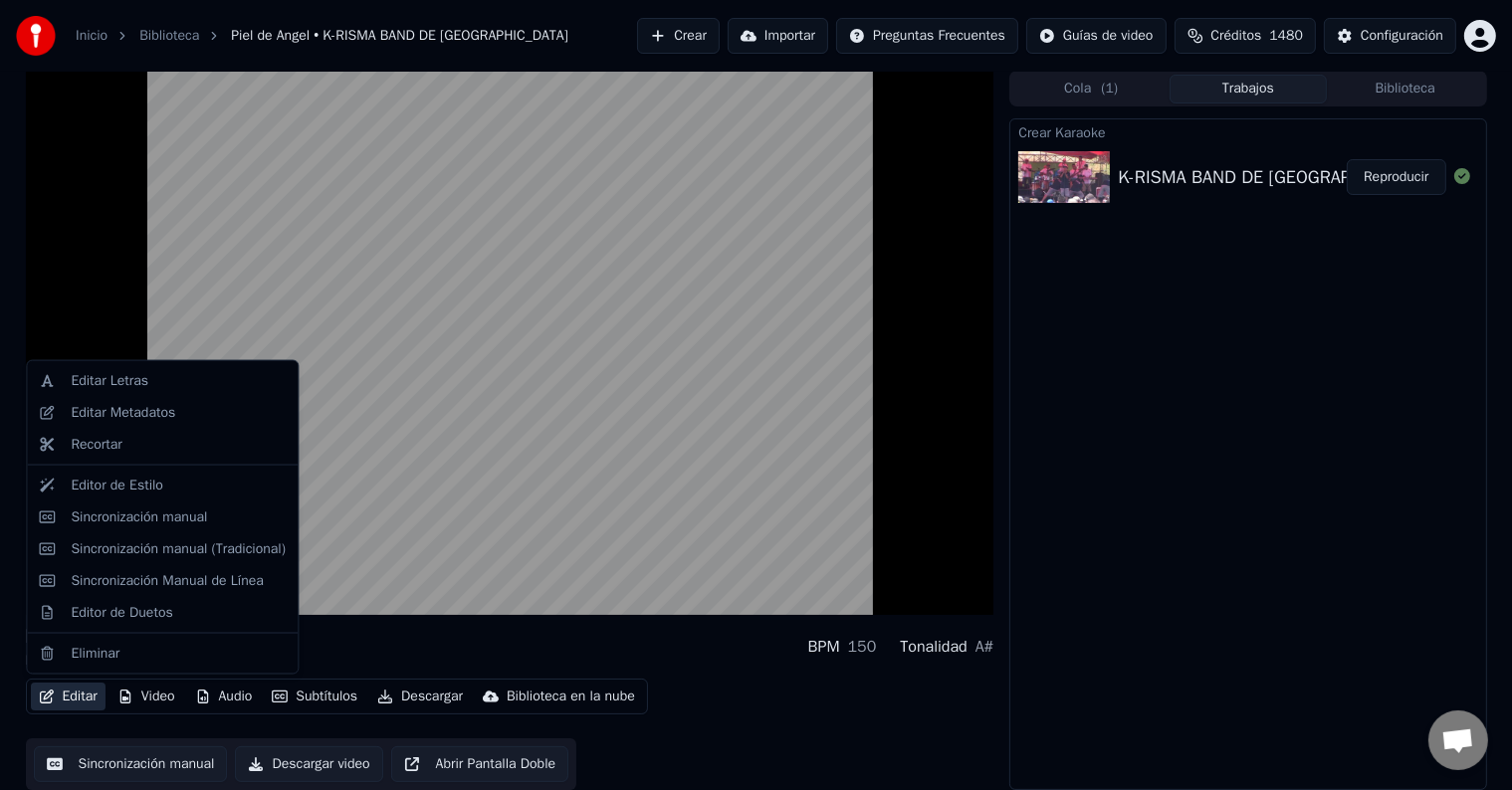 click on "Editar" at bounding box center (68, 696) 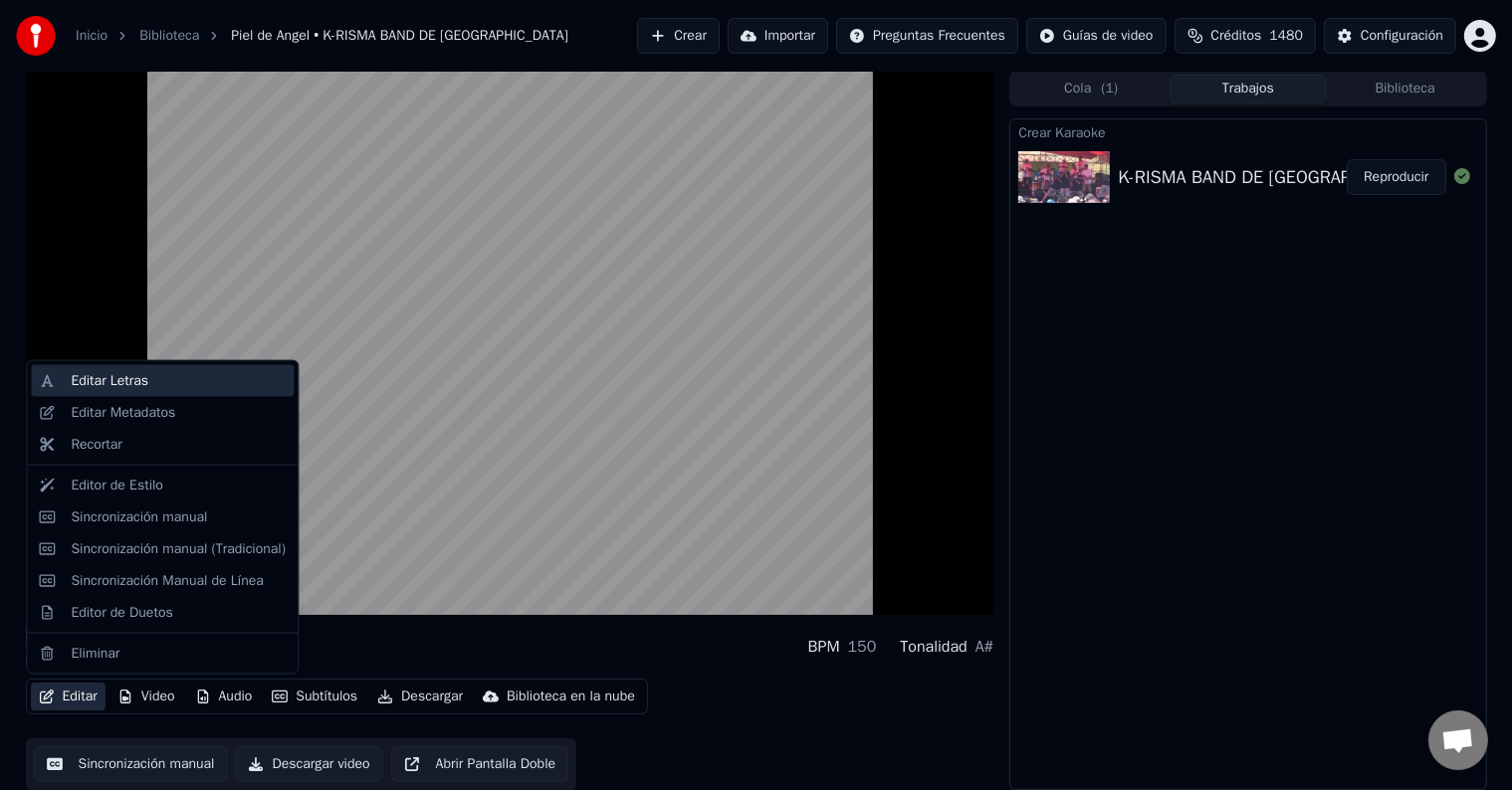 click on "Editar Letras" at bounding box center (109, 381) 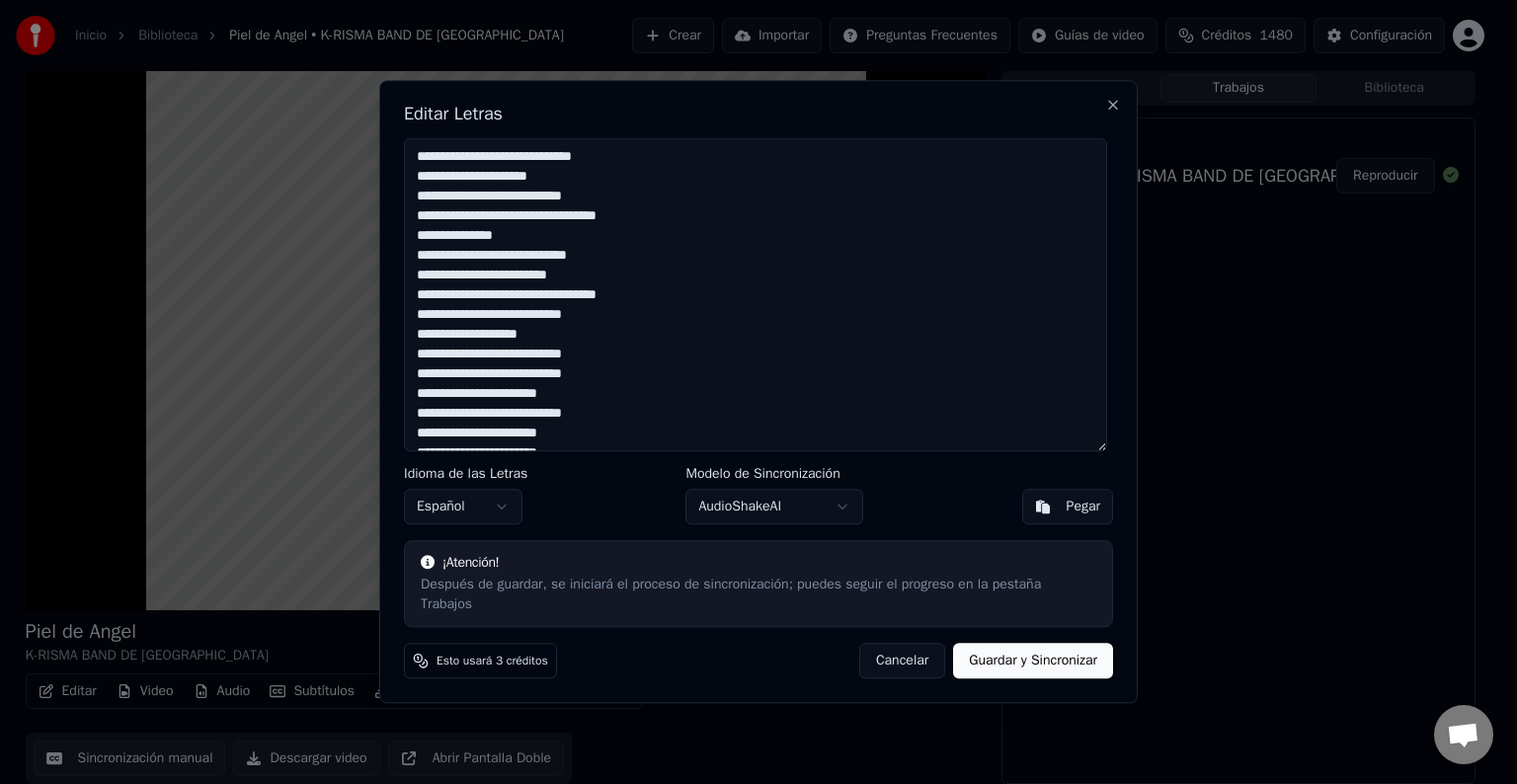 drag, startPoint x: 583, startPoint y: 307, endPoint x: 662, endPoint y: 303, distance: 79.1012 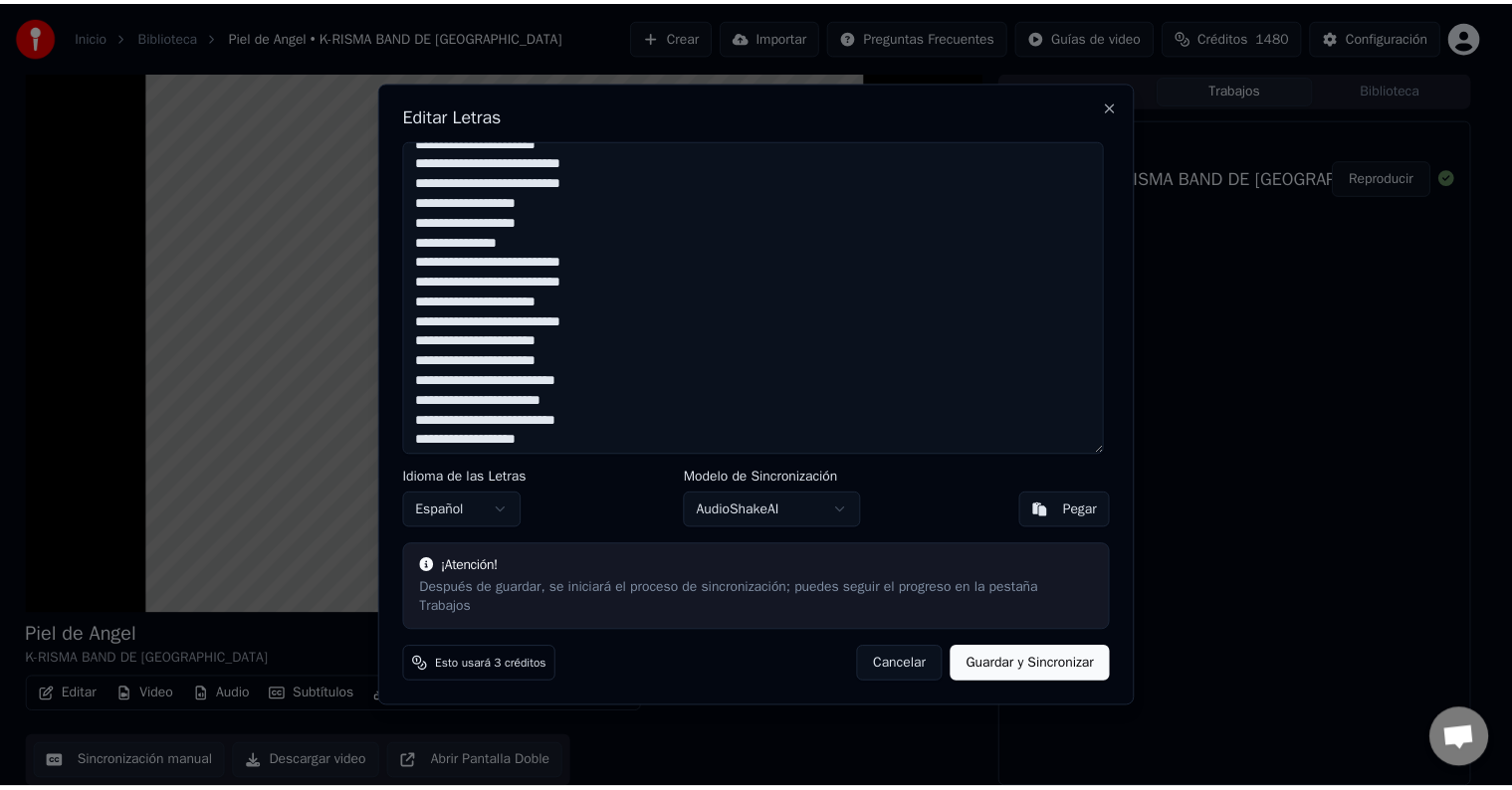 scroll, scrollTop: 318, scrollLeft: 0, axis: vertical 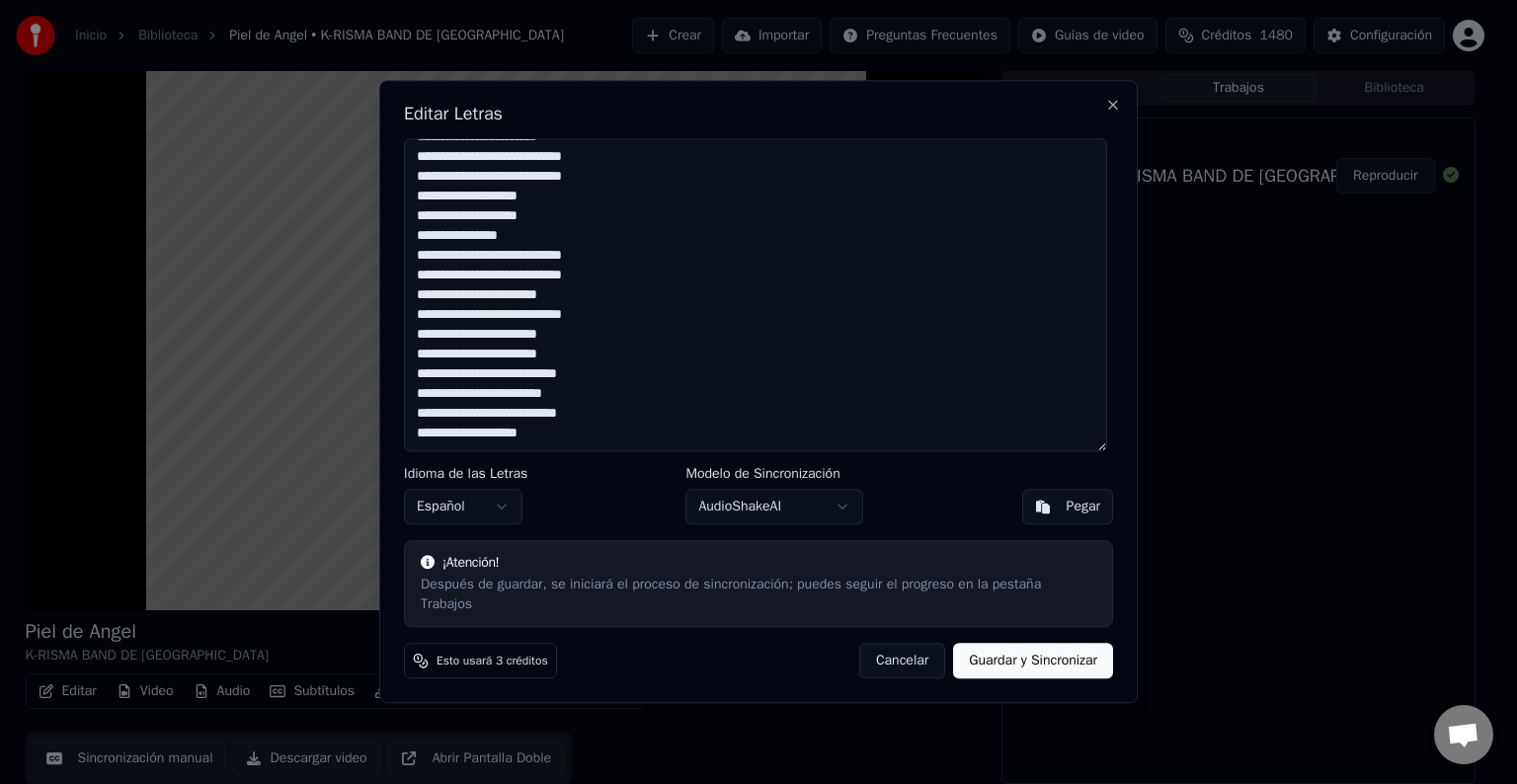 type on "**********" 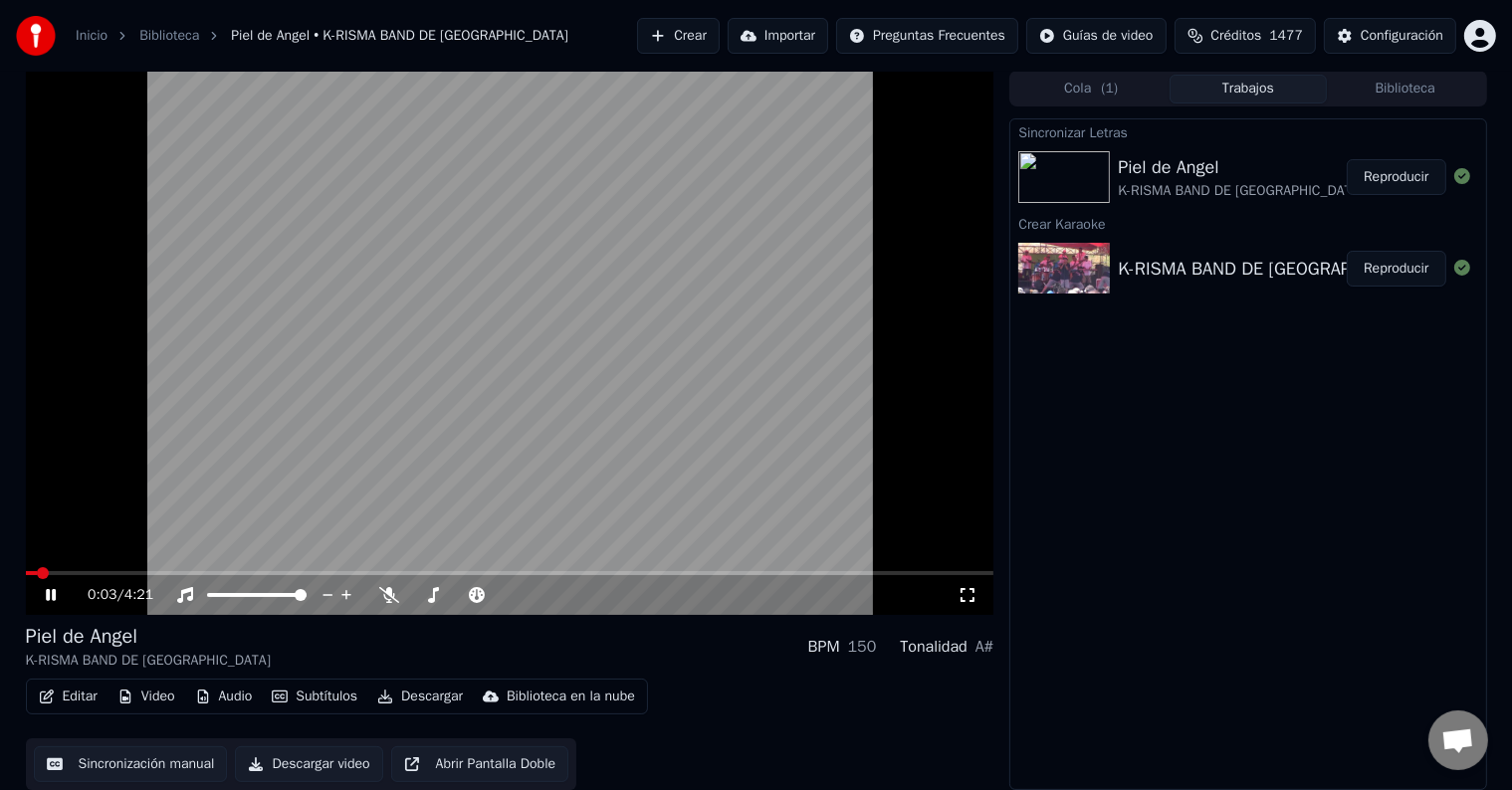 click at bounding box center (31, 573) 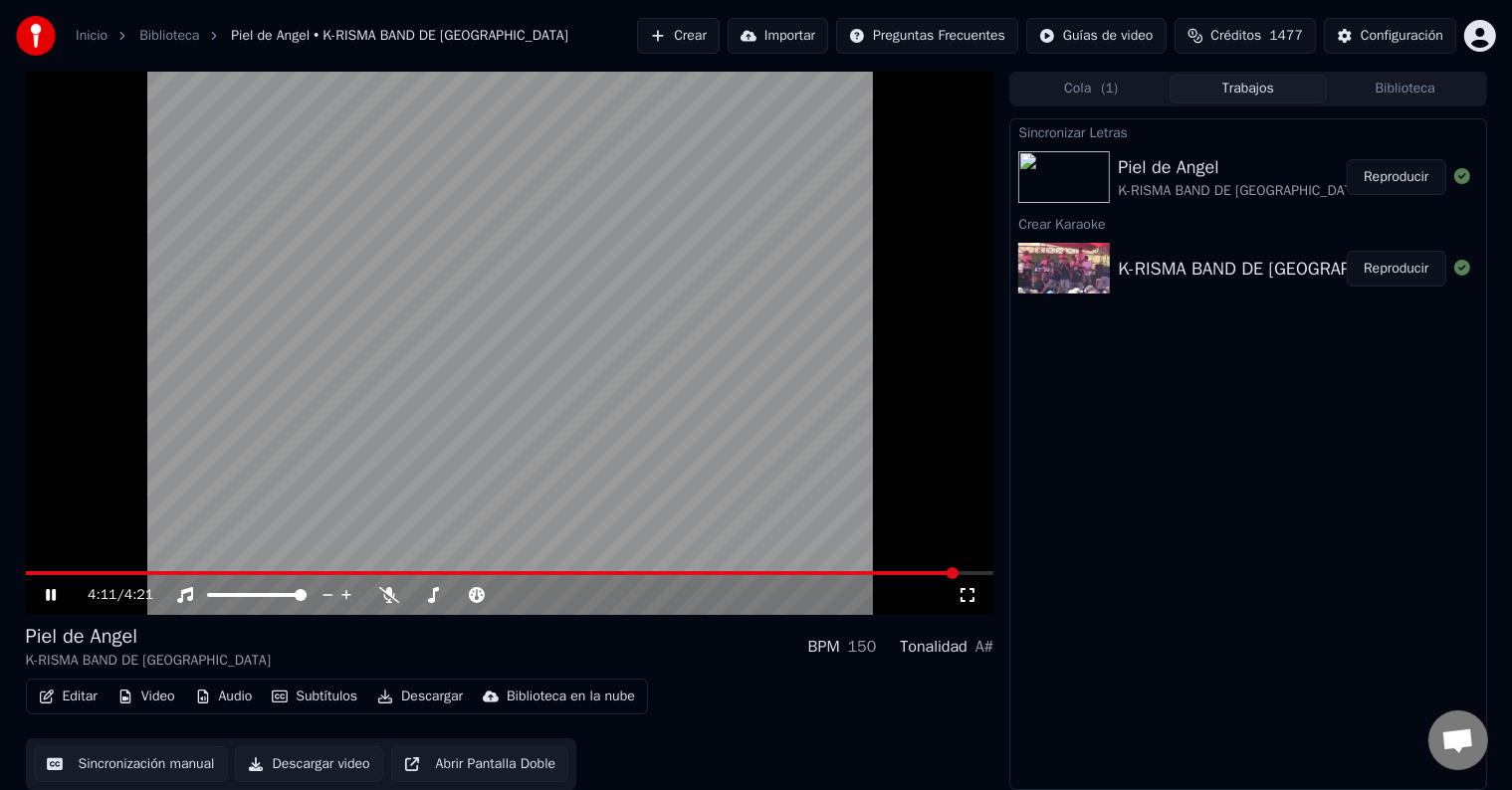 click 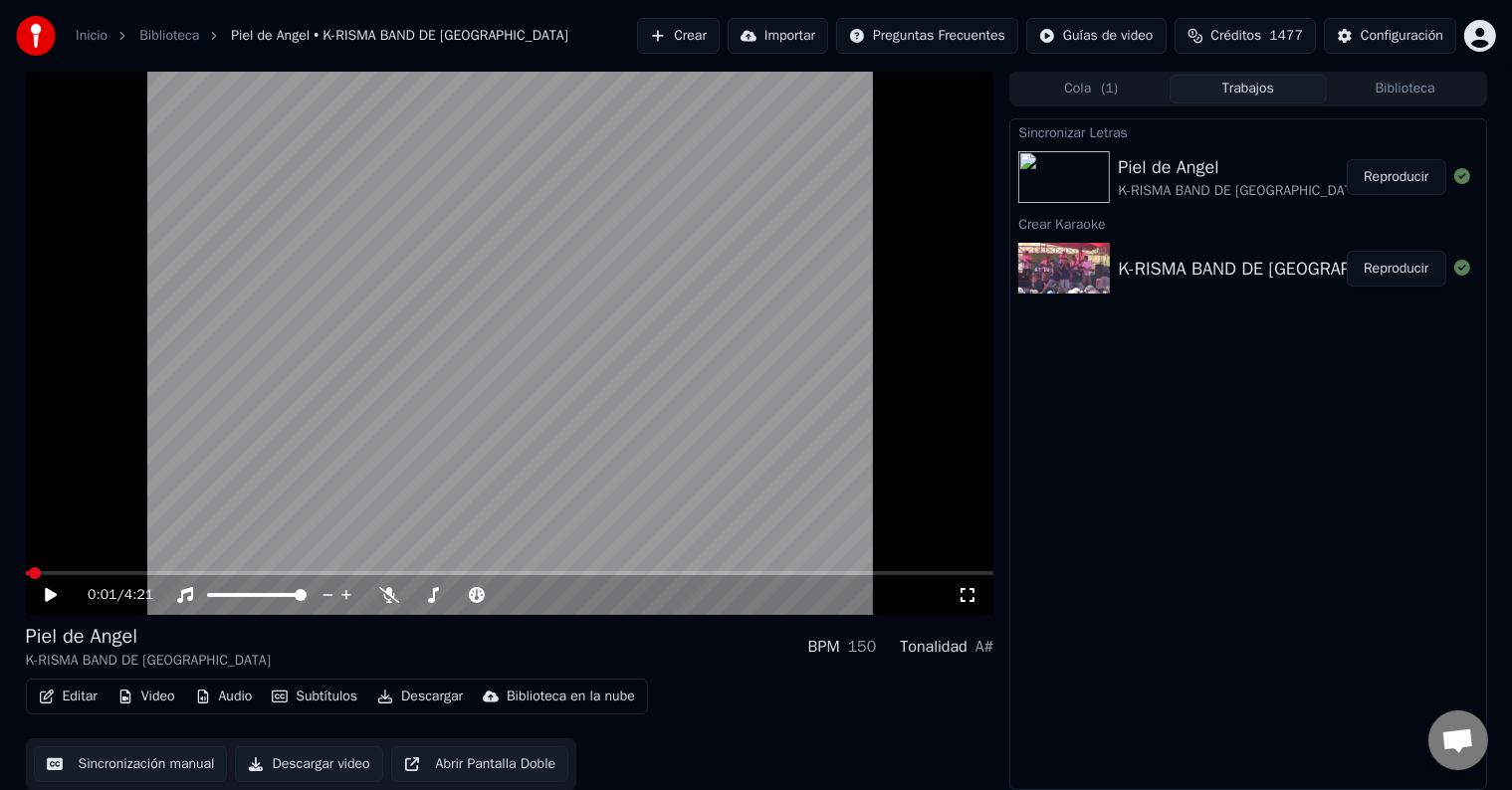 click at bounding box center [28, 573] 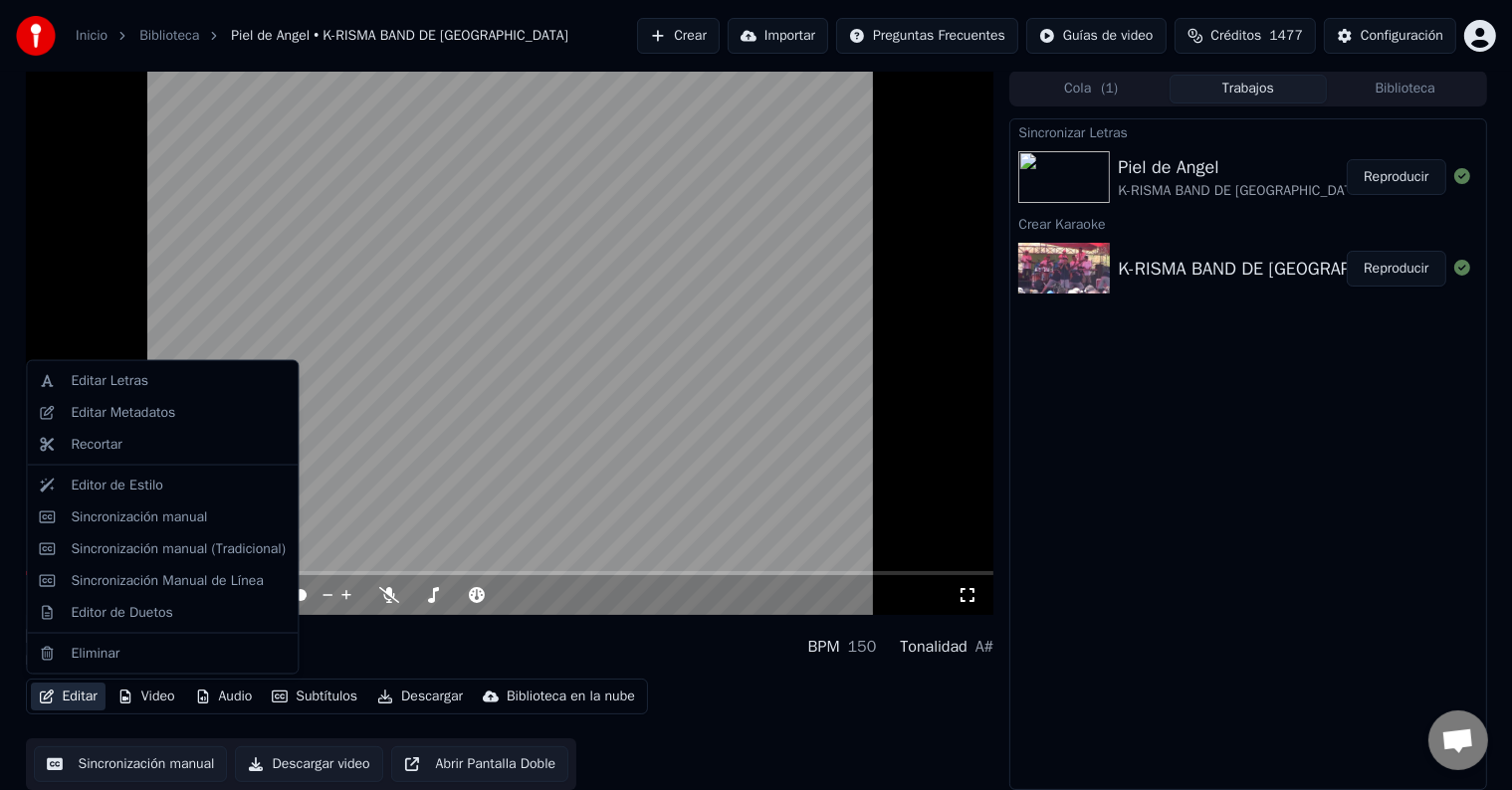 click on "Editar" at bounding box center [68, 696] 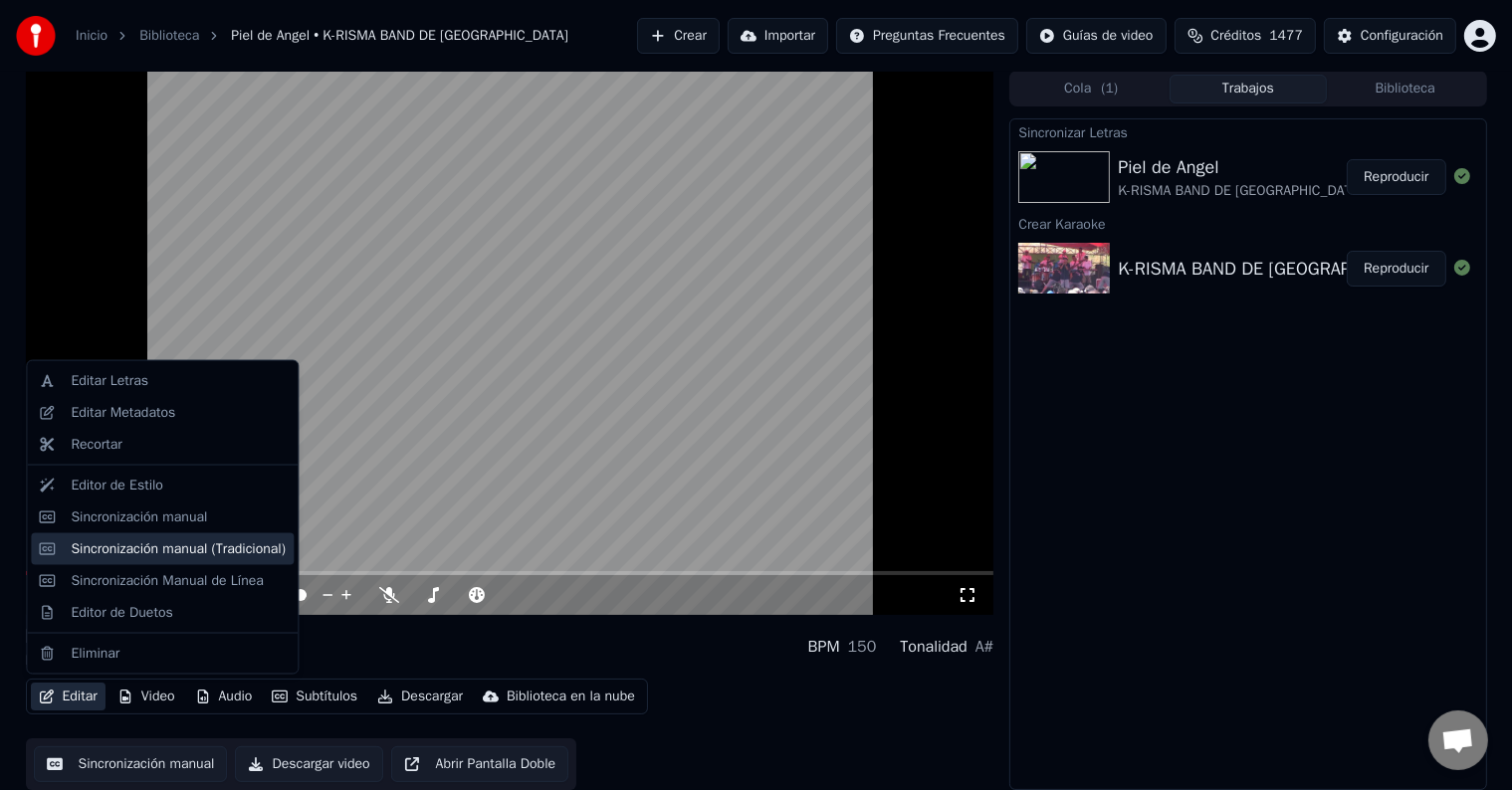 click on "Sincronización manual (Tradicional)" at bounding box center (178, 549) 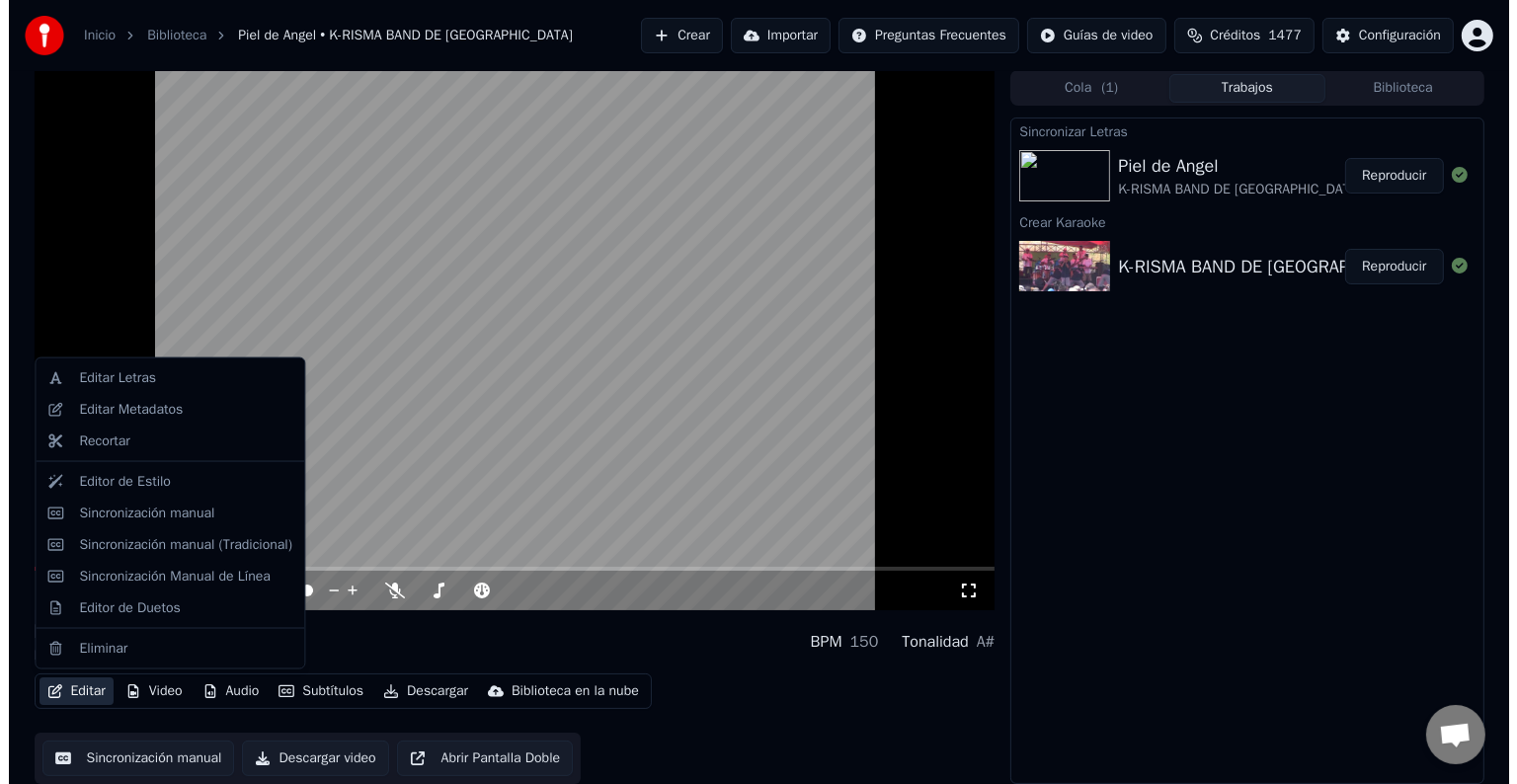scroll, scrollTop: 0, scrollLeft: 0, axis: both 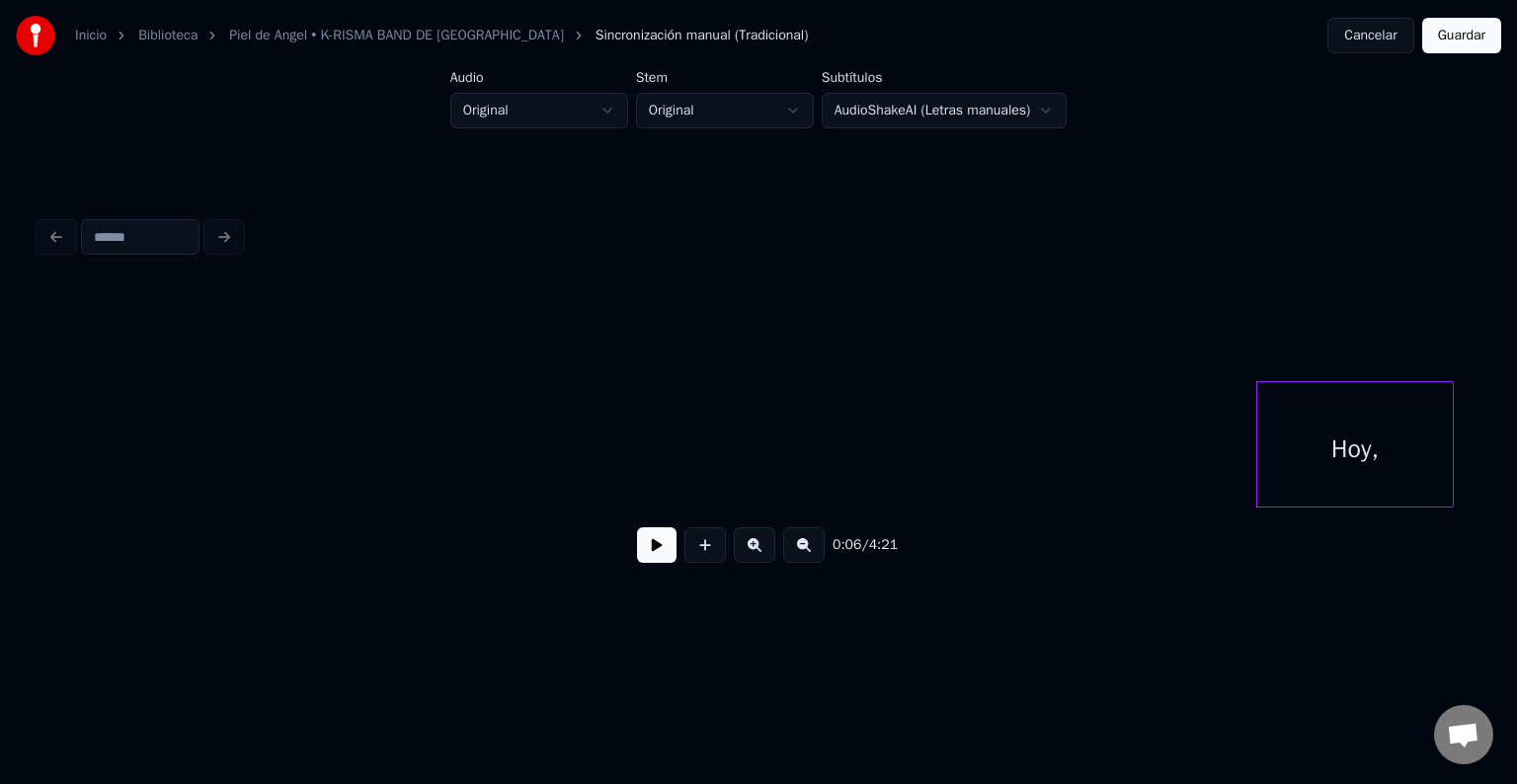 click on "Hoy," at bounding box center (25862, 444) 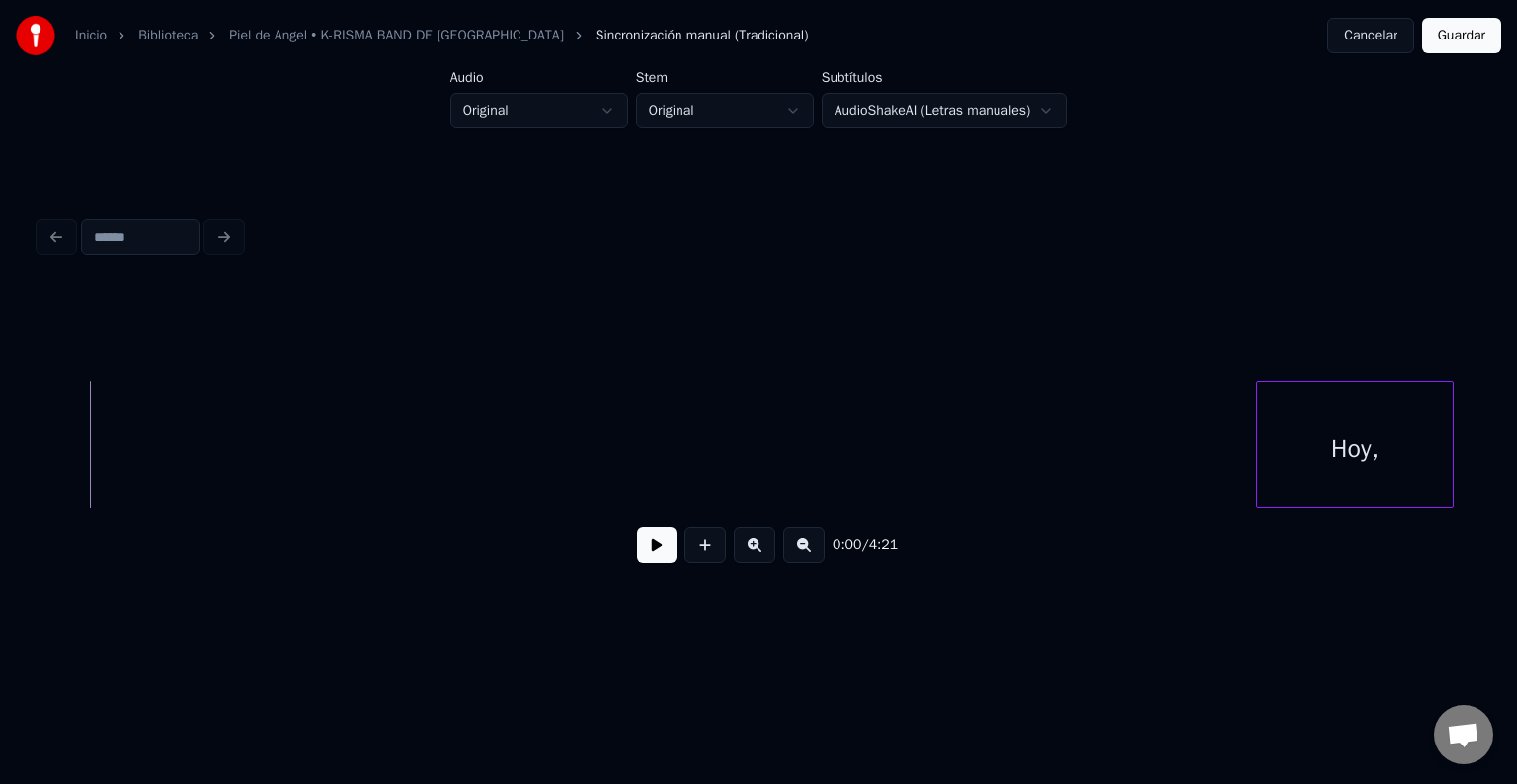 click on "0:00  /  4:21" at bounding box center (758, 545) 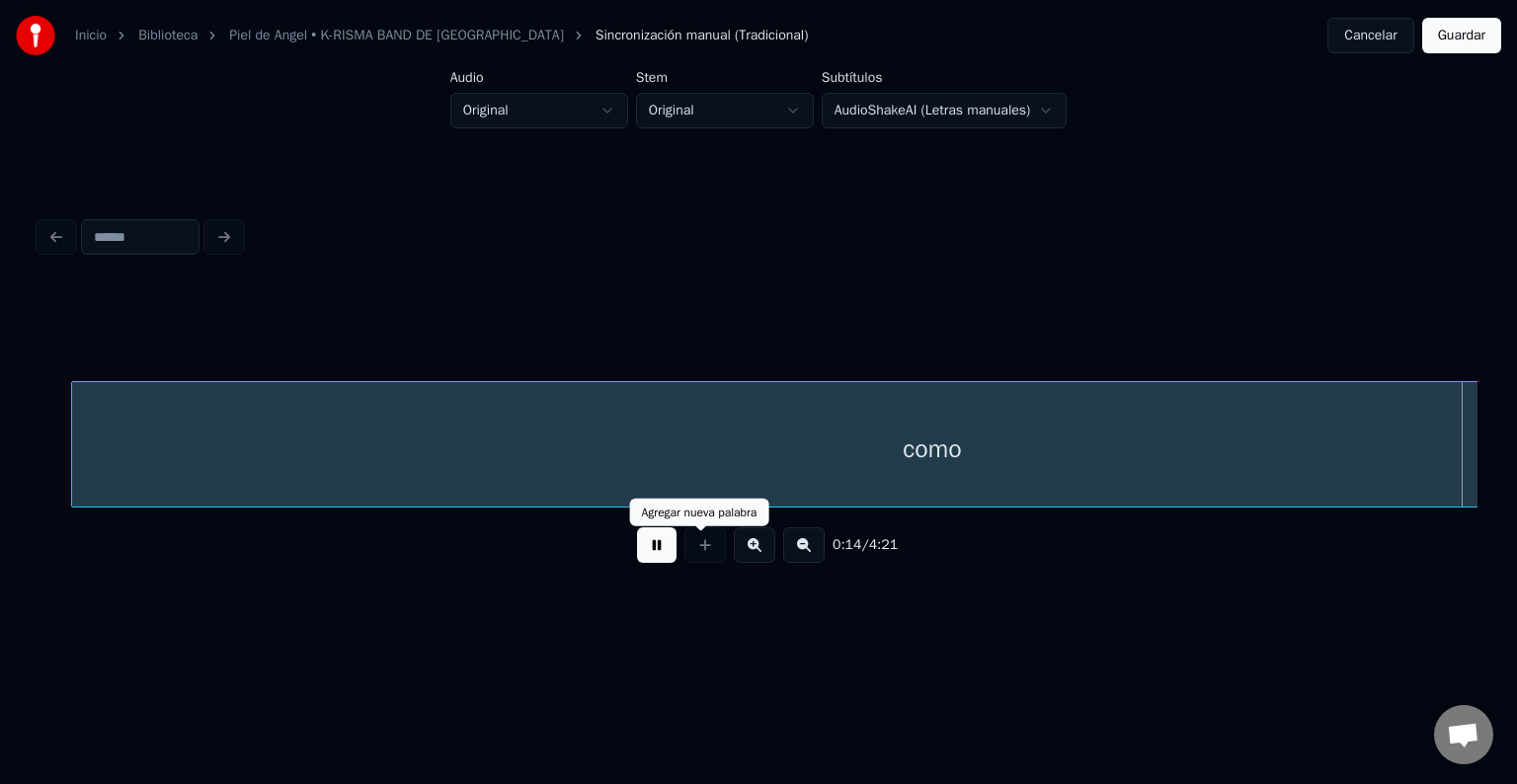 scroll, scrollTop: 0, scrollLeft: 2876, axis: horizontal 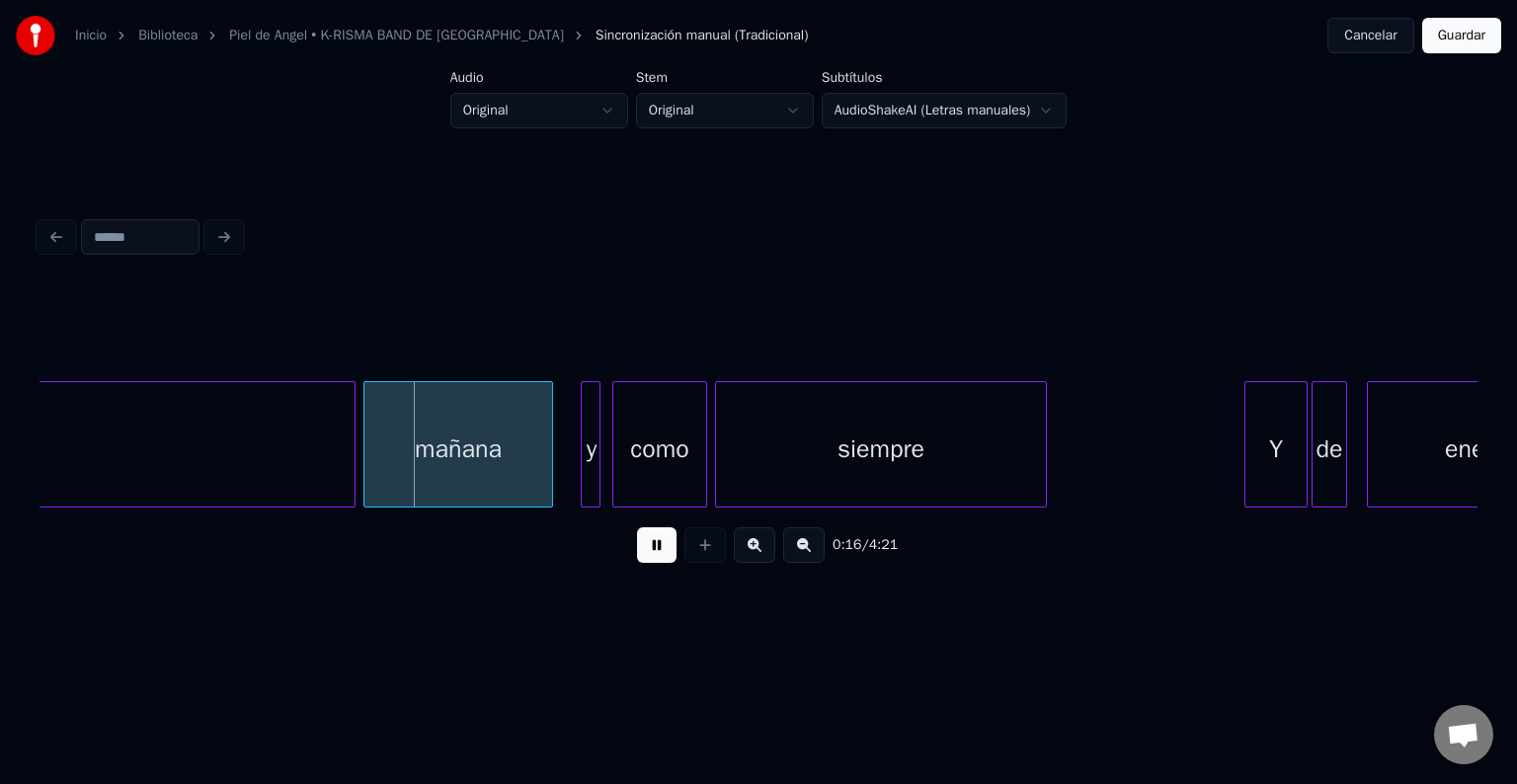 click on "como" at bounding box center (-506, 449) 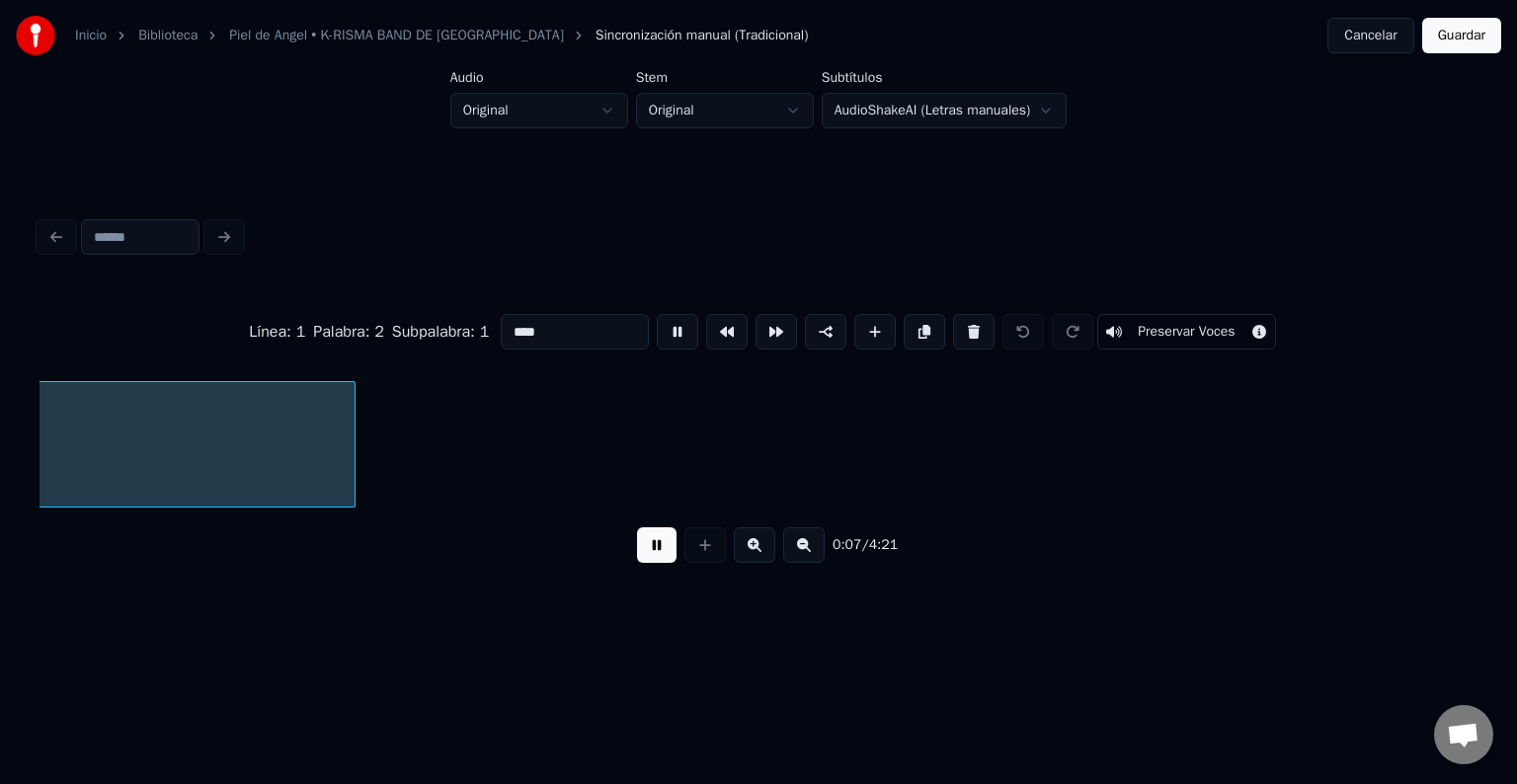 scroll, scrollTop: 0, scrollLeft: 1470, axis: horizontal 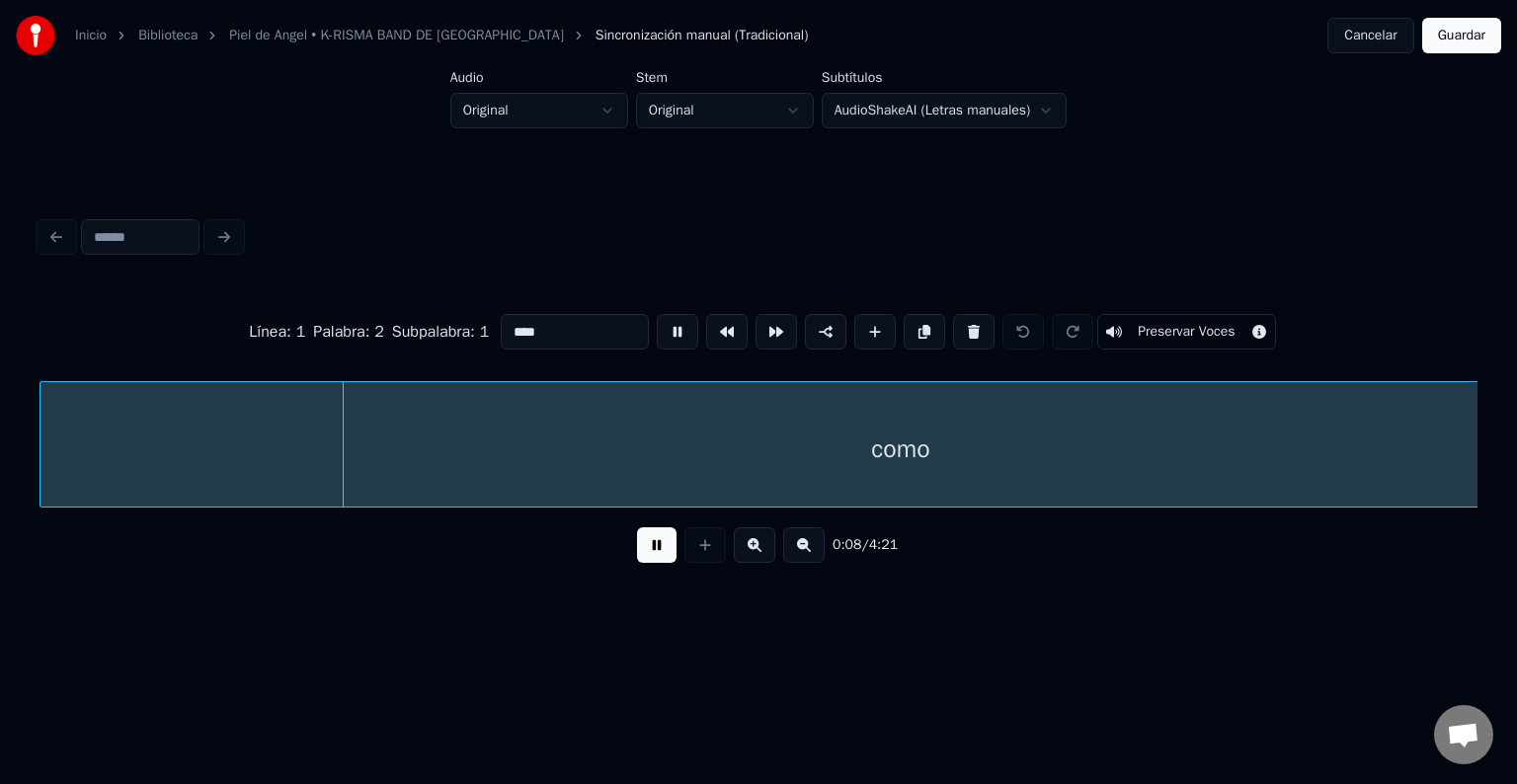 click at bounding box center [657, 545] 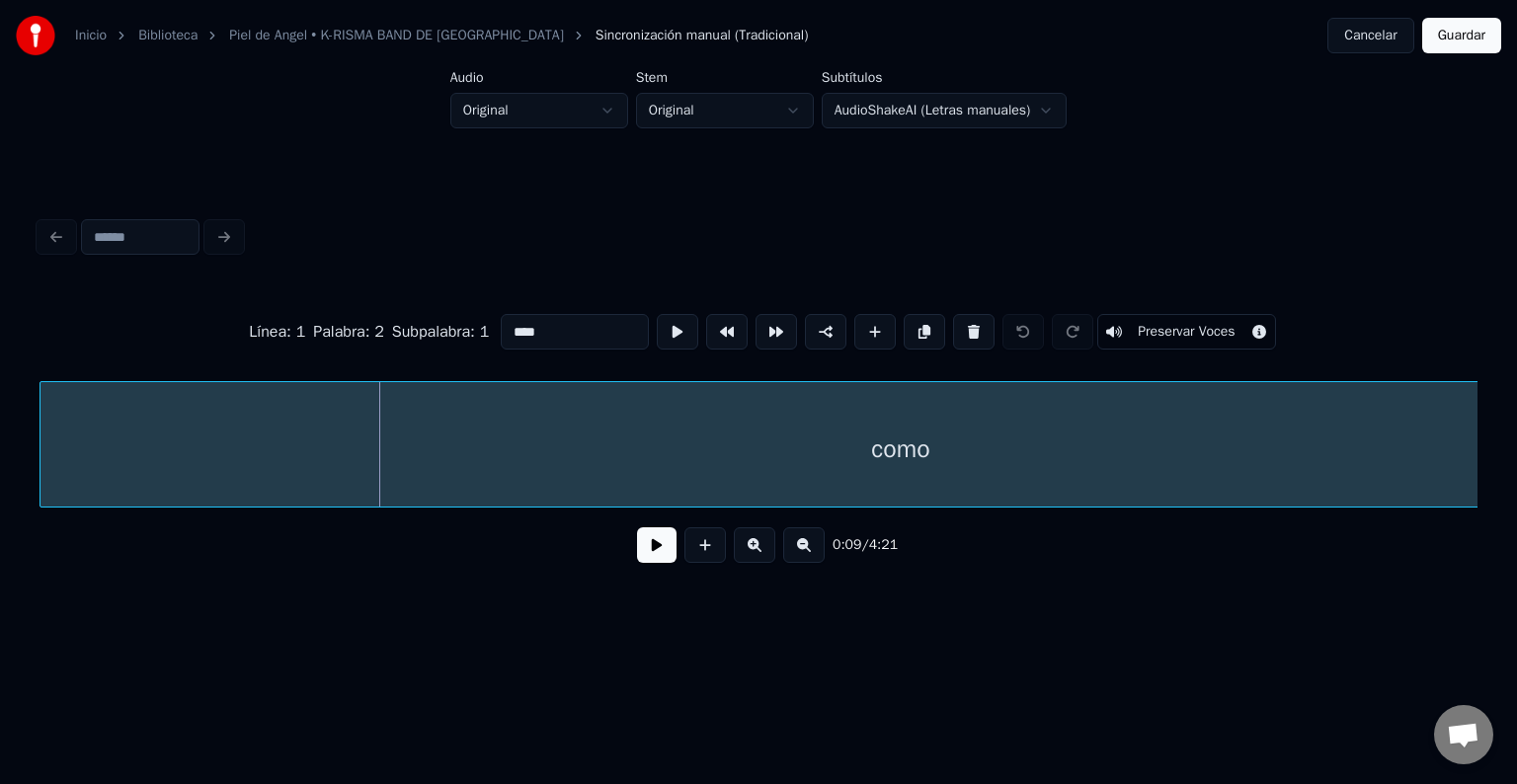 click on "Inicio Biblioteca Piel de Angel • K-RISMA BAND DE EL SALVADOR Sincronización manual (Tradicional) Cancelar Guardar Audio Original Stem Original Subtítulos AudioShakeAI (Letras manuales) Línea :   1 Palabra :   2 Subpalabra :   1 **** Preservar Voces 0:09  /  4:21 Conversación Adam ¿Tienes alguna pregunta? ¡Hablemos! No estamos disponibles en estos momentos Red fuera de línea. Reconectando... Por ahora no se pueden recibir ni enviar mensajes. Youka Desktop ¡Hola! ¿En qué te puedo ayudar?  Enviar un archivo Insertar un emoji Enviar un archivo Grabar mensaje de audio We run on Crisp" at bounding box center (758, 331) 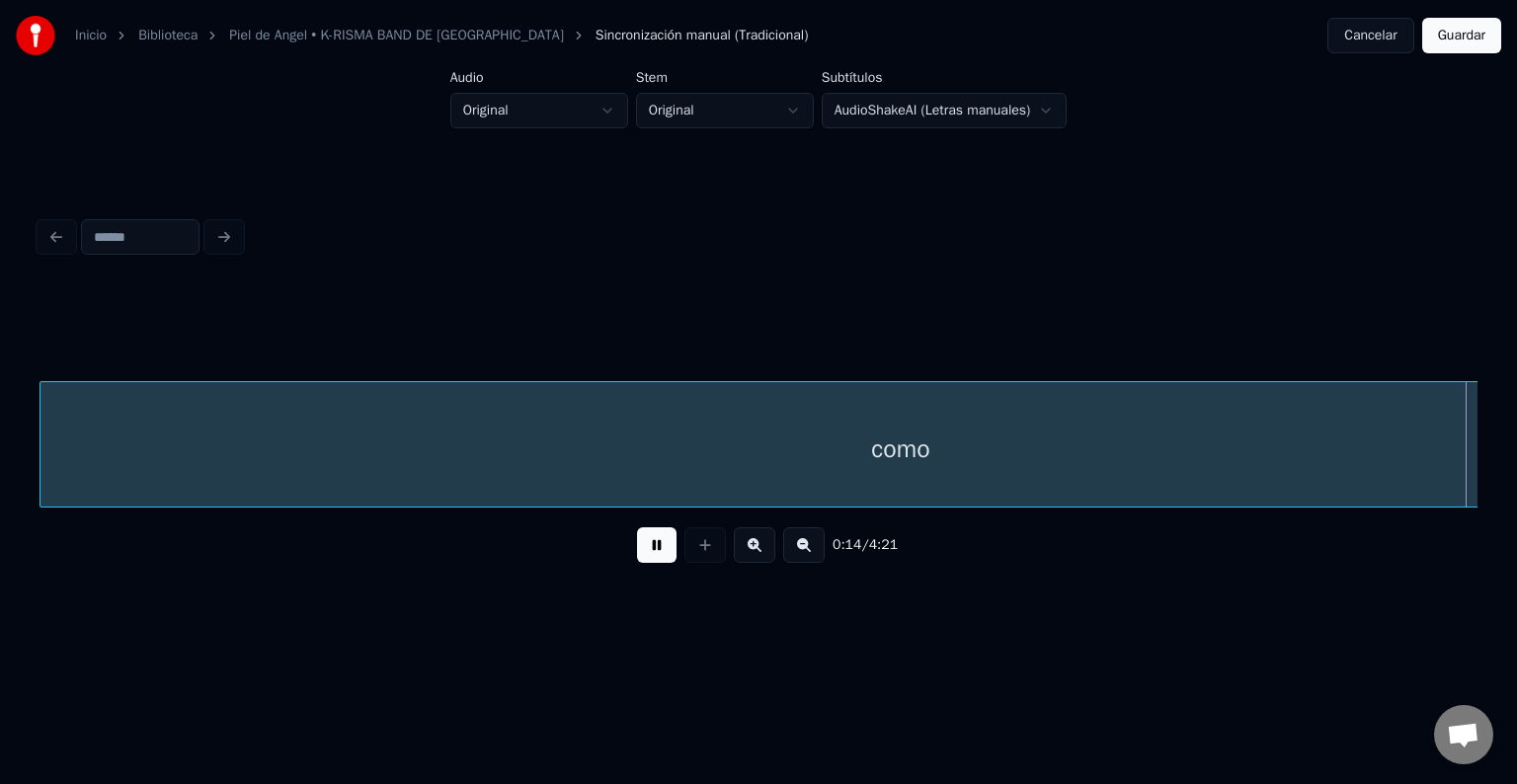 scroll, scrollTop: 0, scrollLeft: 2908, axis: horizontal 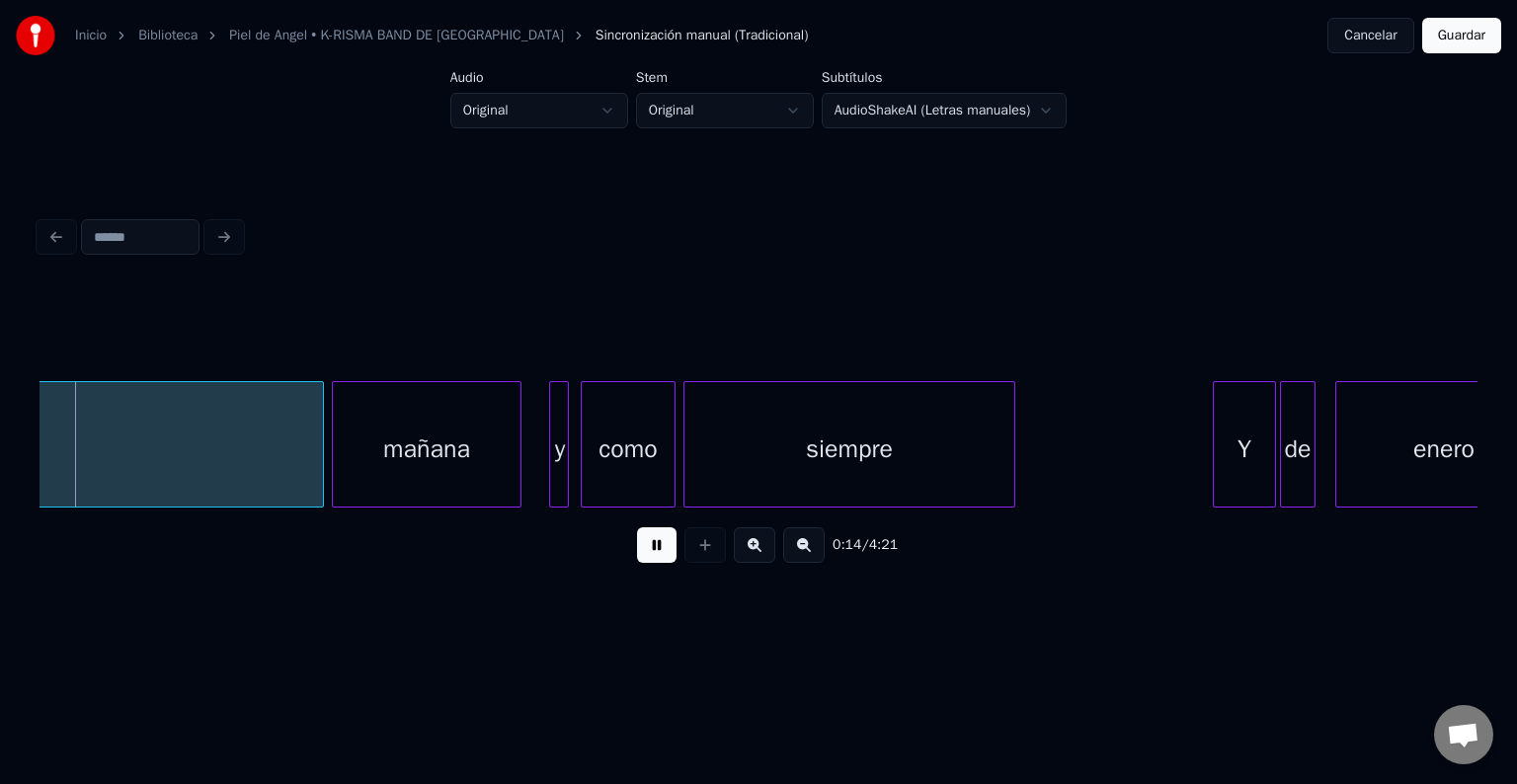 type 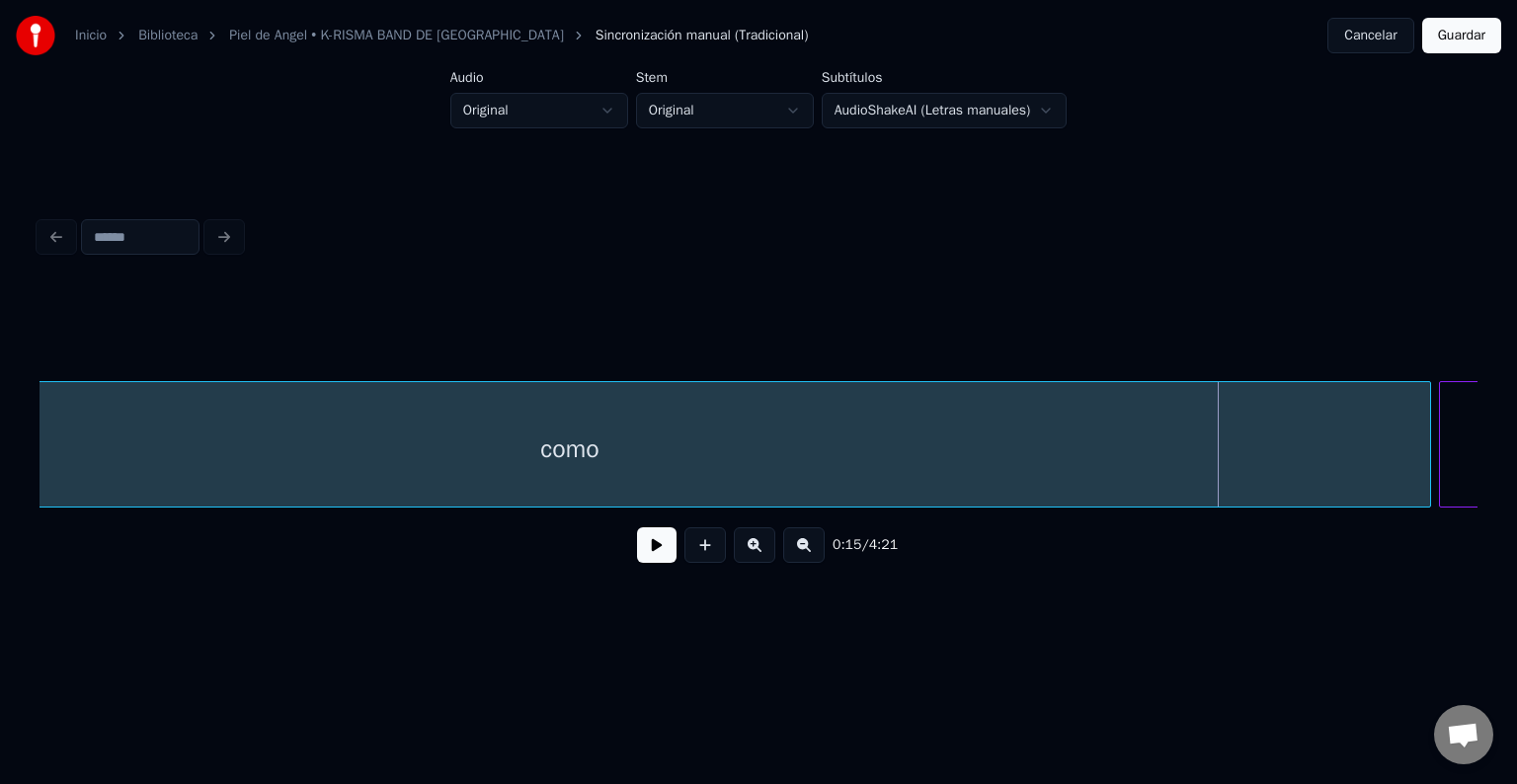 scroll, scrollTop: 0, scrollLeft: 1742, axis: horizontal 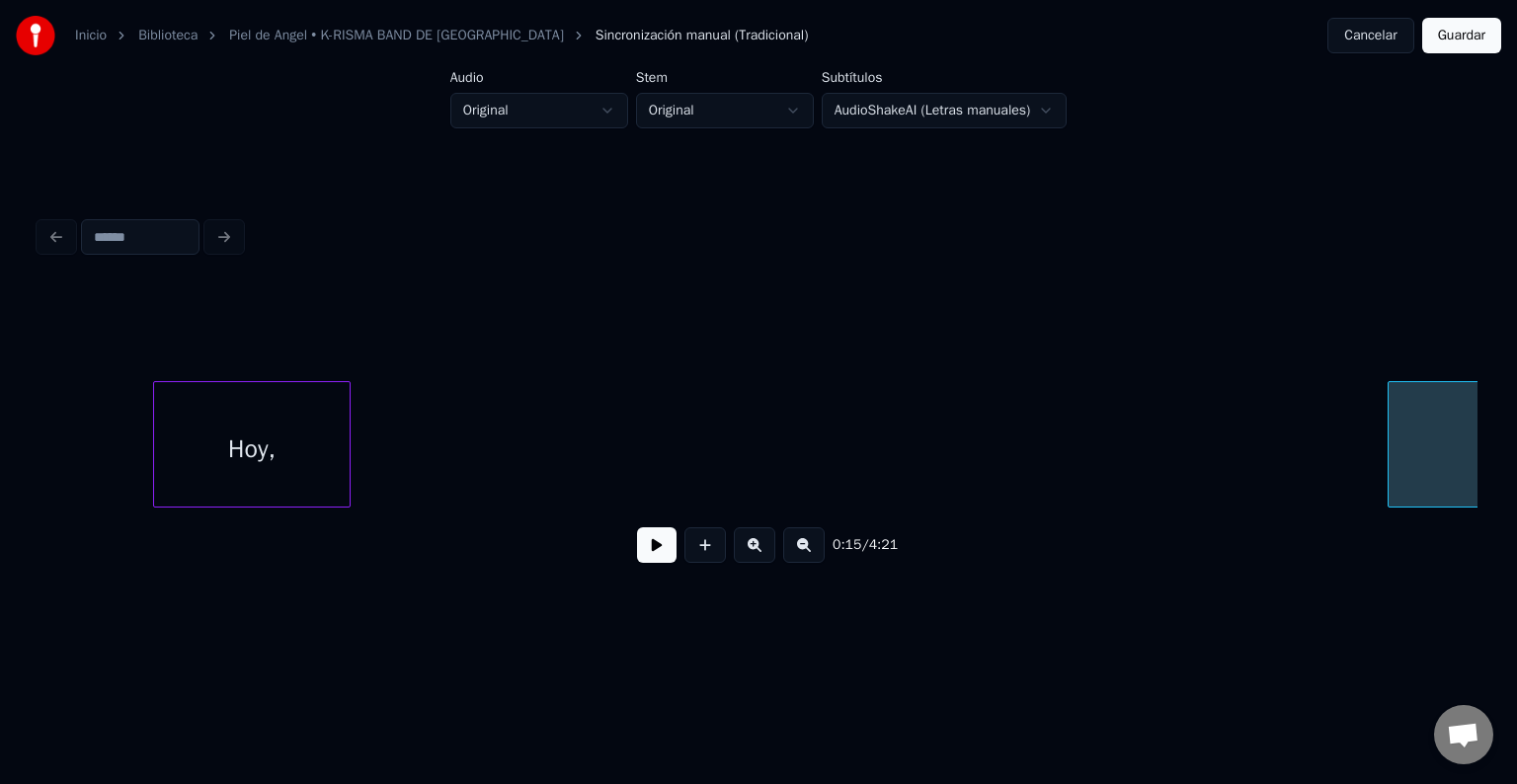 click at bounding box center [1392, 444] 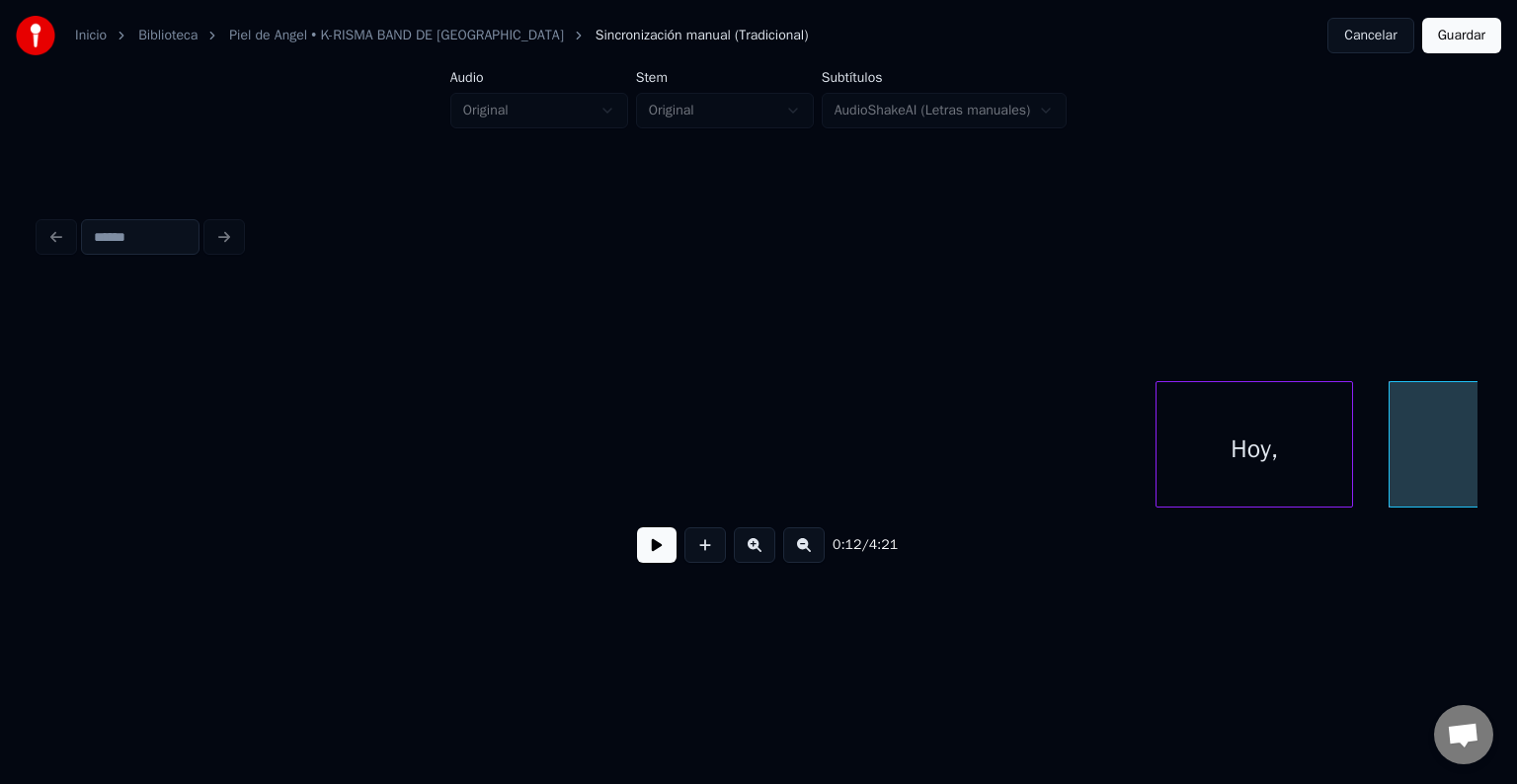 click on "Hoy," at bounding box center [1254, 449] 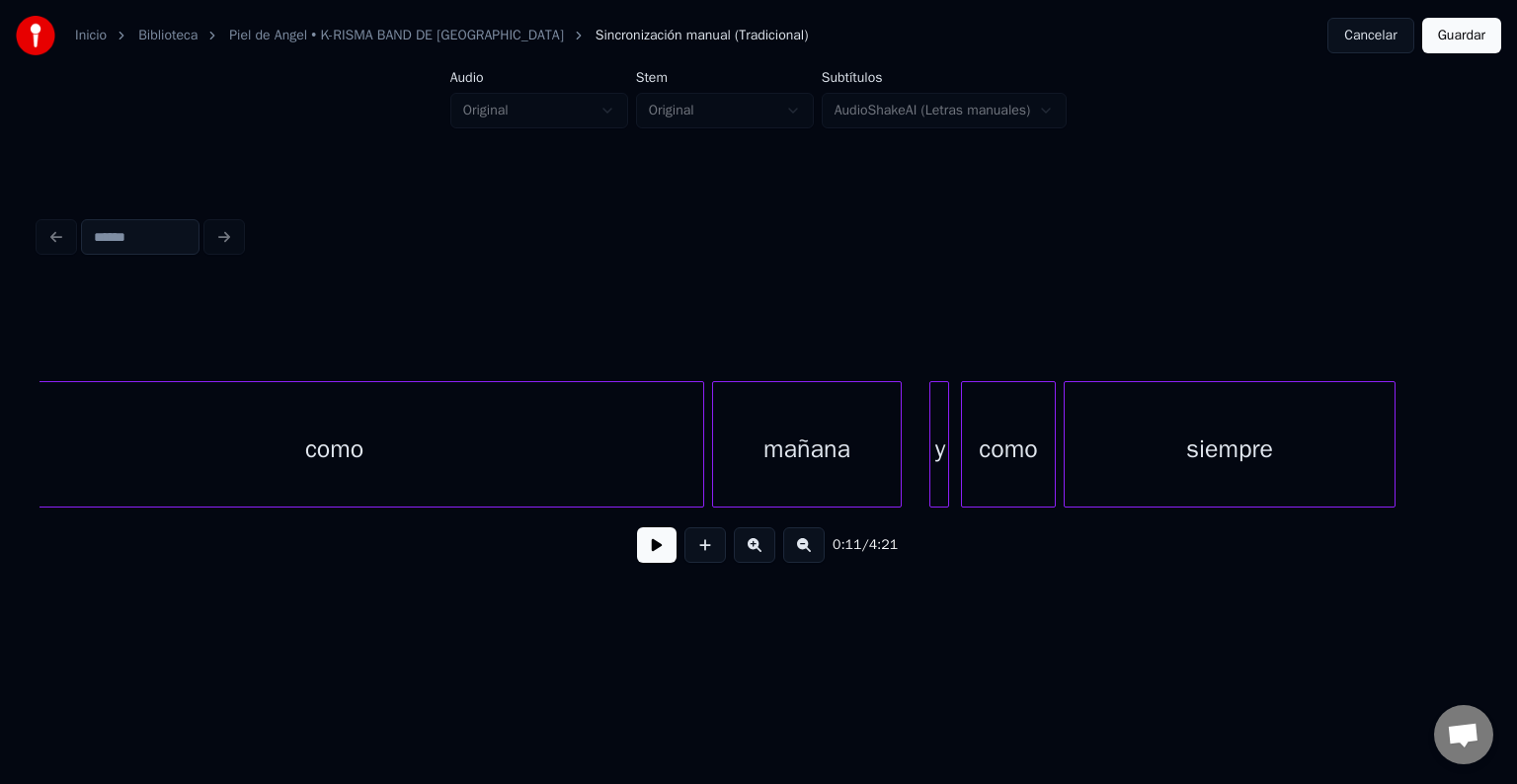 scroll, scrollTop: 0, scrollLeft: 2439, axis: horizontal 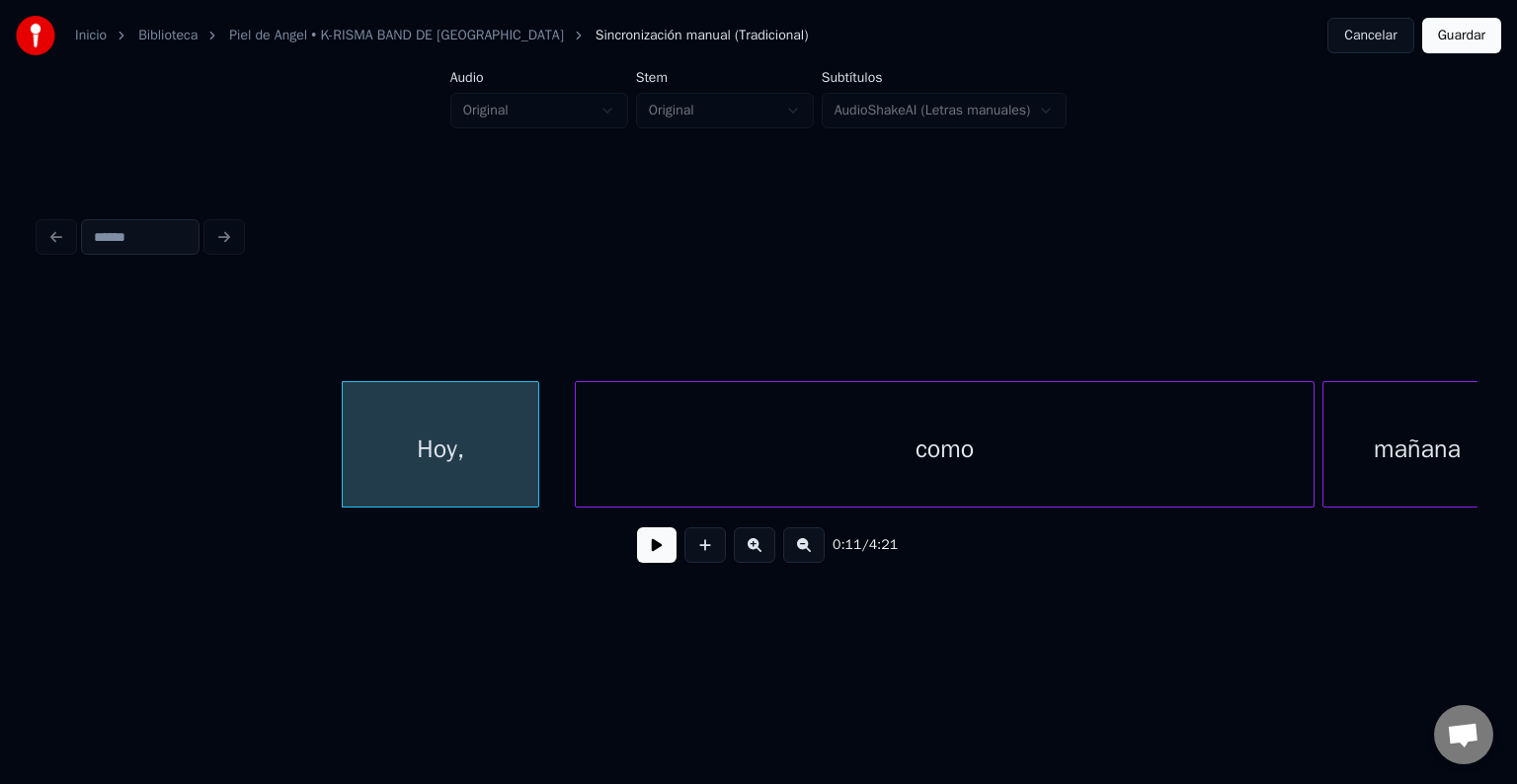 click on "mañana como Hoy," at bounding box center [23945, 444] 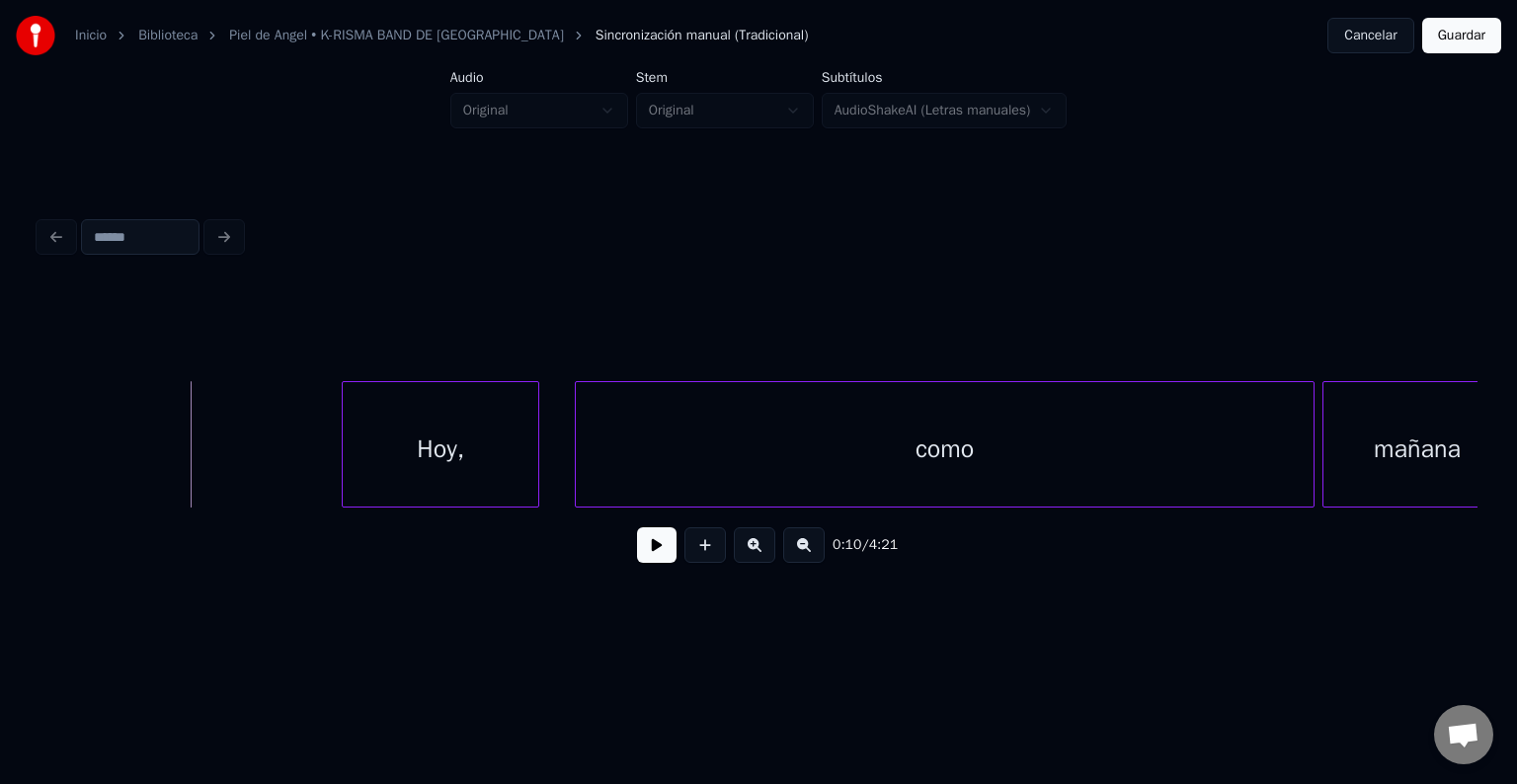 click on "Hoy," at bounding box center [440, 449] 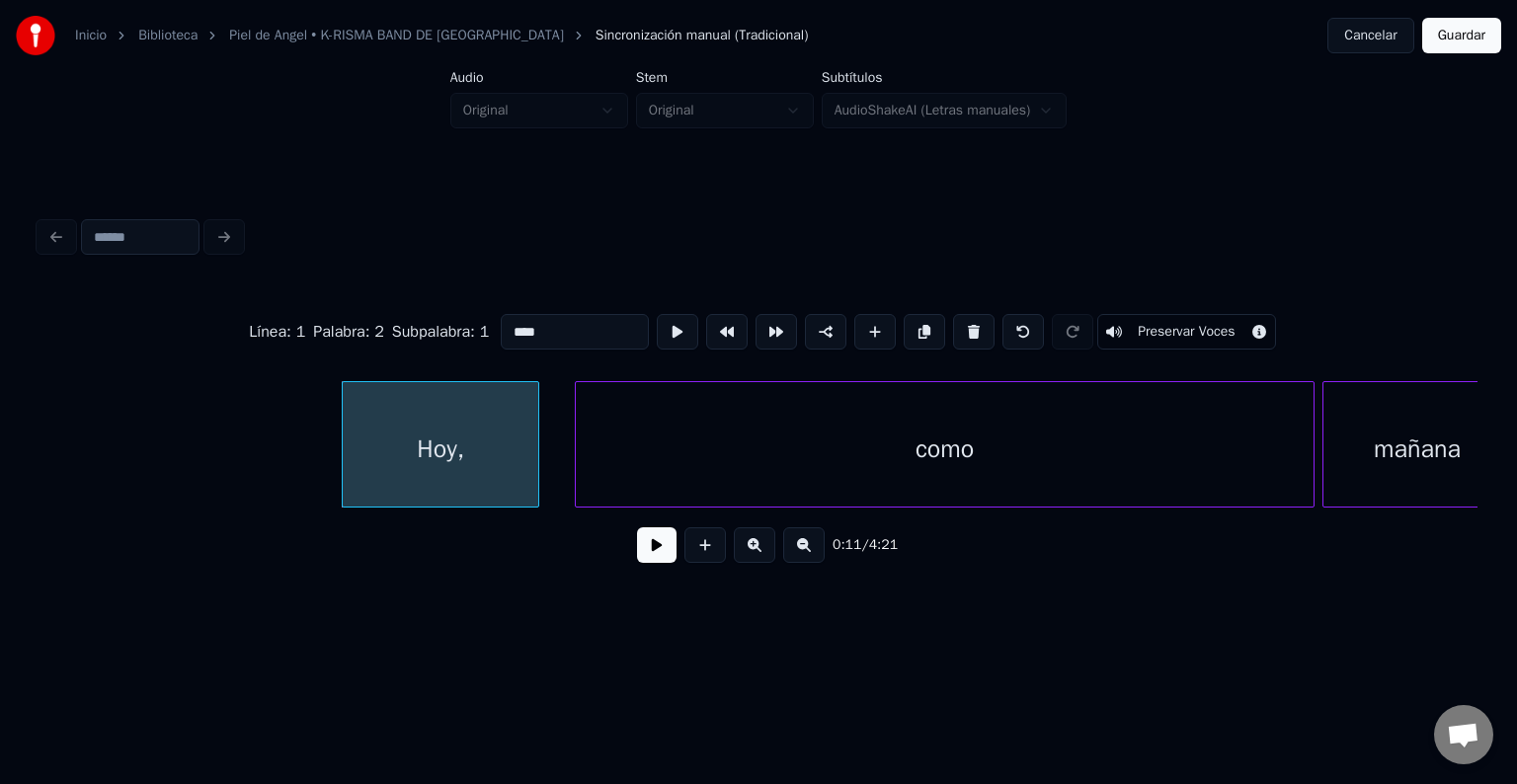 type on "****" 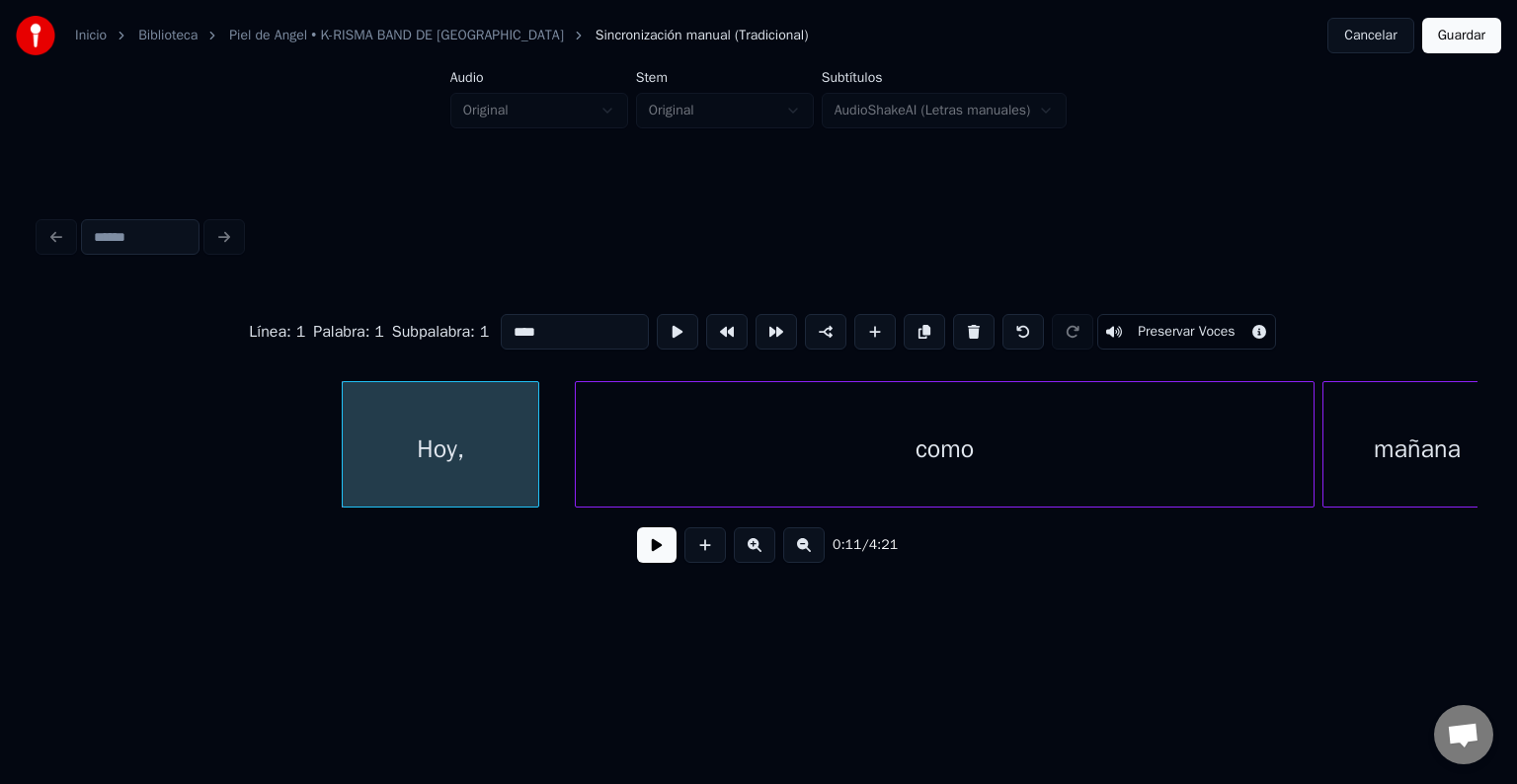 click at bounding box center [657, 545] 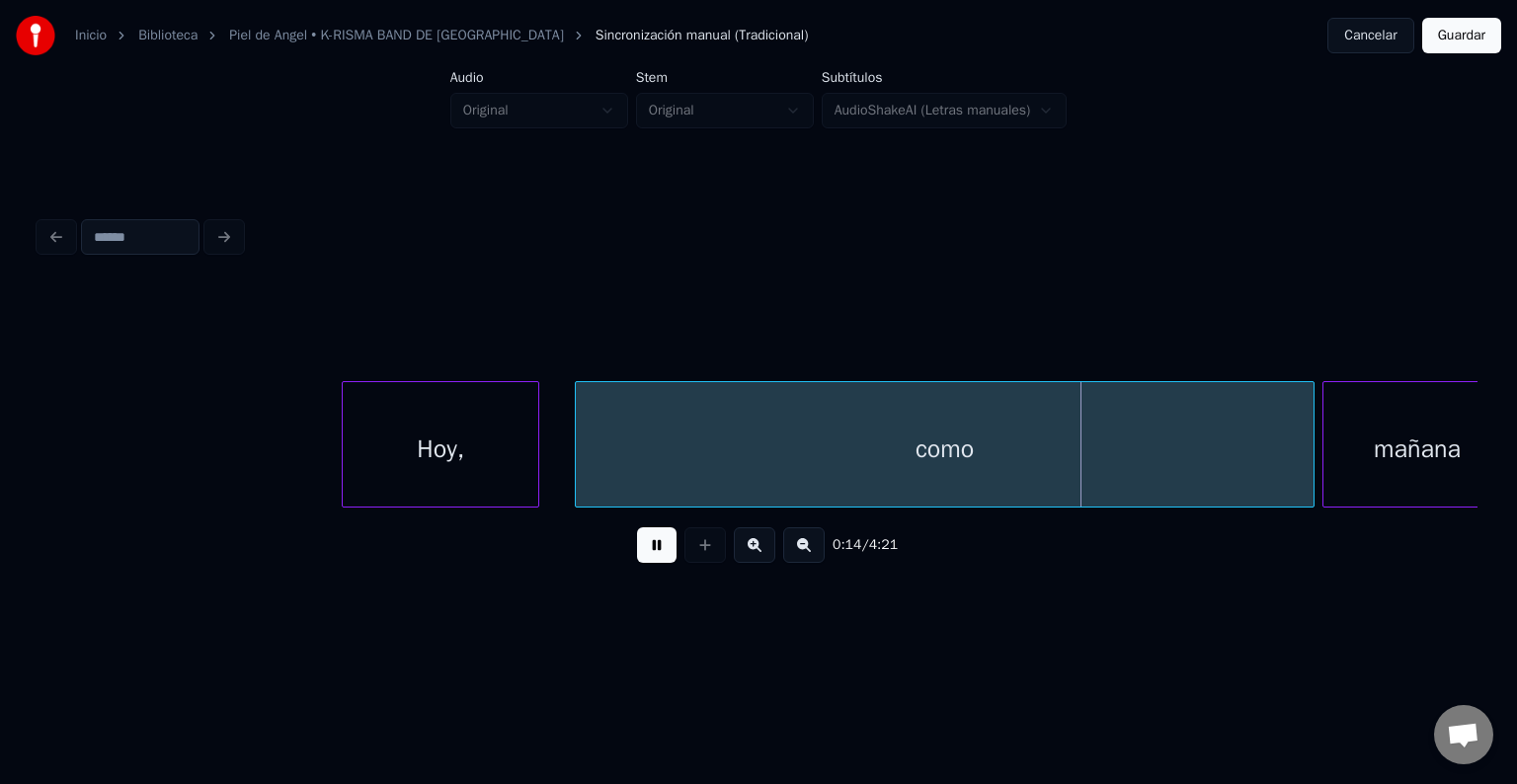 click at bounding box center (657, 545) 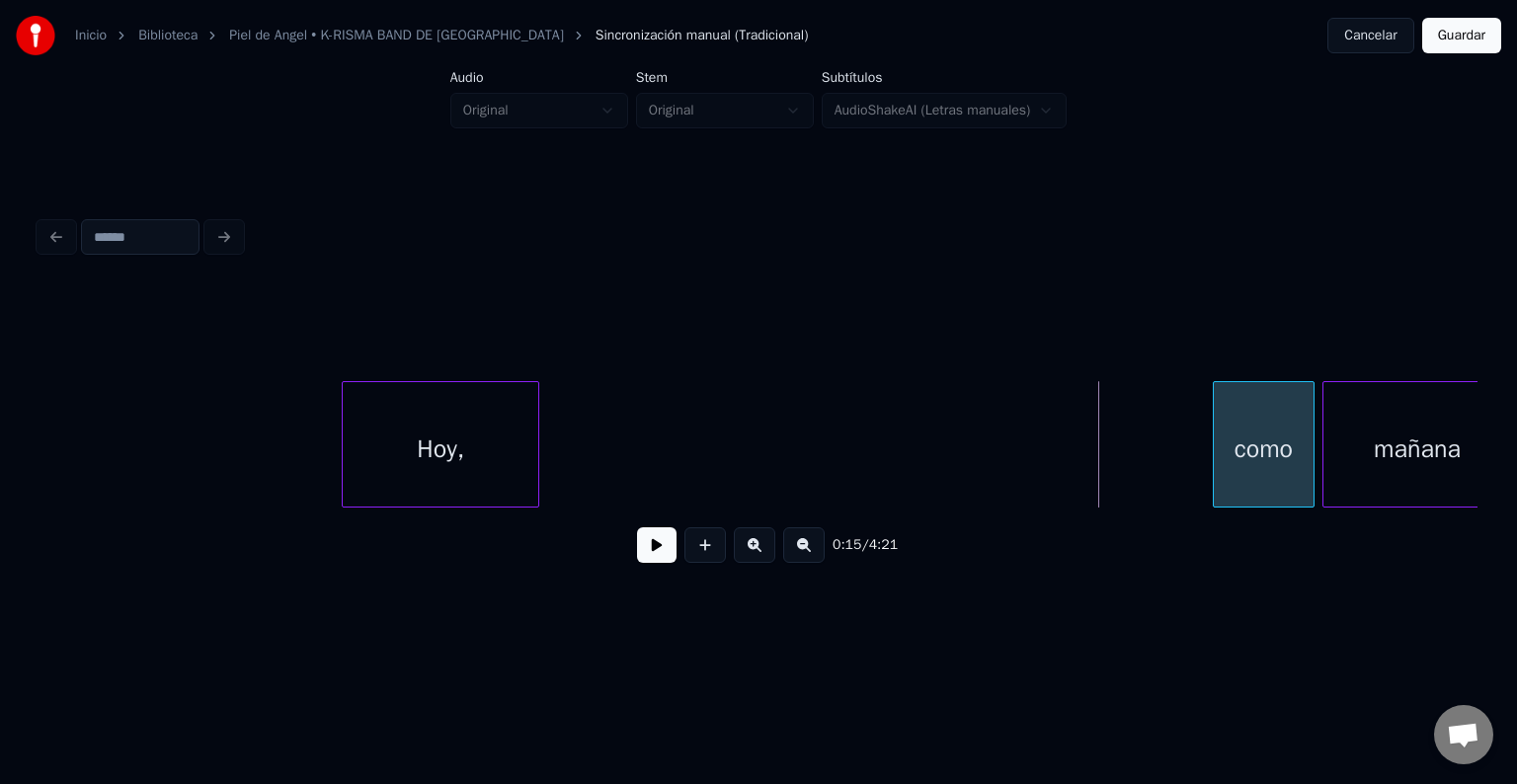click at bounding box center (1217, 444) 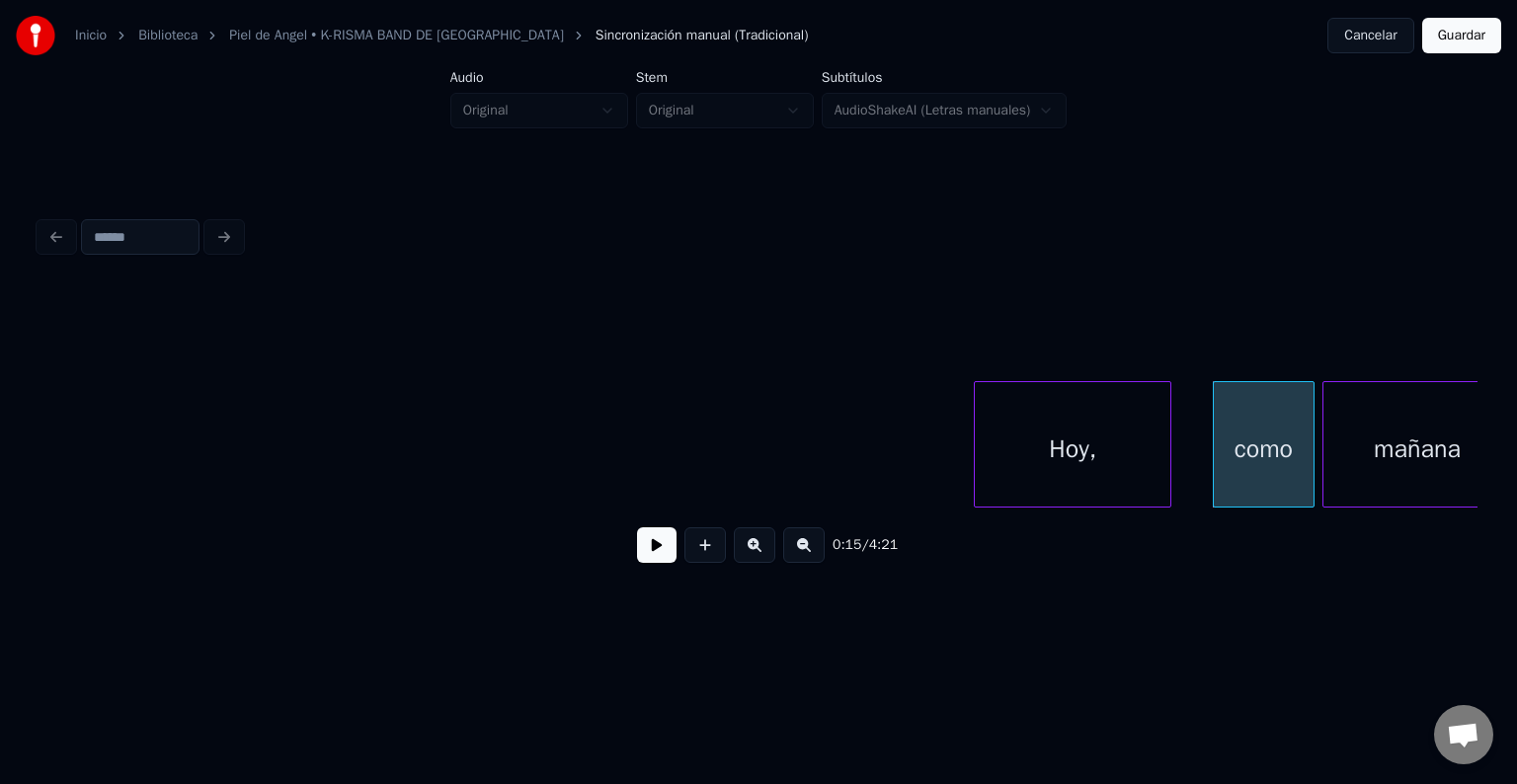 click on "Hoy," at bounding box center (1073, 449) 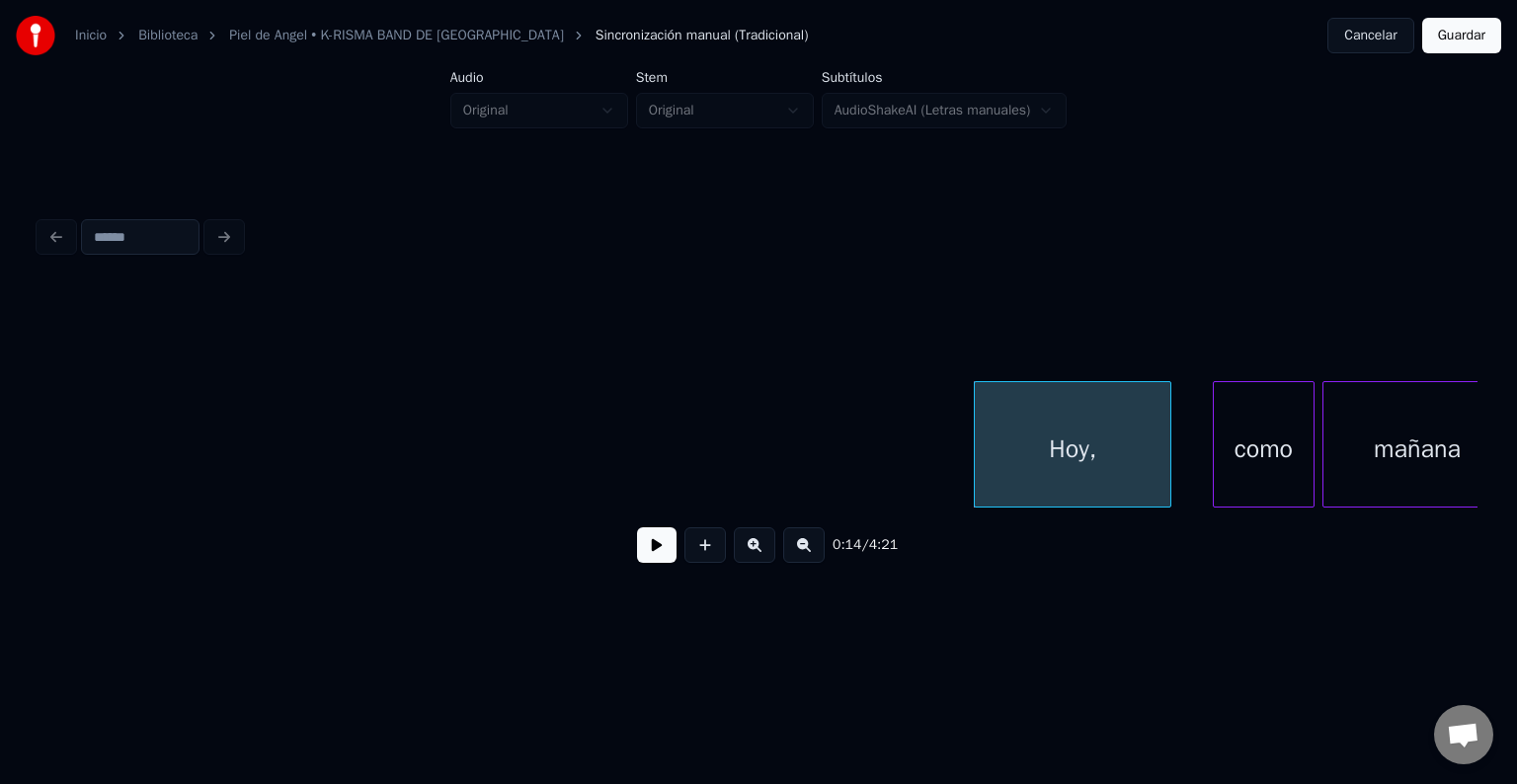 click on "mañana como Hoy," at bounding box center (23945, 444) 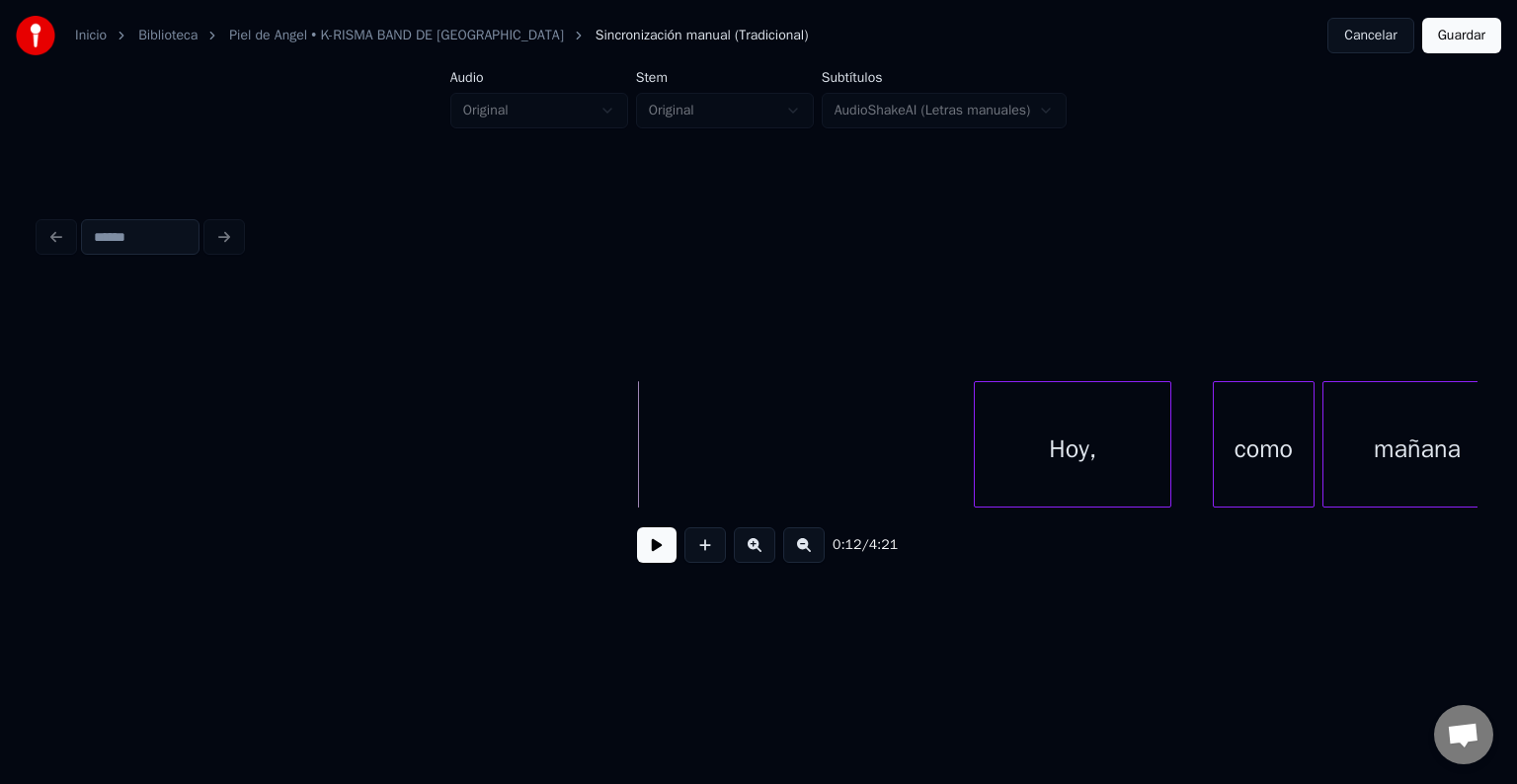 click at bounding box center (657, 545) 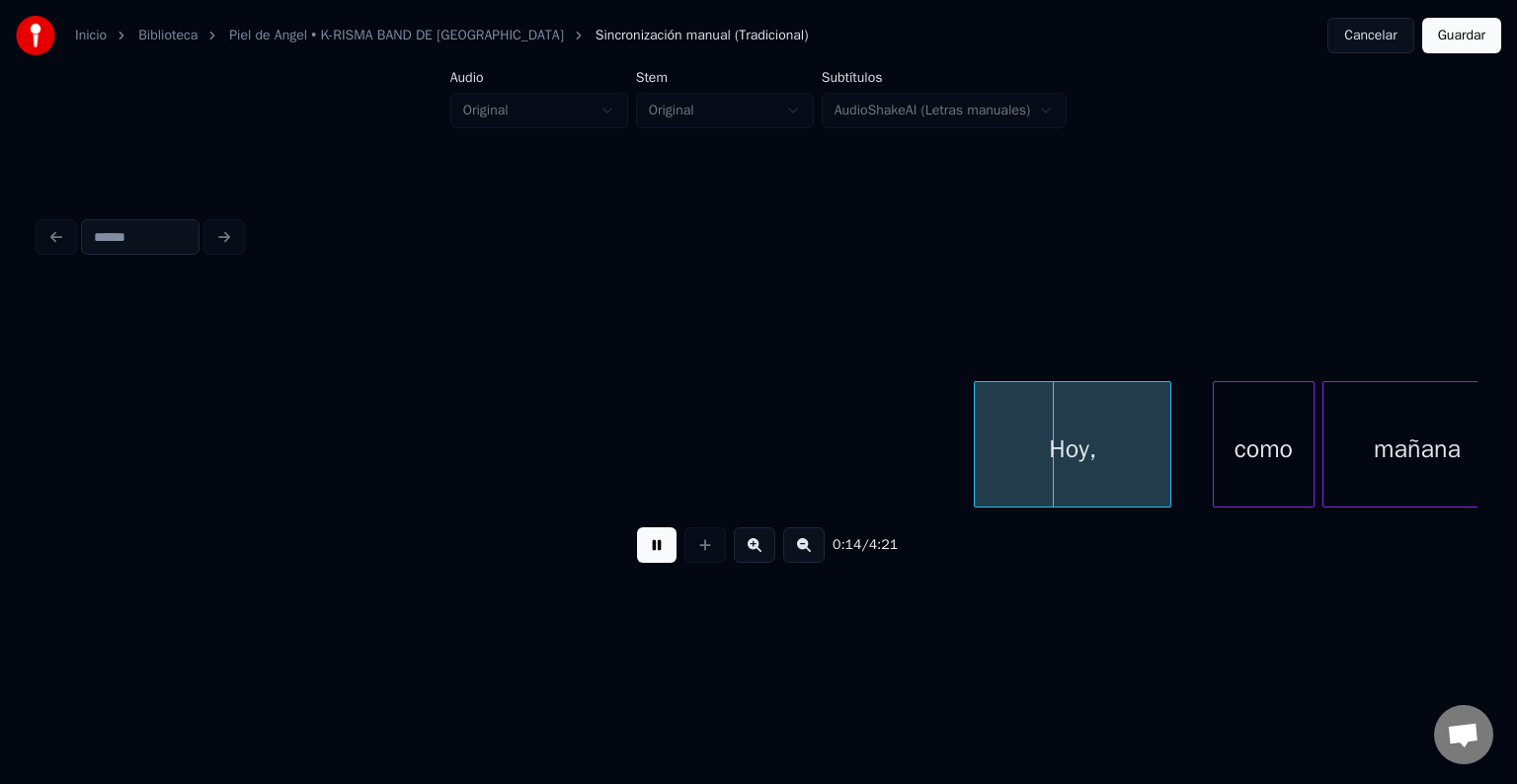click at bounding box center [657, 545] 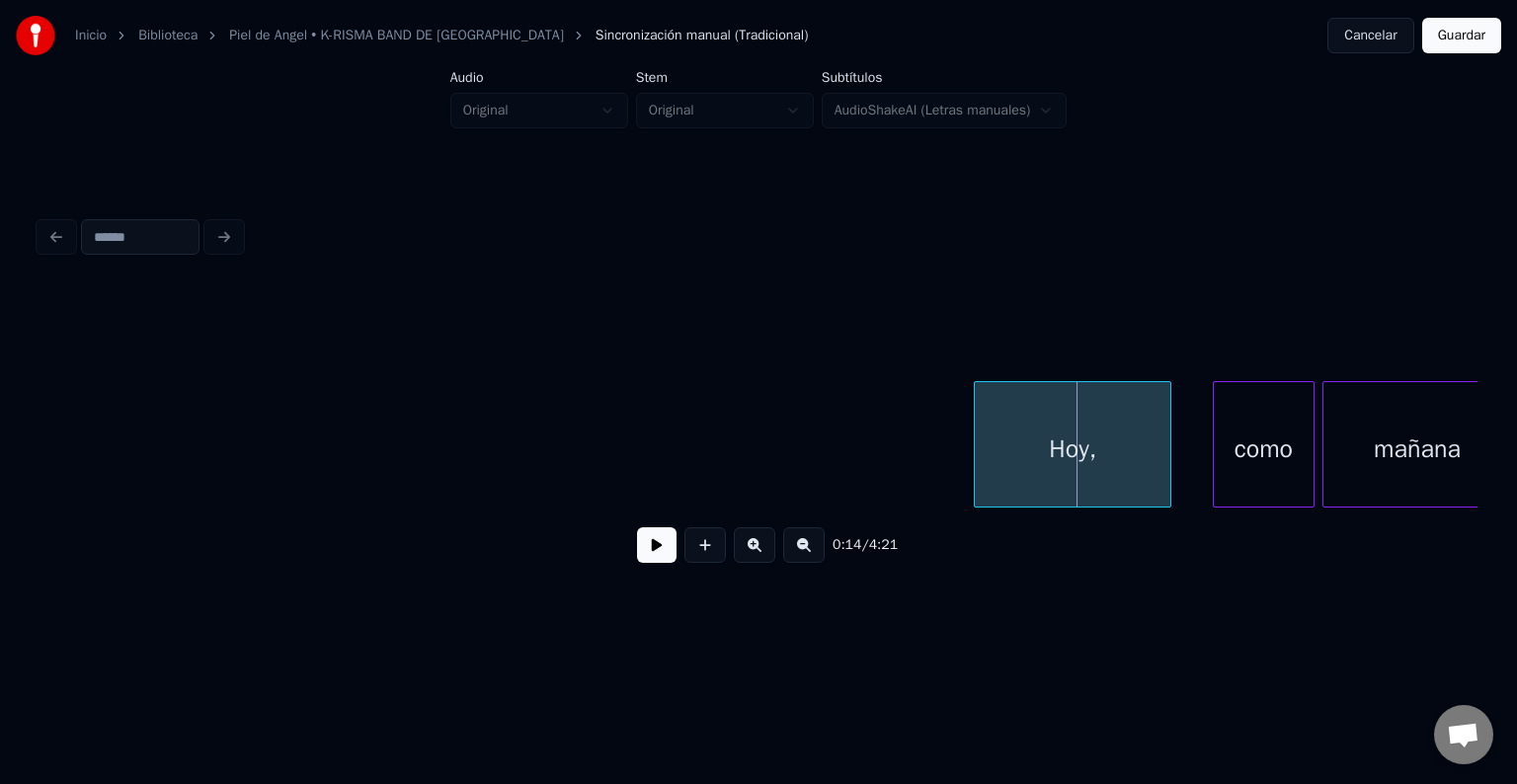 click at bounding box center [978, 444] 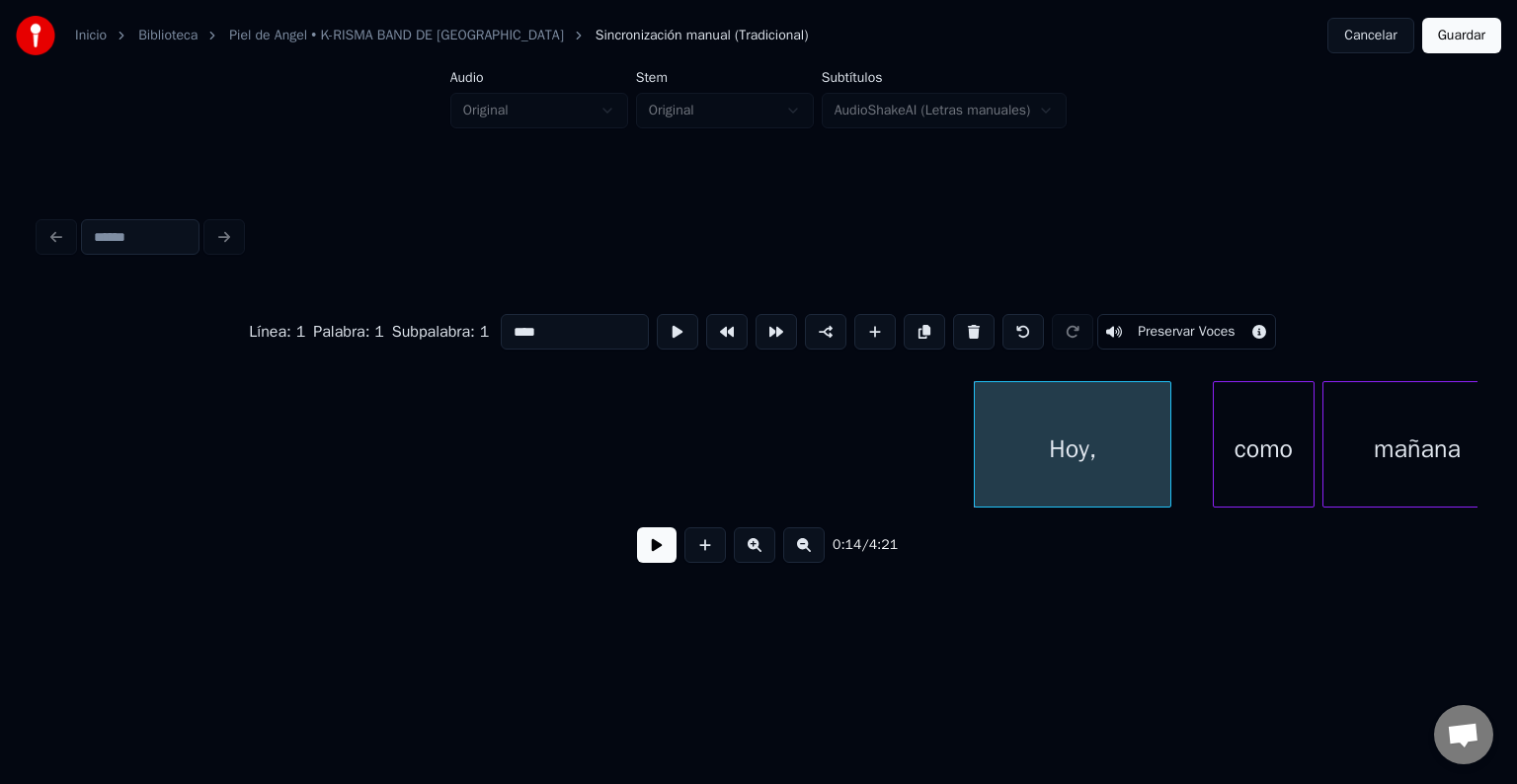 click on "Hoy," at bounding box center [1073, 449] 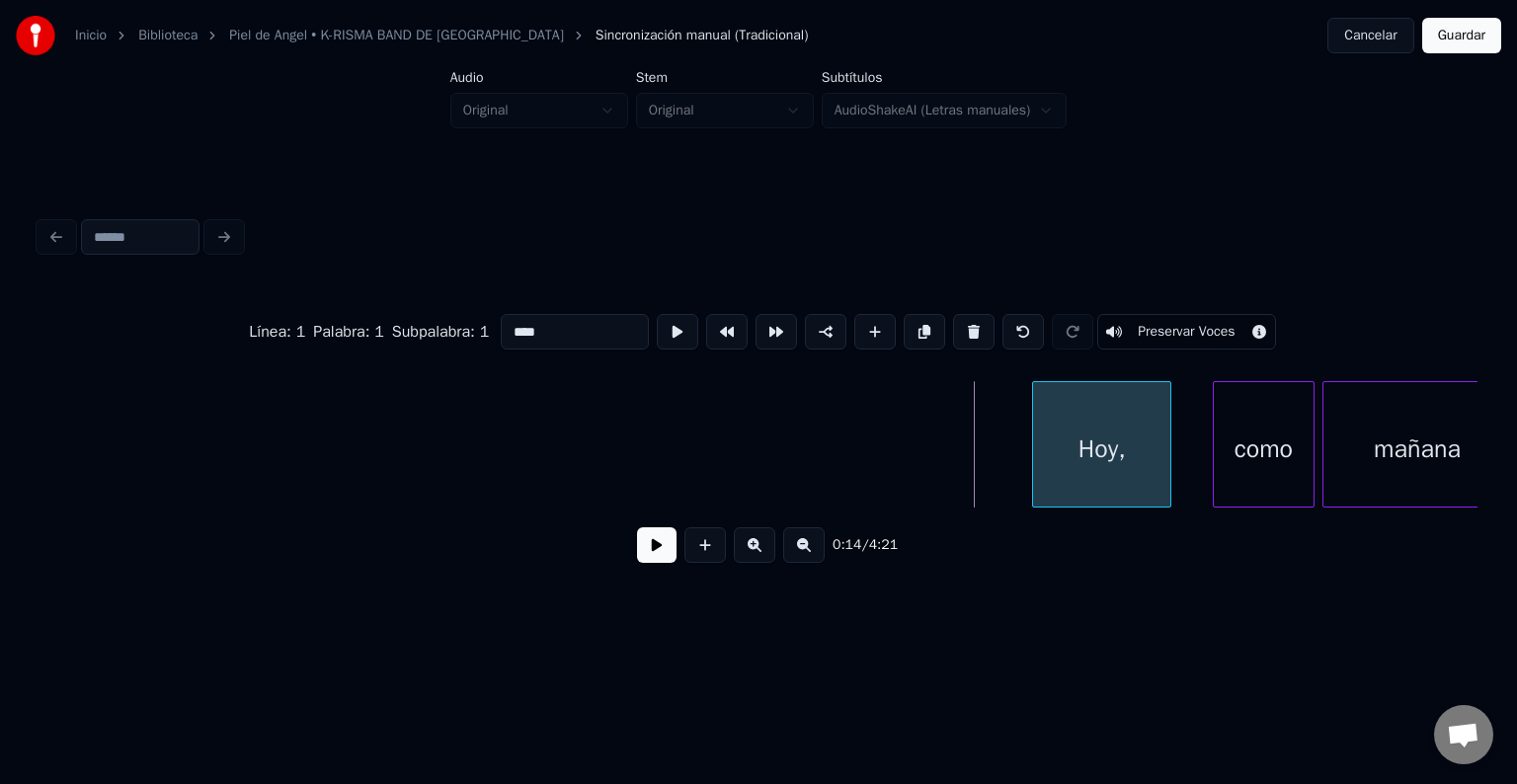 click at bounding box center (1036, 444) 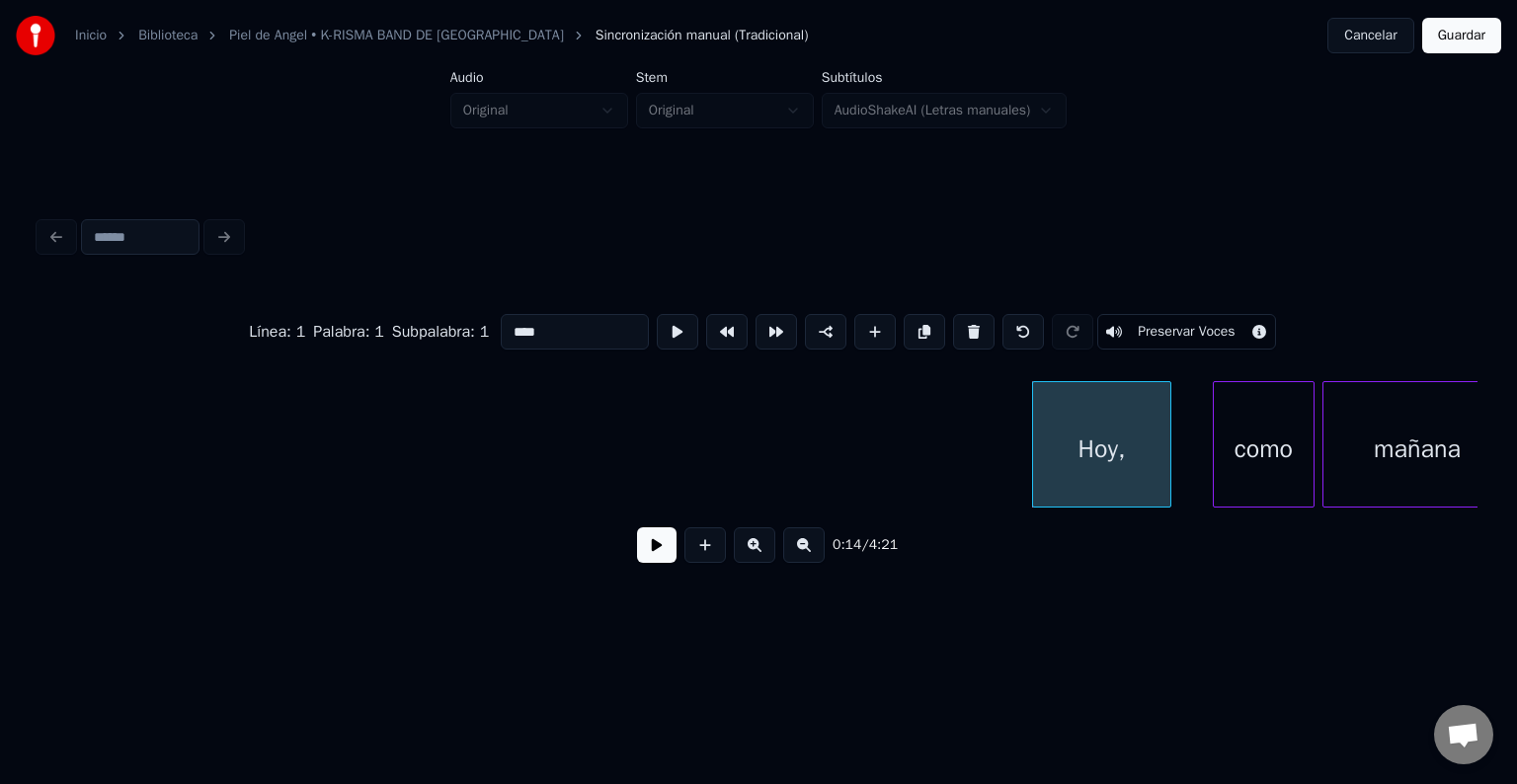 click on "mañana como Hoy," at bounding box center [23945, 444] 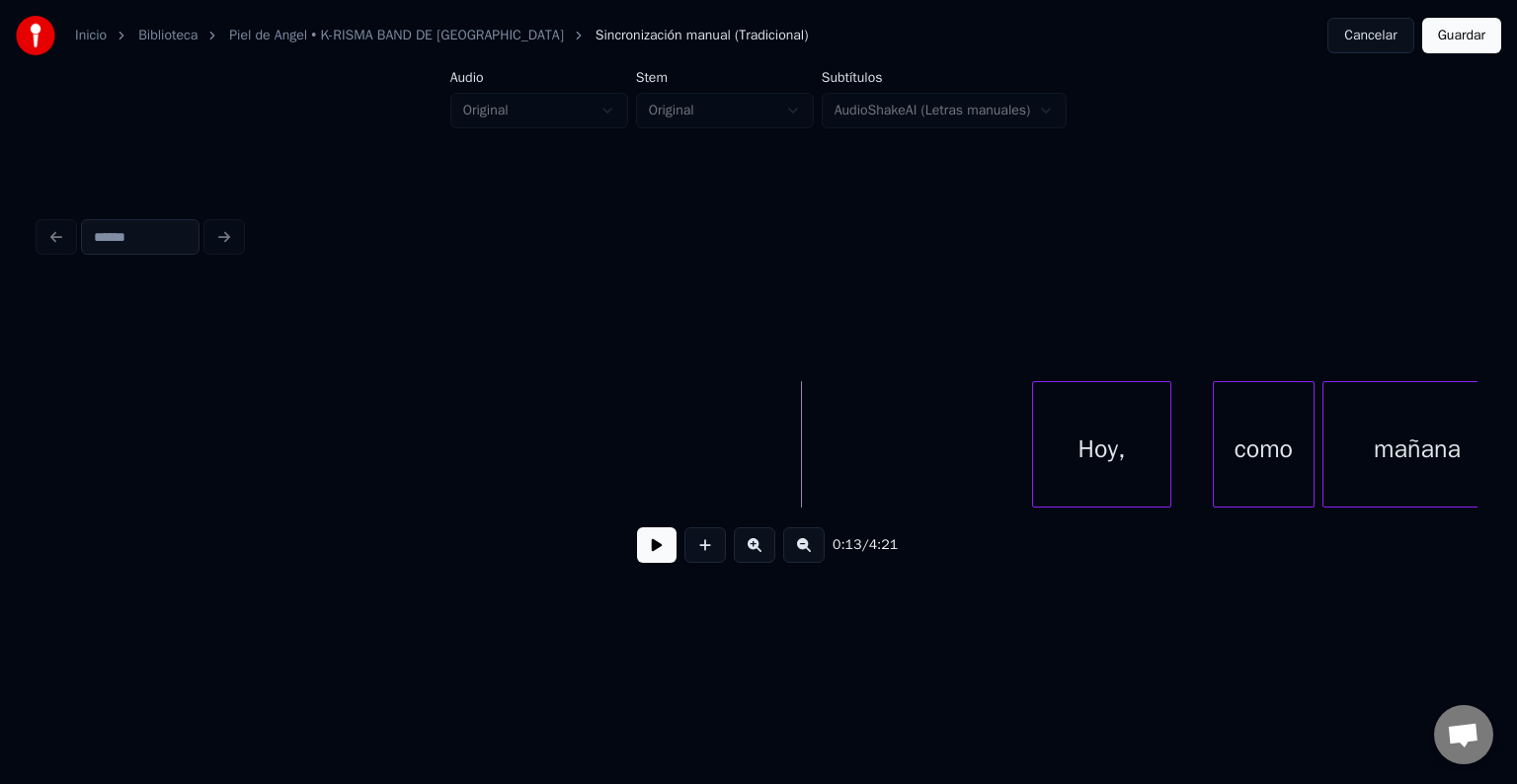 click at bounding box center [657, 545] 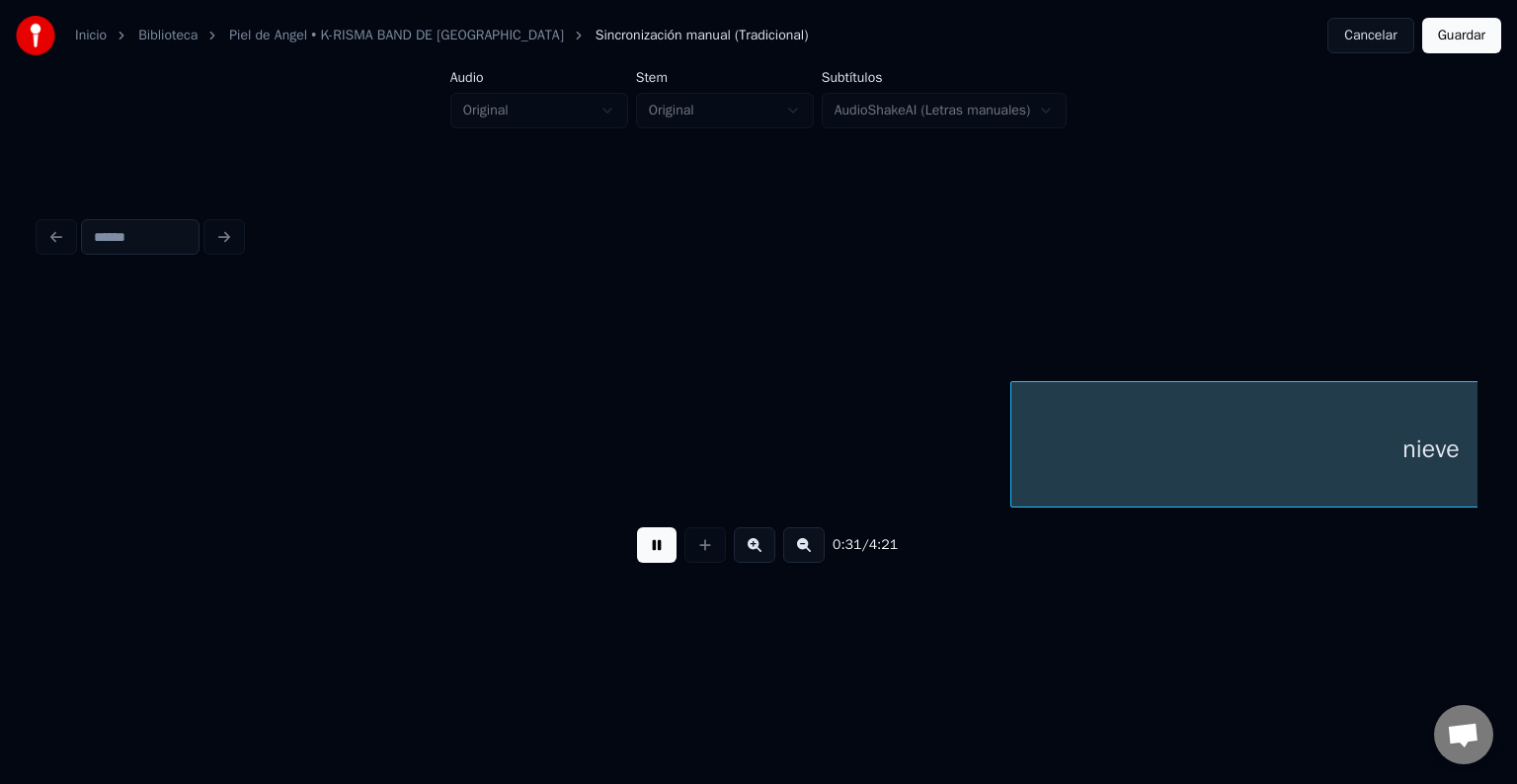 scroll, scrollTop: 0, scrollLeft: 6237, axis: horizontal 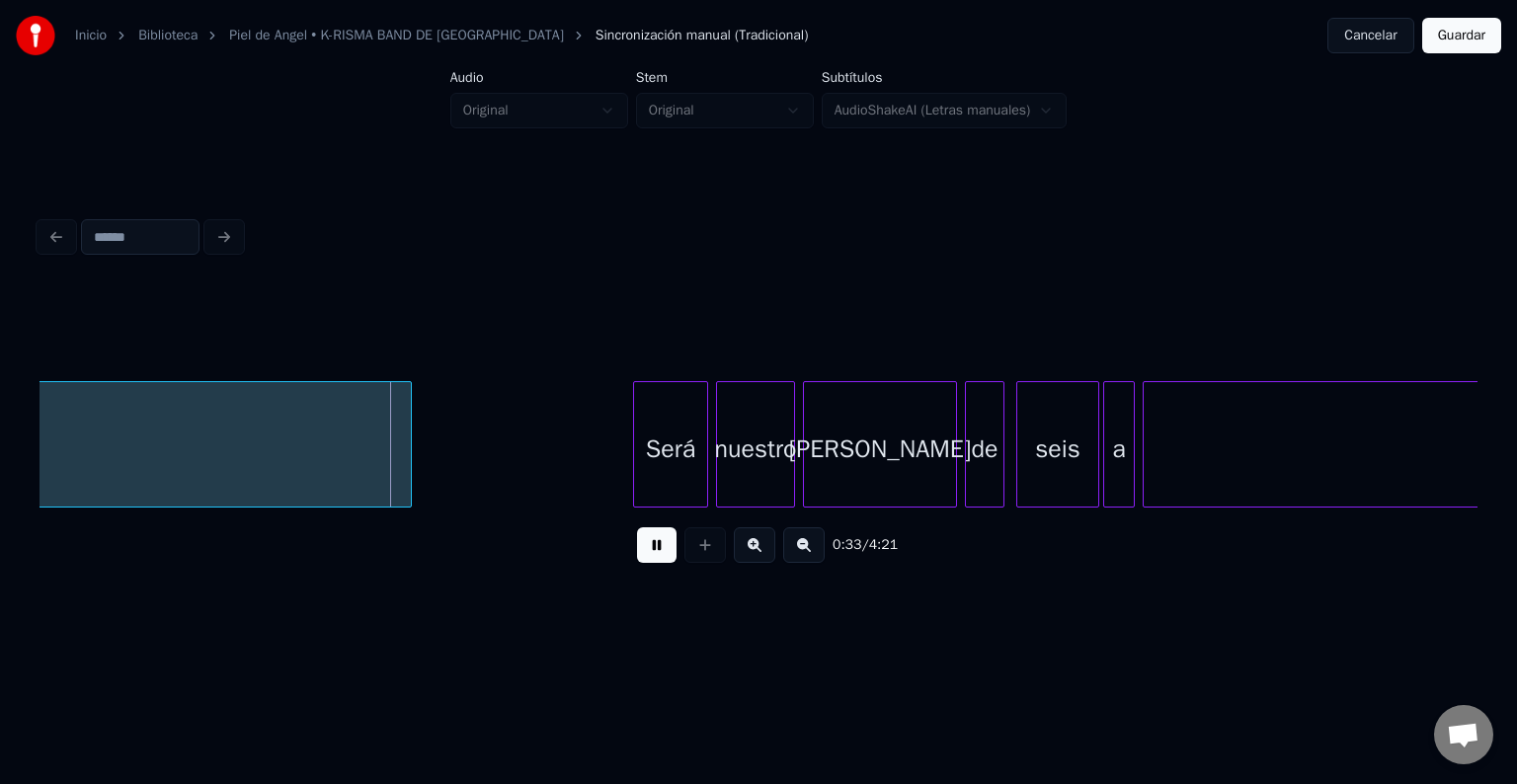 click at bounding box center [657, 545] 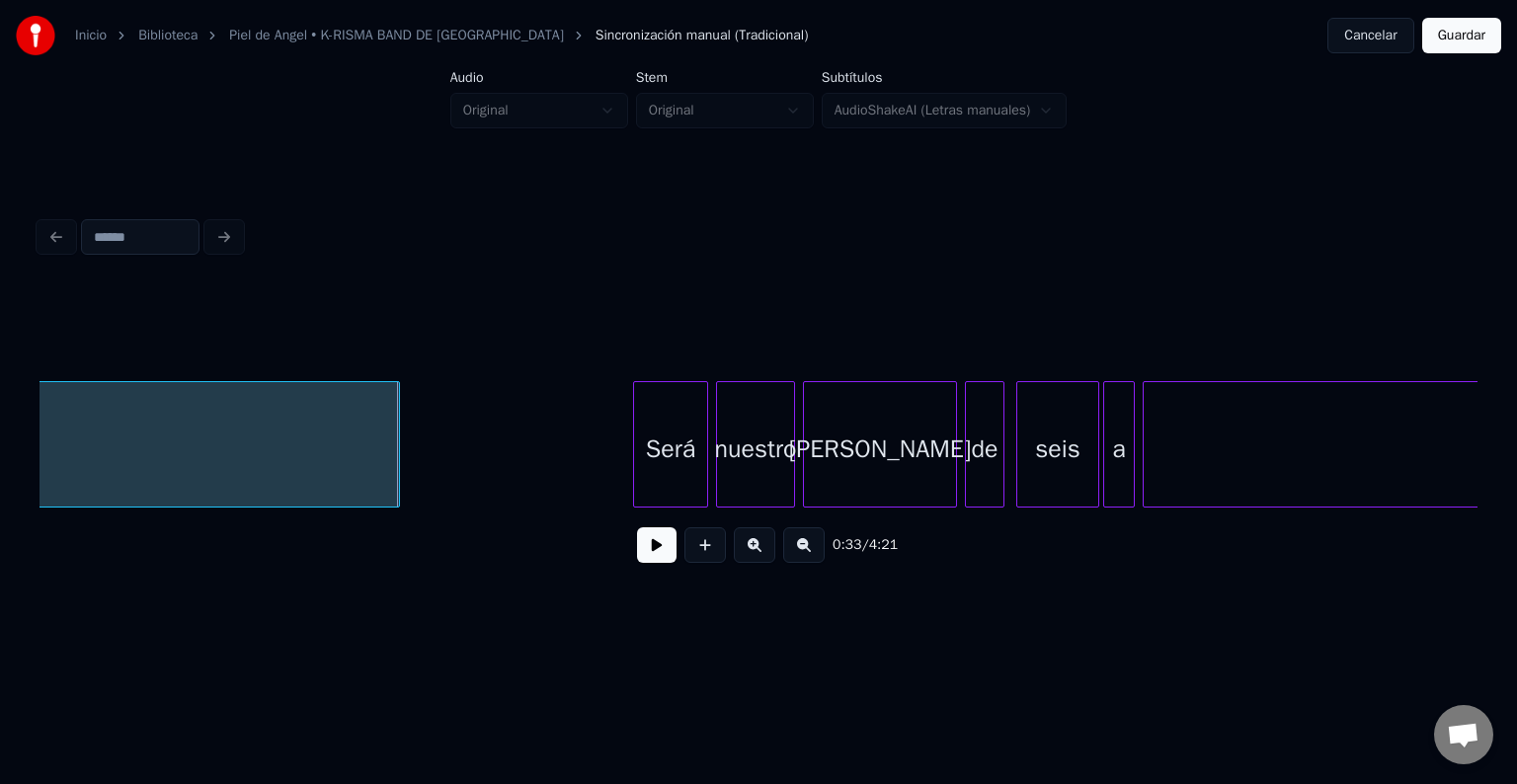 click at bounding box center (396, 444) 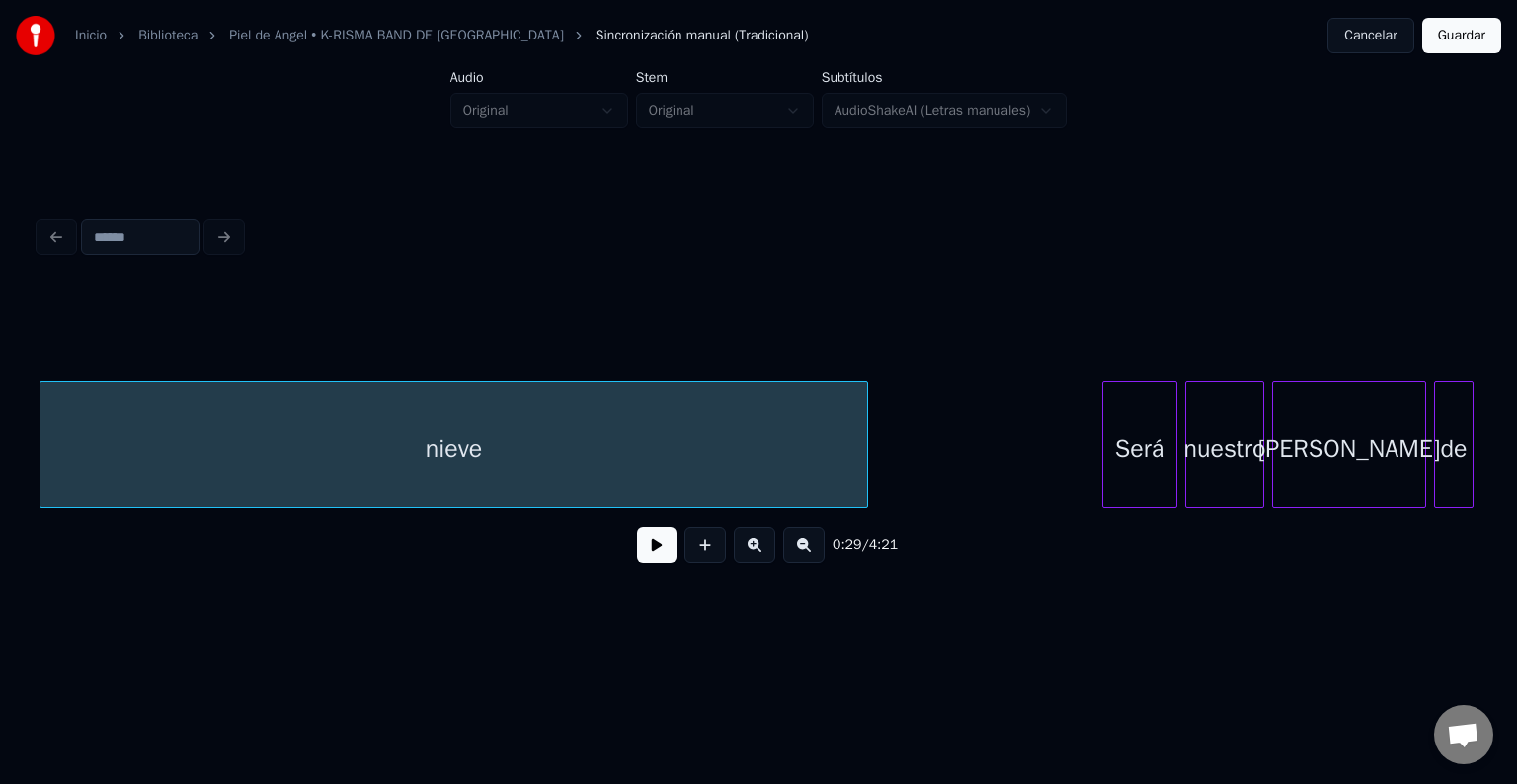 click at bounding box center (657, 545) 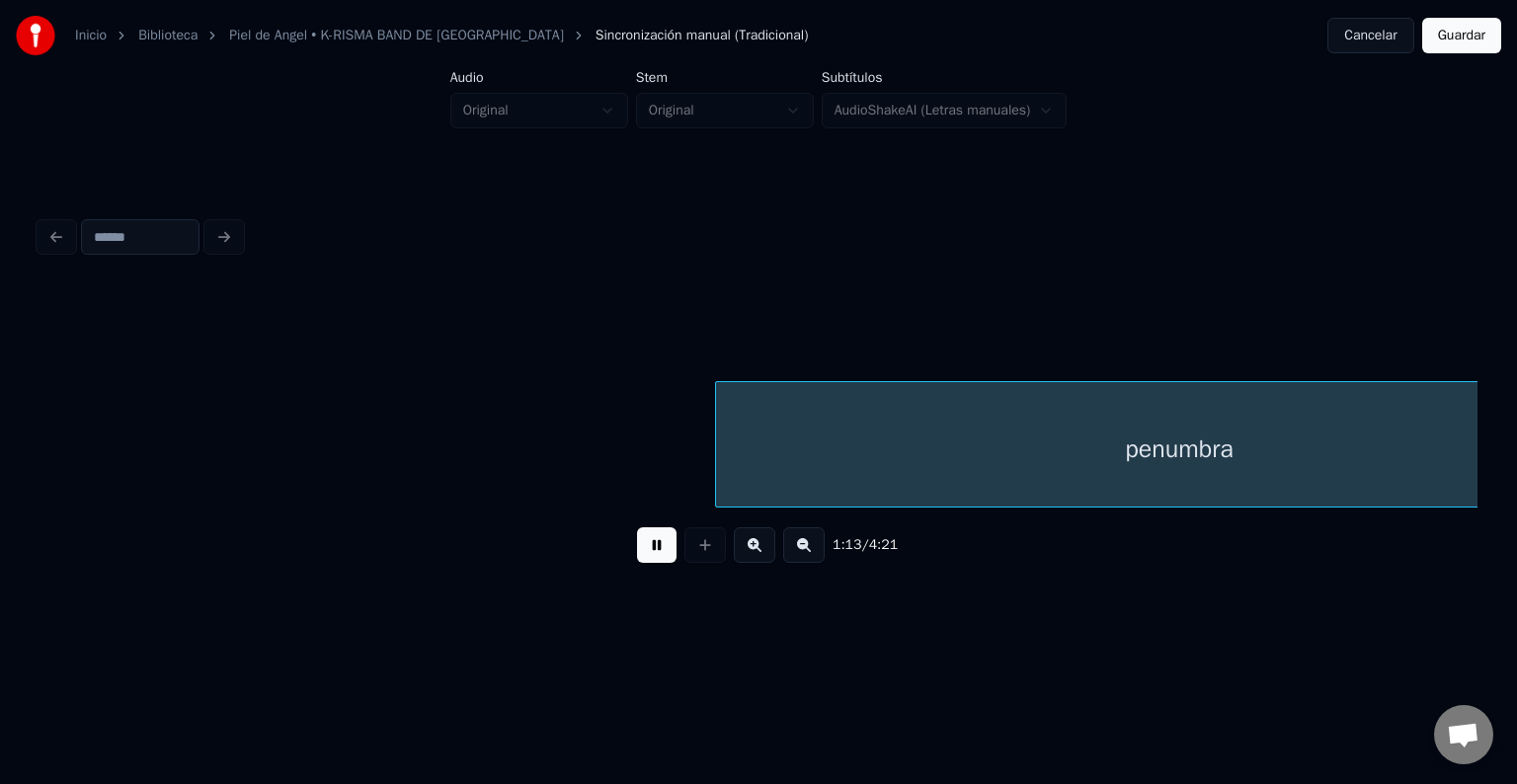 scroll, scrollTop: 0, scrollLeft: 14404, axis: horizontal 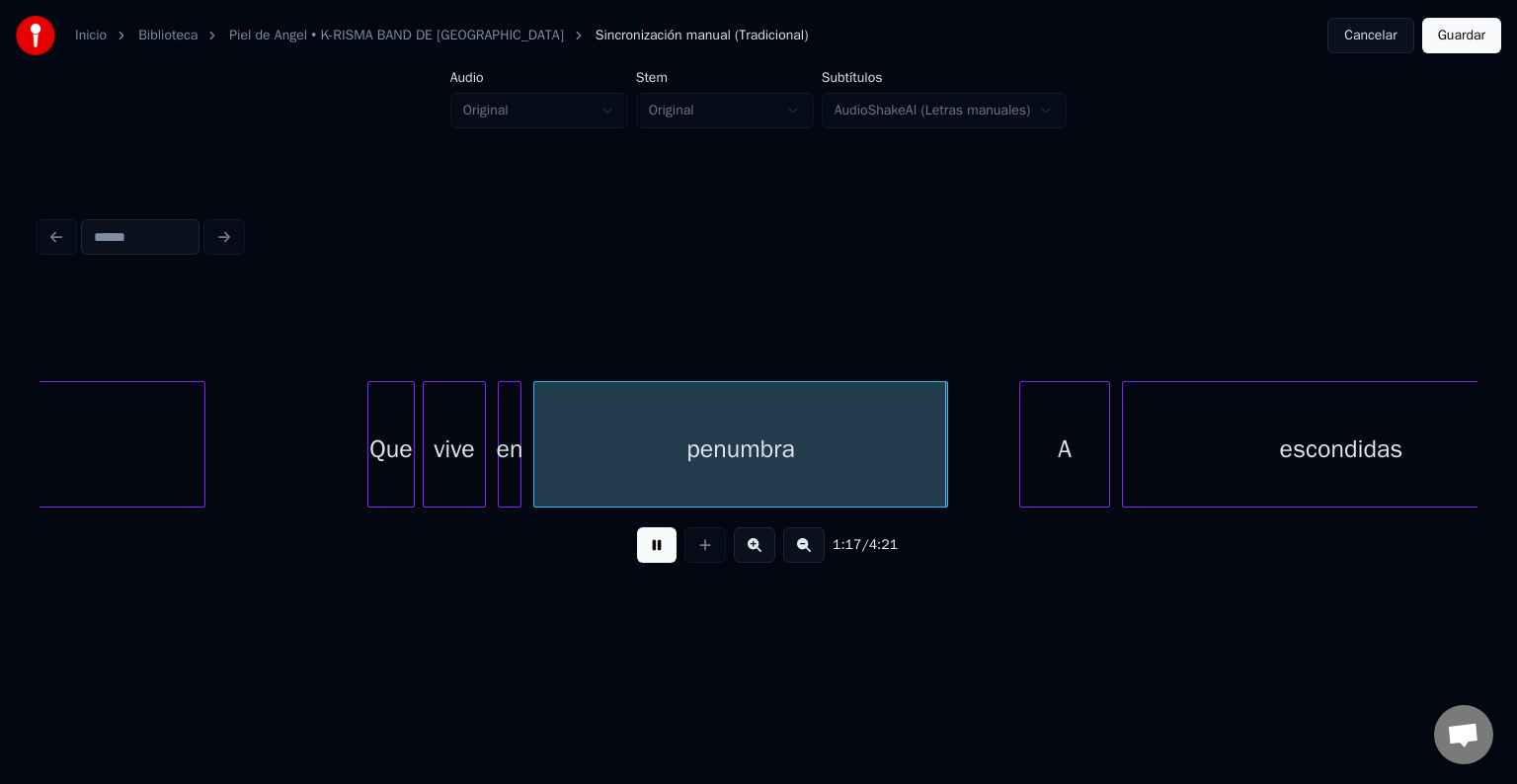 click at bounding box center [657, 545] 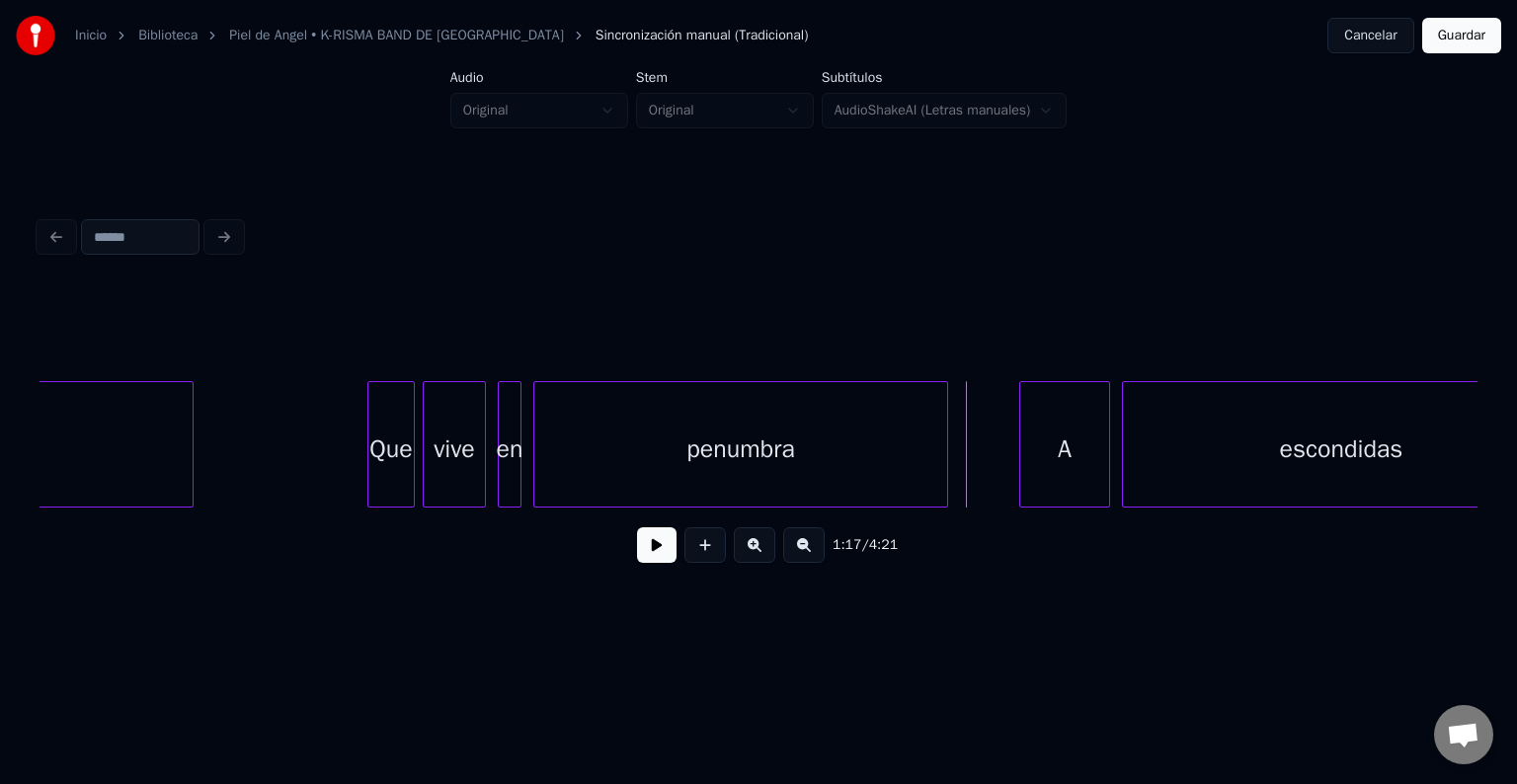 click at bounding box center [190, 444] 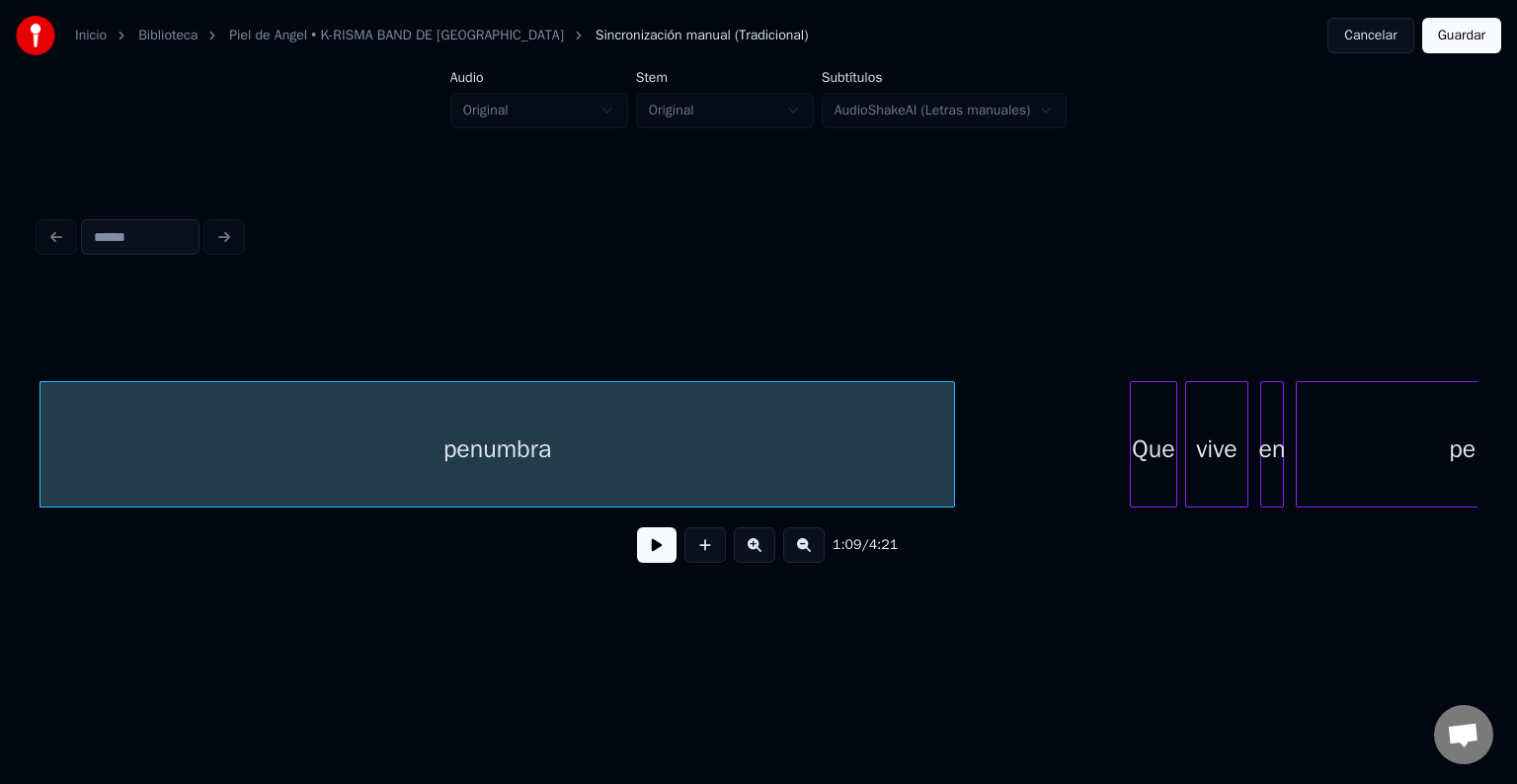 click on "penumbra" at bounding box center [497, 449] 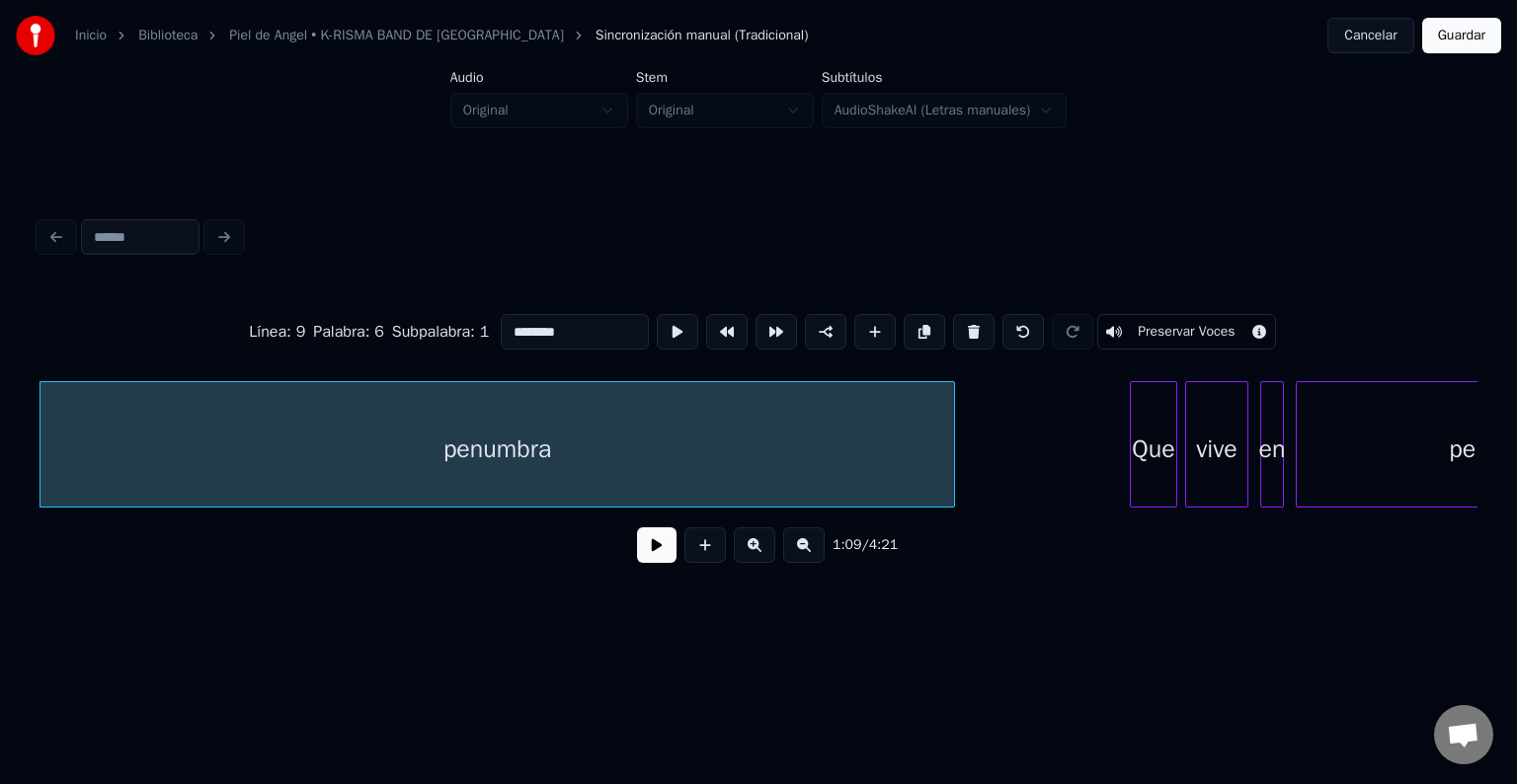 click at bounding box center [657, 545] 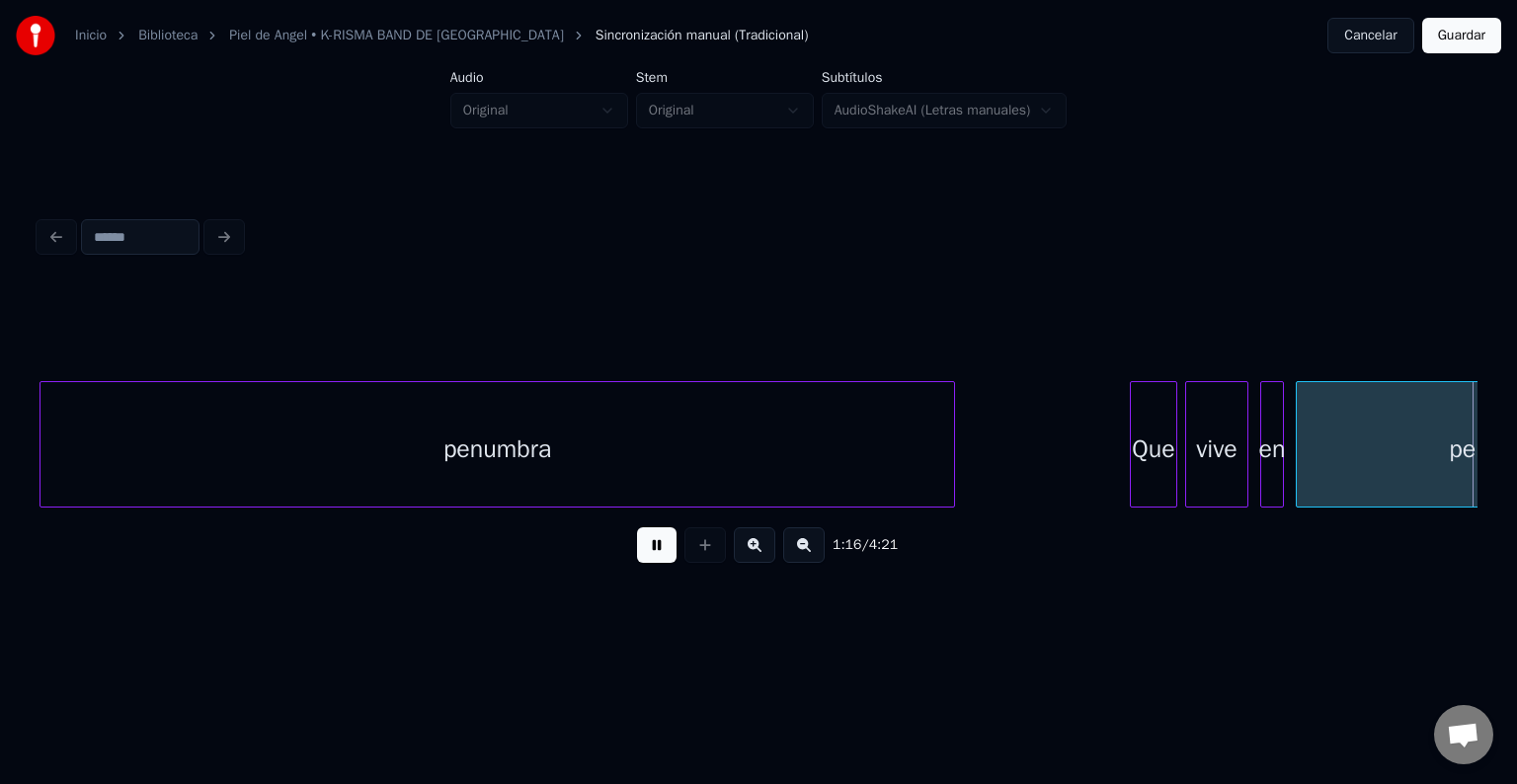 scroll, scrollTop: 0, scrollLeft: 15079, axis: horizontal 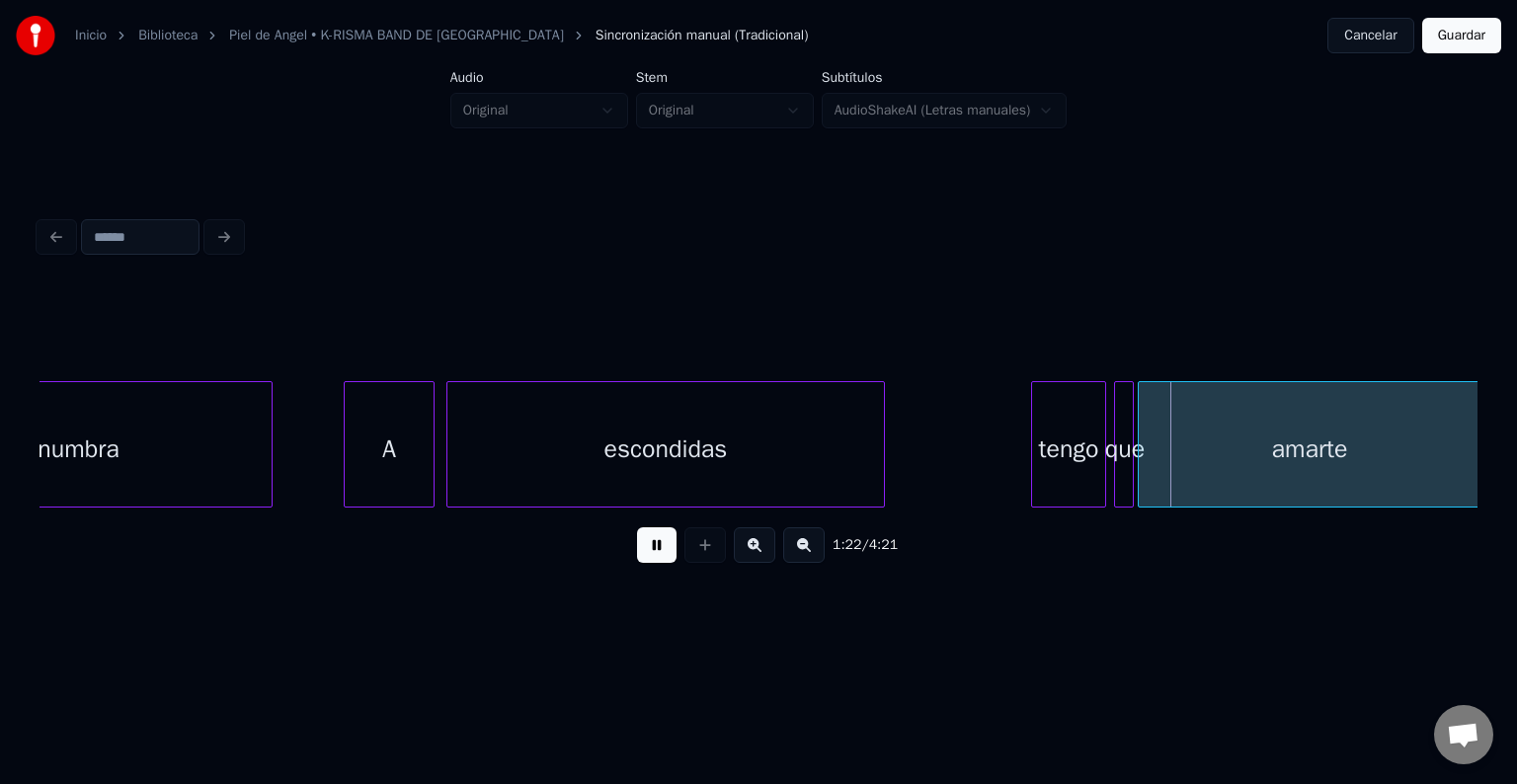 click at bounding box center [657, 545] 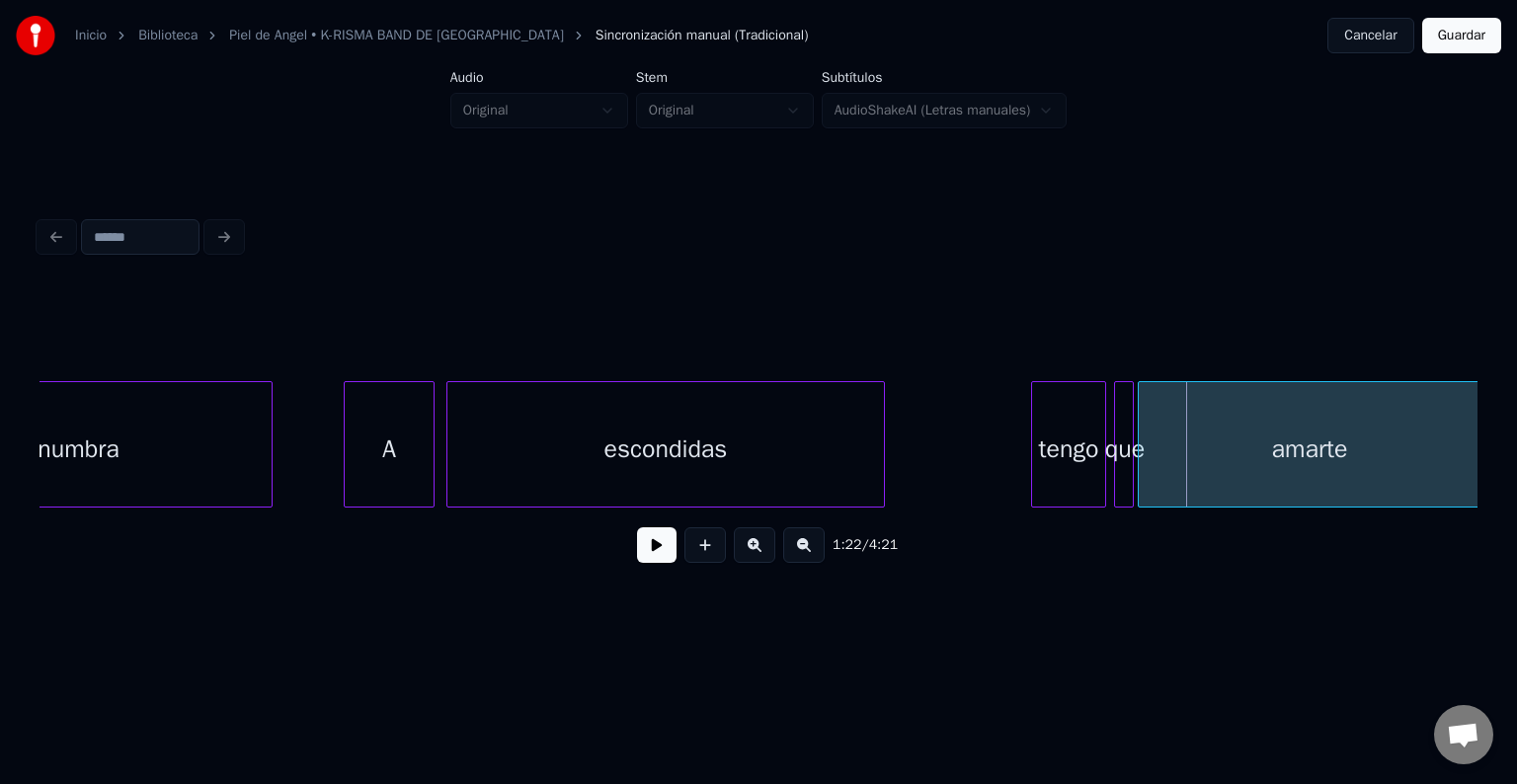 click on "penumbra" at bounding box center [65, 449] 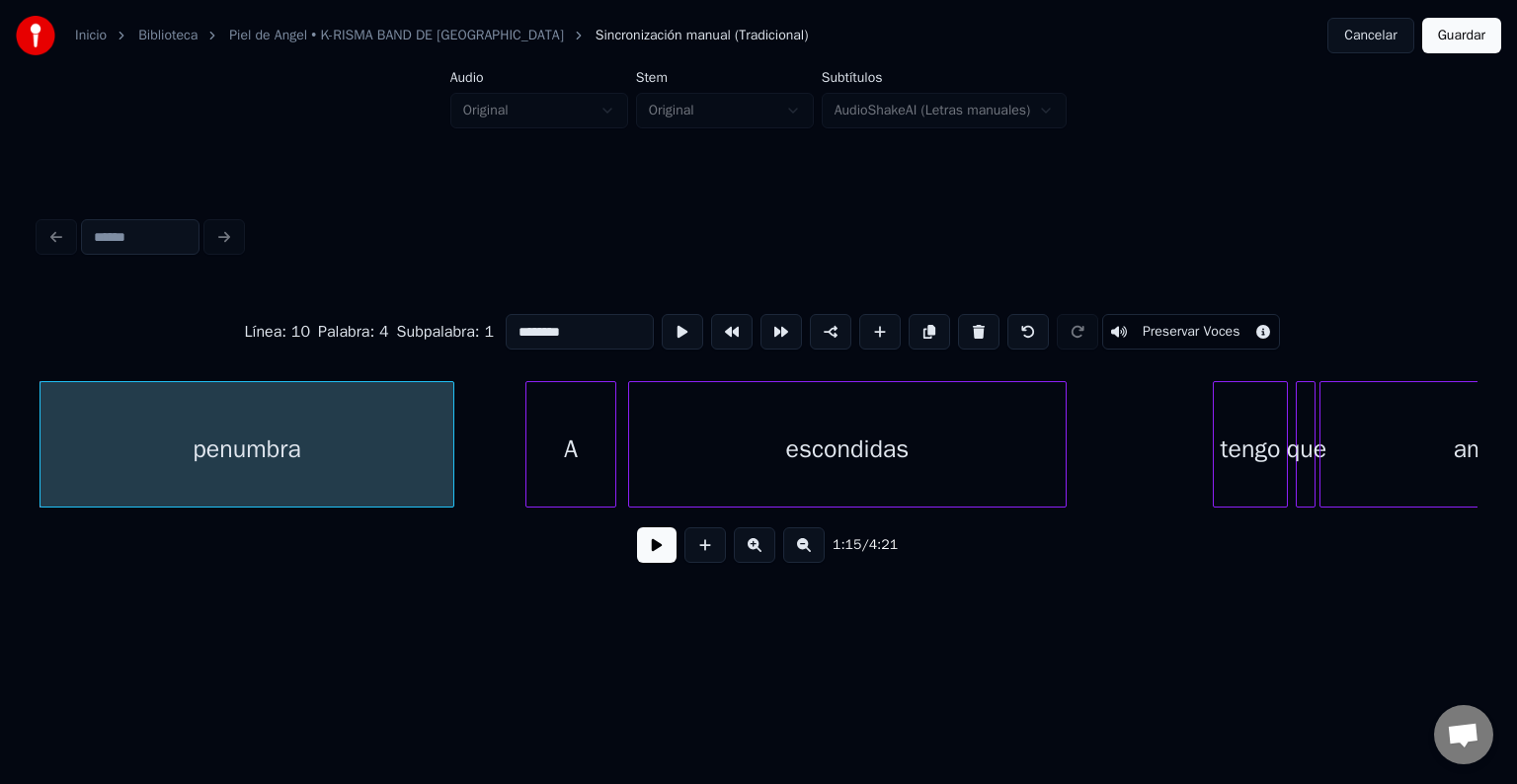 click at bounding box center [657, 545] 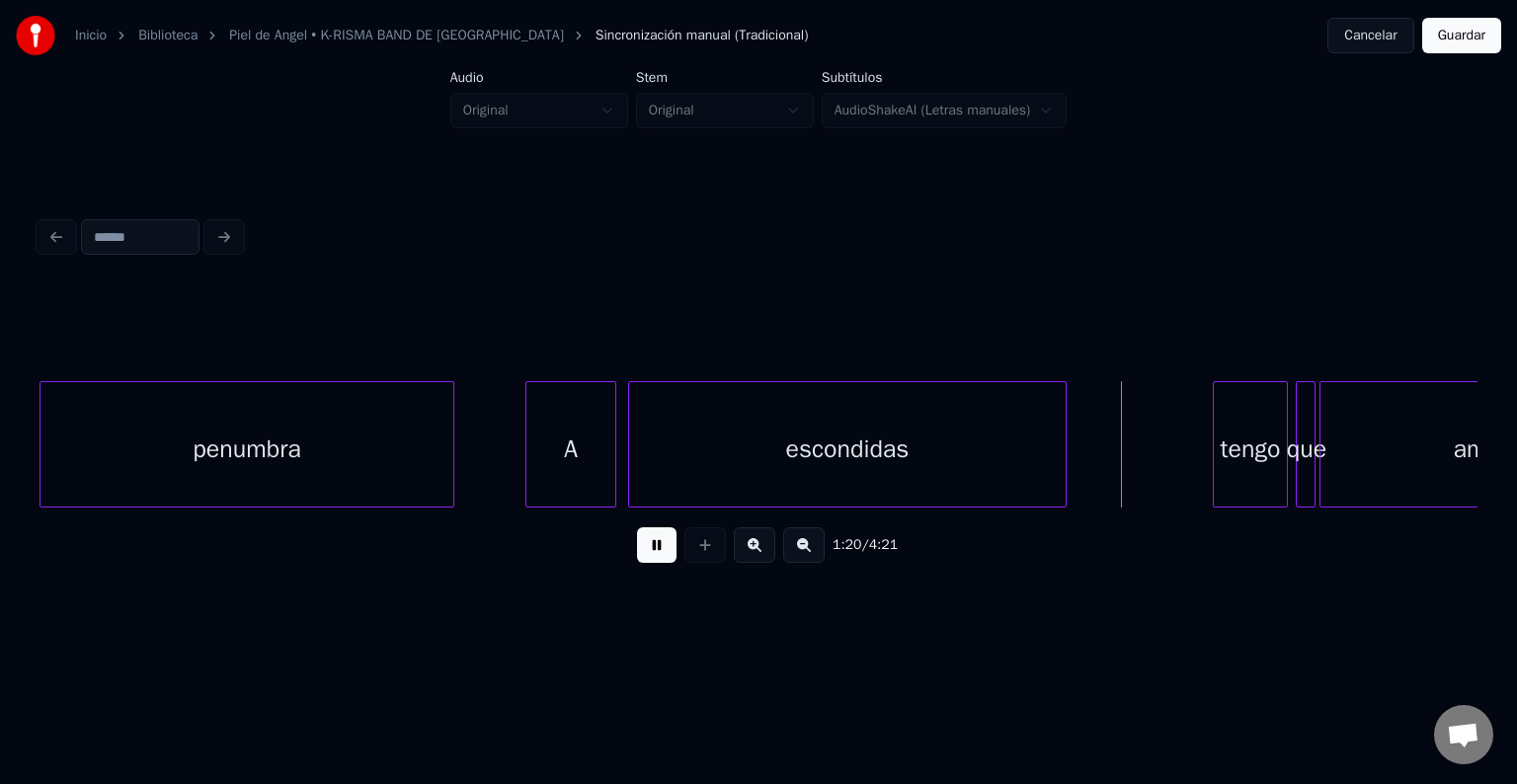 click at bounding box center (657, 545) 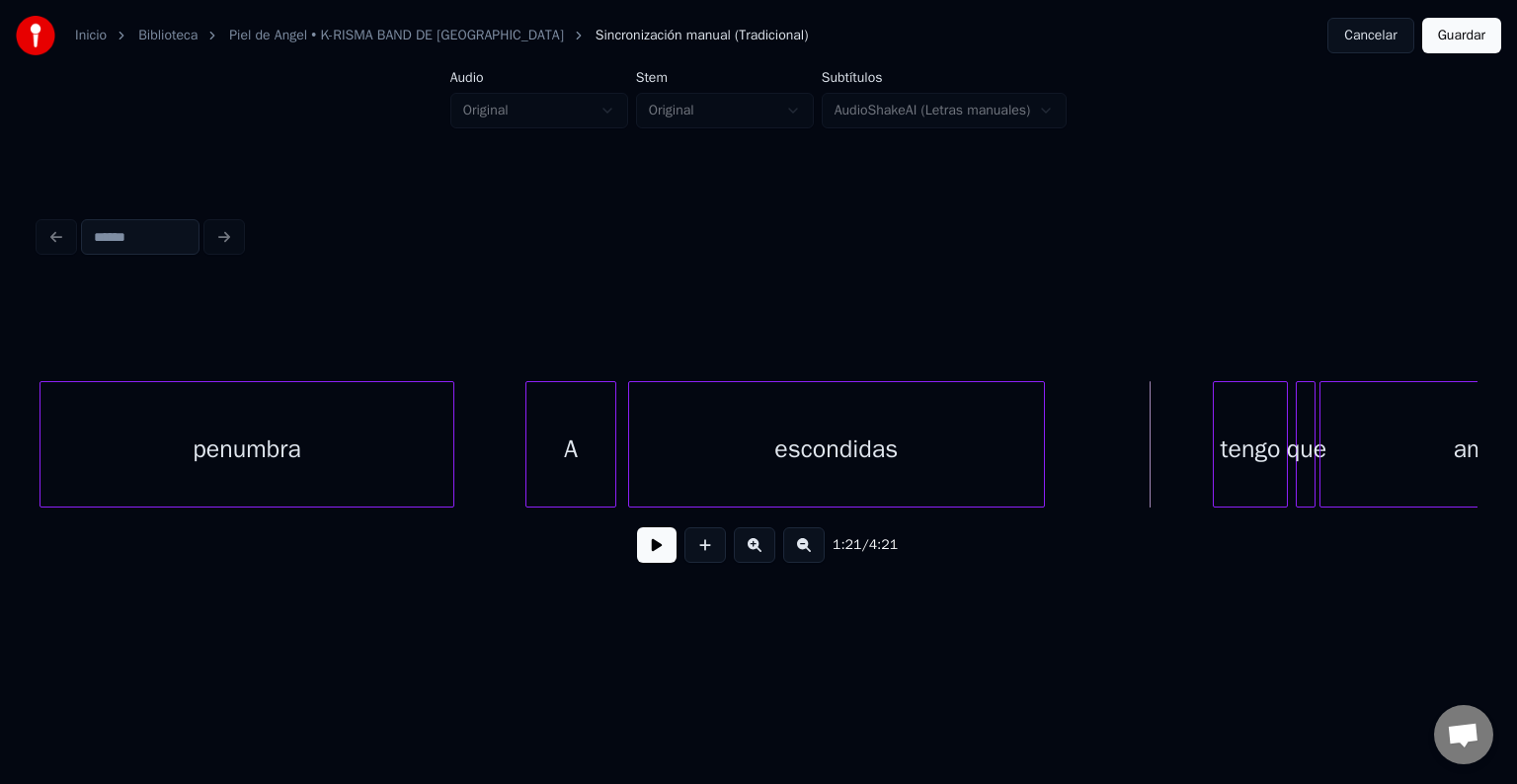 click at bounding box center (1041, 444) 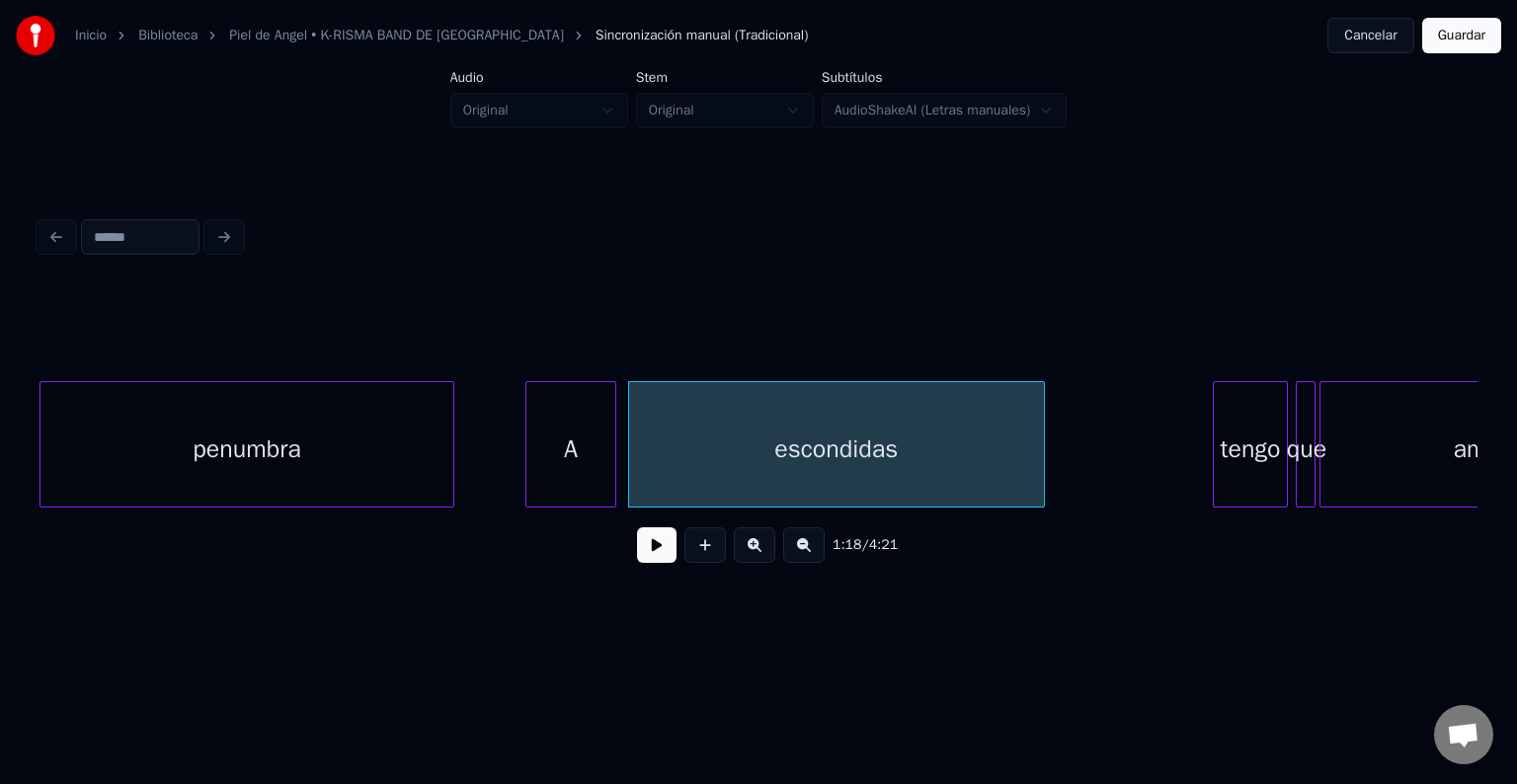 click at bounding box center [657, 545] 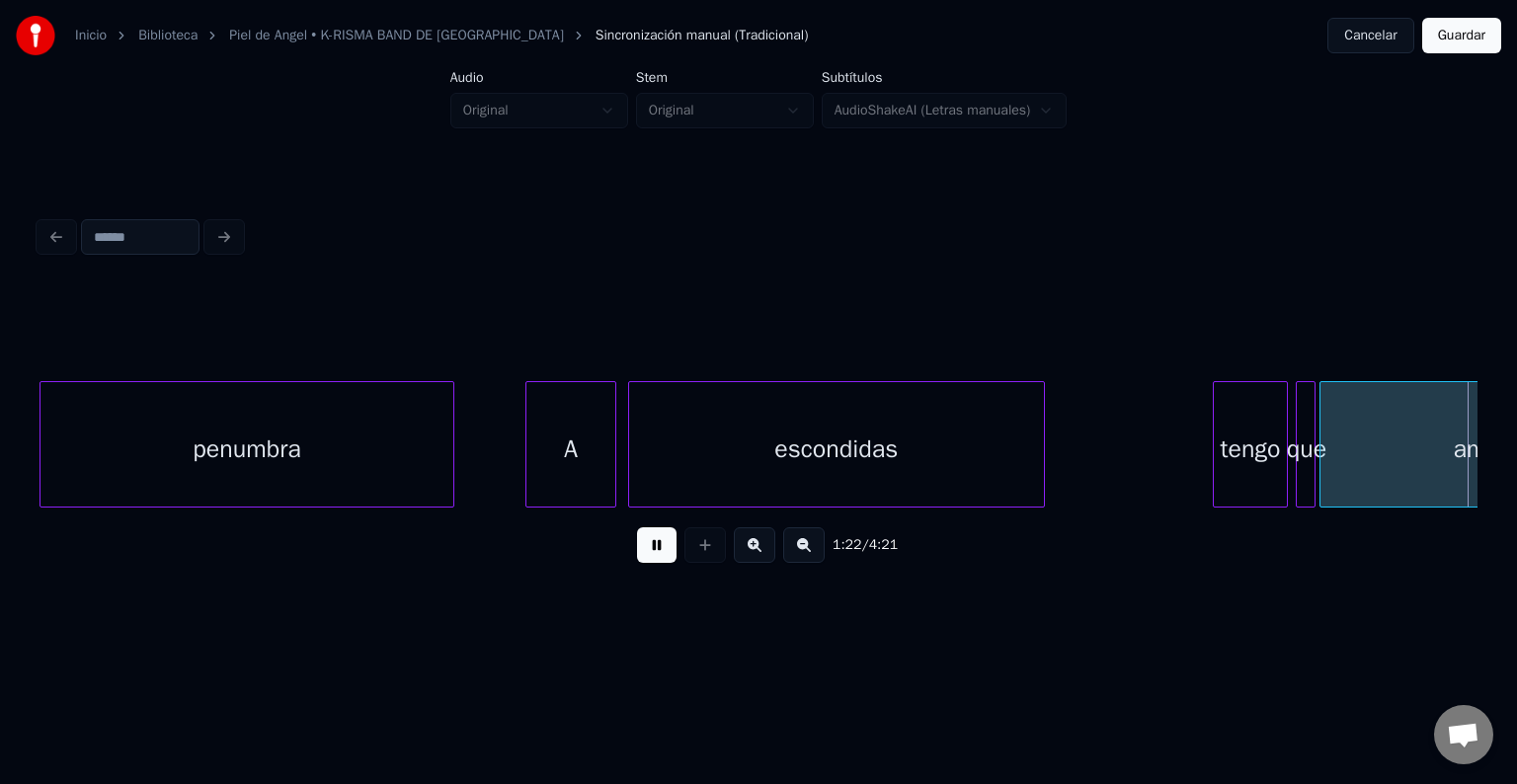 scroll, scrollTop: 0, scrollLeft: 16337, axis: horizontal 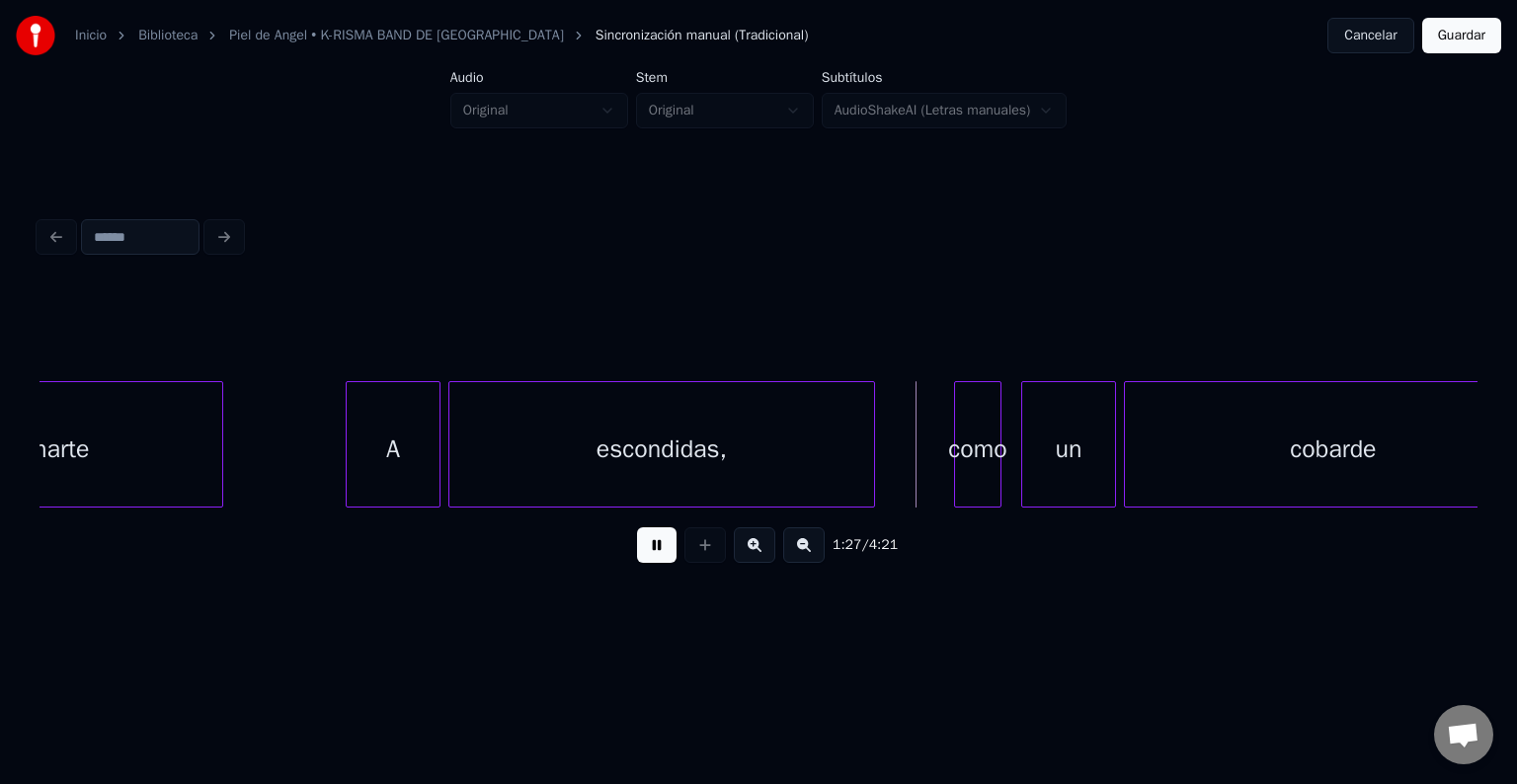 click at bounding box center [657, 545] 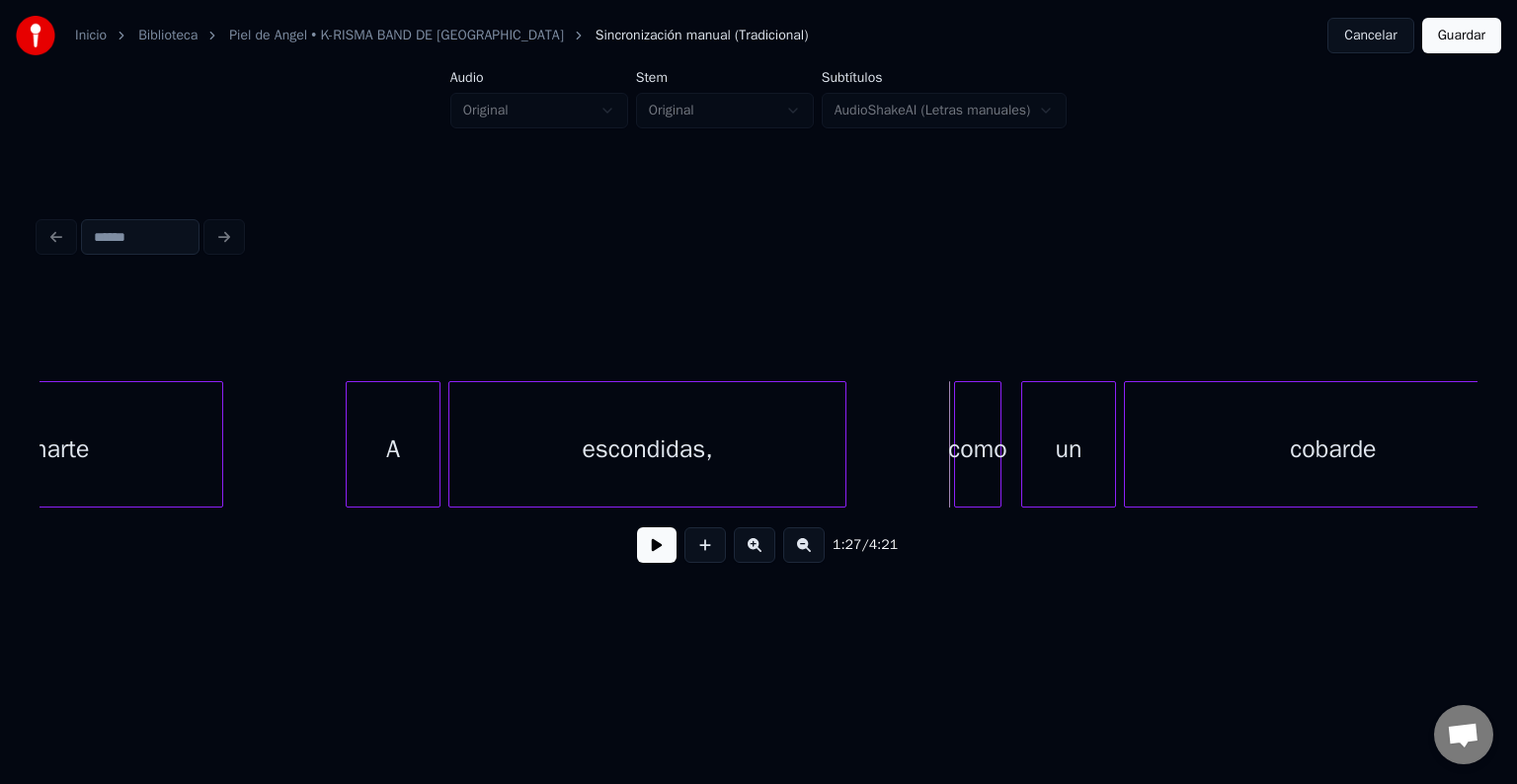 click at bounding box center (842, 444) 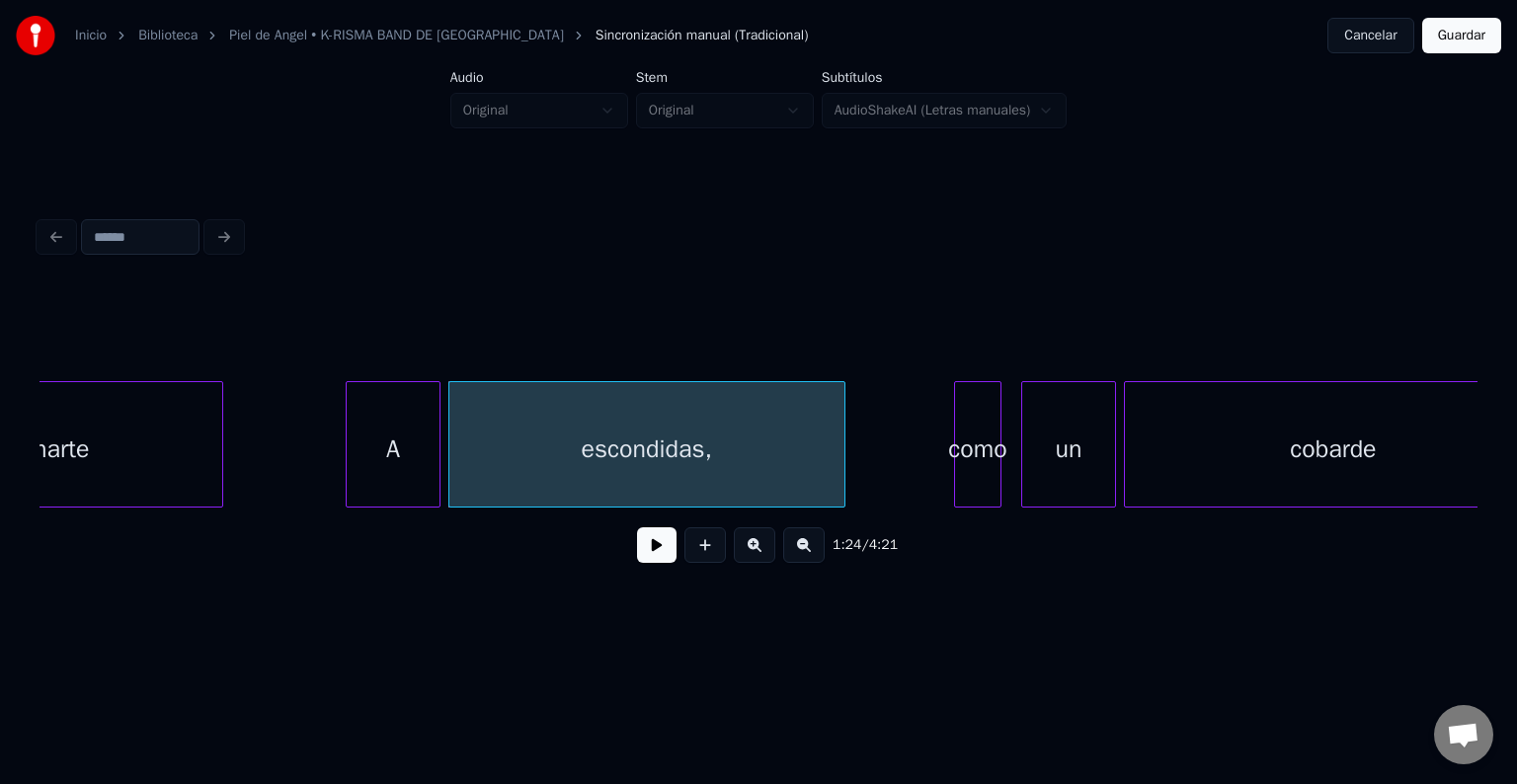 click at bounding box center [657, 545] 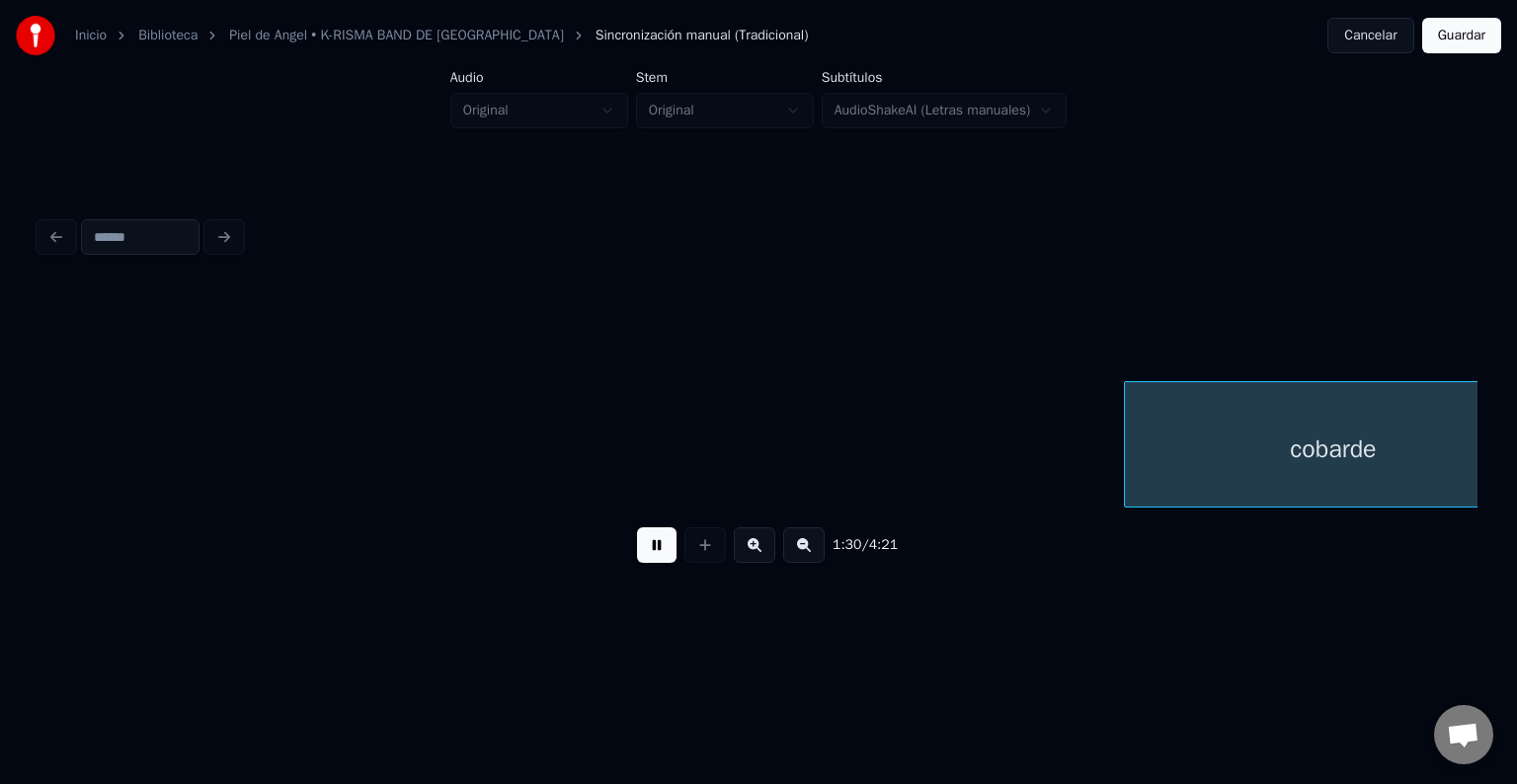 scroll, scrollTop: 0, scrollLeft: 17775, axis: horizontal 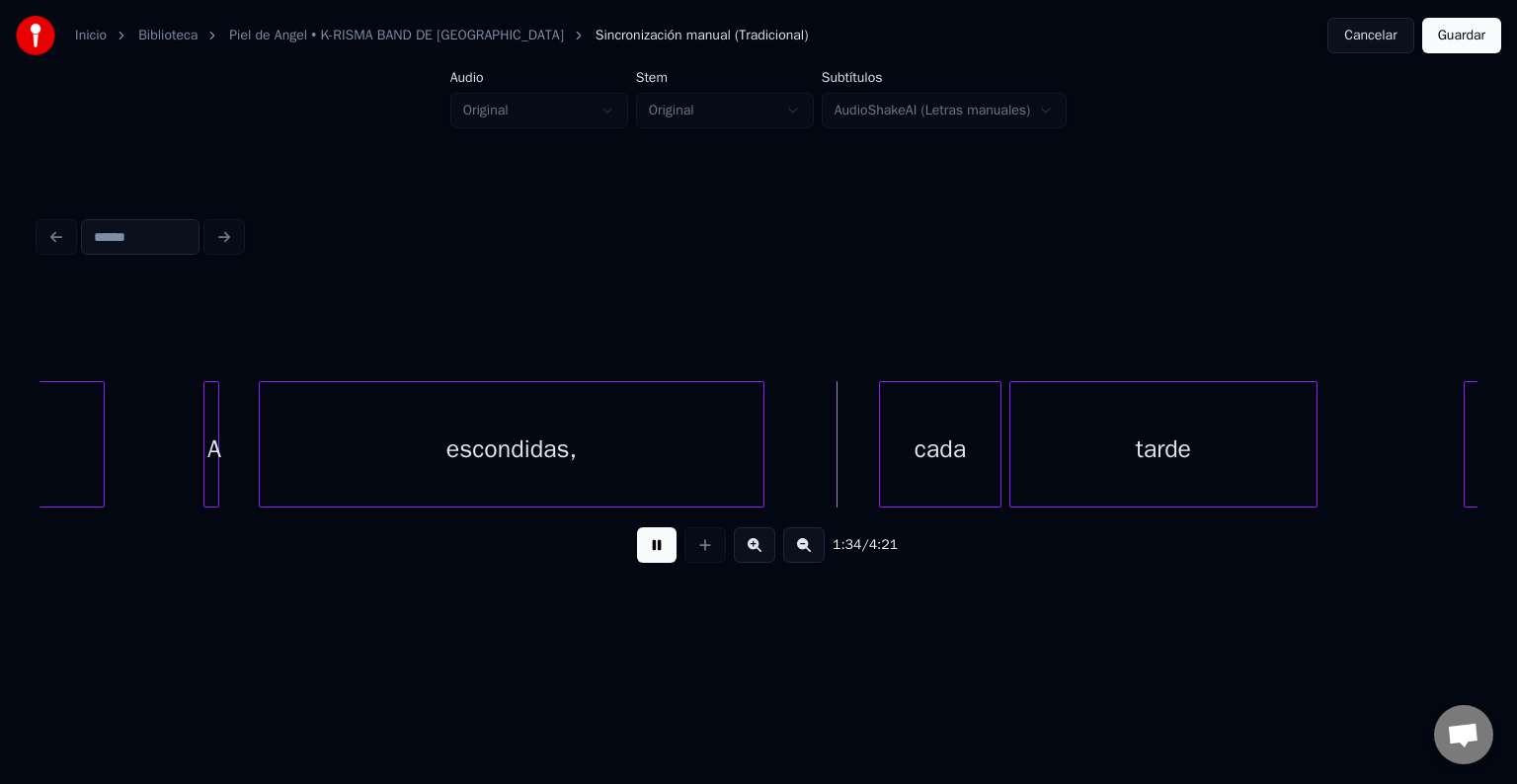 click at bounding box center [657, 545] 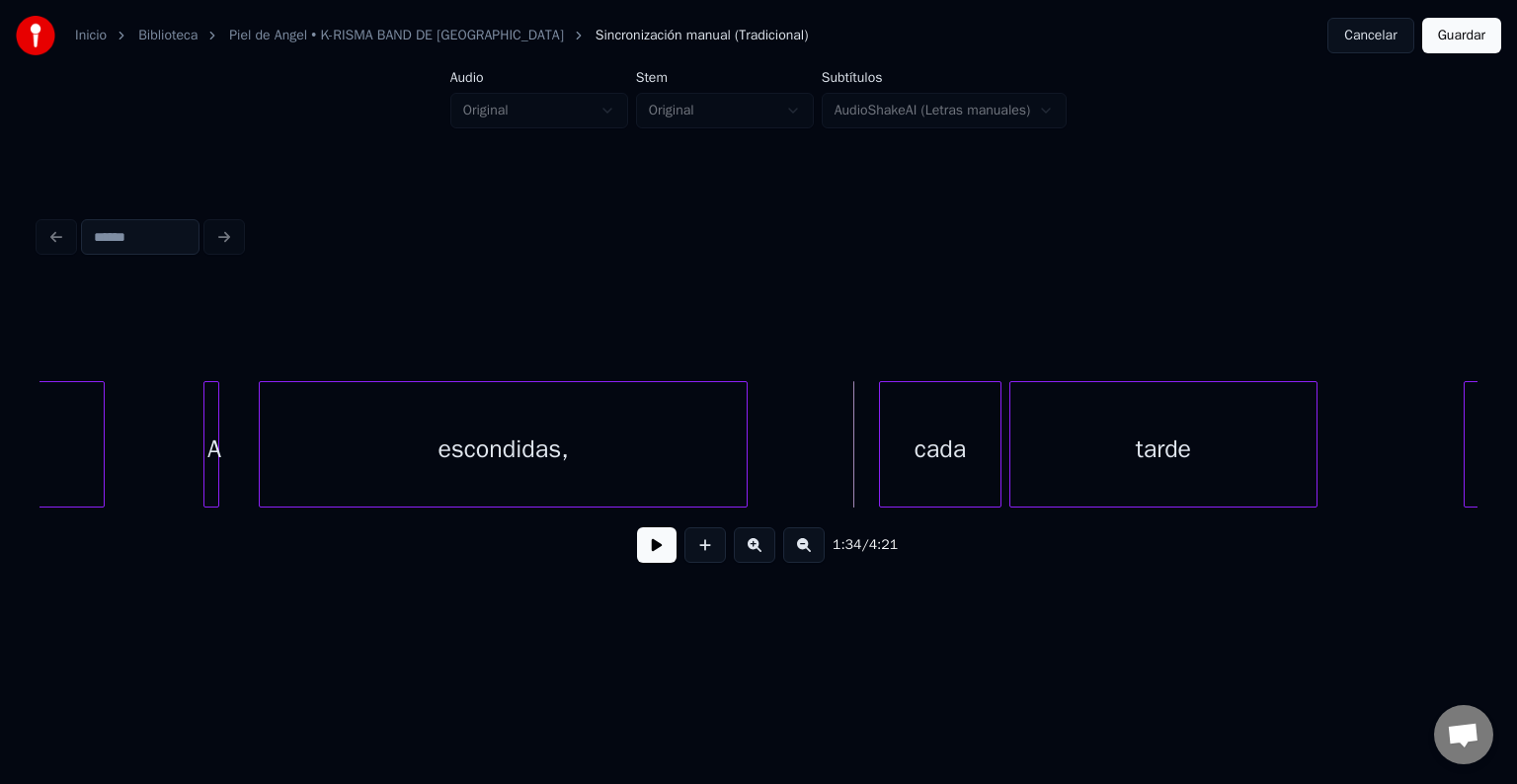 click at bounding box center (744, 444) 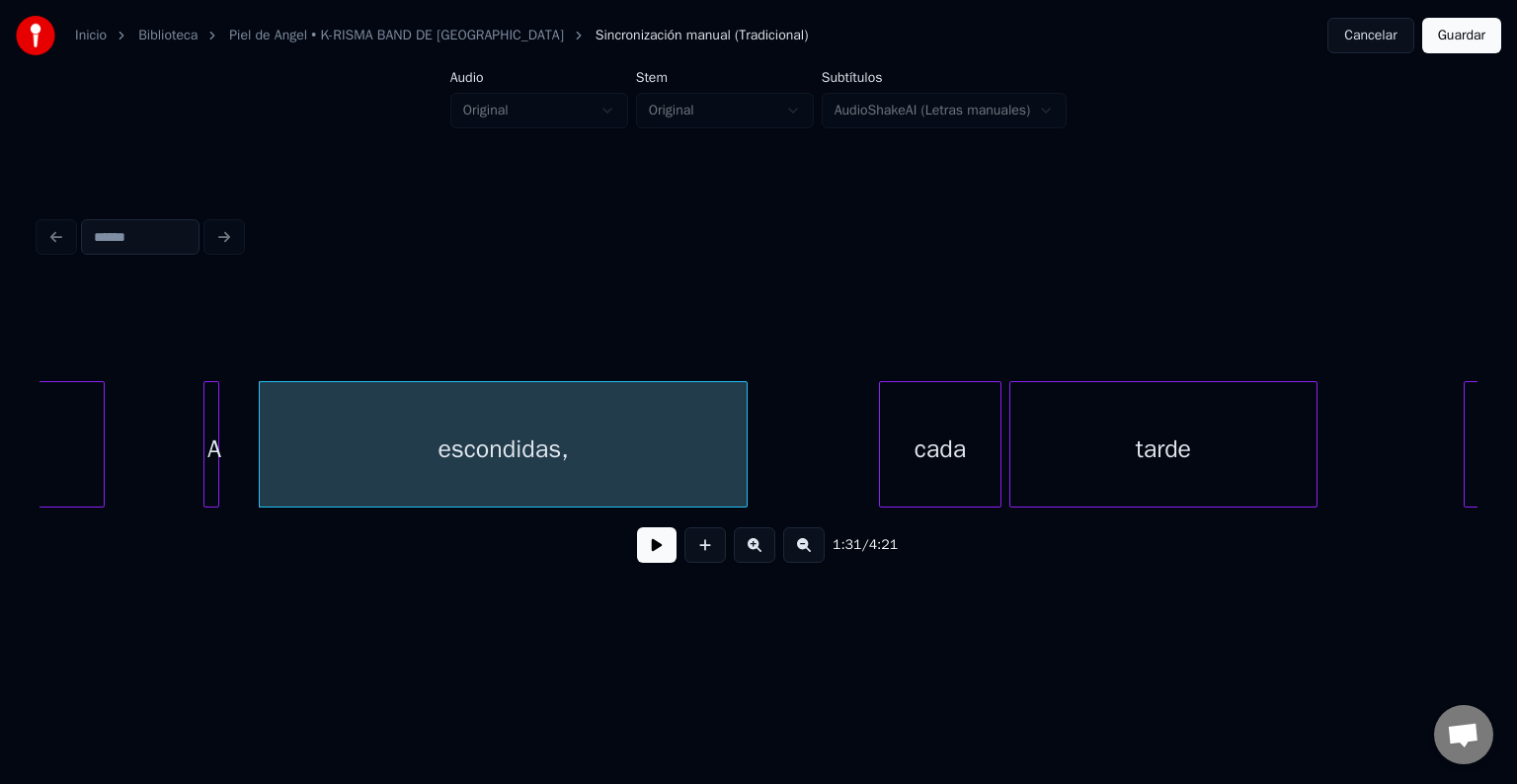 click at bounding box center [657, 545] 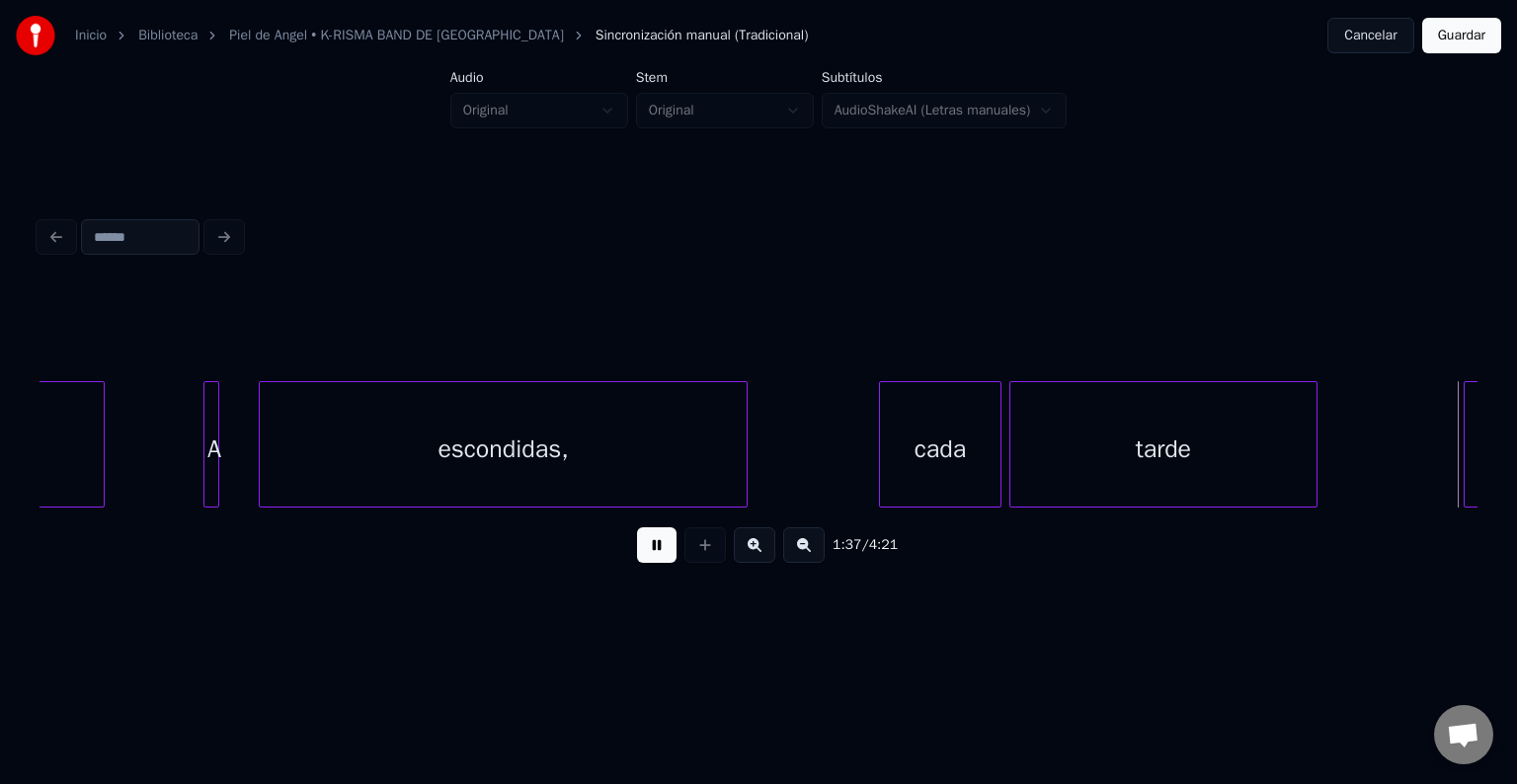 scroll, scrollTop: 0, scrollLeft: 19213, axis: horizontal 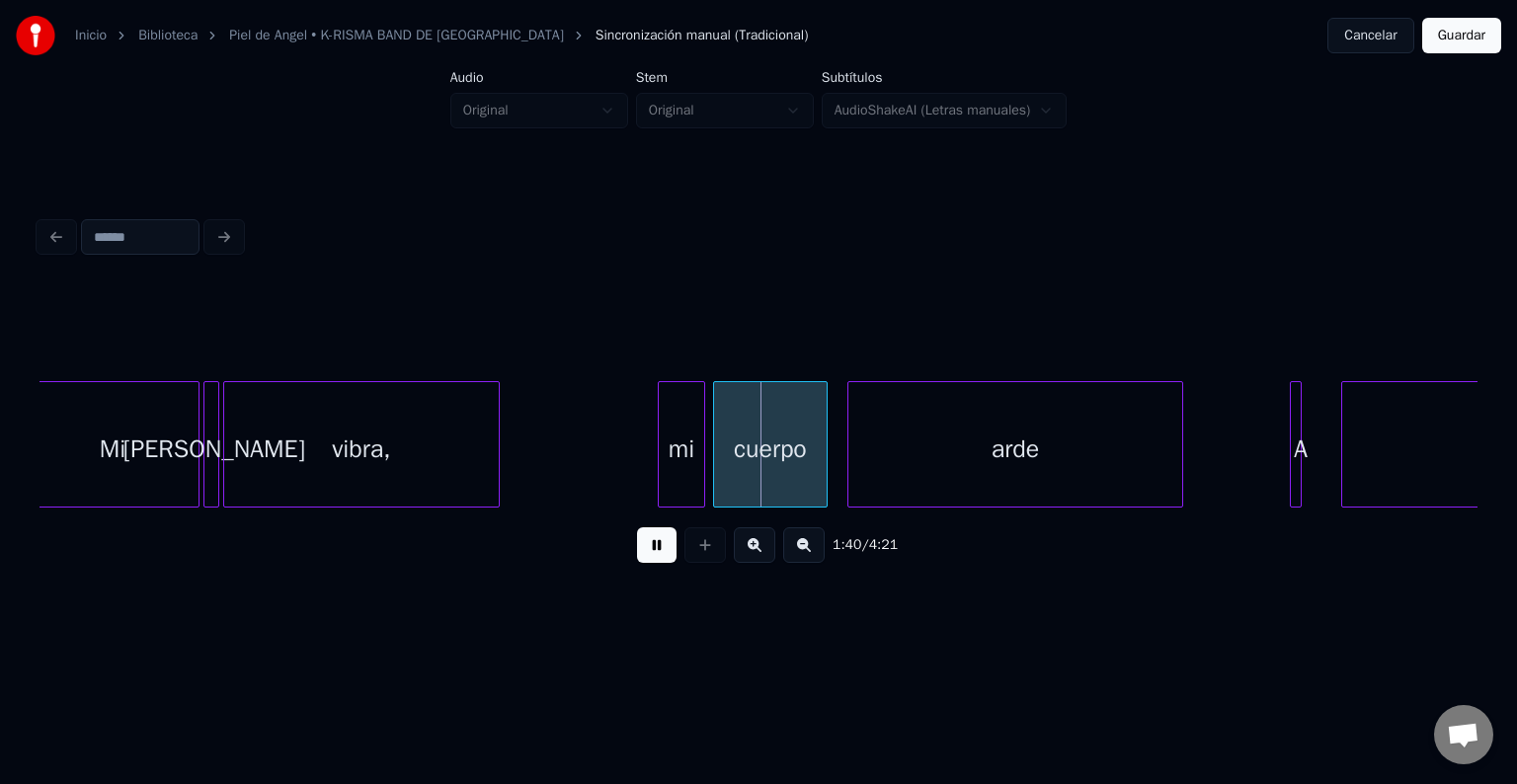 click at bounding box center (657, 545) 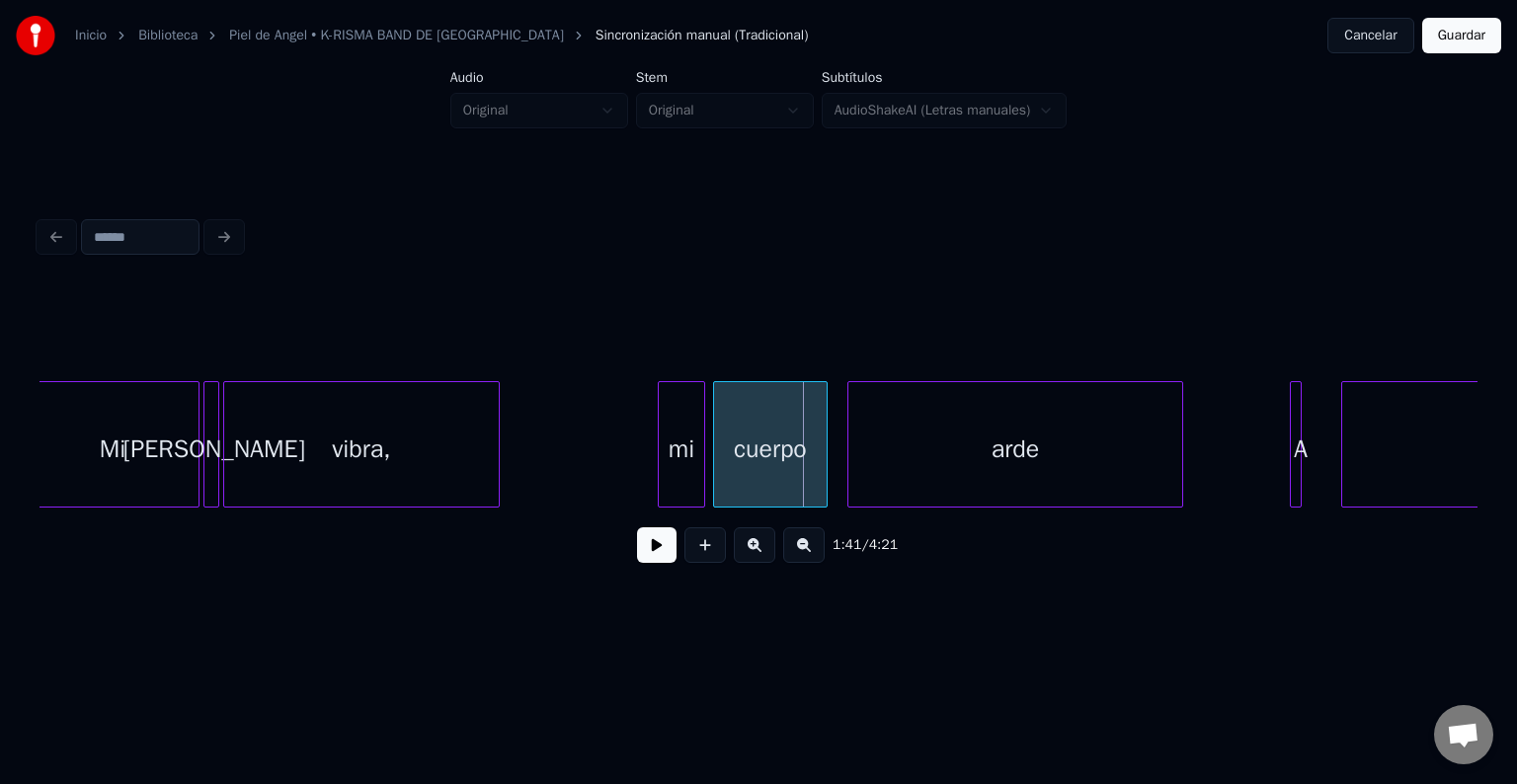 click on "vibra," at bounding box center [361, 449] 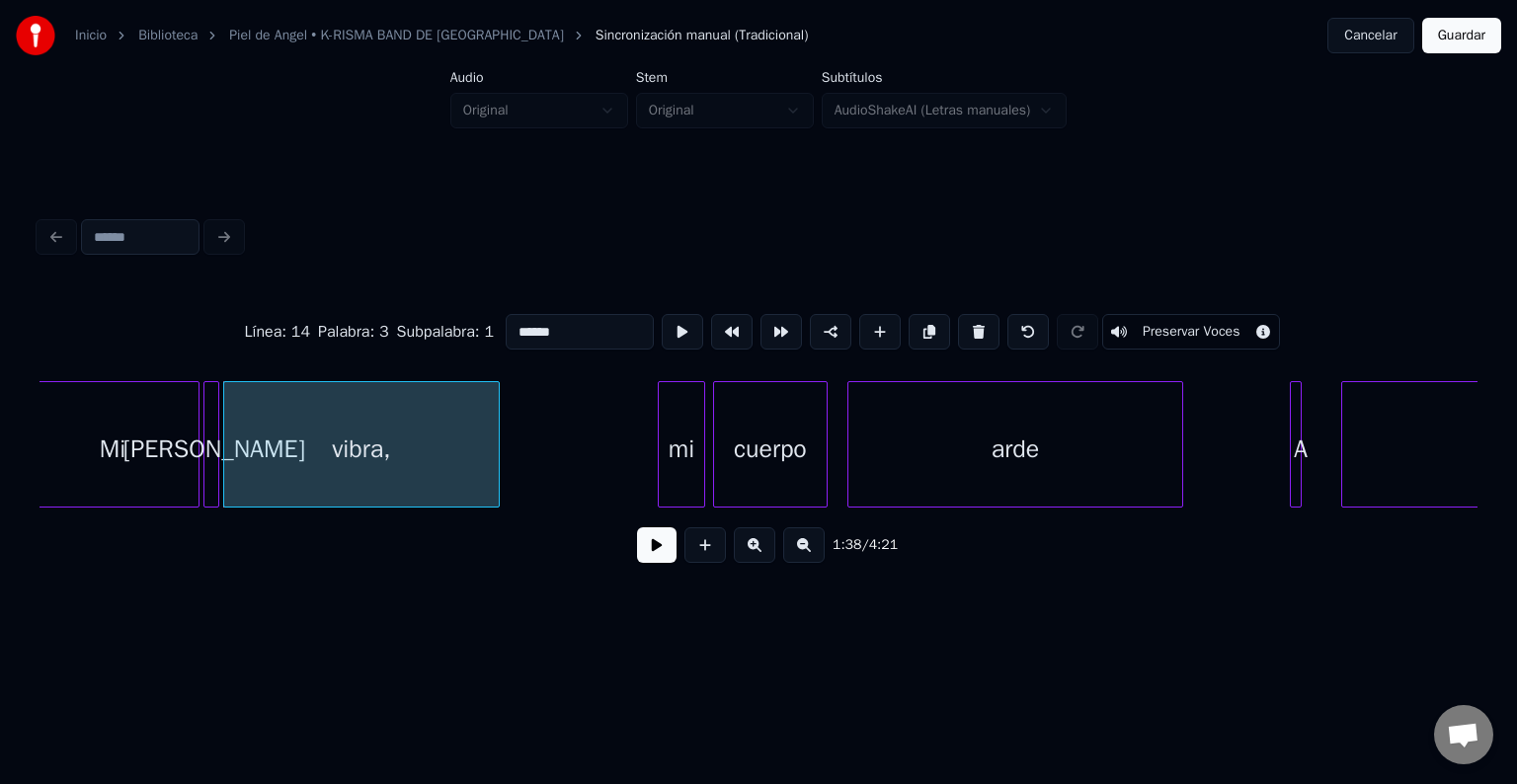 click at bounding box center (657, 545) 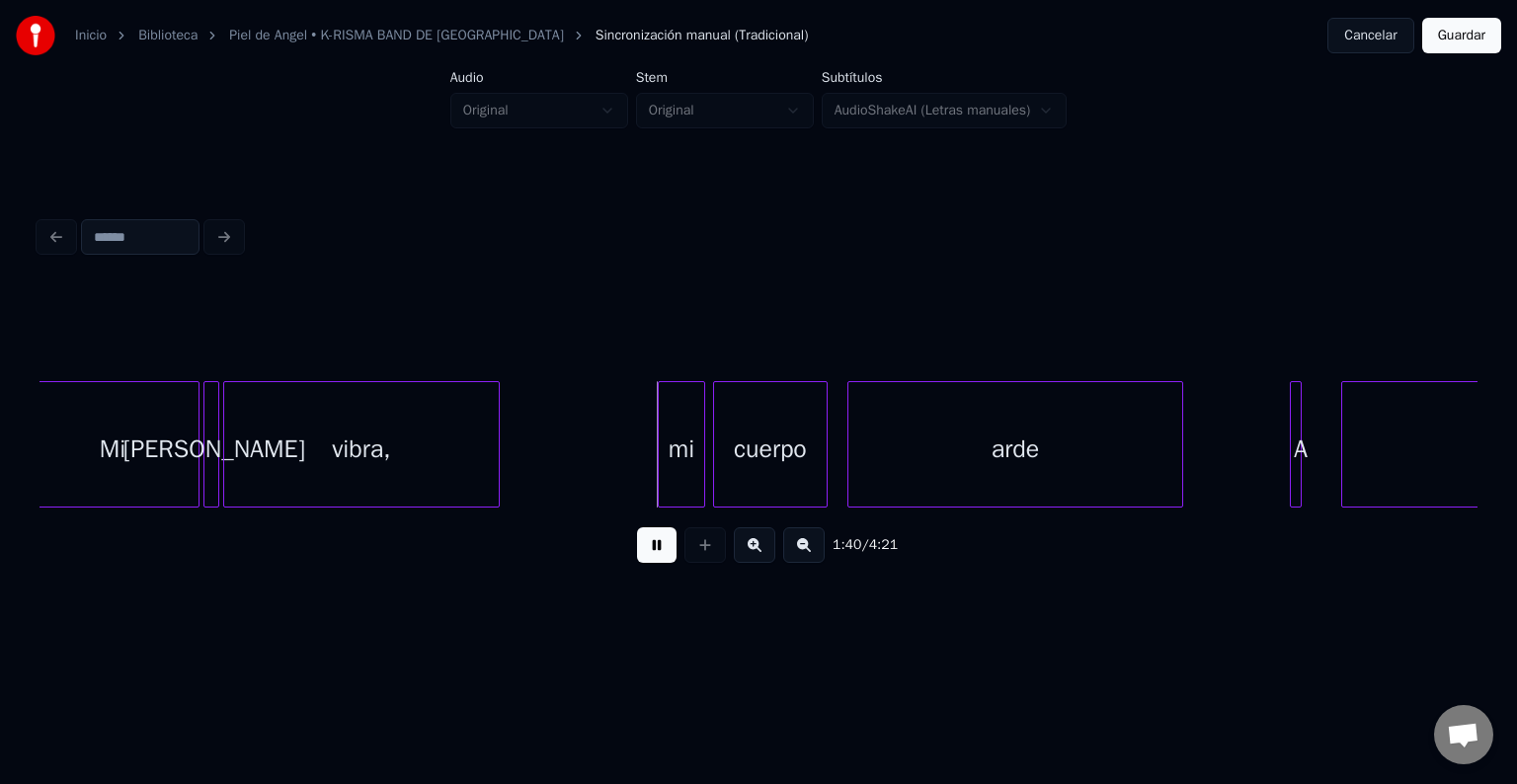click at bounding box center (657, 545) 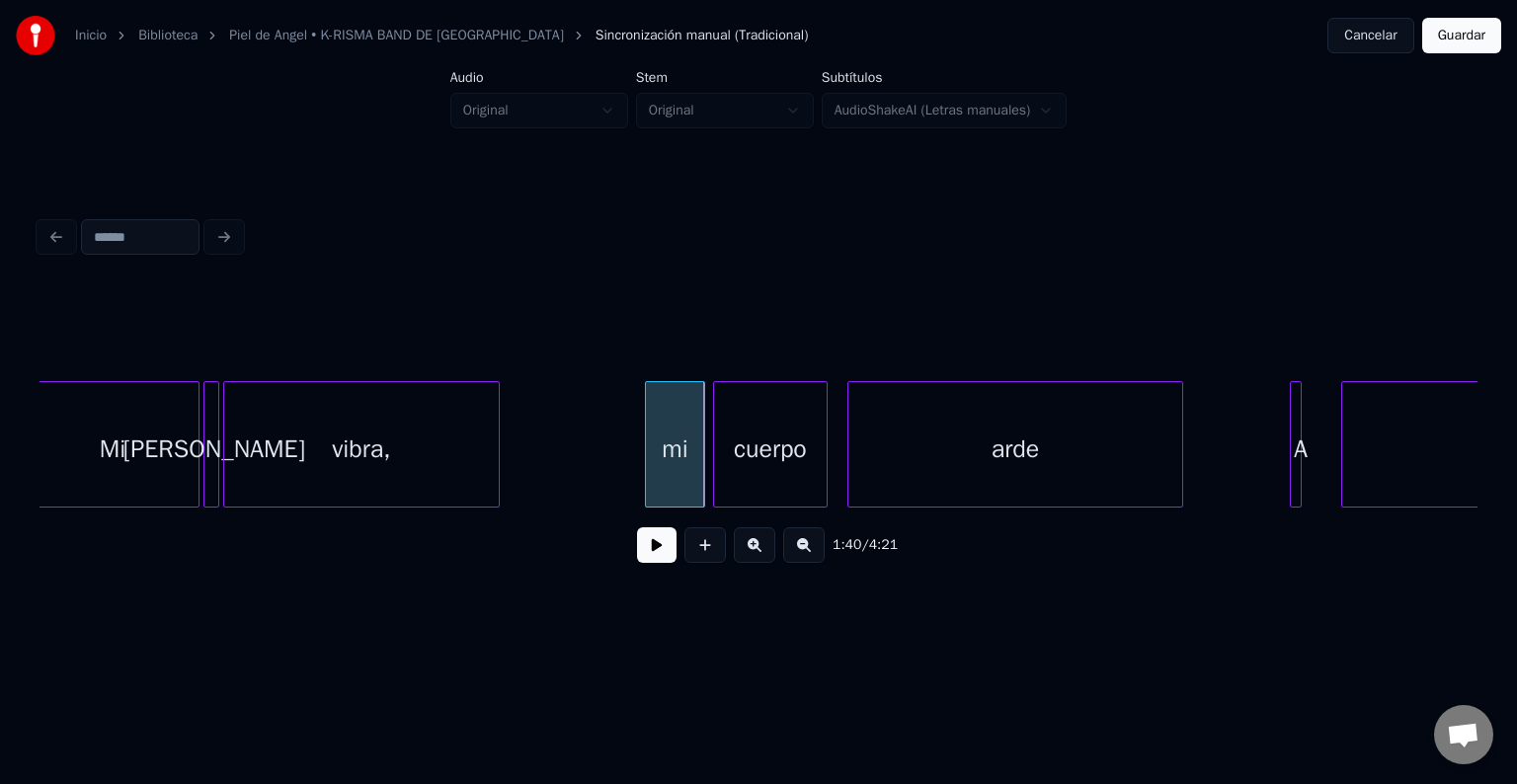 click at bounding box center (649, 444) 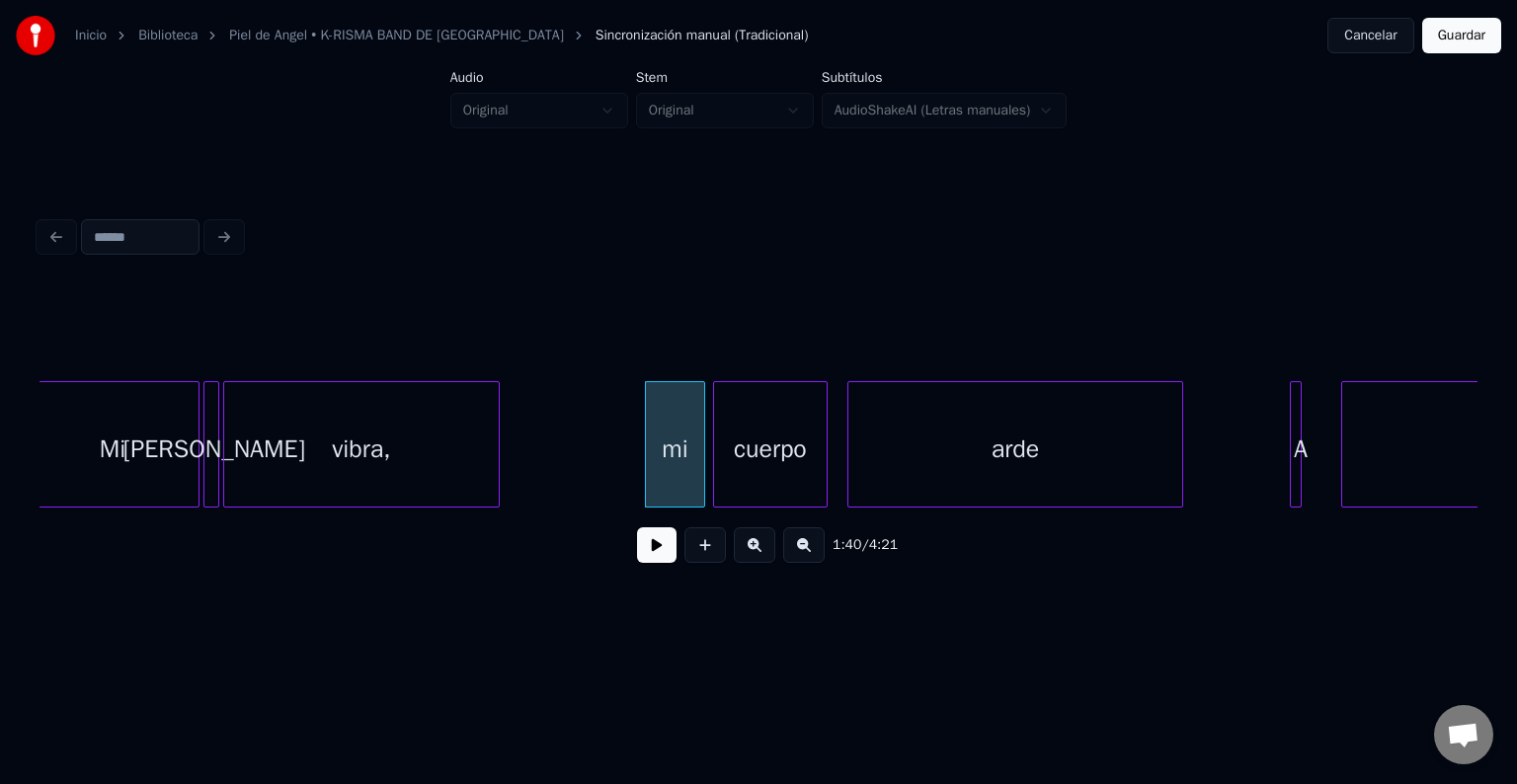 click at bounding box center (657, 545) 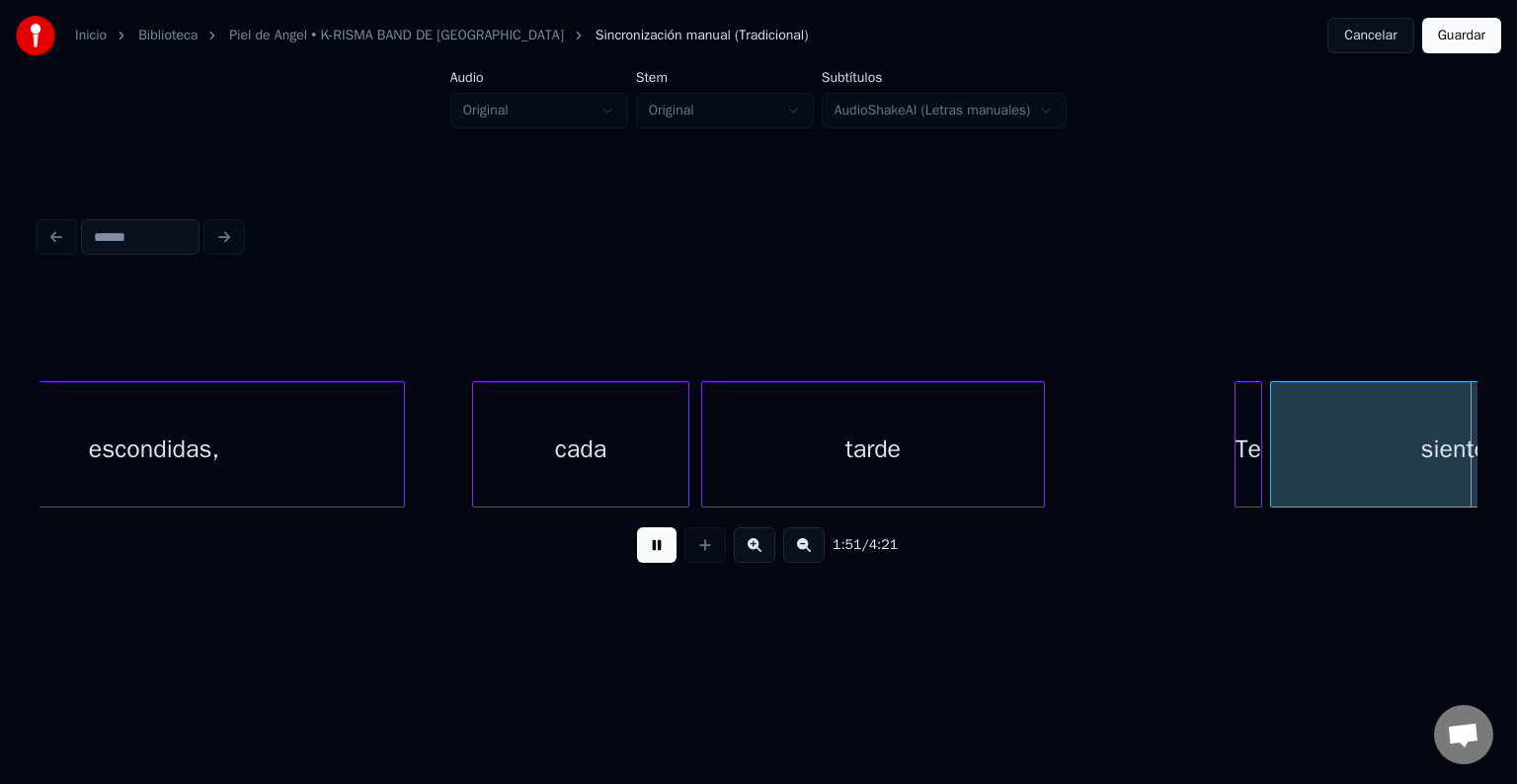 scroll, scrollTop: 0, scrollLeft: 22089, axis: horizontal 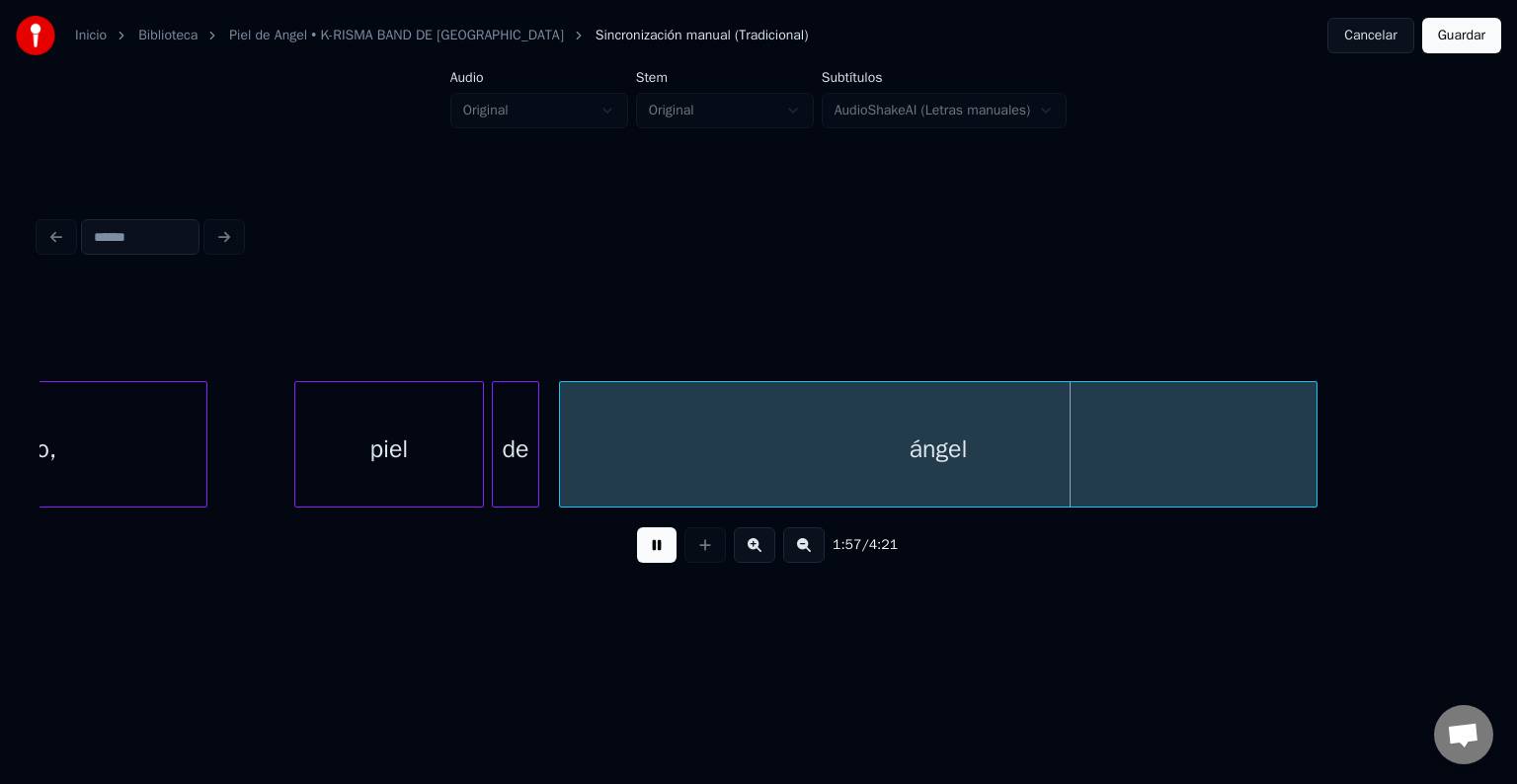 click at bounding box center (657, 545) 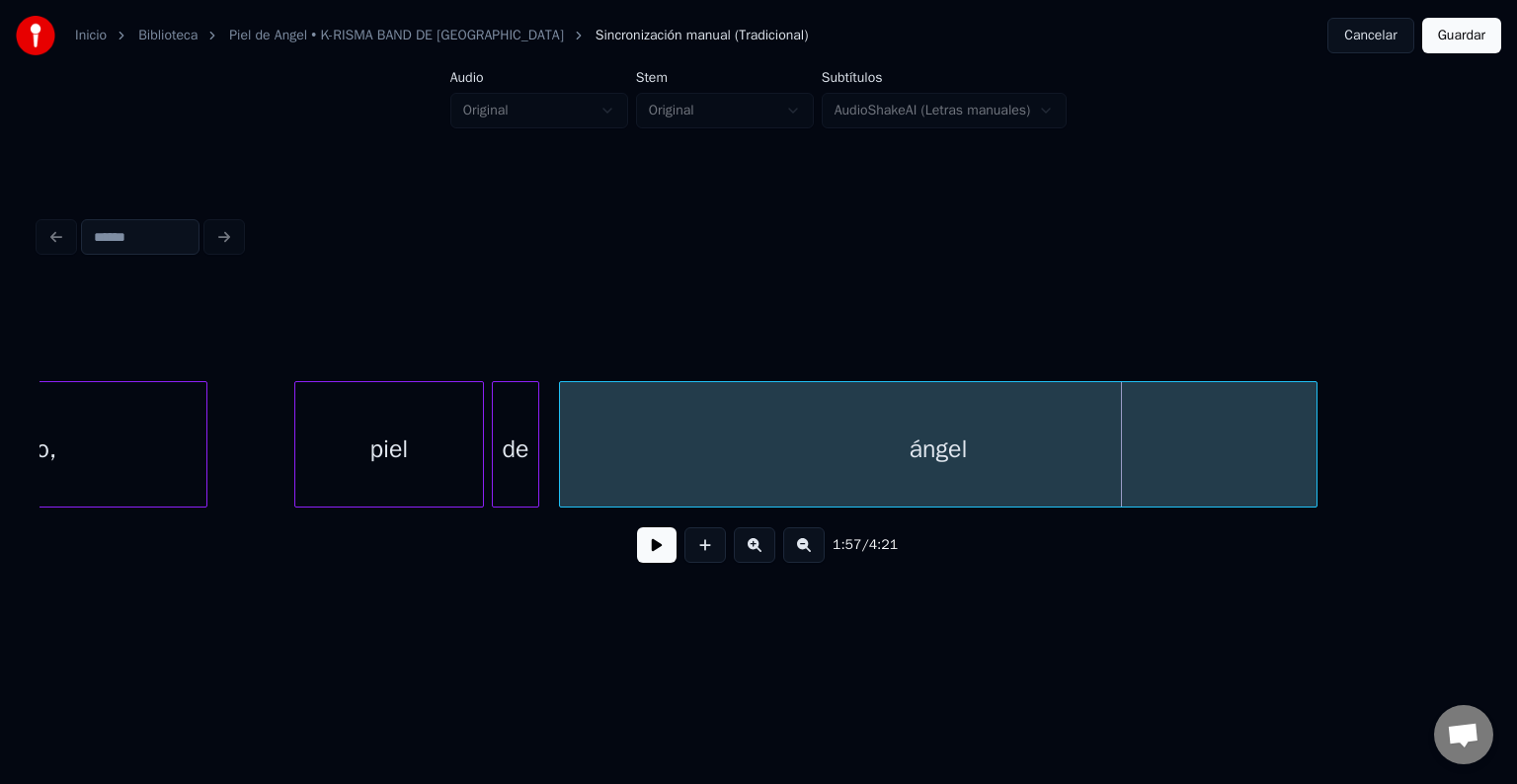 click on "ángel" at bounding box center [938, 449] 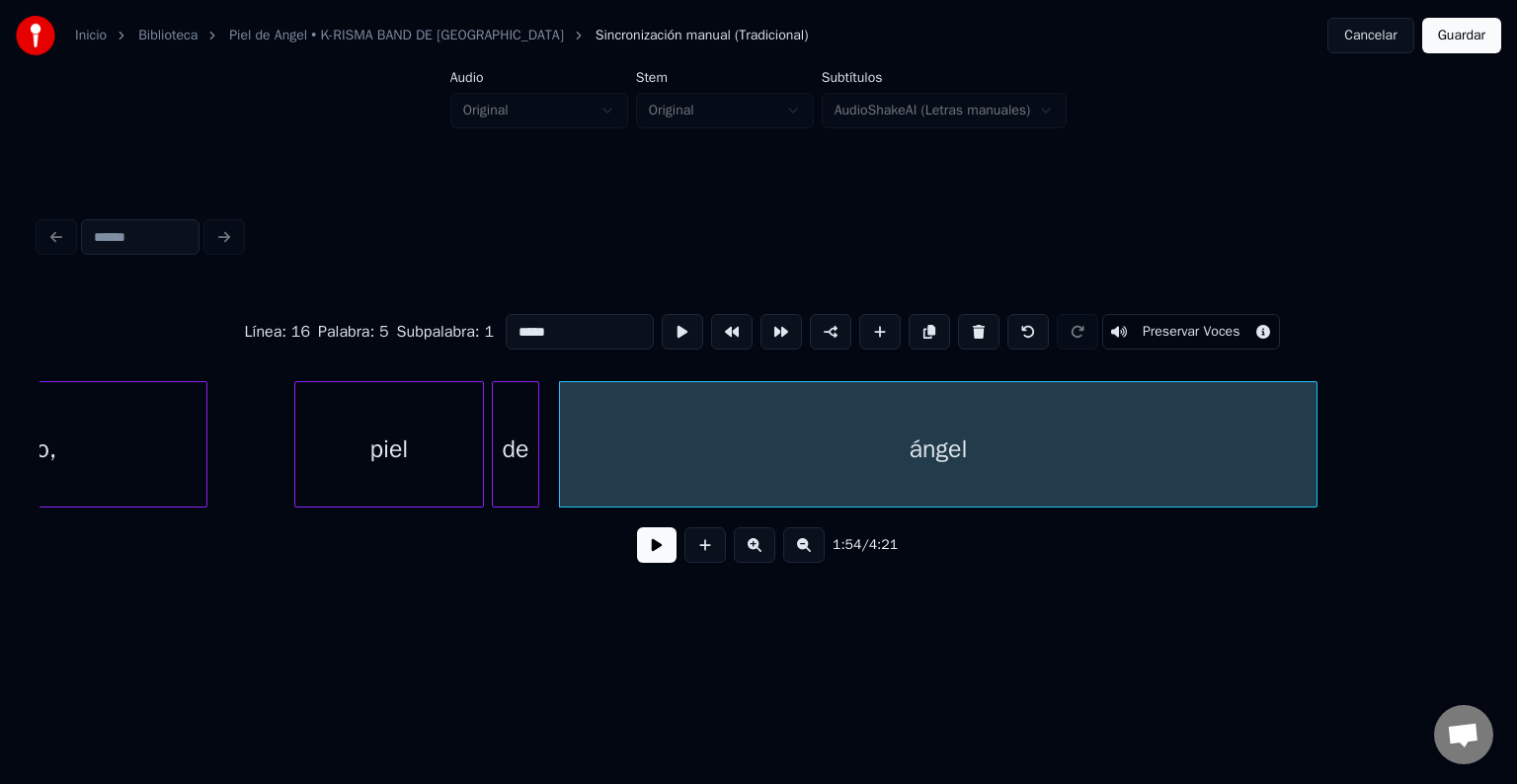 click at bounding box center (657, 545) 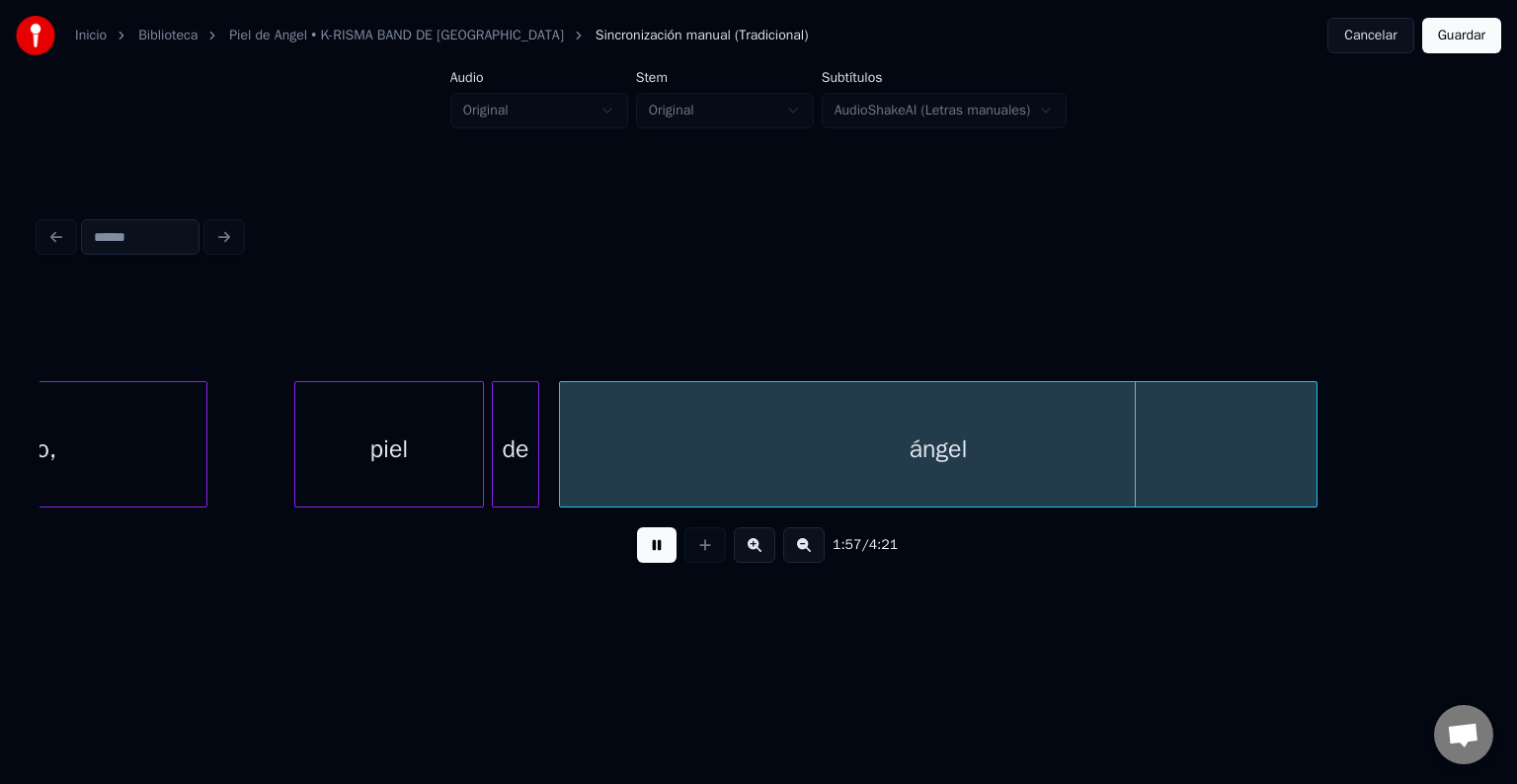 click at bounding box center (657, 545) 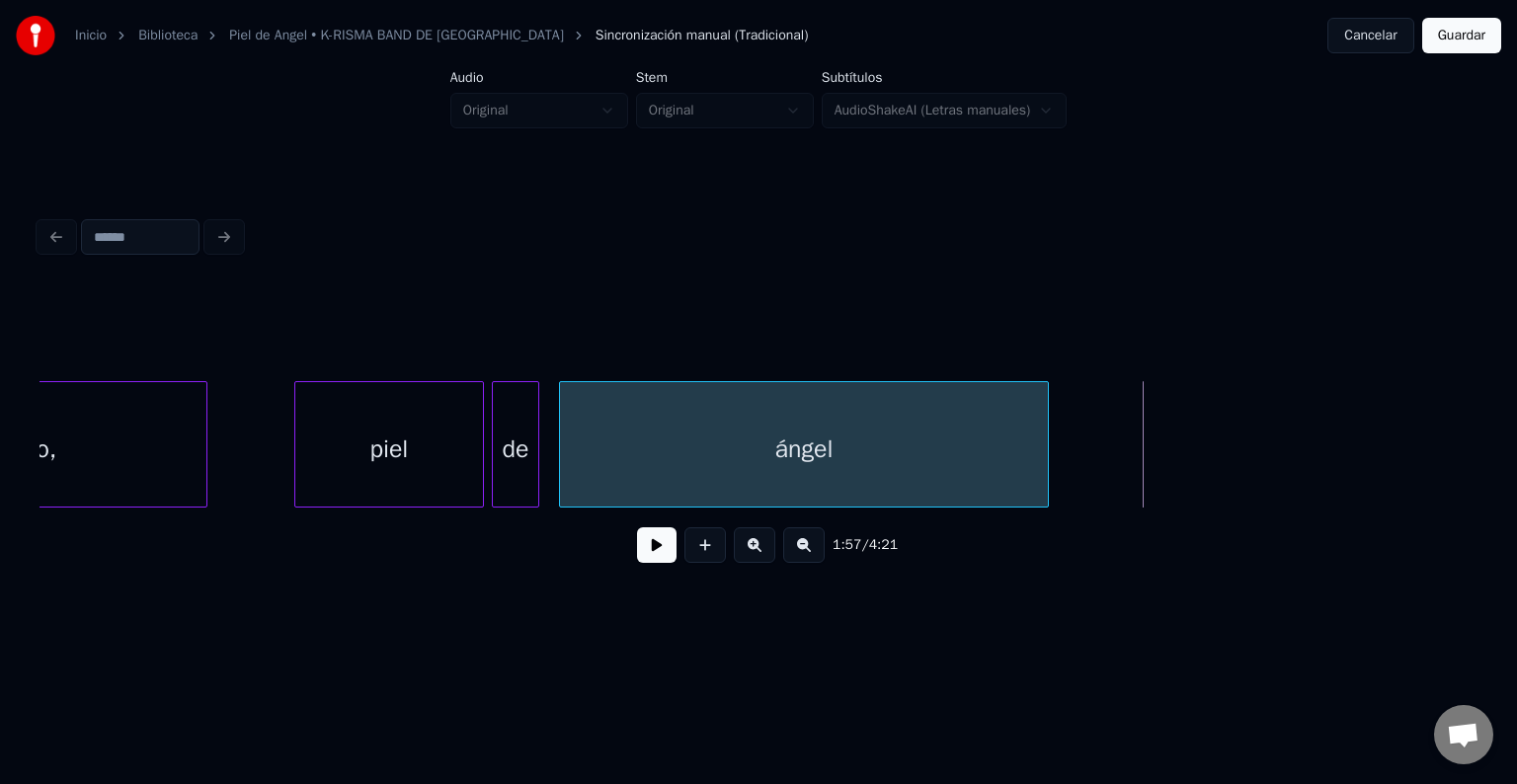 click at bounding box center (1045, 444) 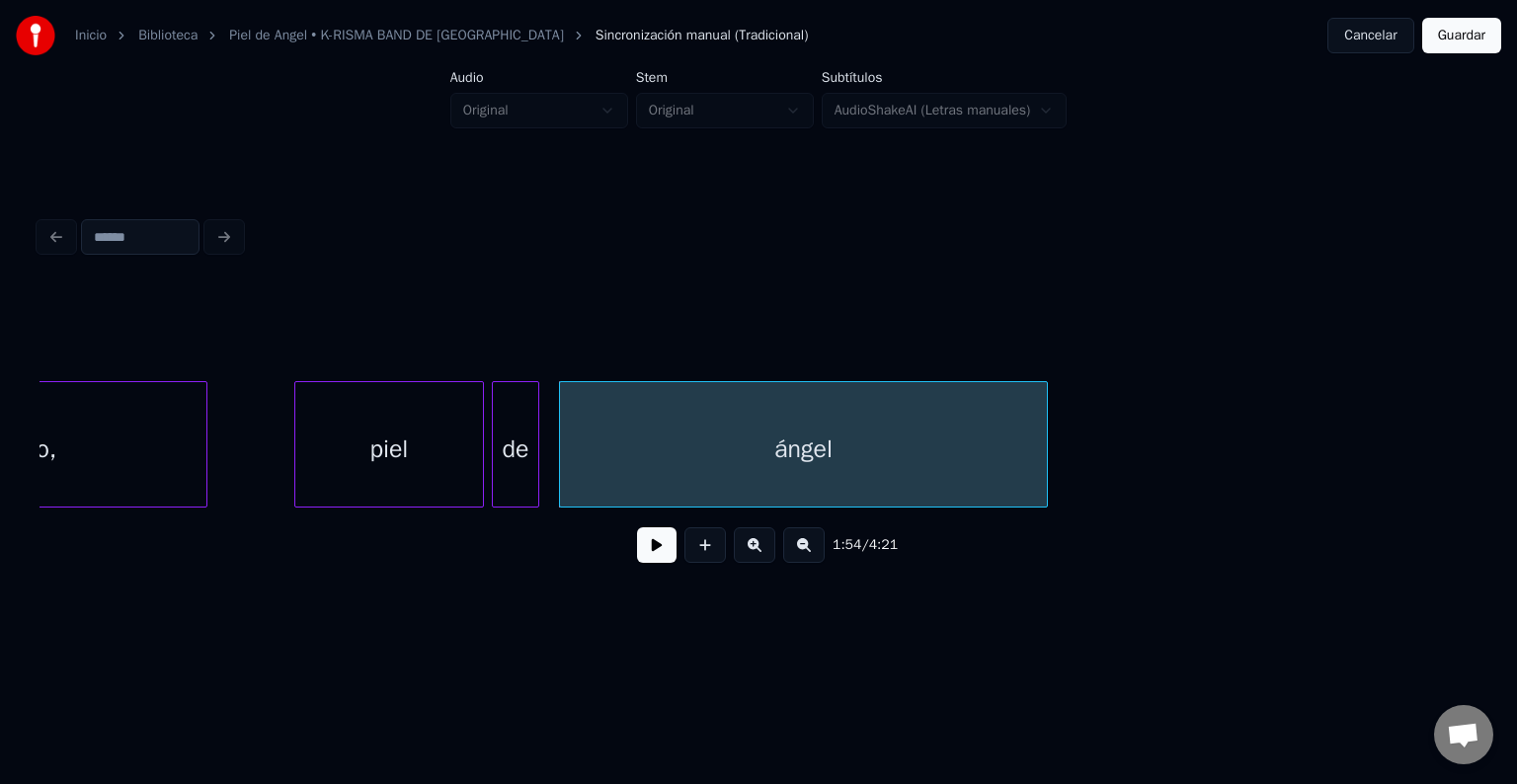 click at bounding box center (657, 545) 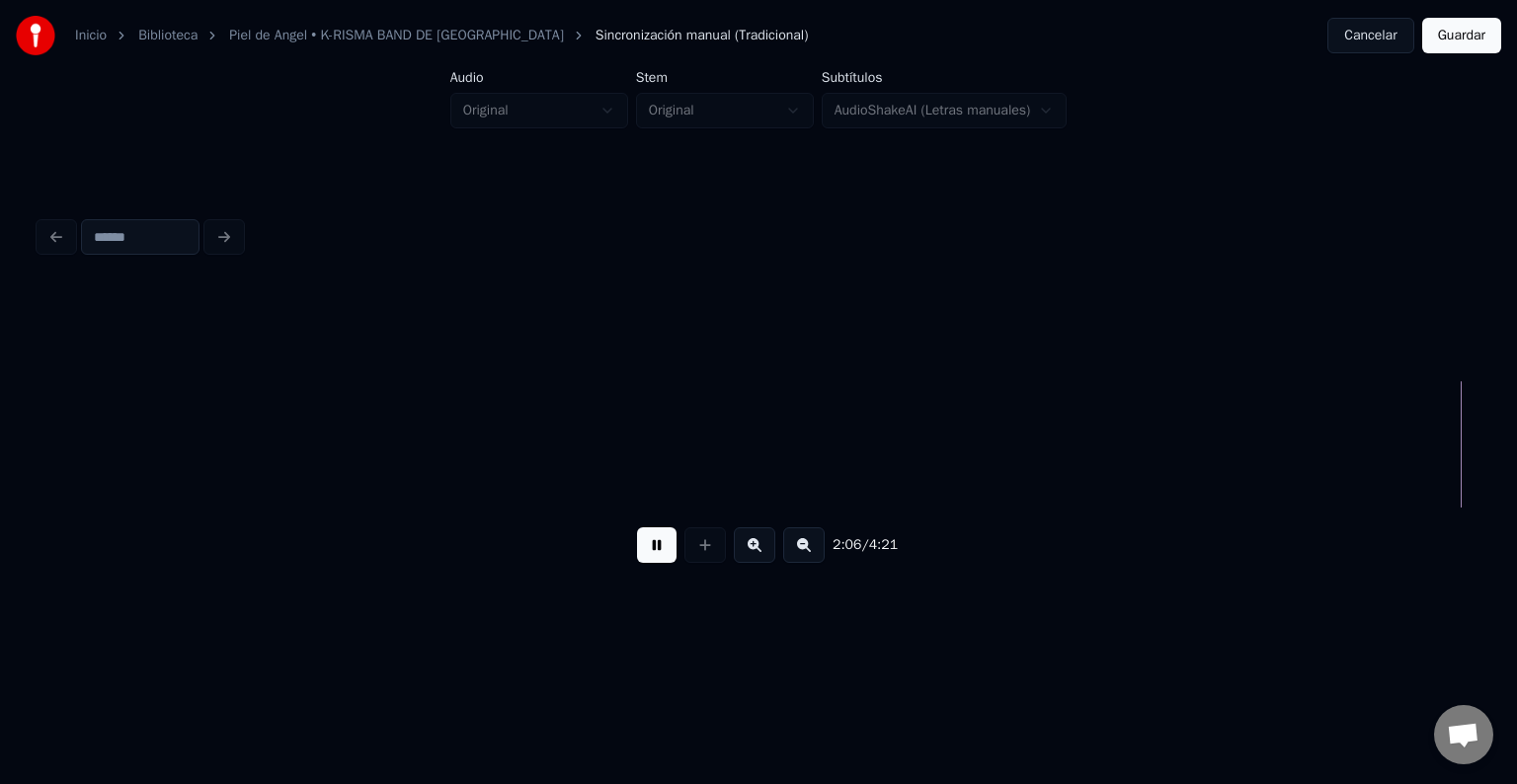 scroll, scrollTop: 0, scrollLeft: 24969, axis: horizontal 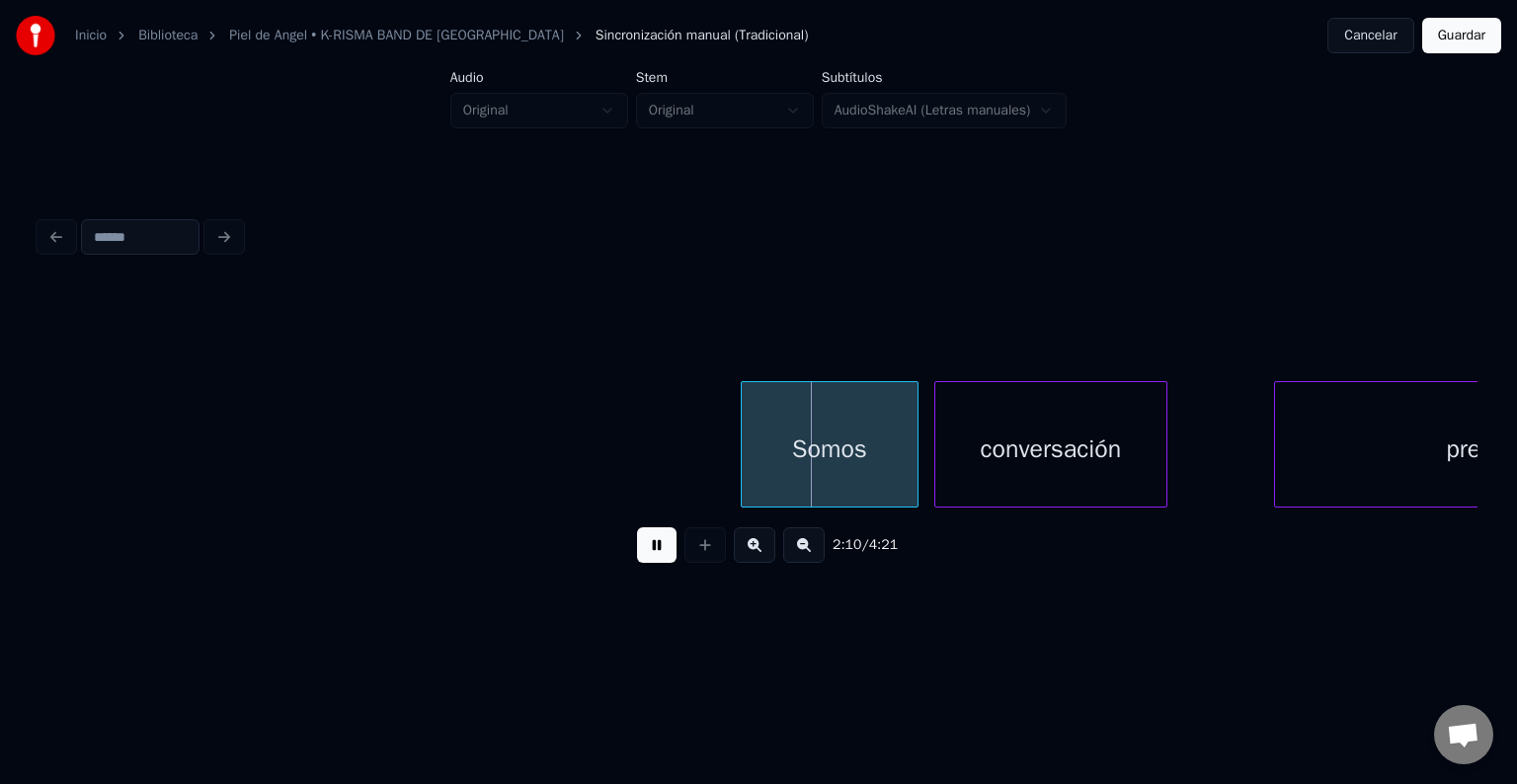 click at bounding box center [657, 545] 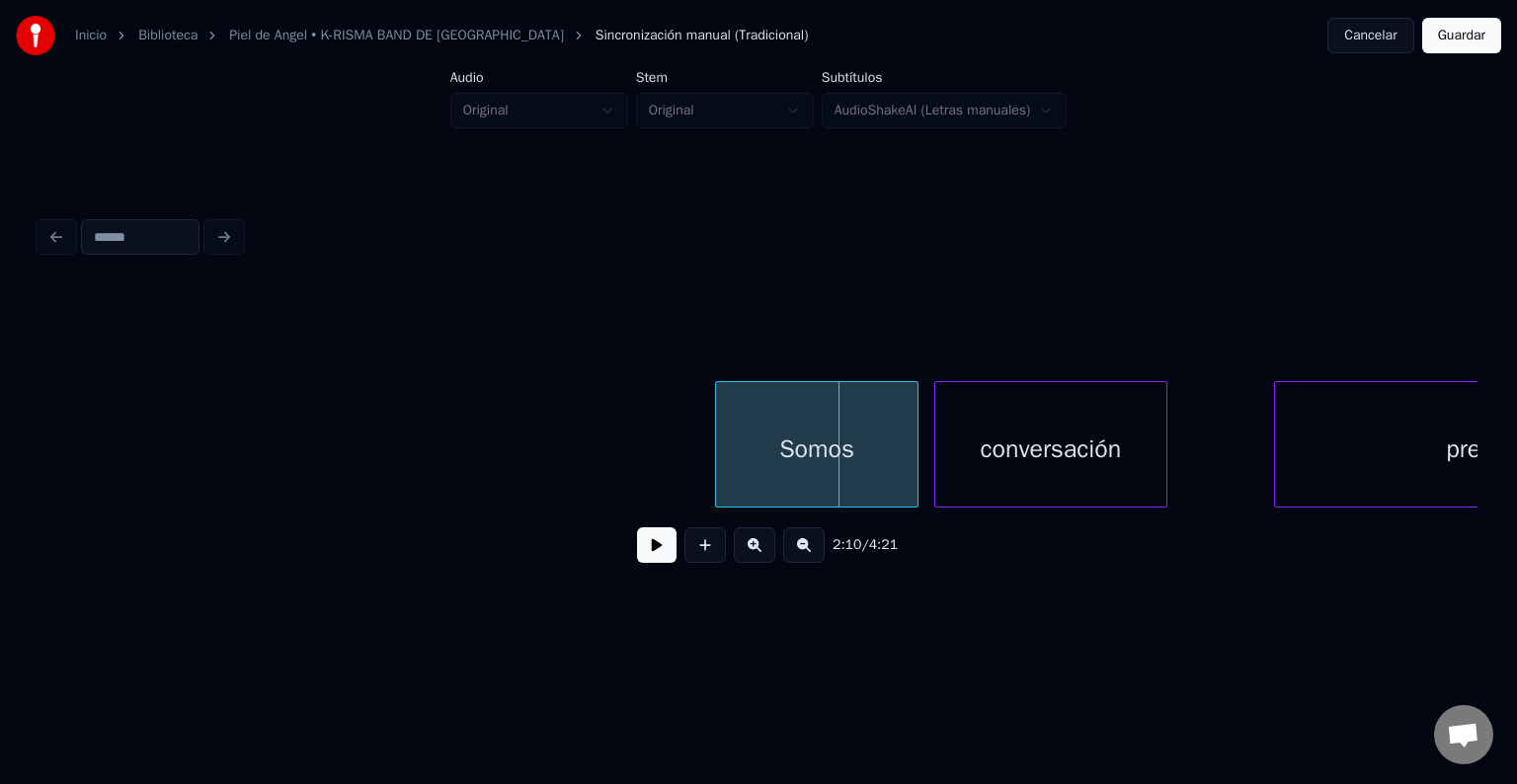 click at bounding box center [719, 444] 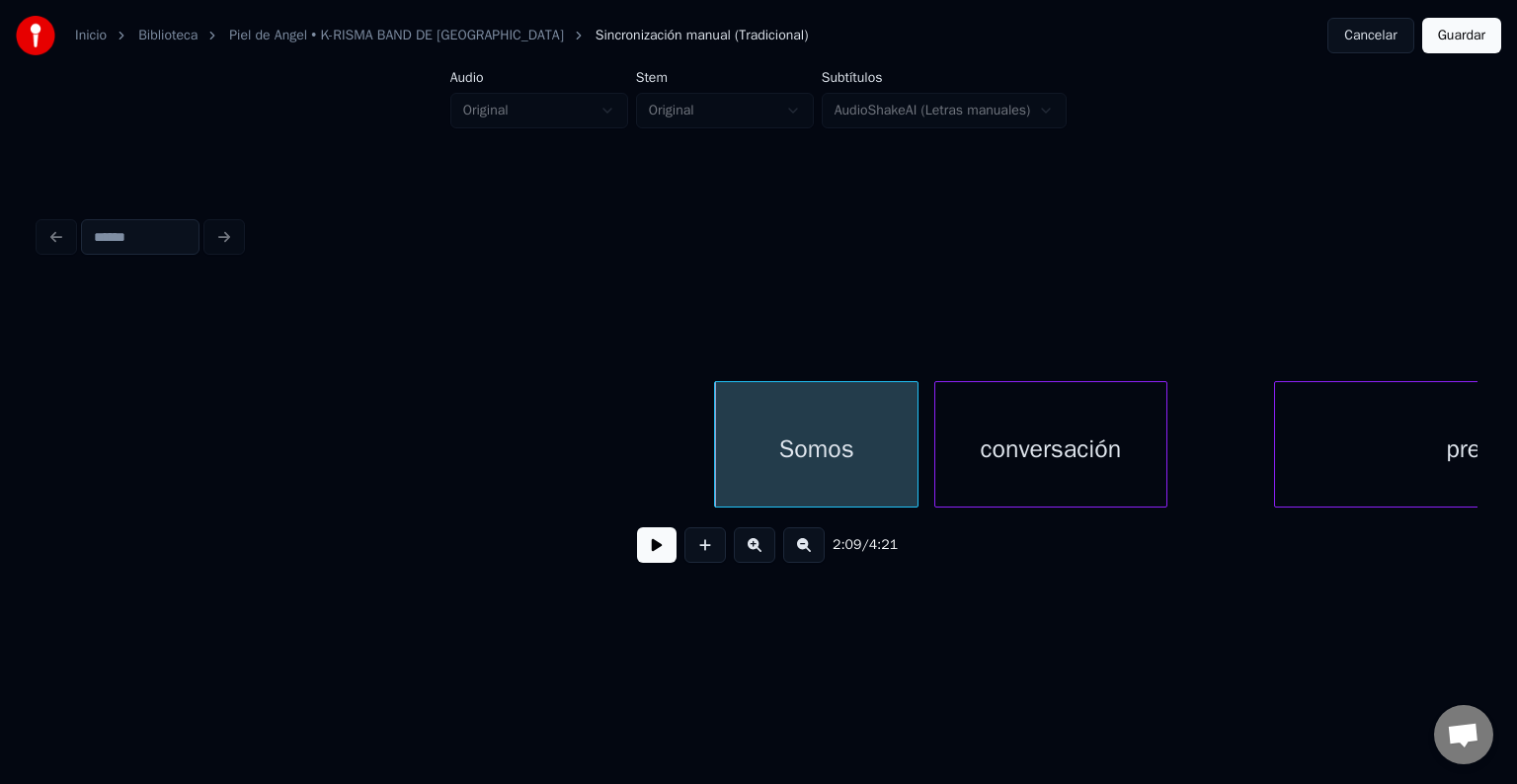 click at bounding box center (657, 545) 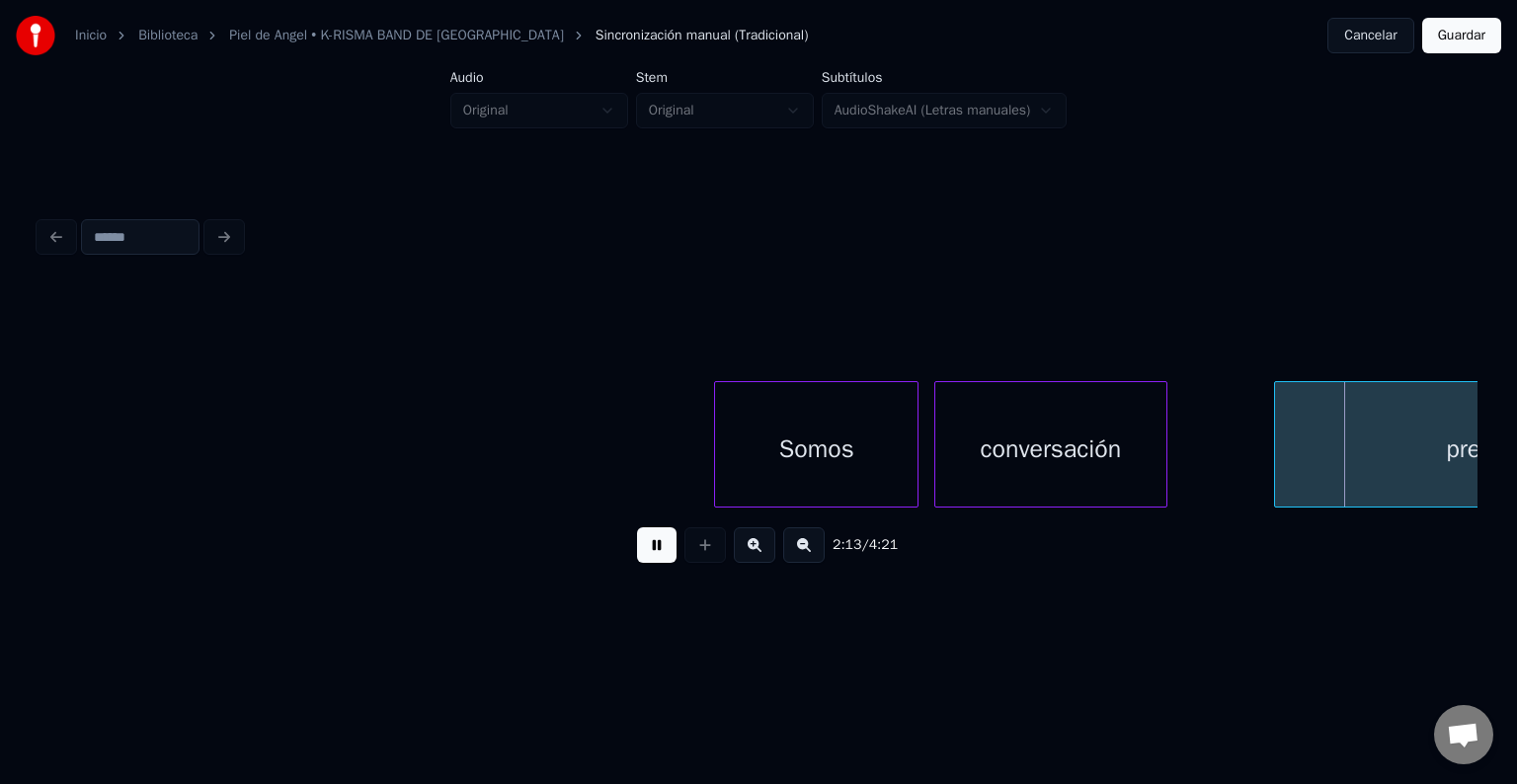 click at bounding box center (657, 545) 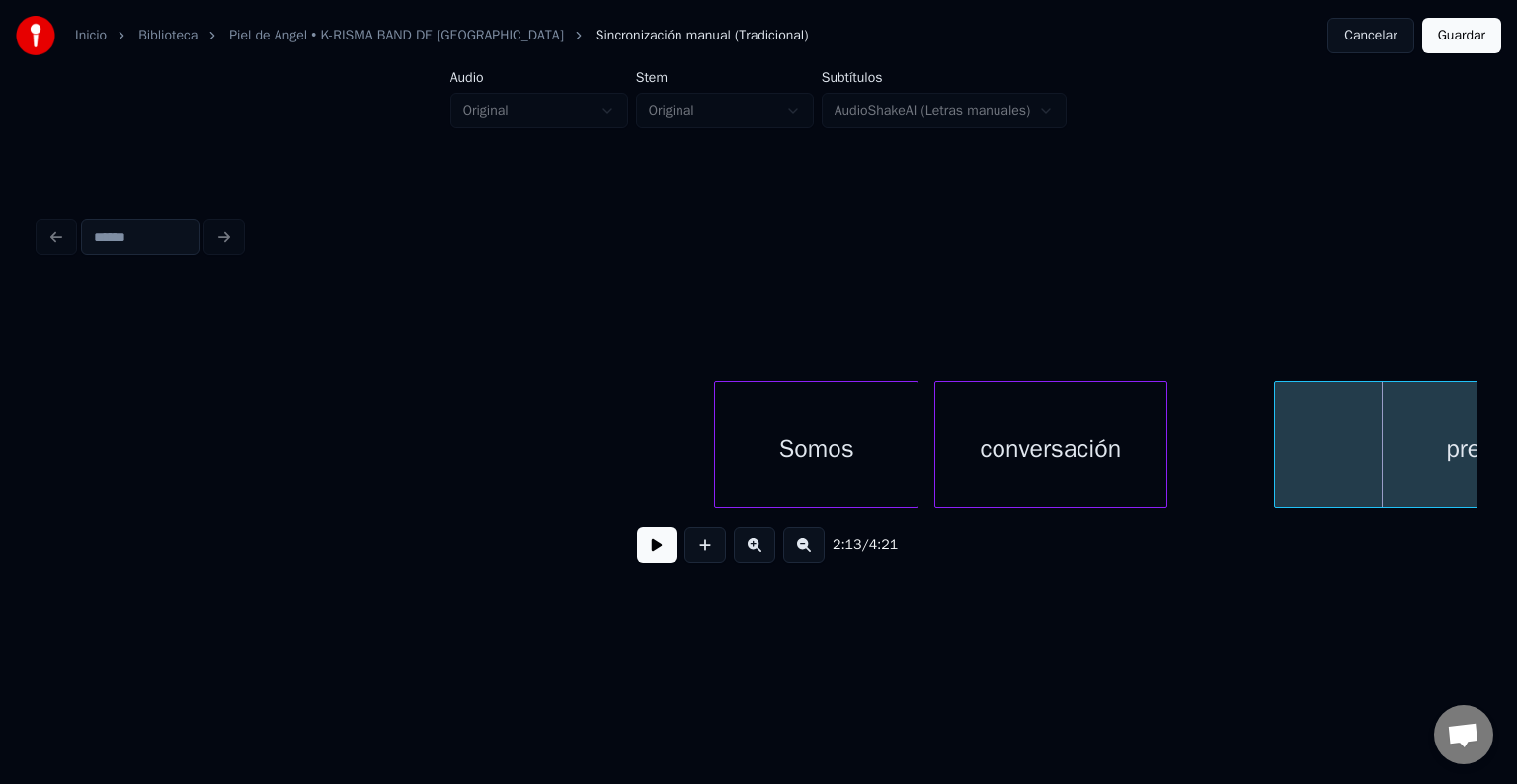 click at bounding box center [657, 545] 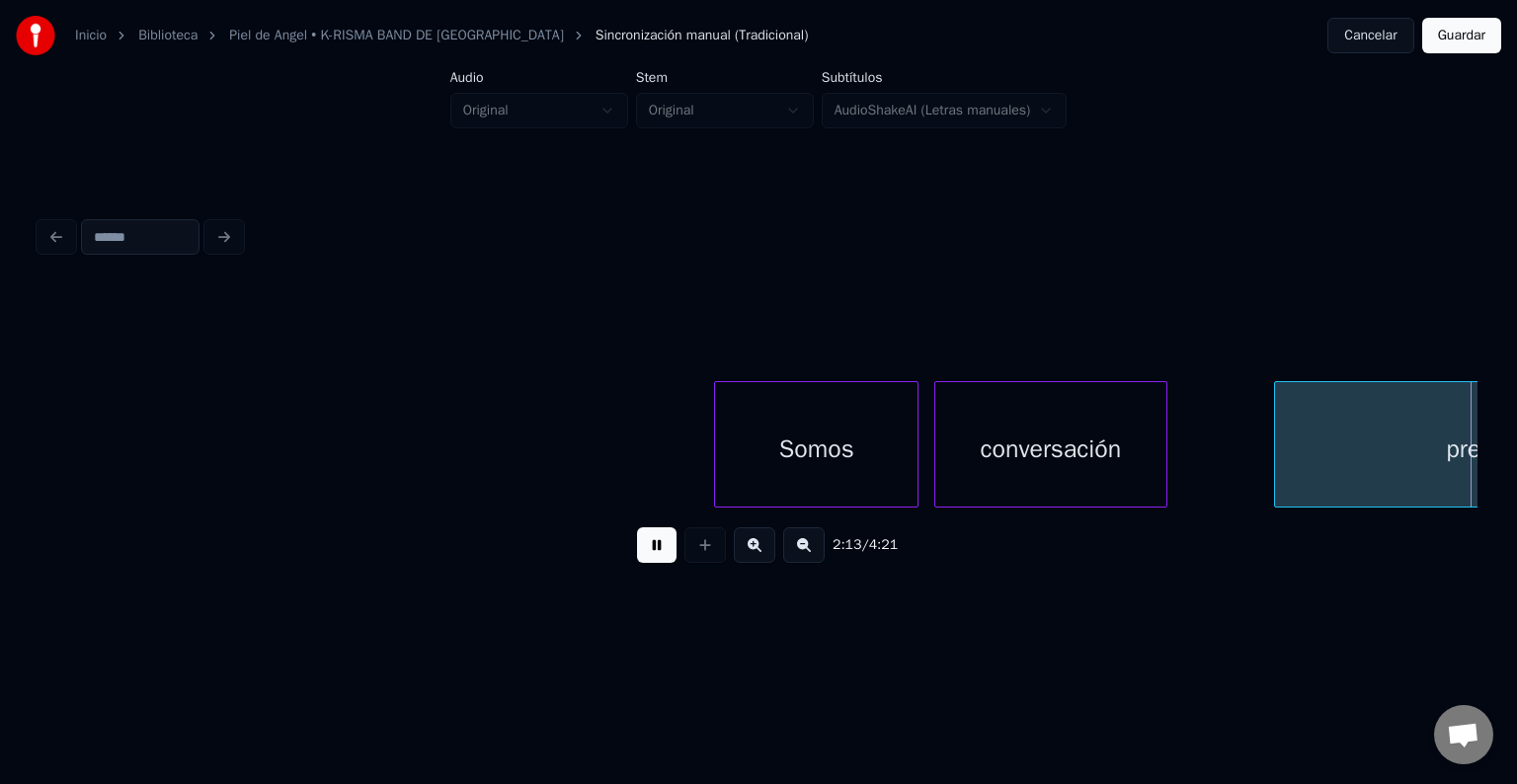 scroll, scrollTop: 0, scrollLeft: 26408, axis: horizontal 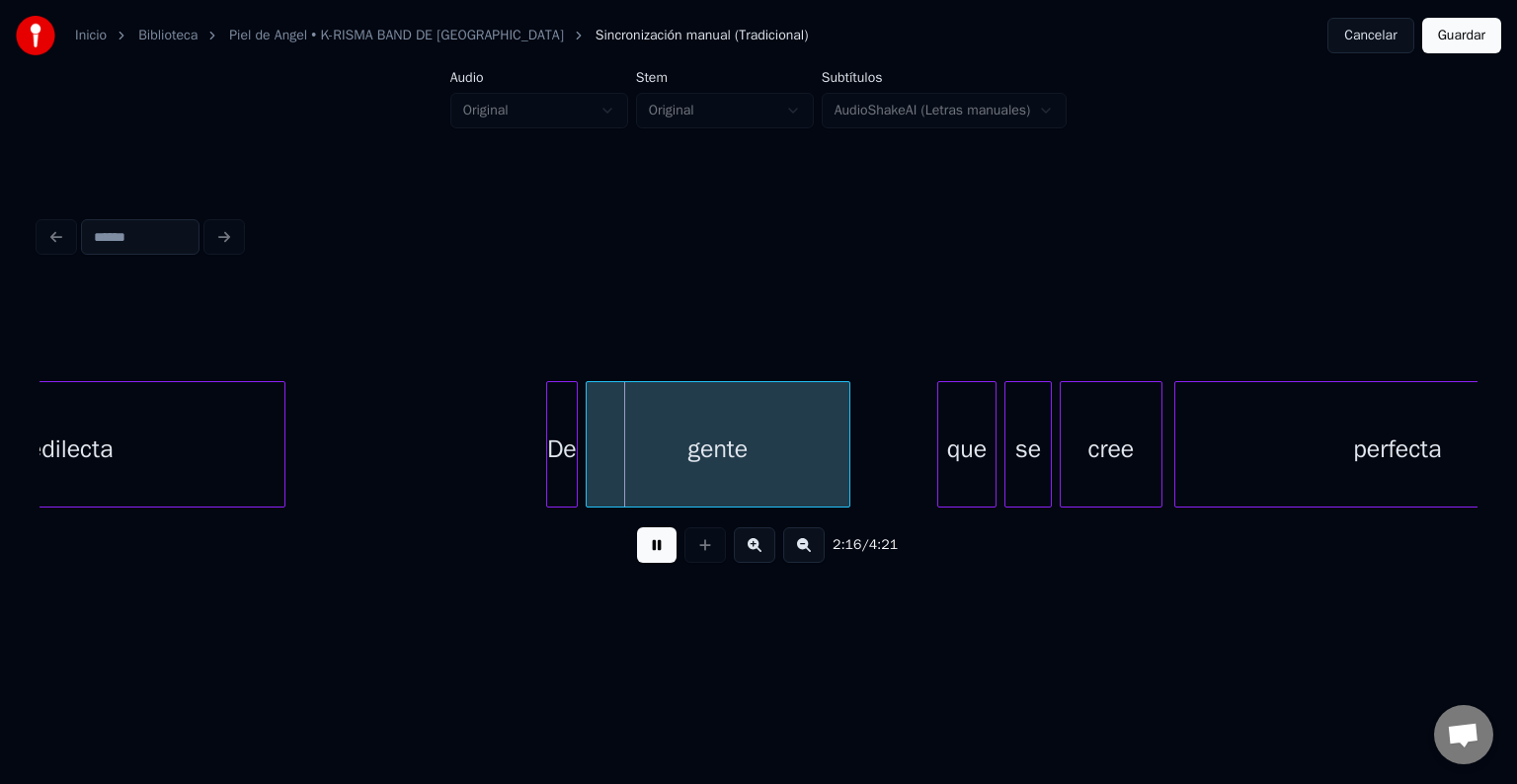click at bounding box center (657, 545) 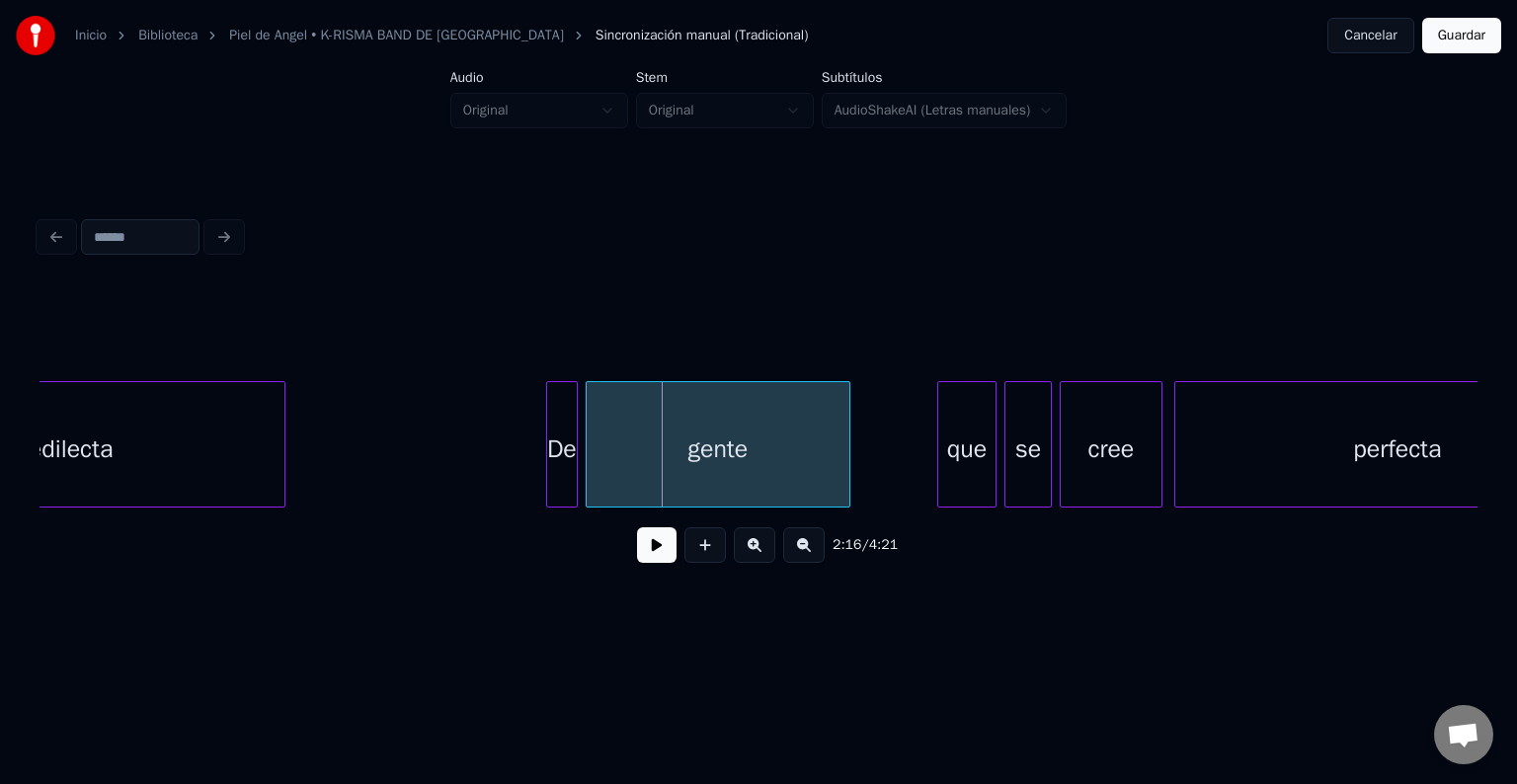 click on "predilecta" at bounding box center [60, 449] 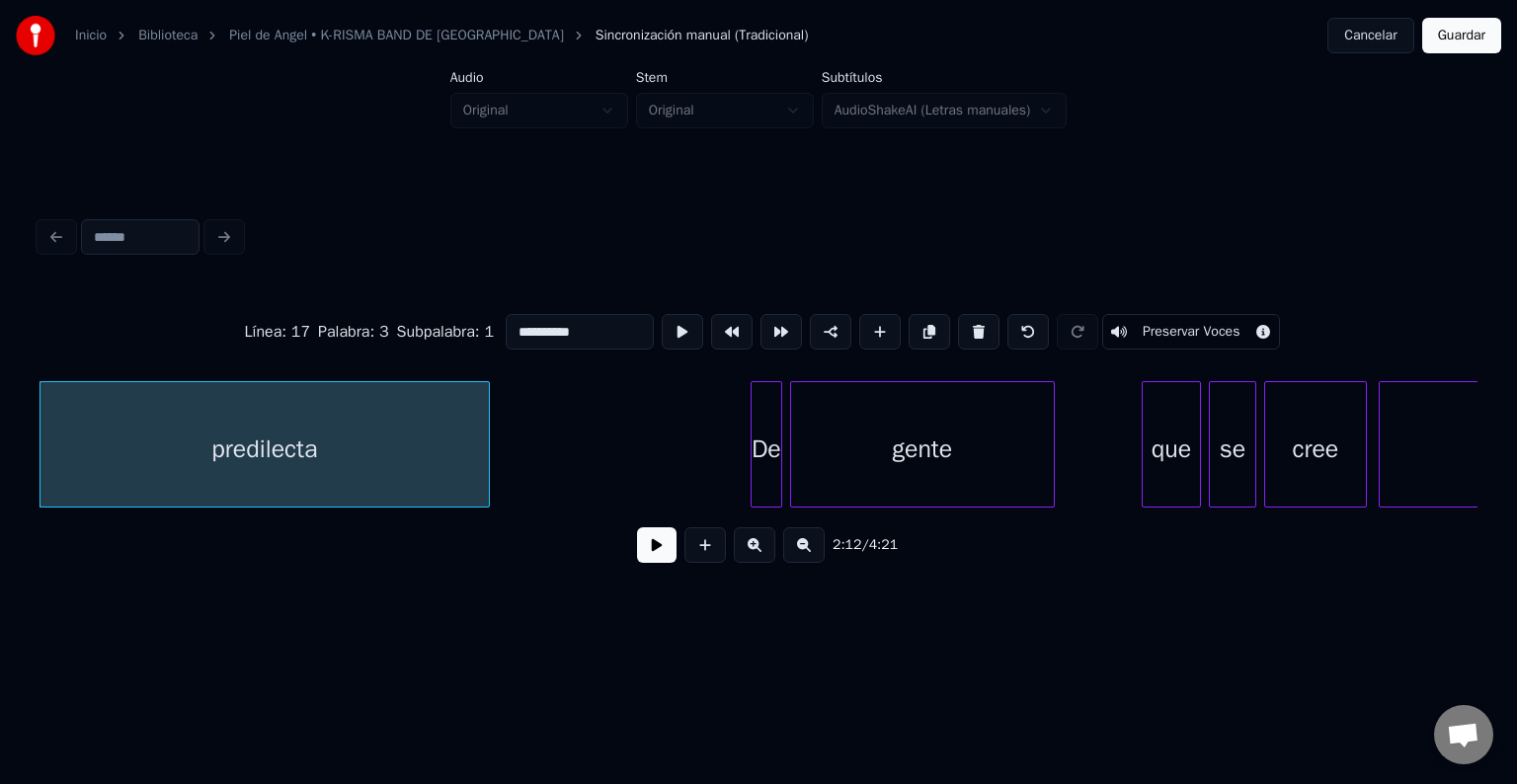 click at bounding box center [657, 545] 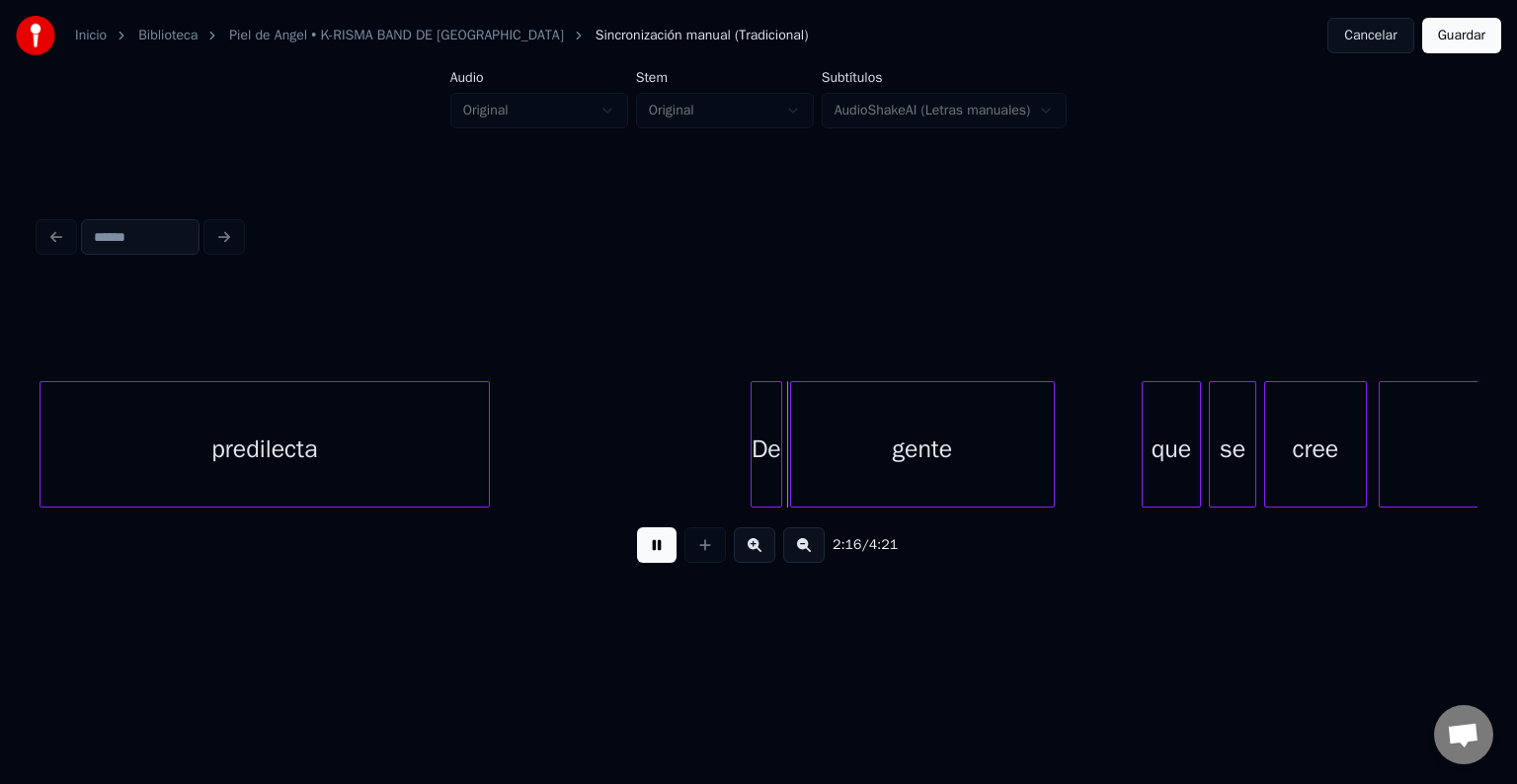 click at bounding box center (657, 545) 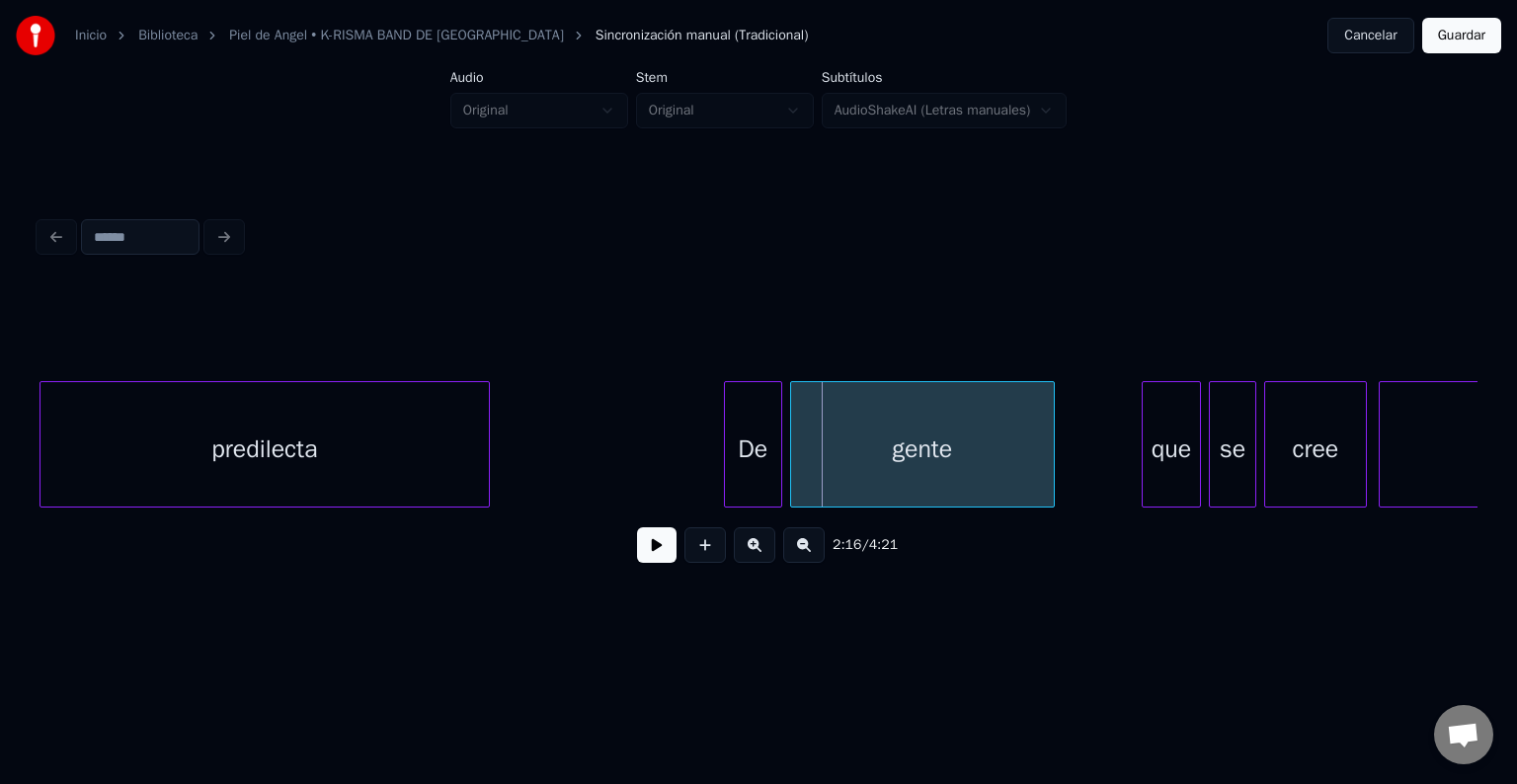 click at bounding box center [728, 444] 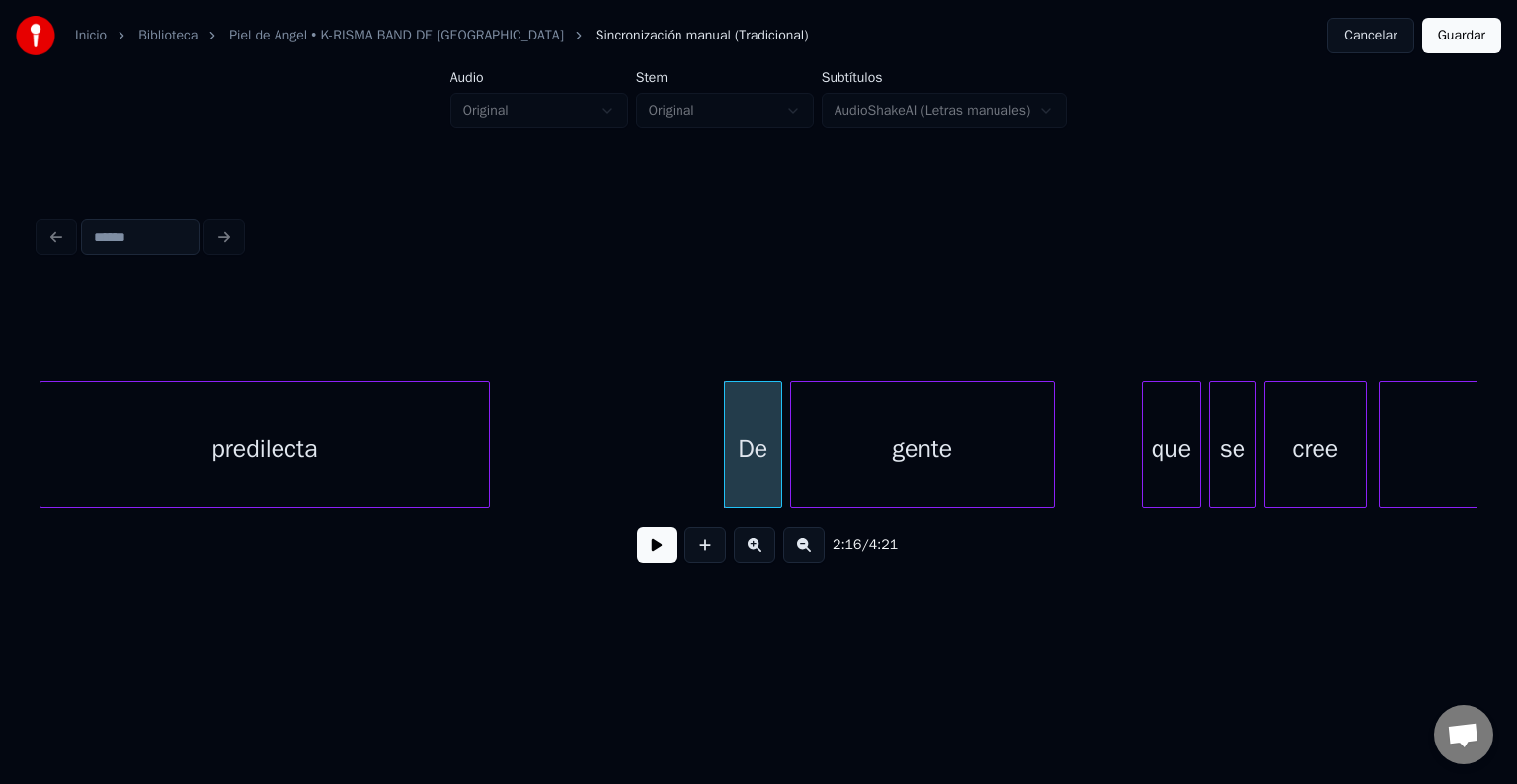 click at bounding box center (657, 545) 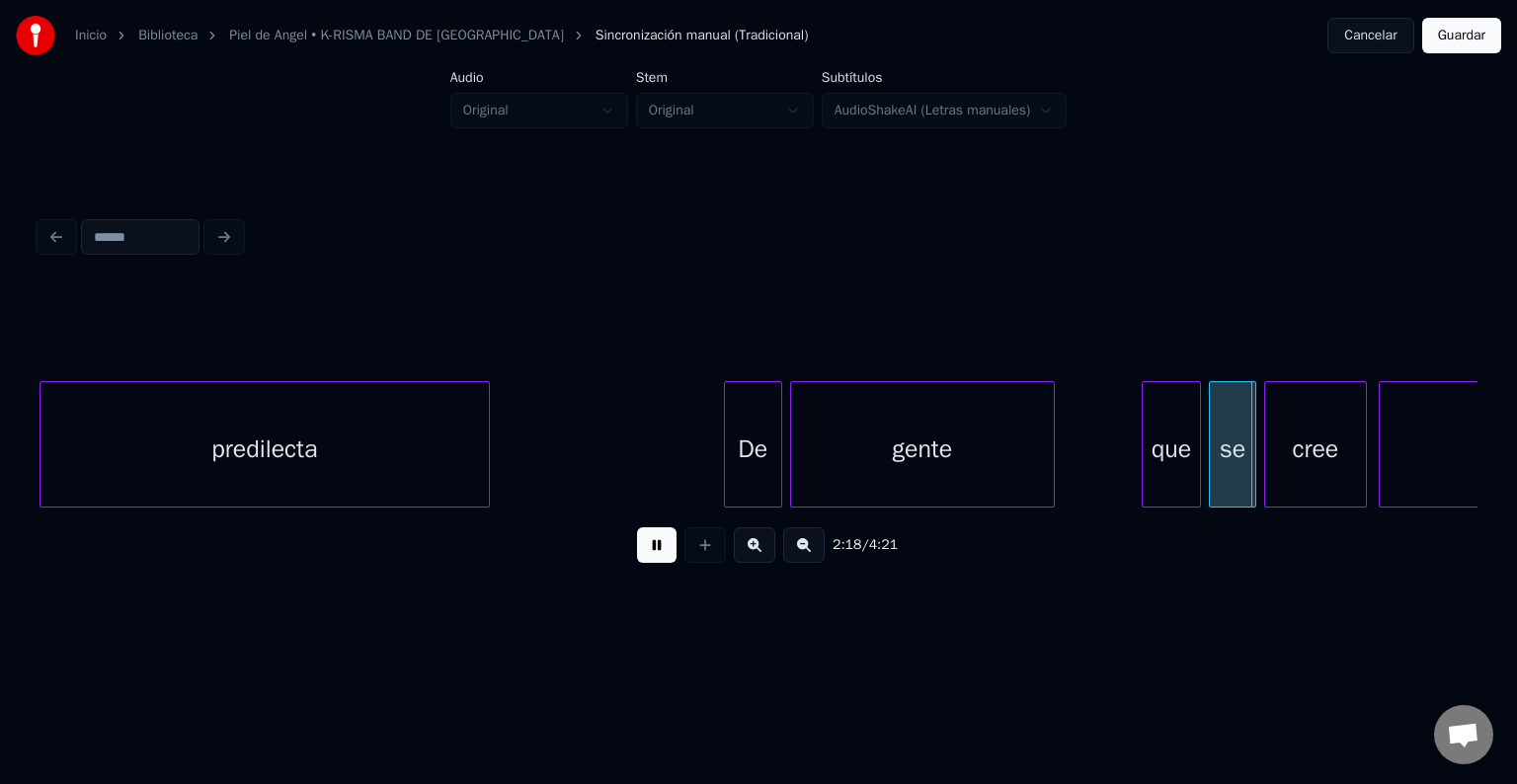 click at bounding box center [657, 545] 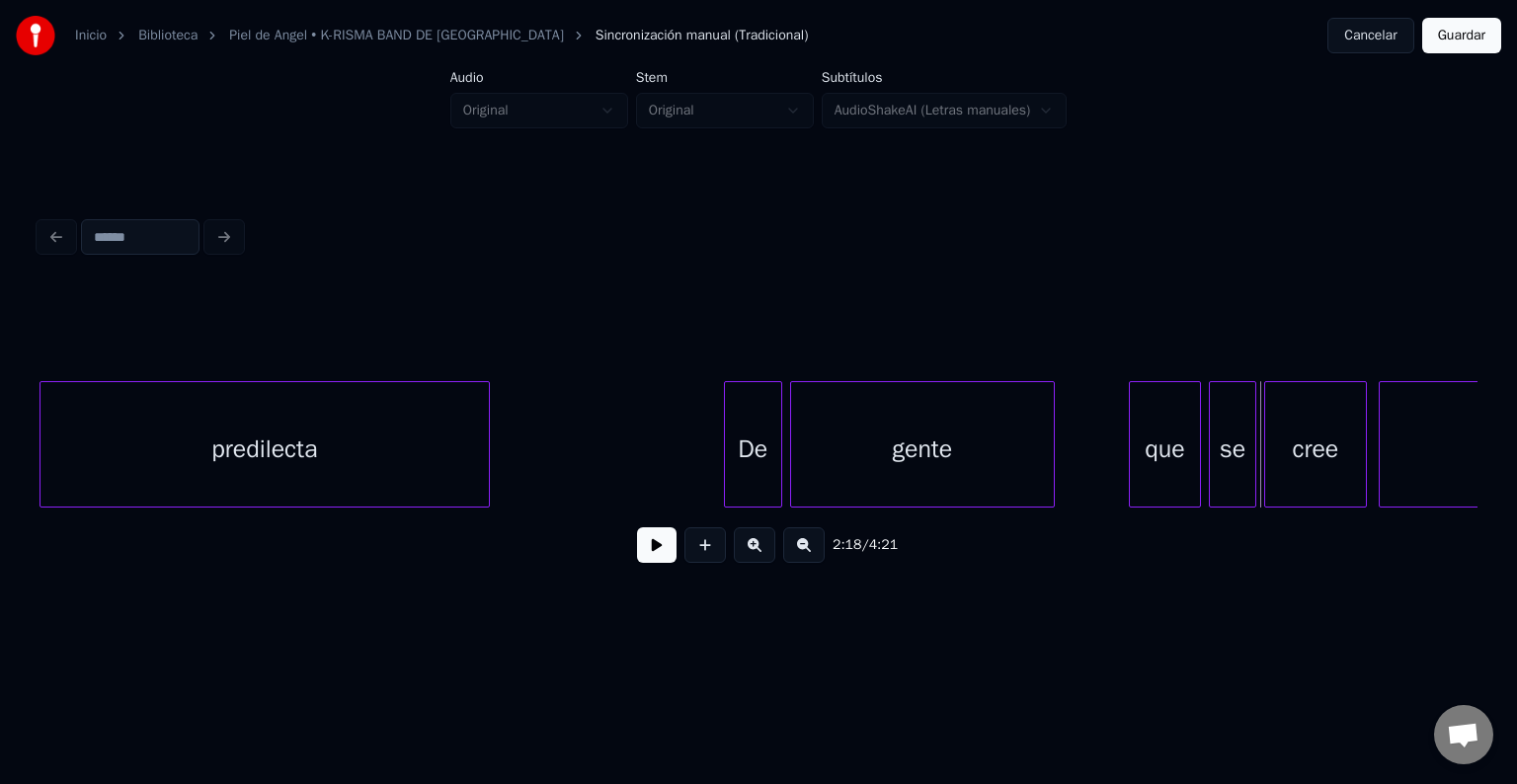 click at bounding box center [1133, 444] 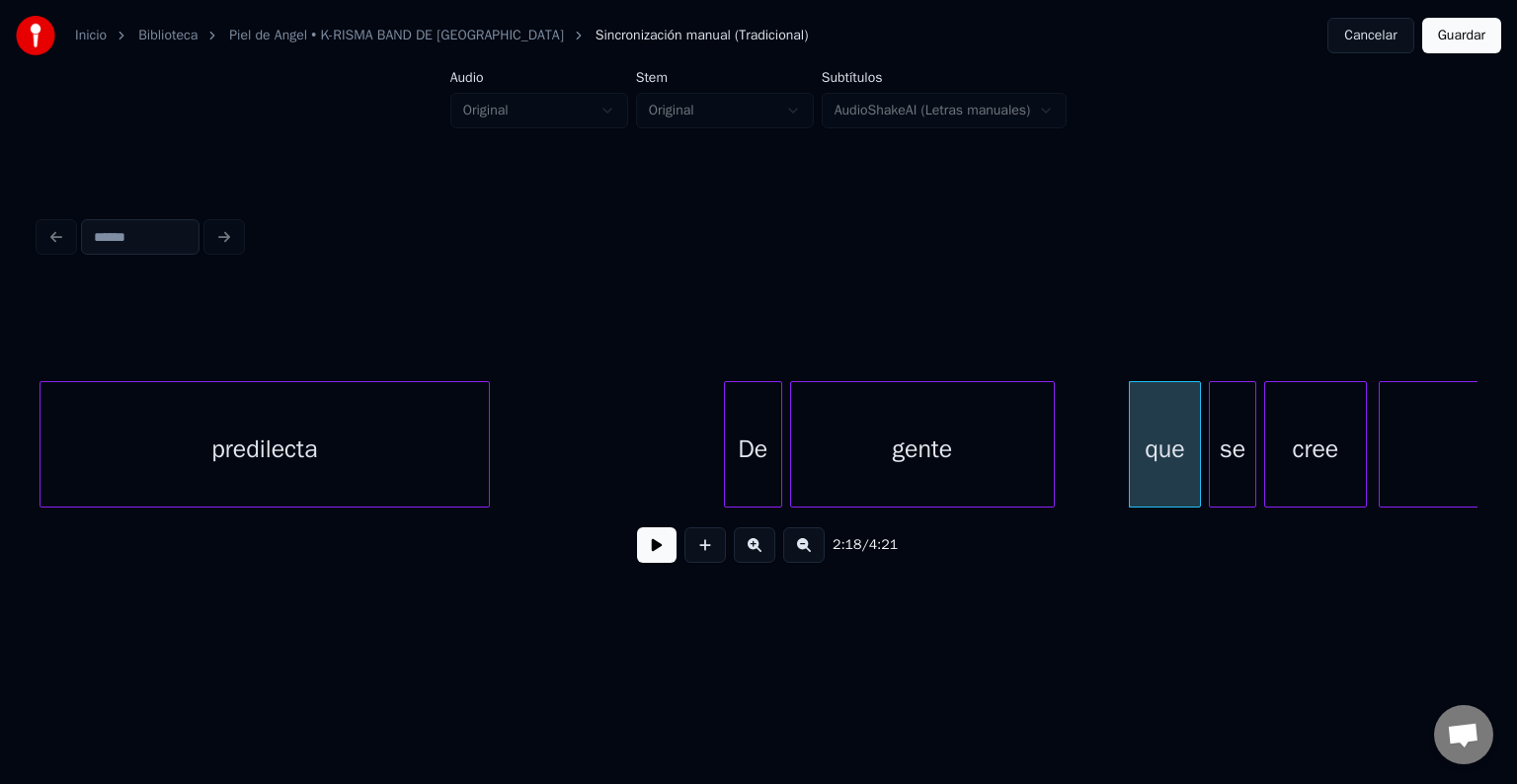 click at bounding box center [657, 545] 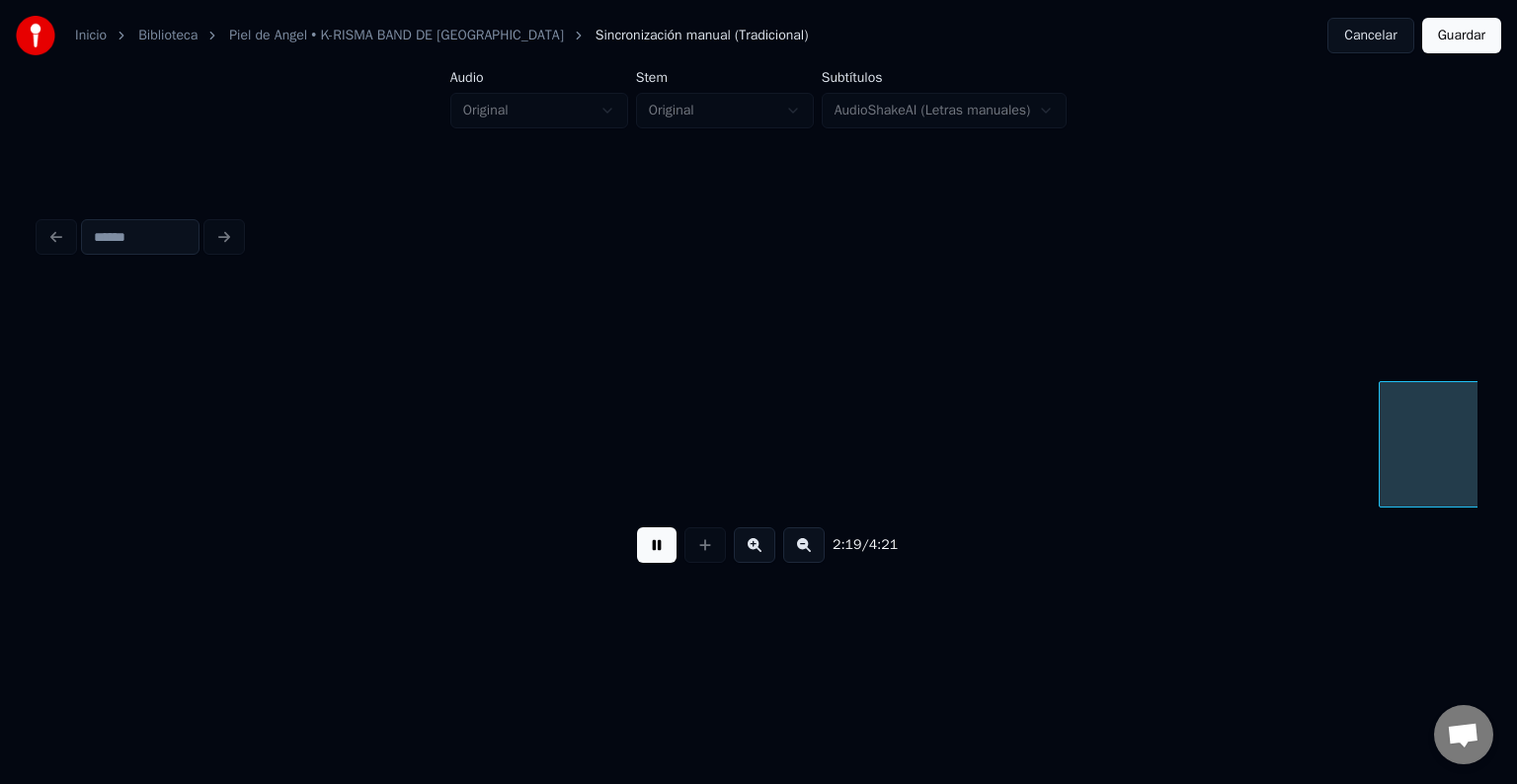 scroll, scrollTop: 0, scrollLeft: 27642, axis: horizontal 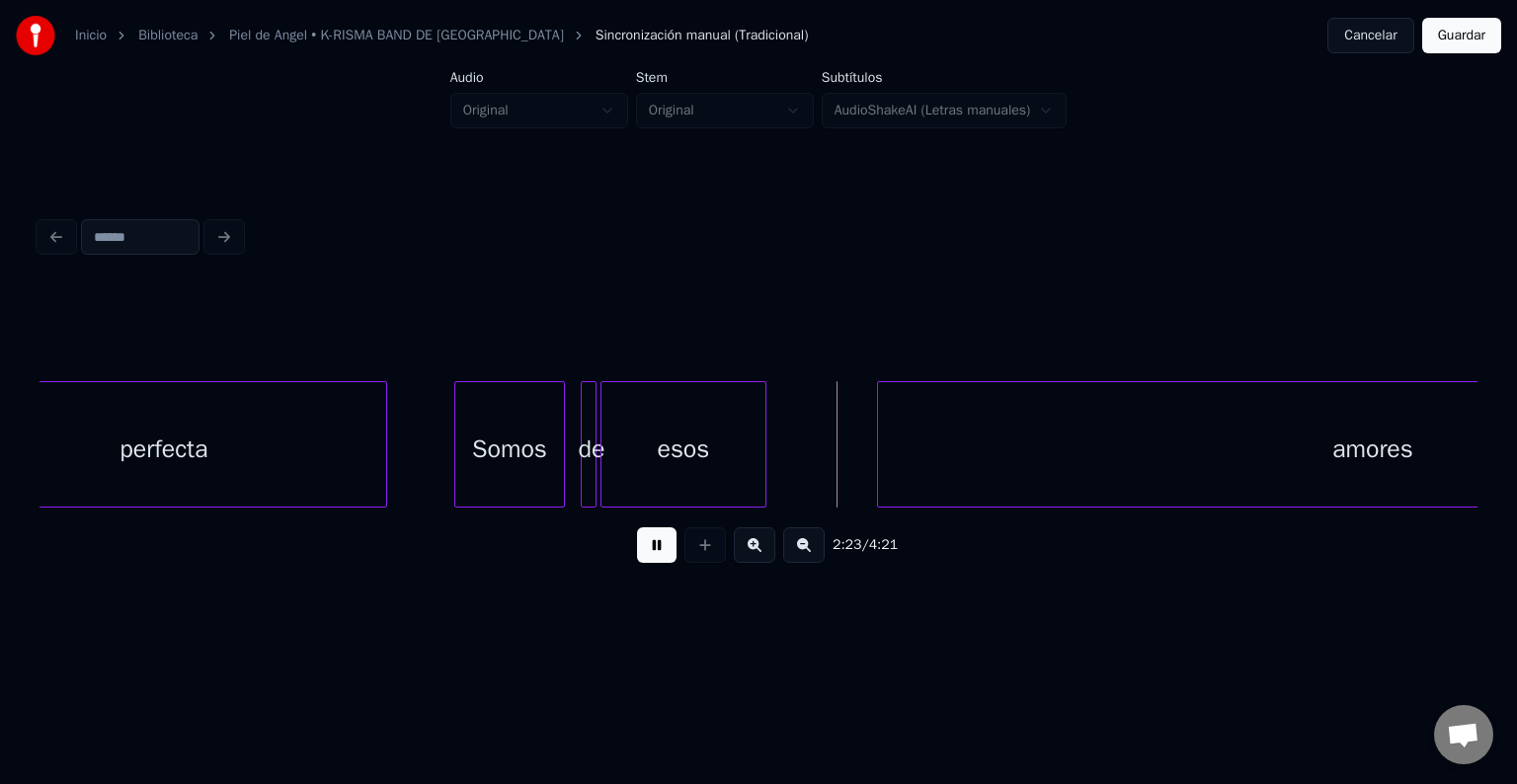 click at bounding box center (657, 545) 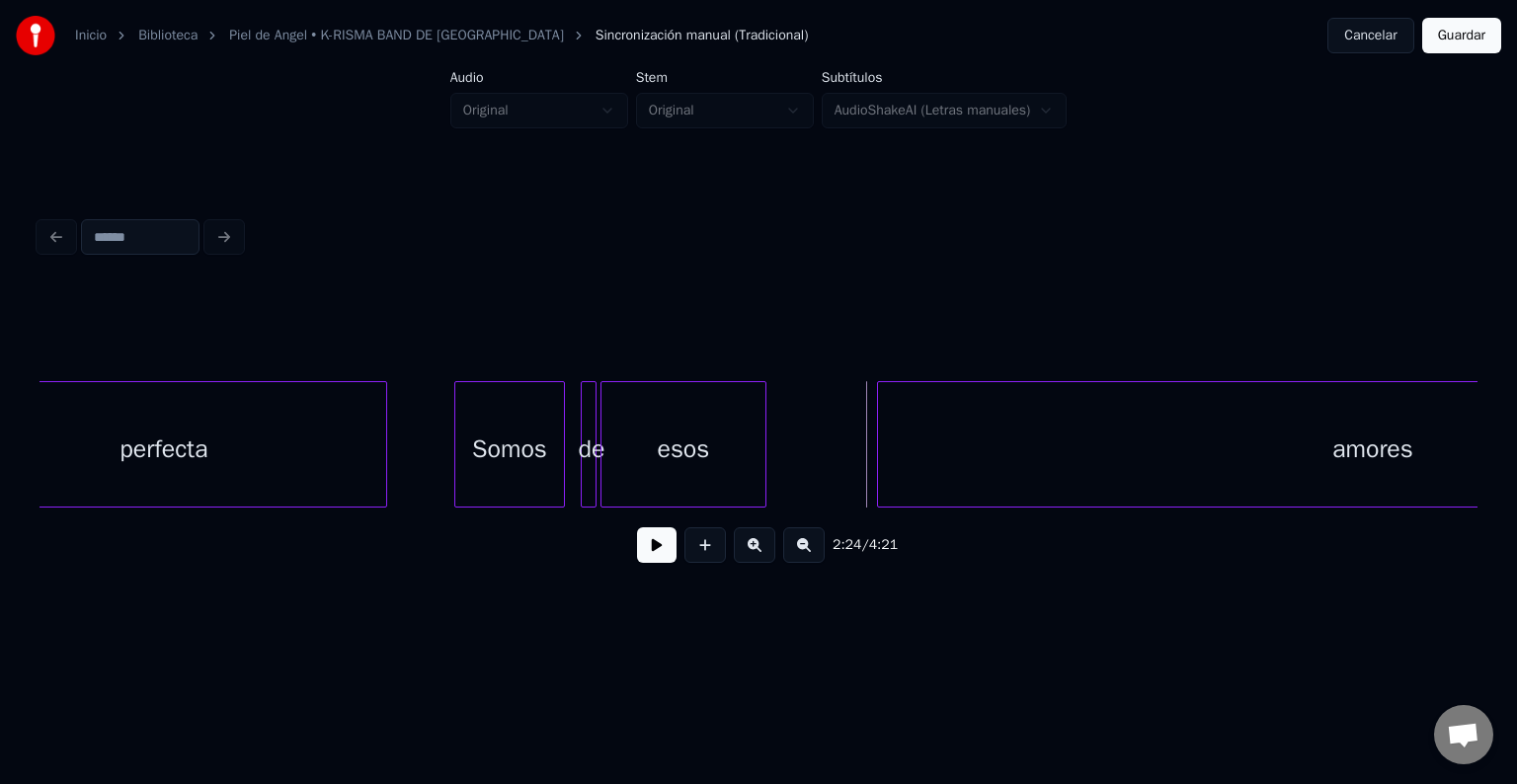 click on "esos" at bounding box center (683, 449) 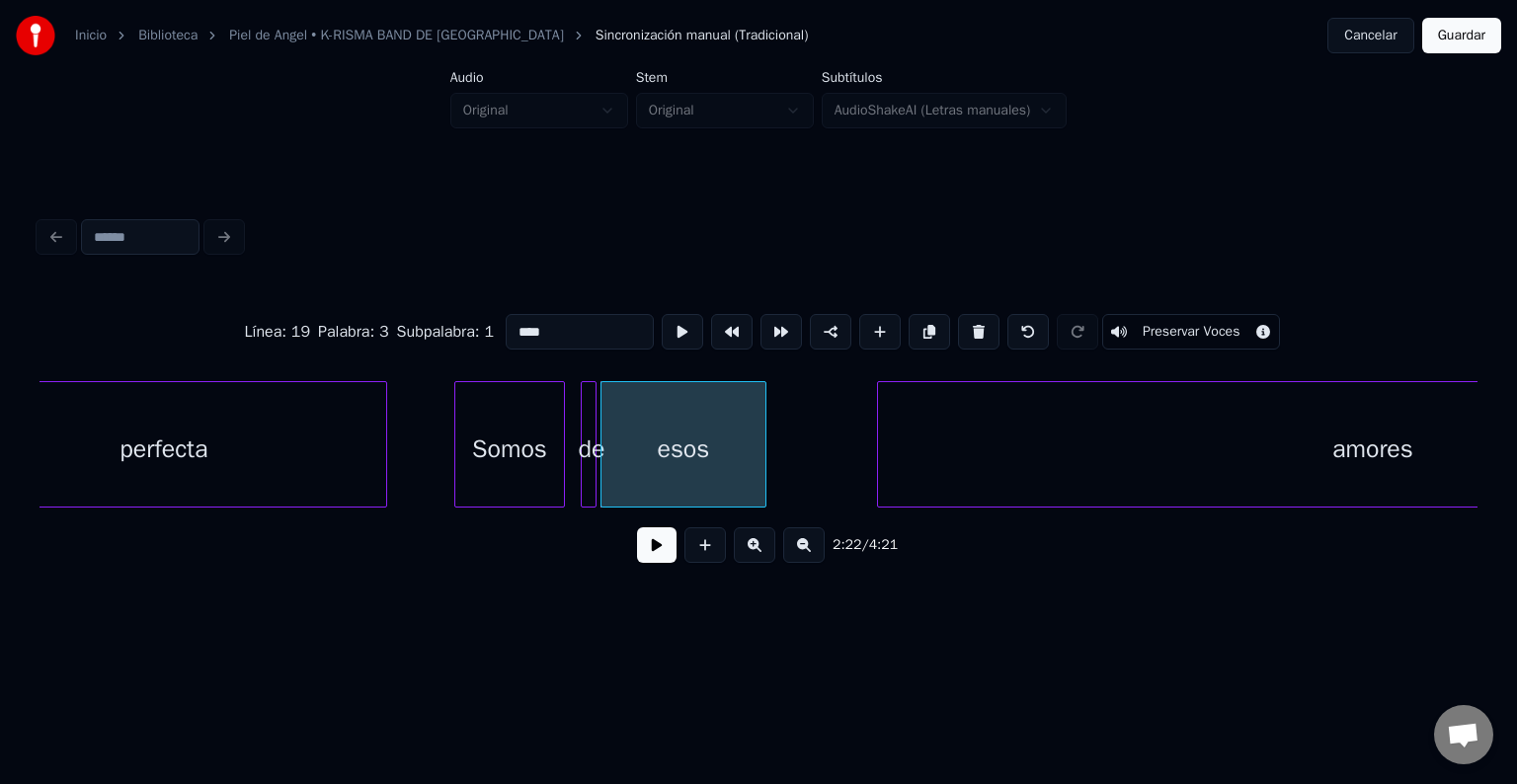 click at bounding box center [657, 545] 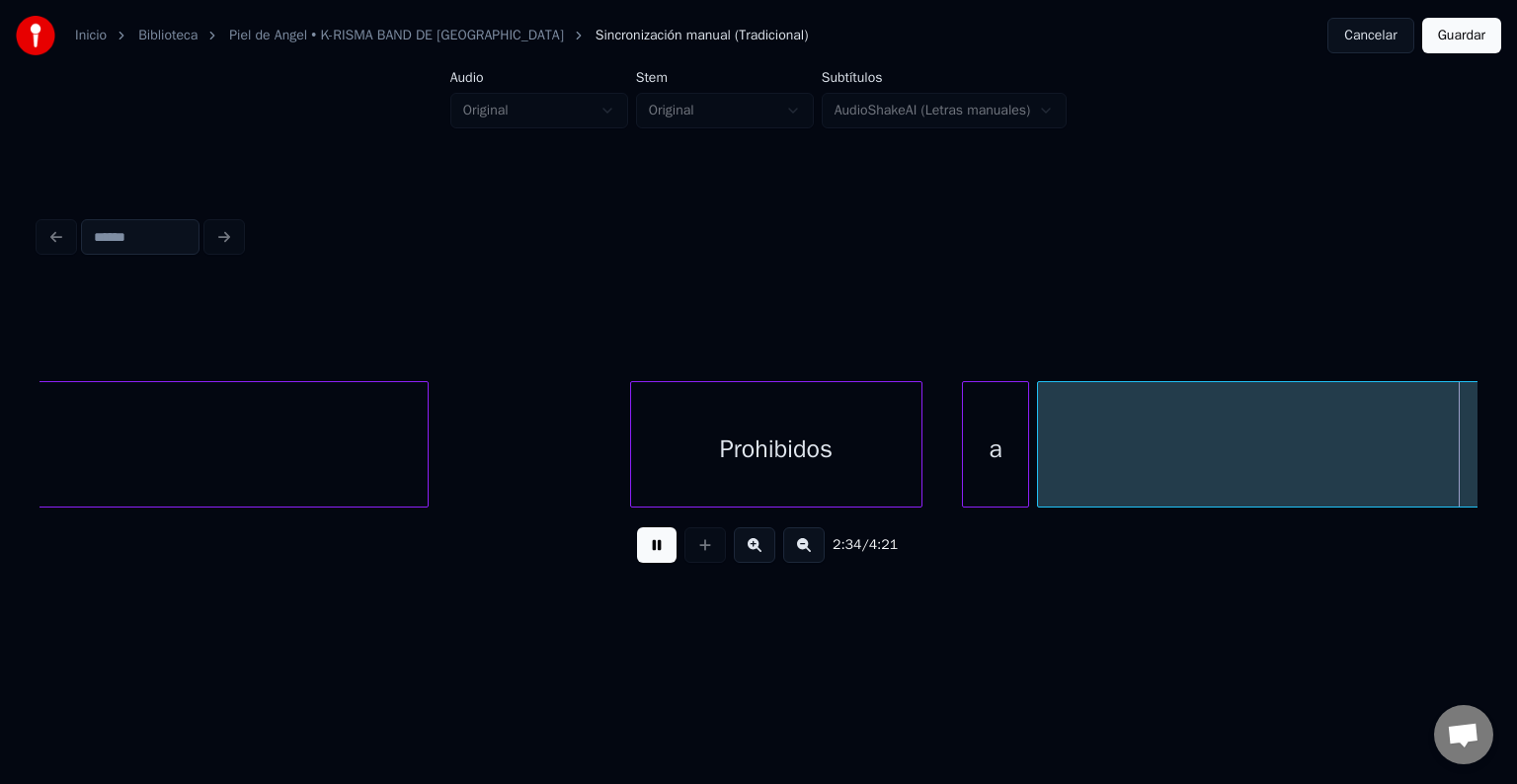 scroll, scrollTop: 0, scrollLeft: 30522, axis: horizontal 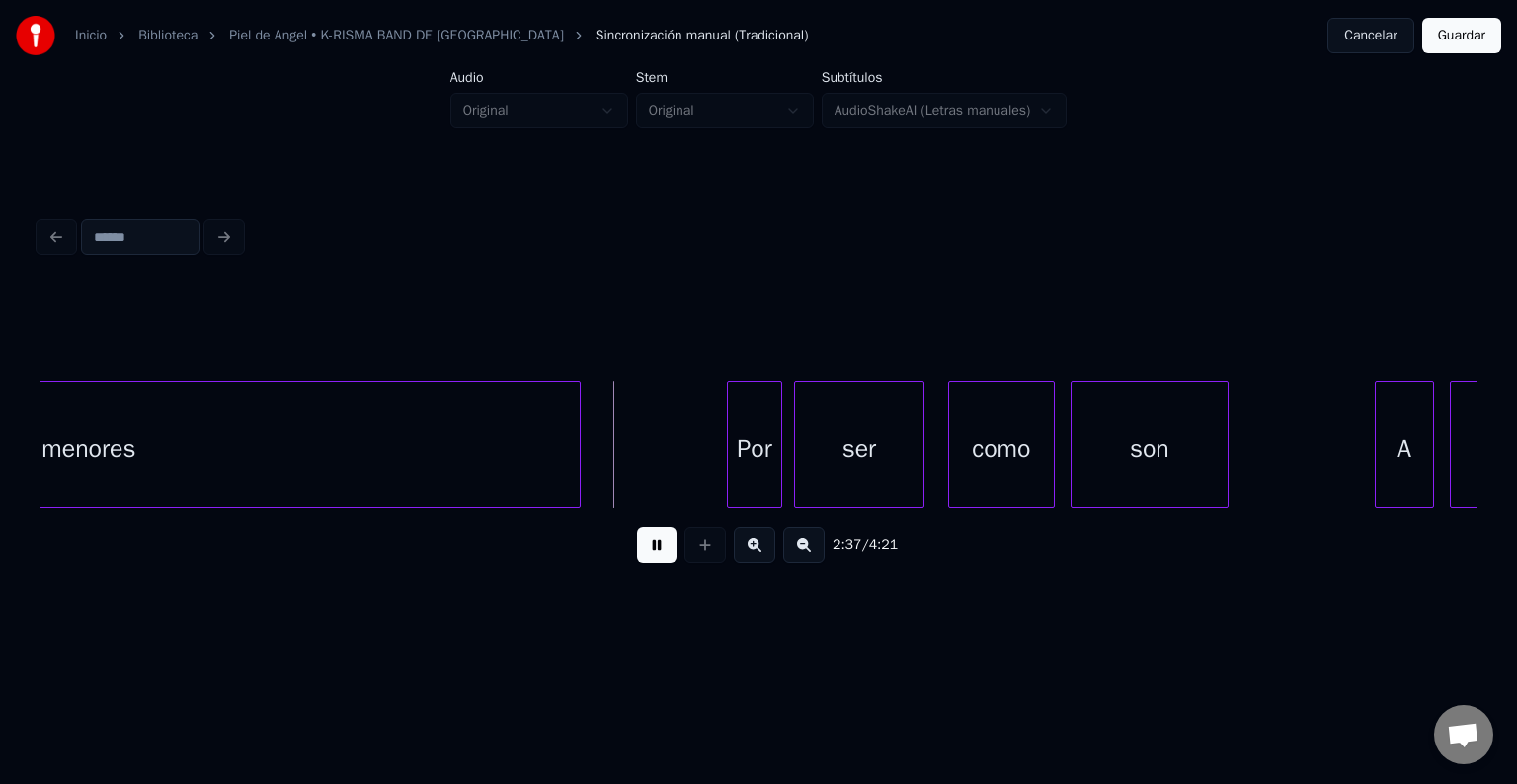click at bounding box center (657, 545) 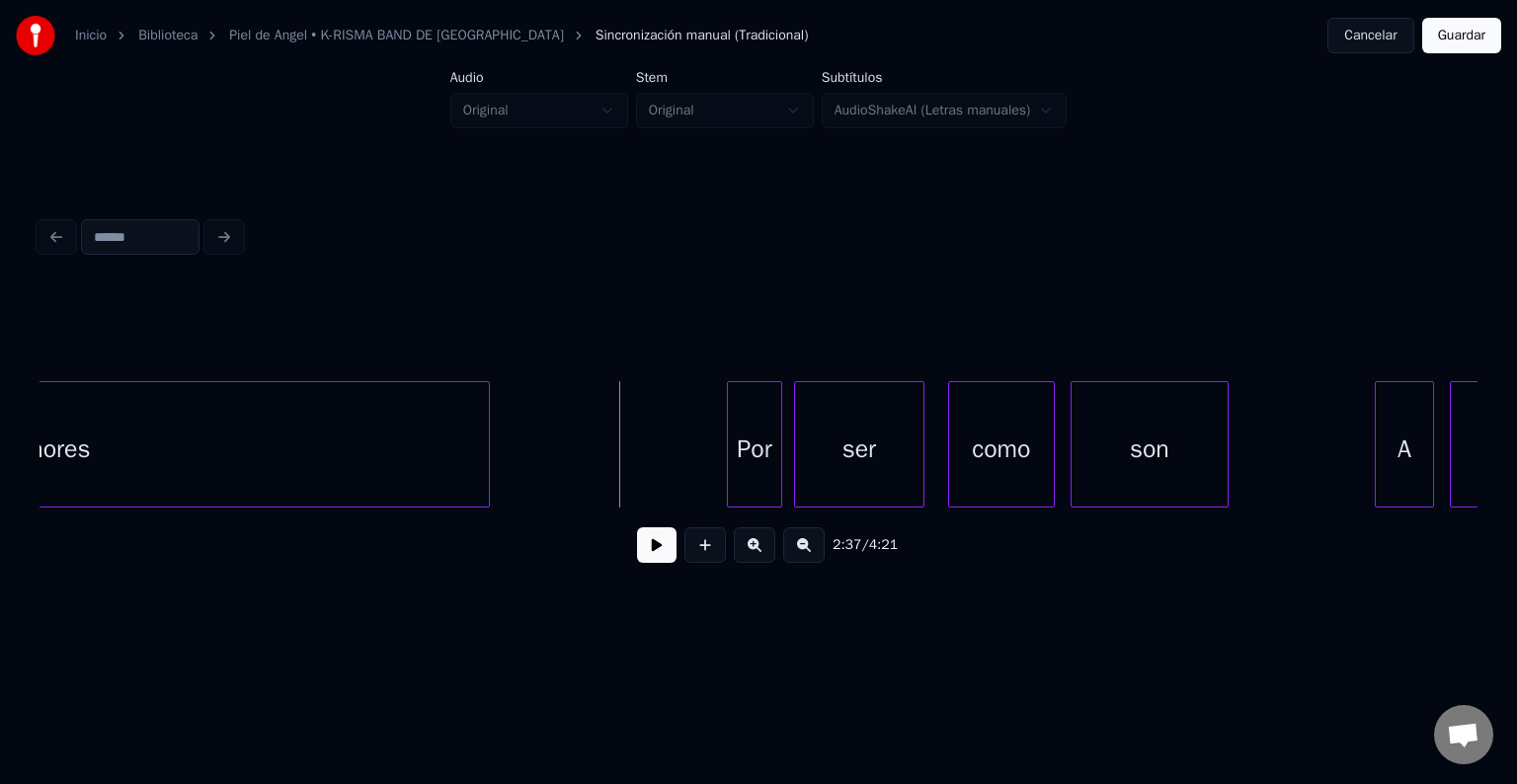 click at bounding box center (486, 444) 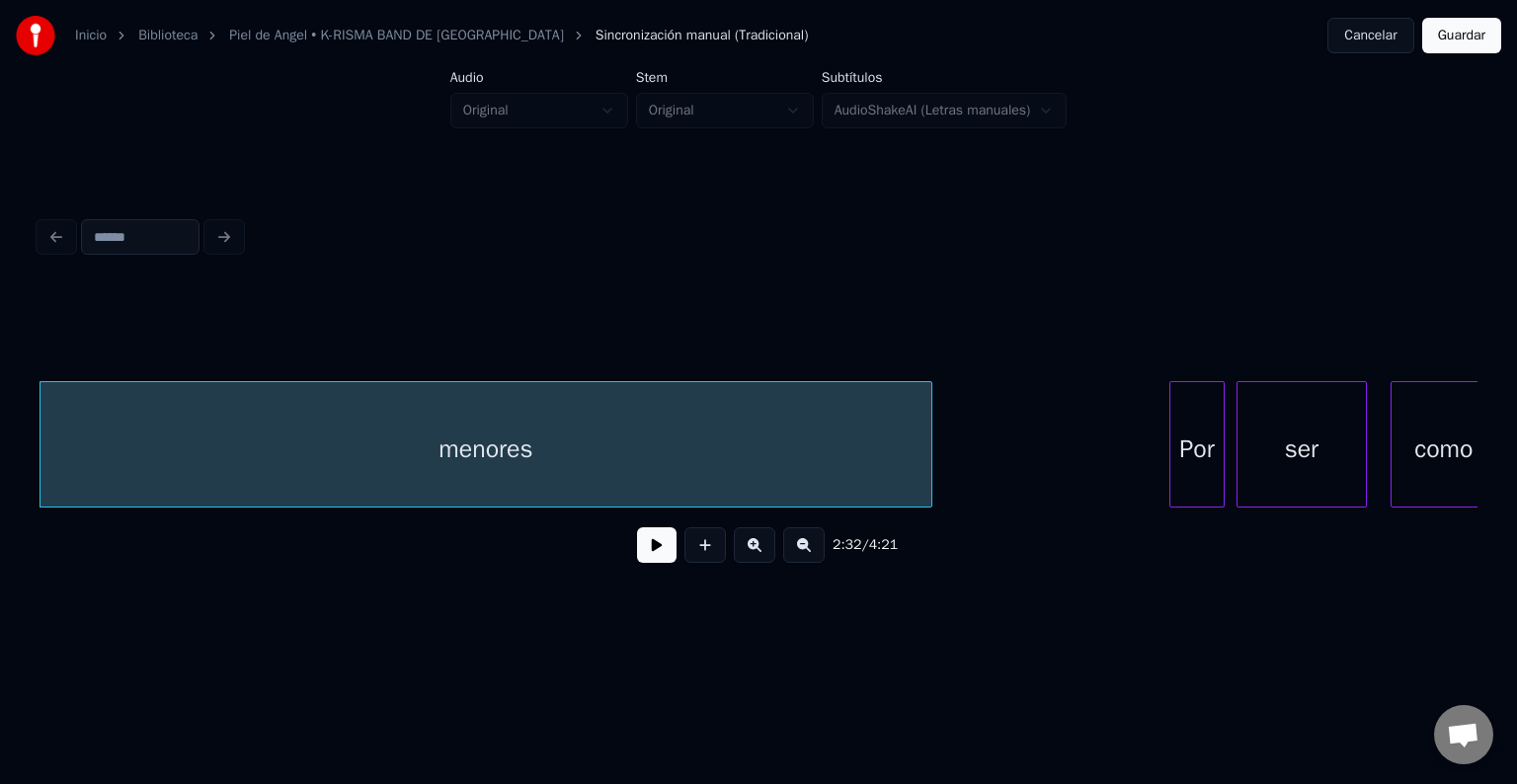 click at bounding box center [657, 545] 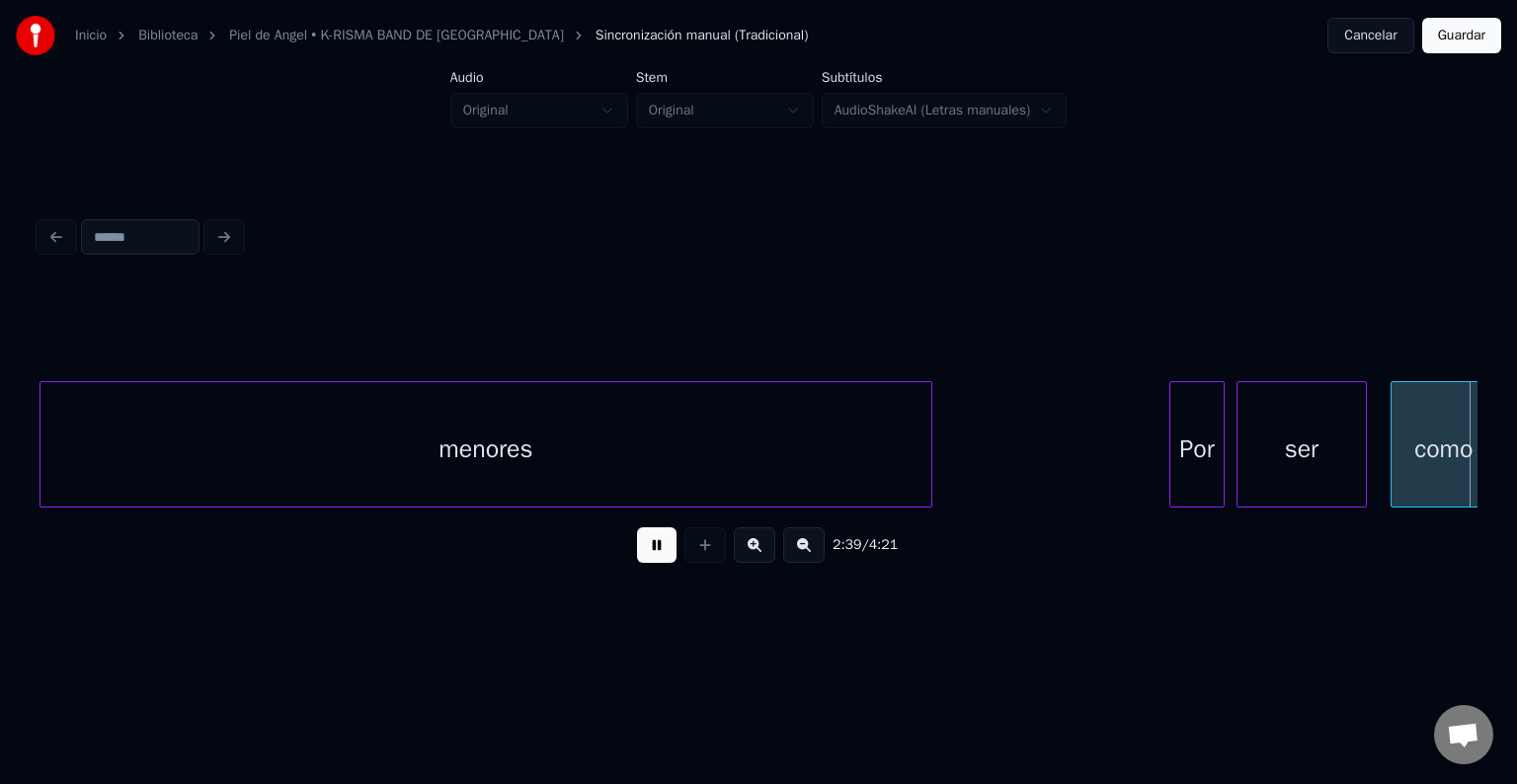 scroll, scrollTop: 0, scrollLeft: 31517, axis: horizontal 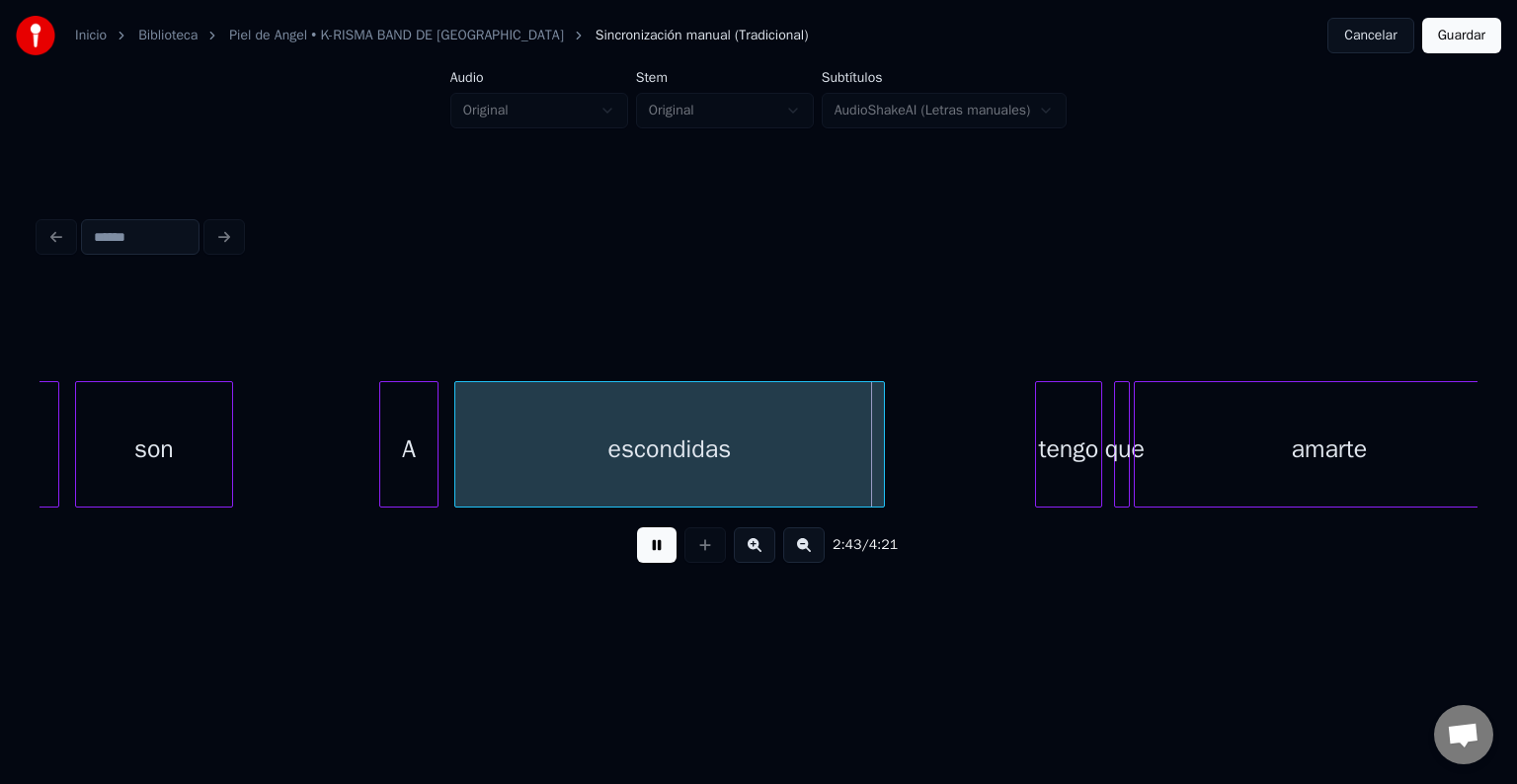 click at bounding box center [657, 545] 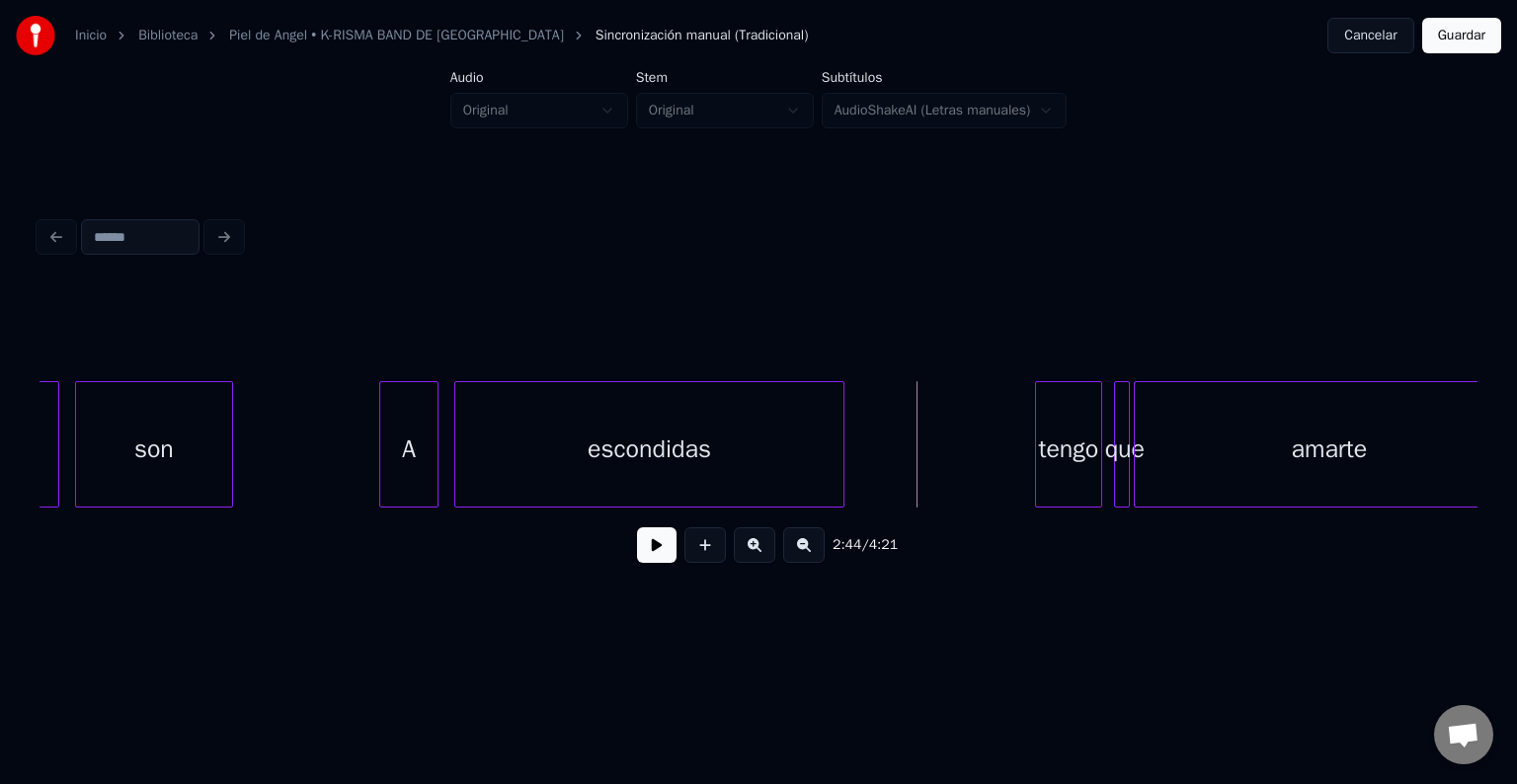 click at bounding box center [840, 444] 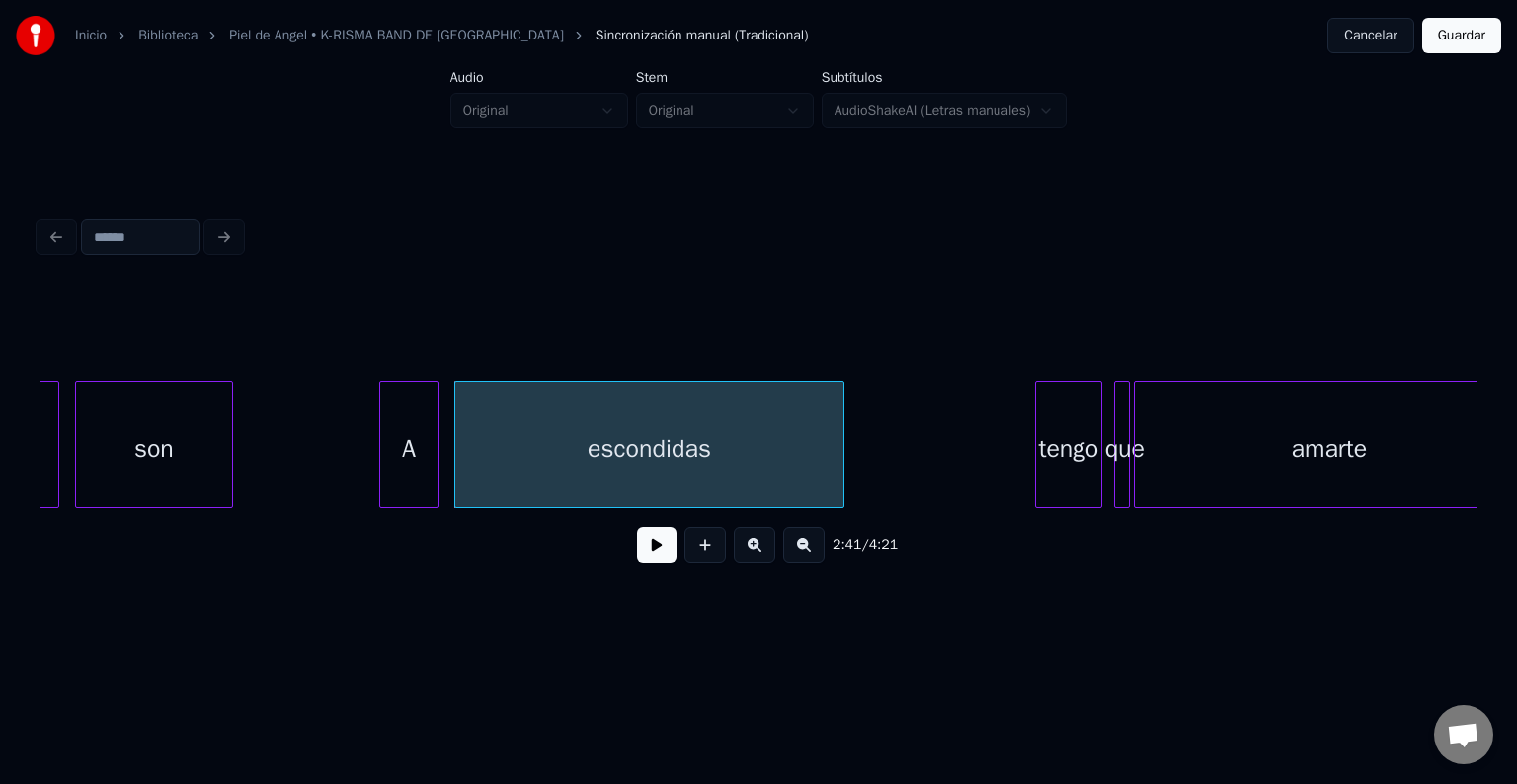 click at bounding box center [657, 545] 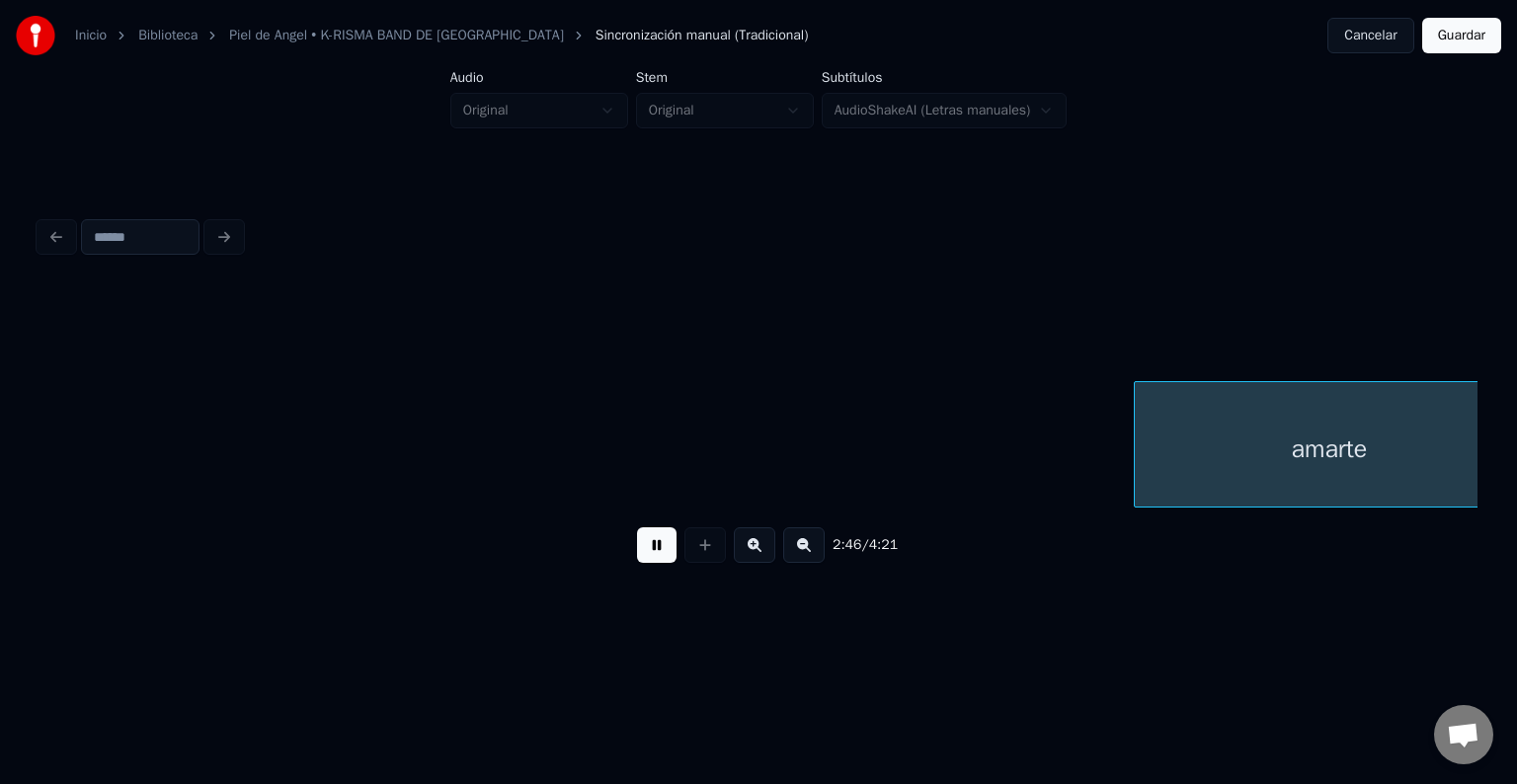 scroll, scrollTop: 0, scrollLeft: 32958, axis: horizontal 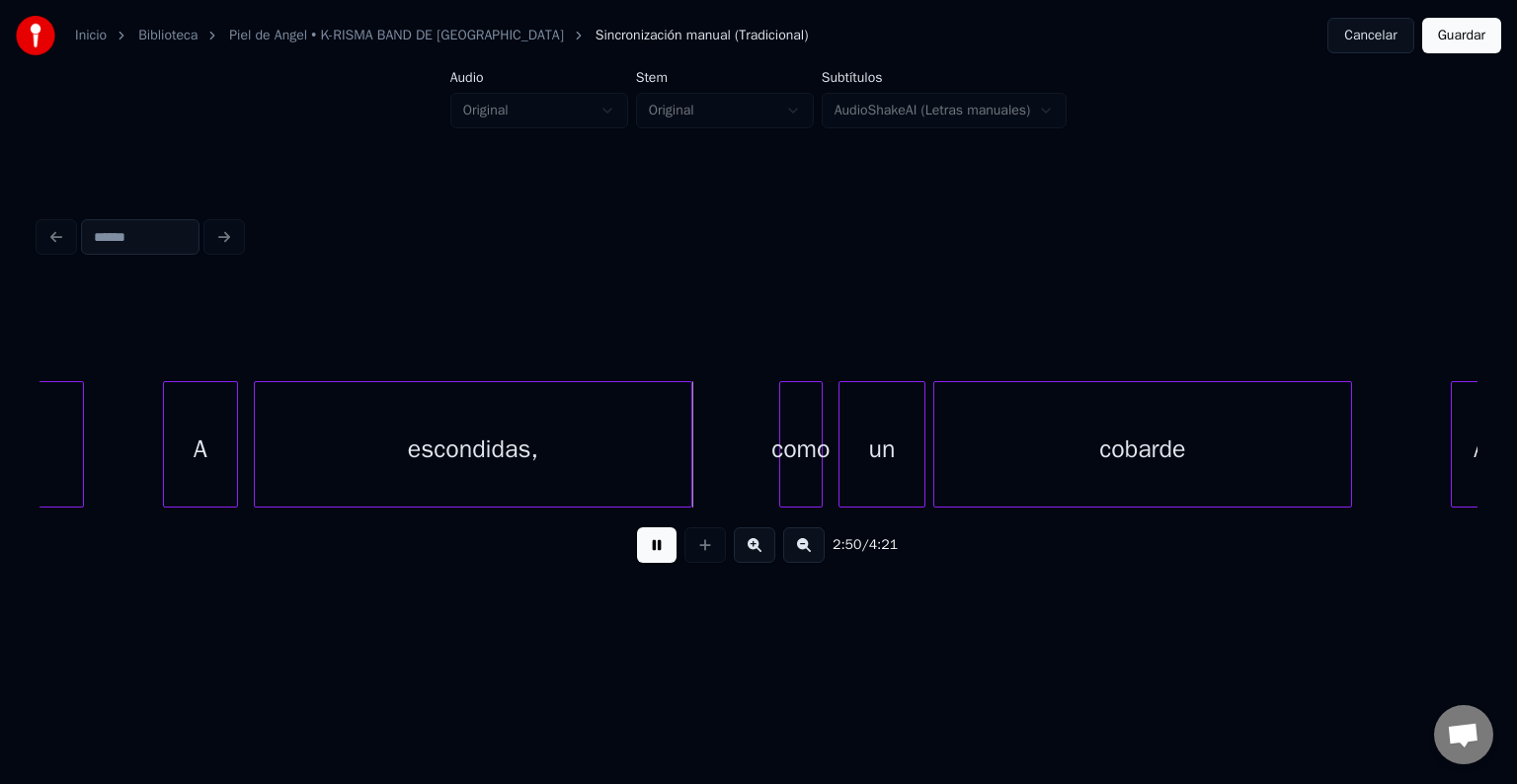 click at bounding box center (657, 545) 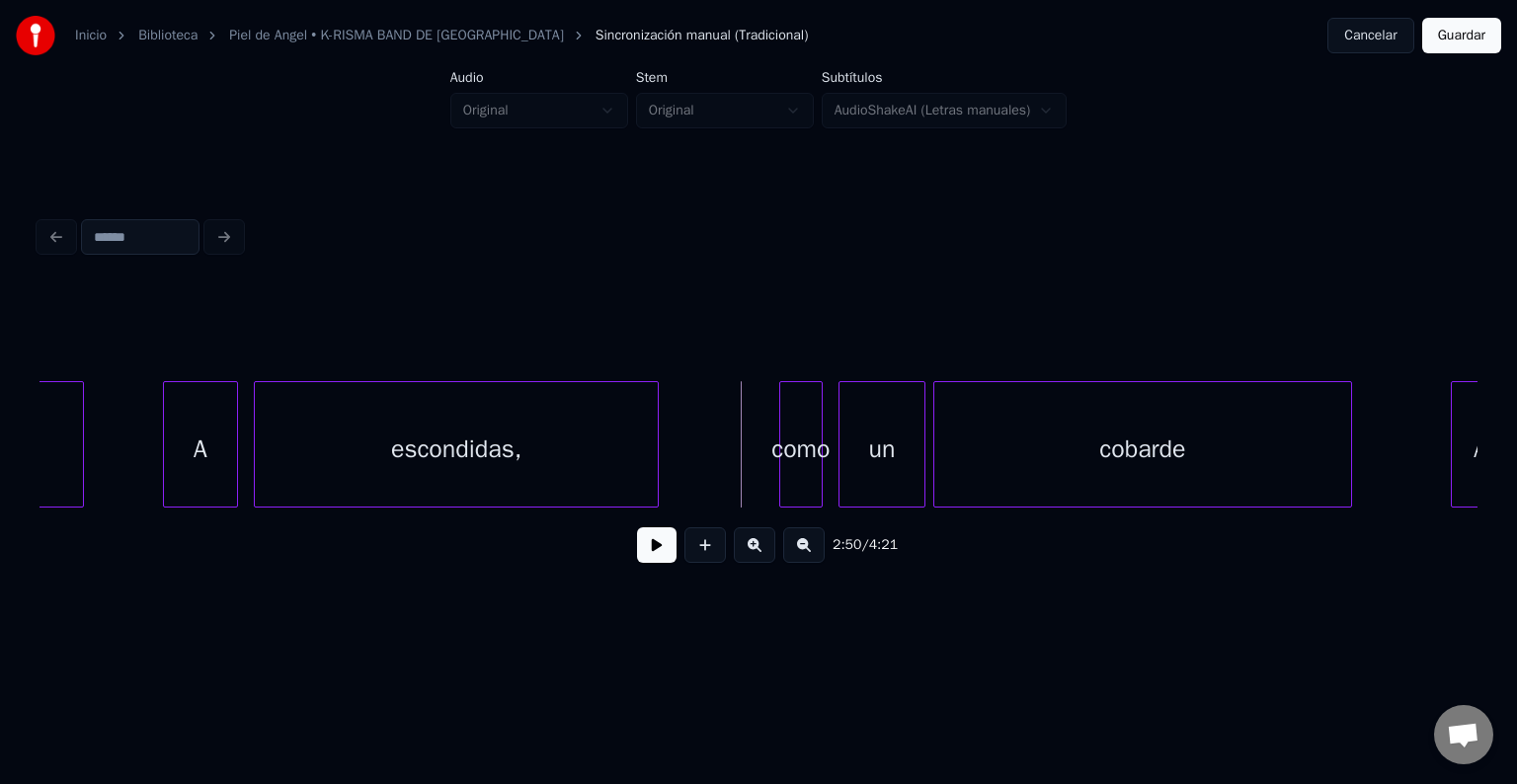 click at bounding box center [655, 444] 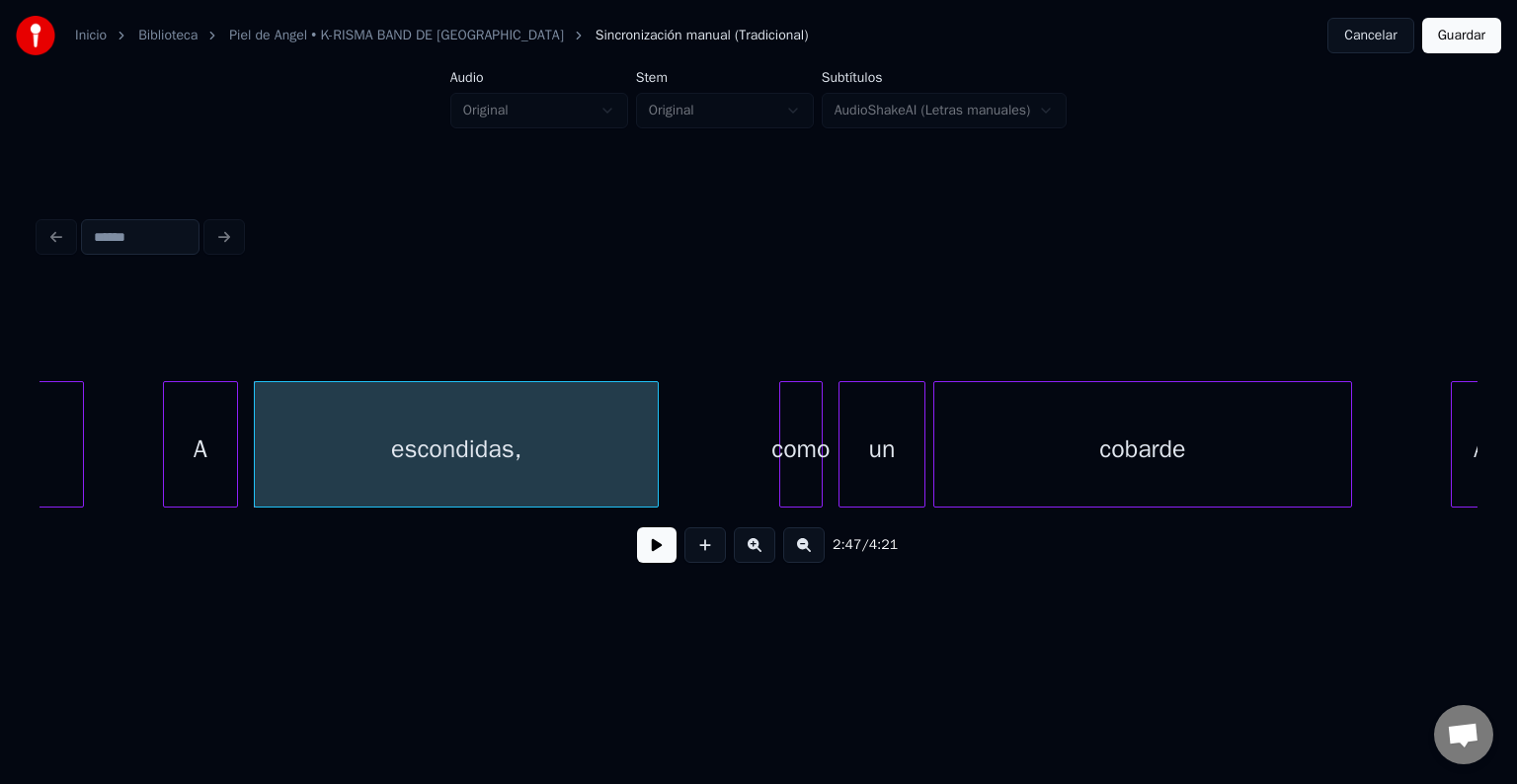 click at bounding box center (657, 545) 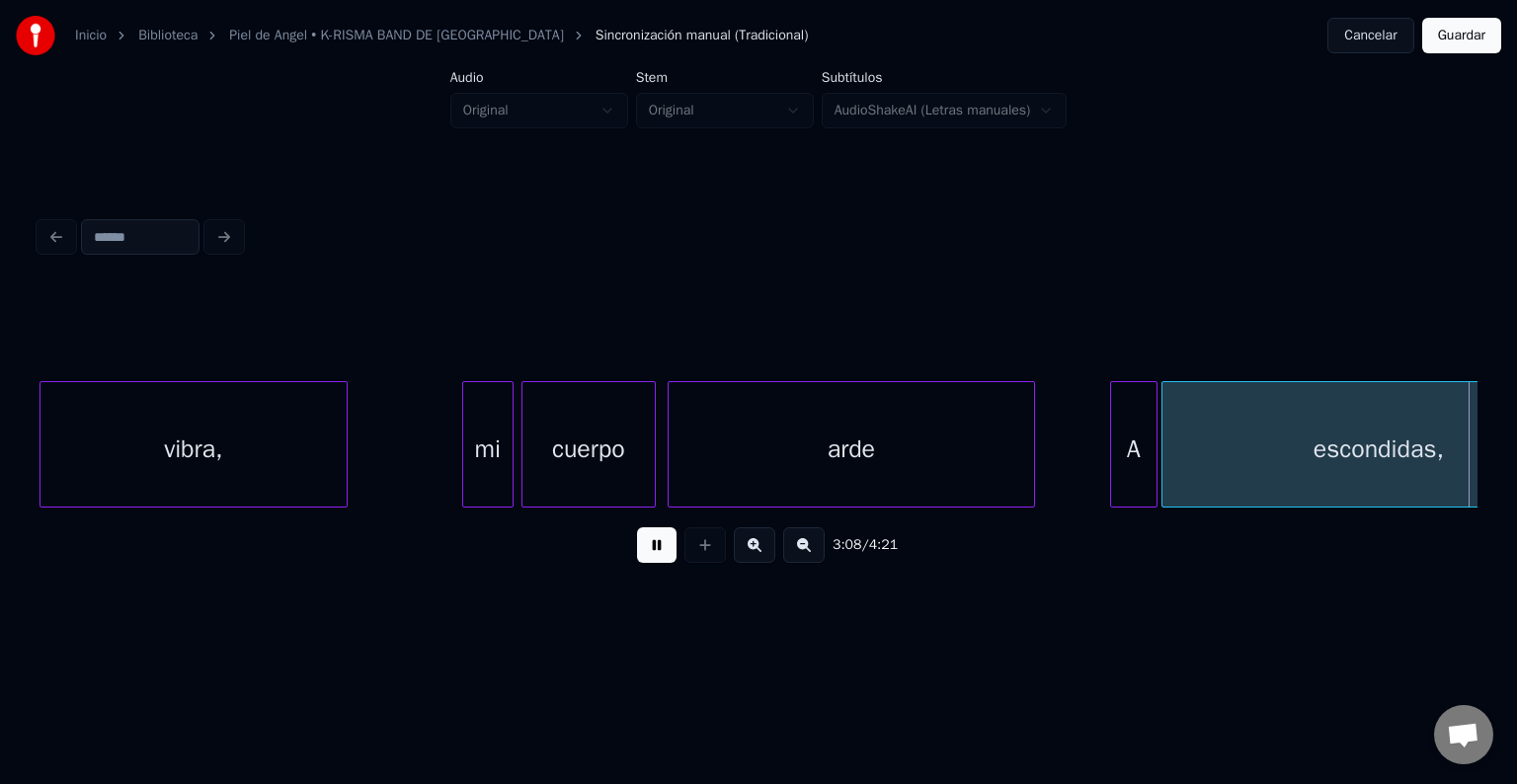 scroll, scrollTop: 0, scrollLeft: 37274, axis: horizontal 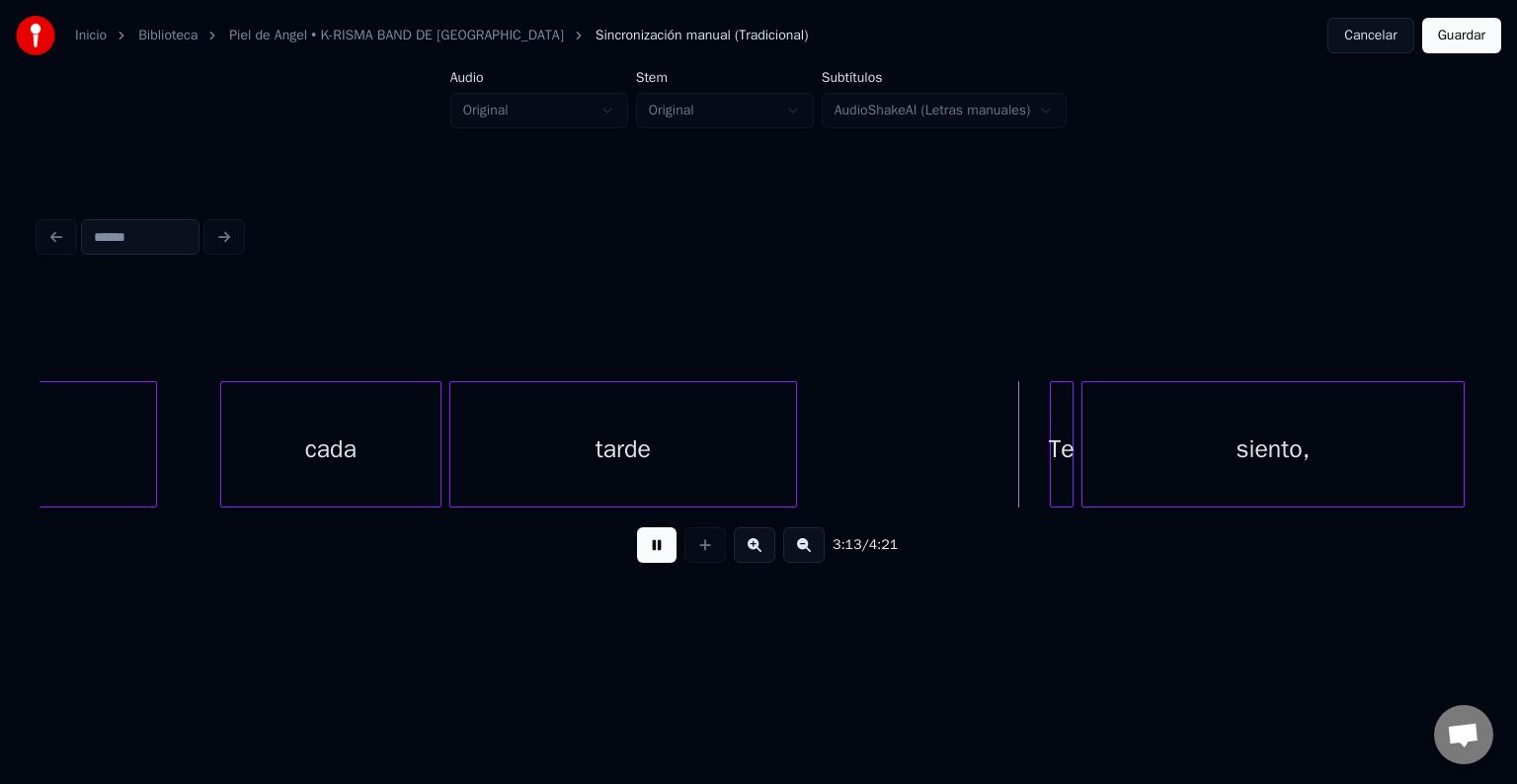 click at bounding box center [657, 545] 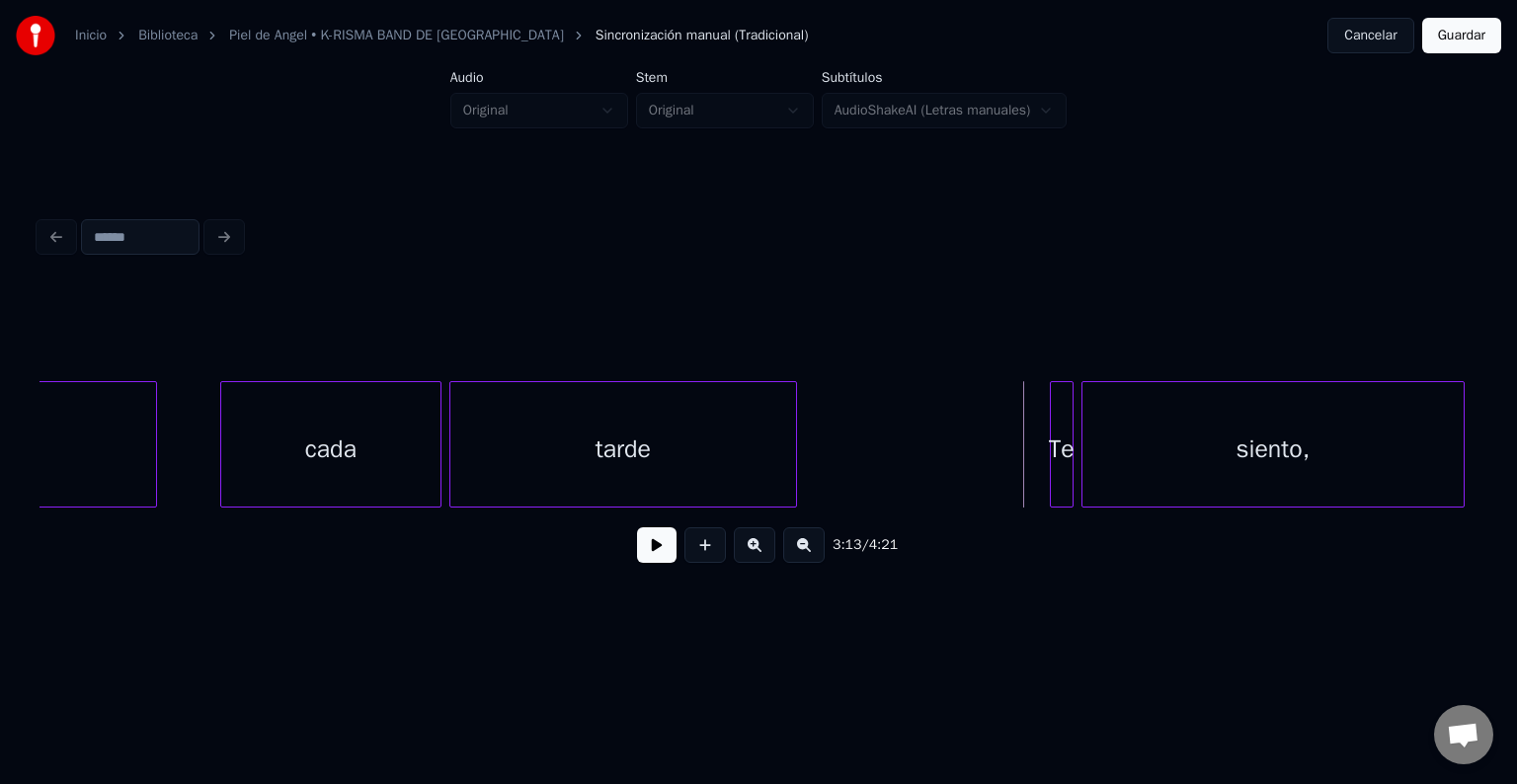 click on "tarde" at bounding box center (623, 449) 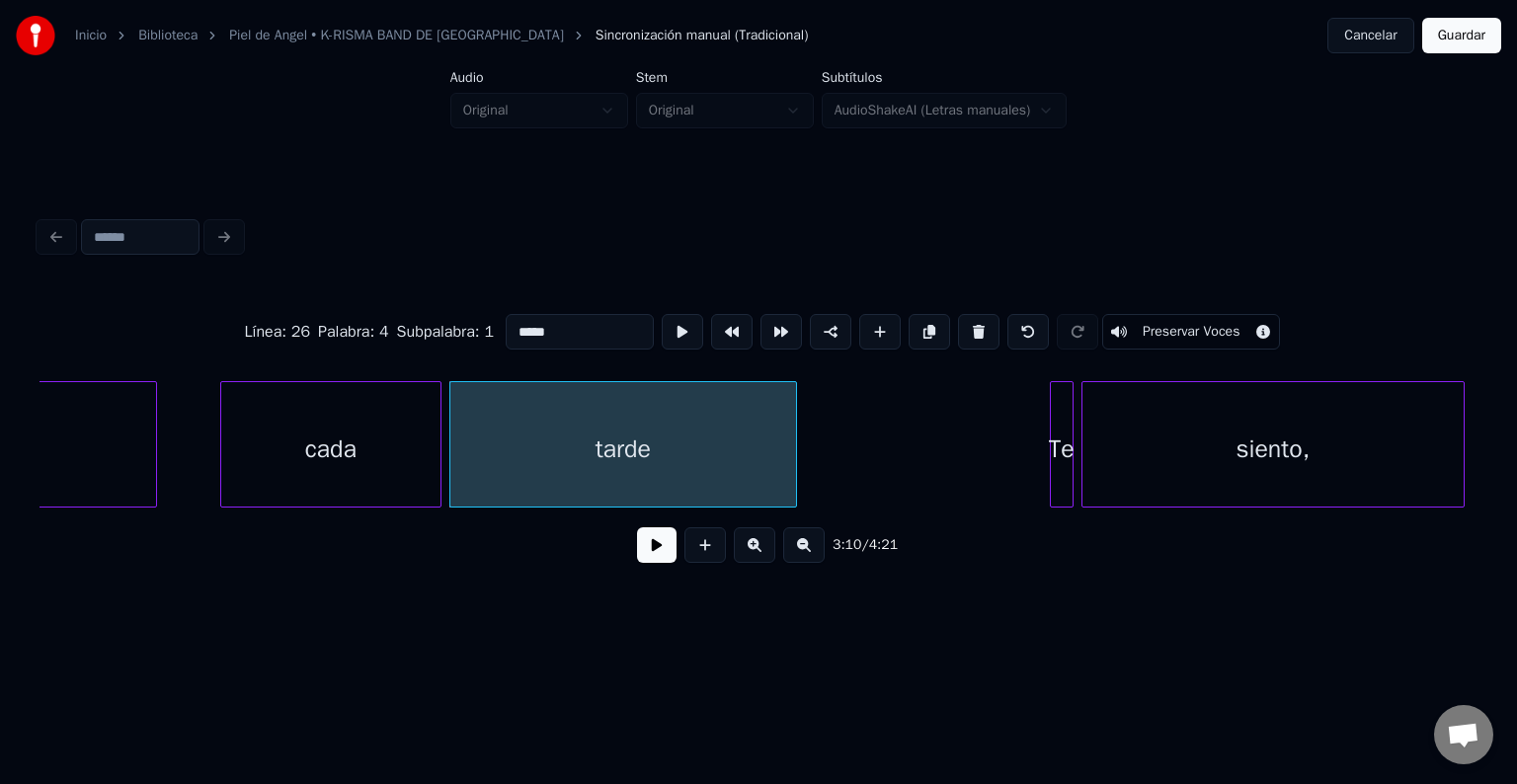 click at bounding box center [657, 545] 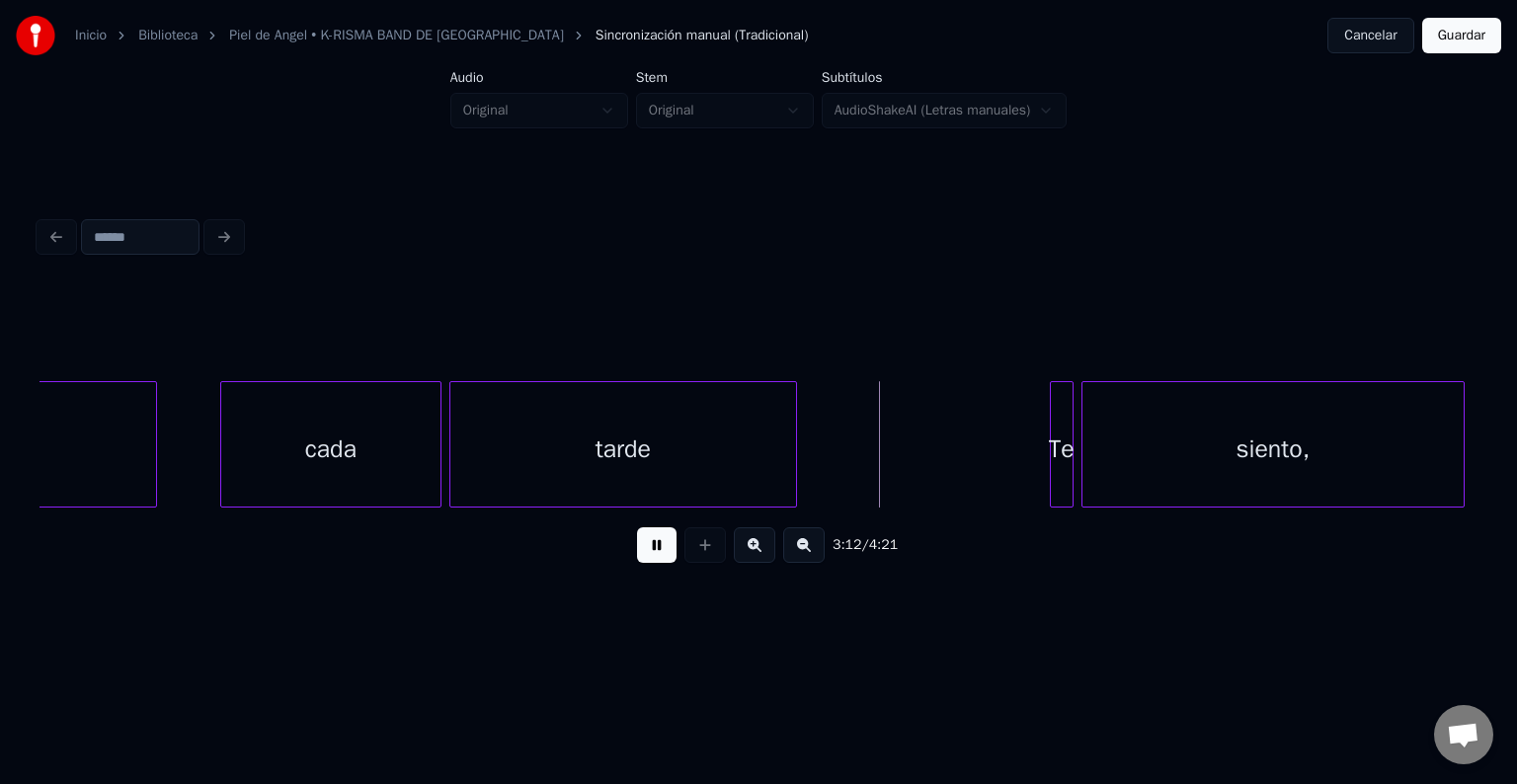 click at bounding box center [657, 545] 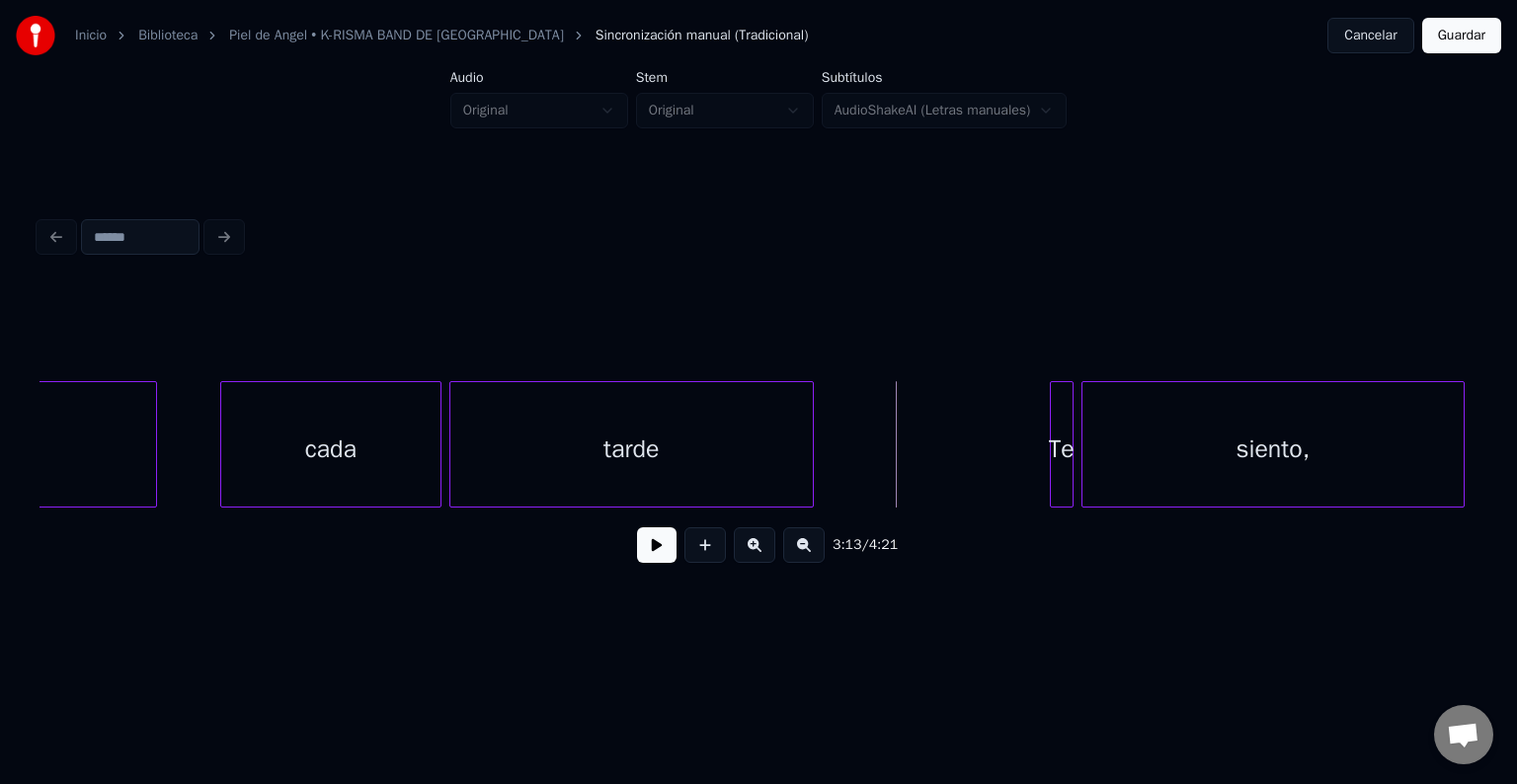 click at bounding box center (810, 444) 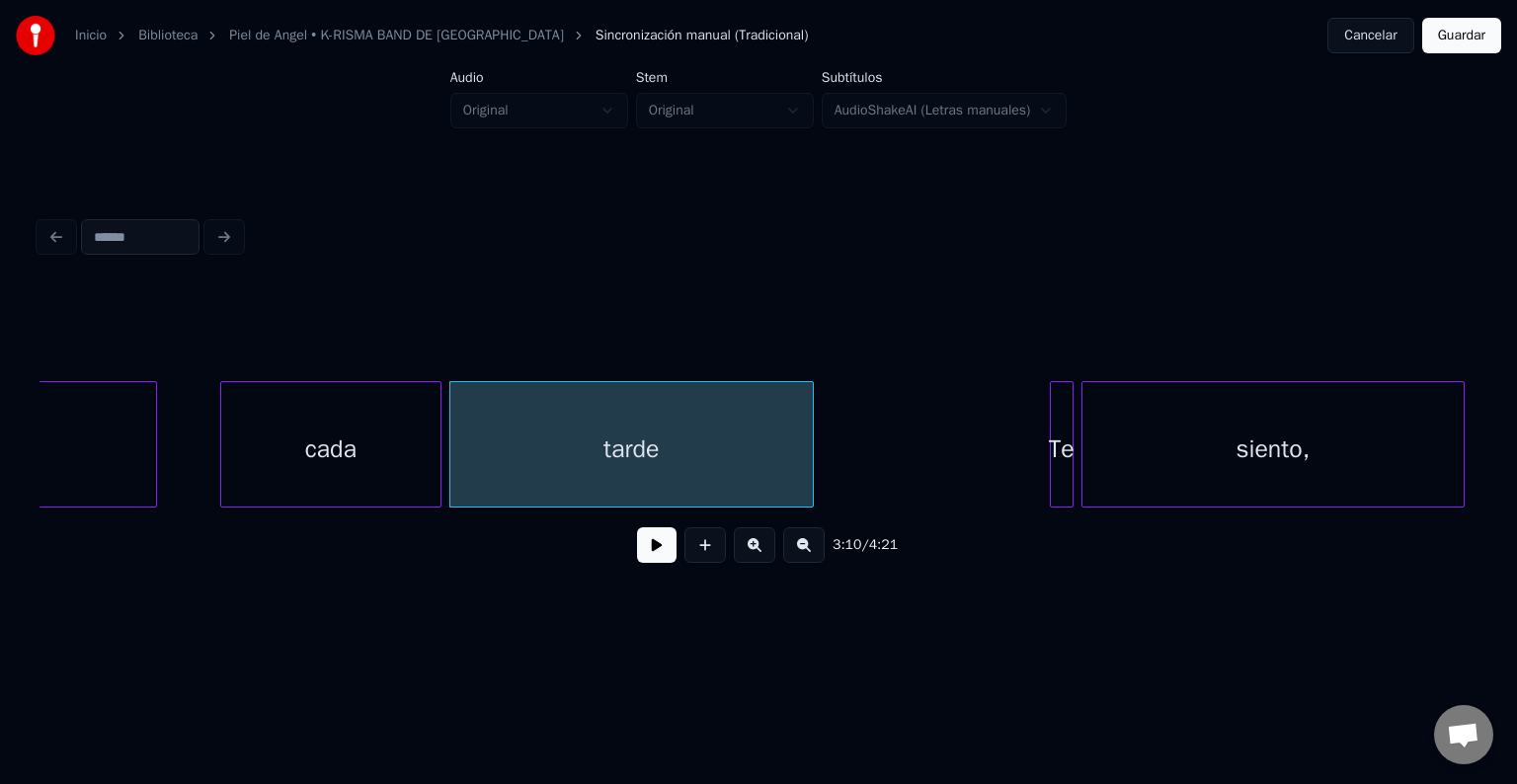 click at bounding box center (657, 545) 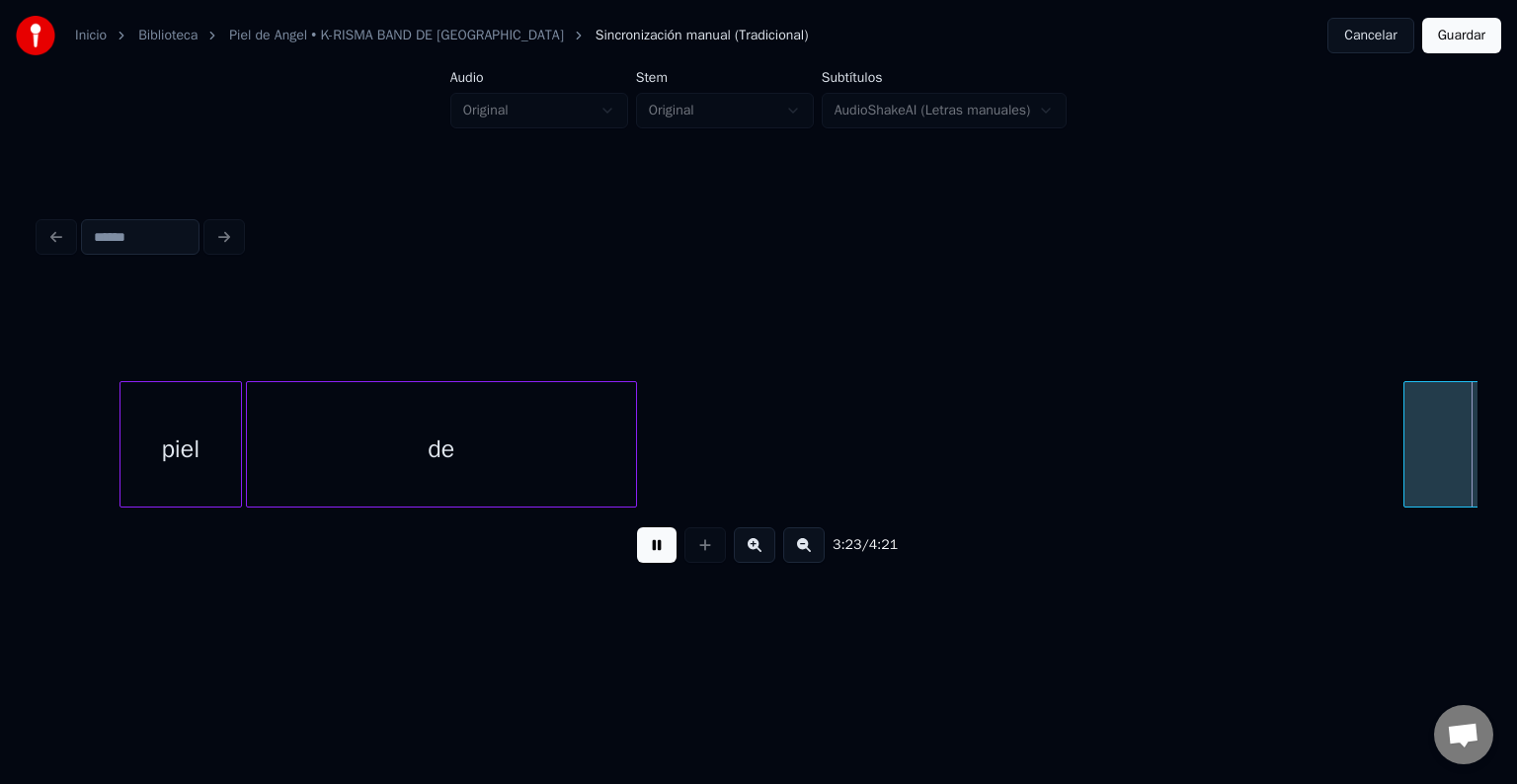 scroll, scrollTop: 0, scrollLeft: 40155, axis: horizontal 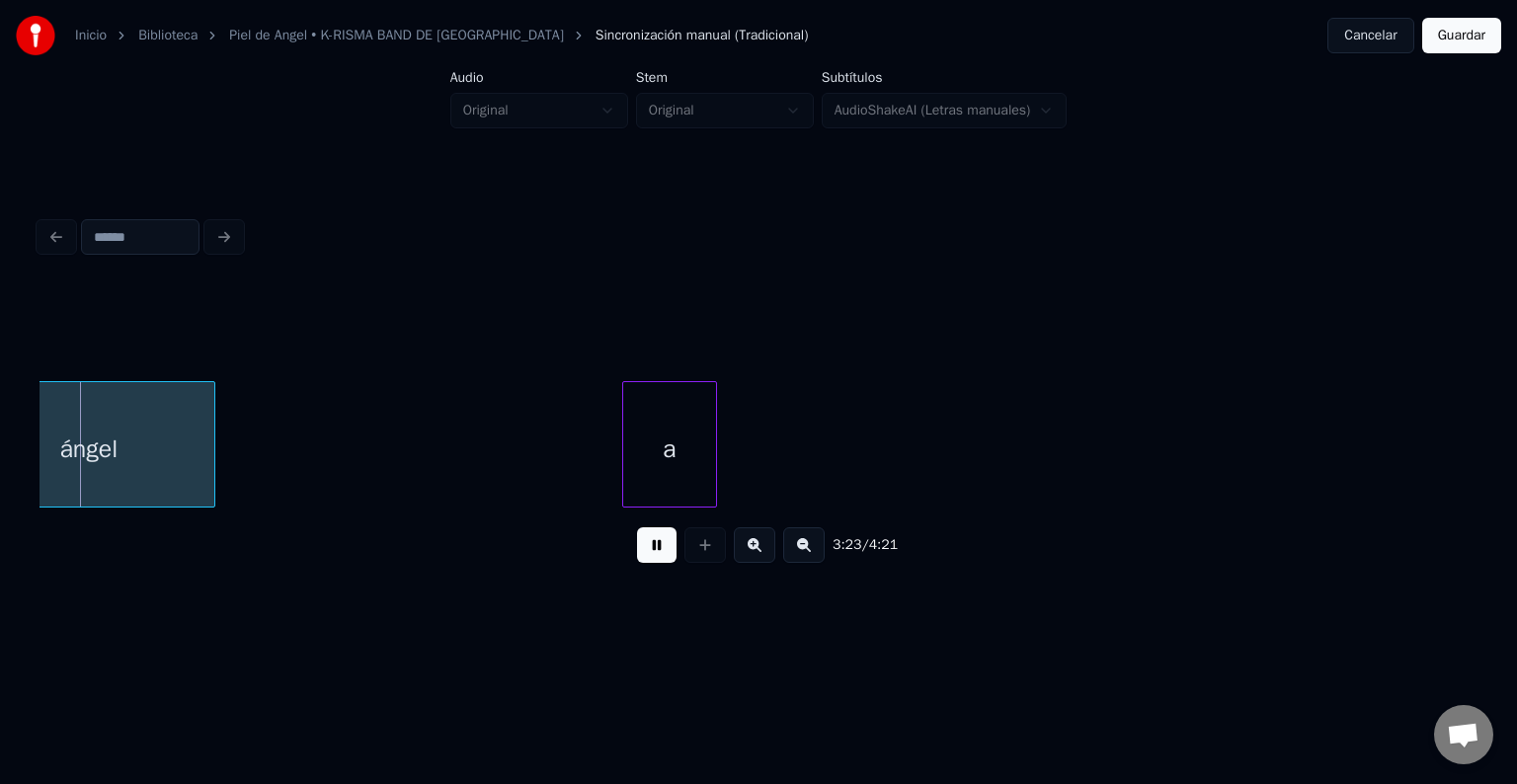 click at bounding box center (657, 545) 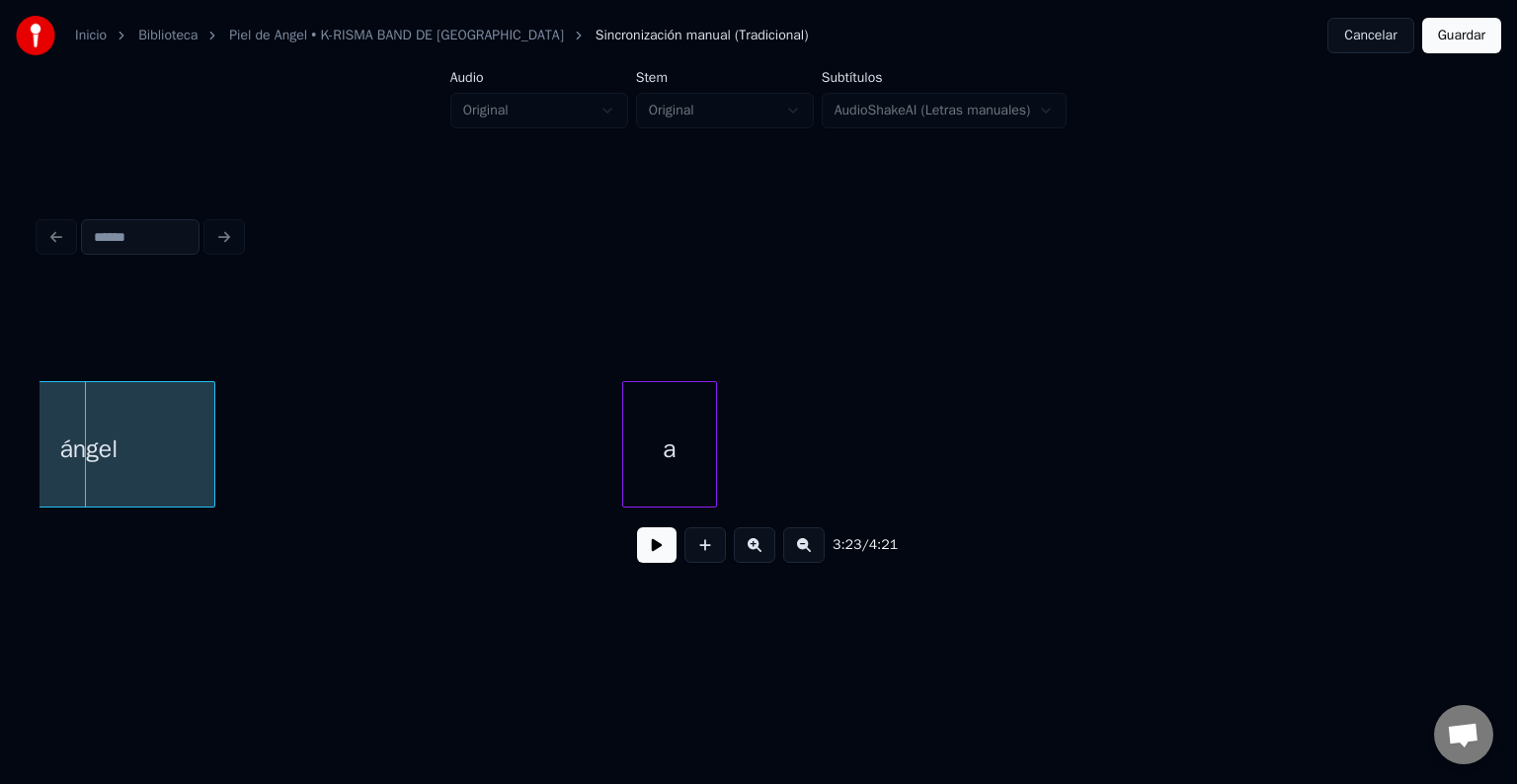 click on "ángel" at bounding box center [89, 449] 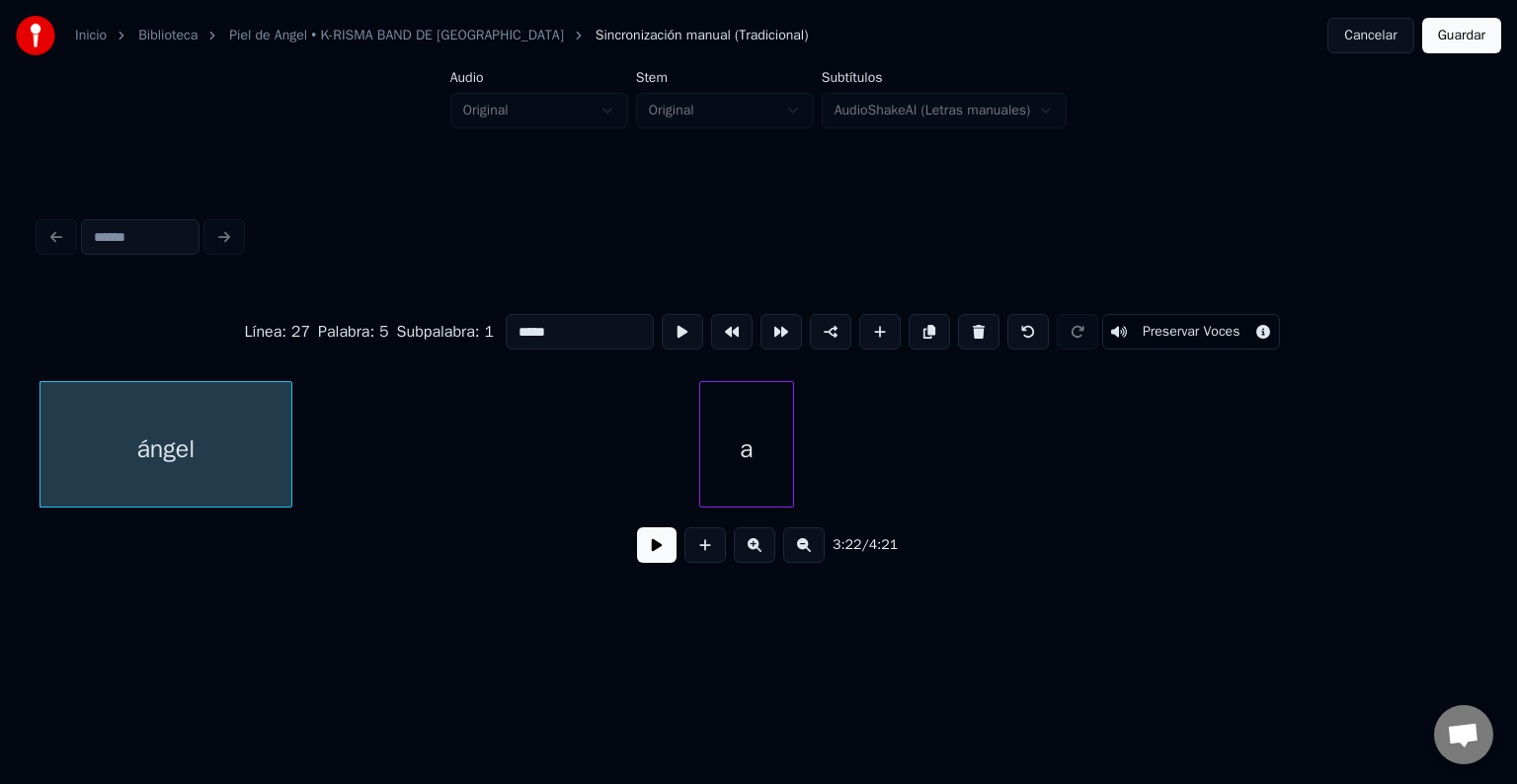 click at bounding box center (657, 545) 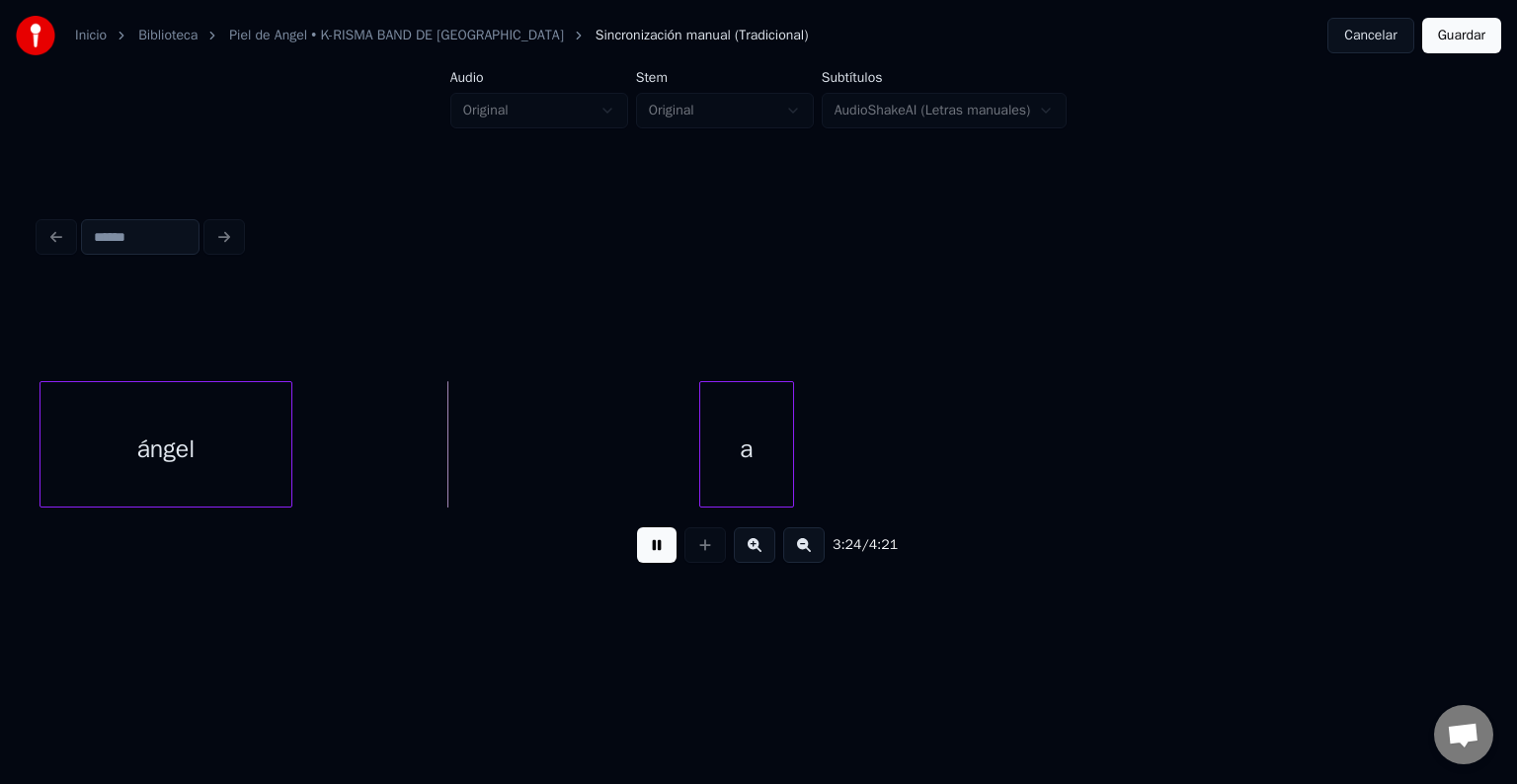 click at bounding box center (657, 545) 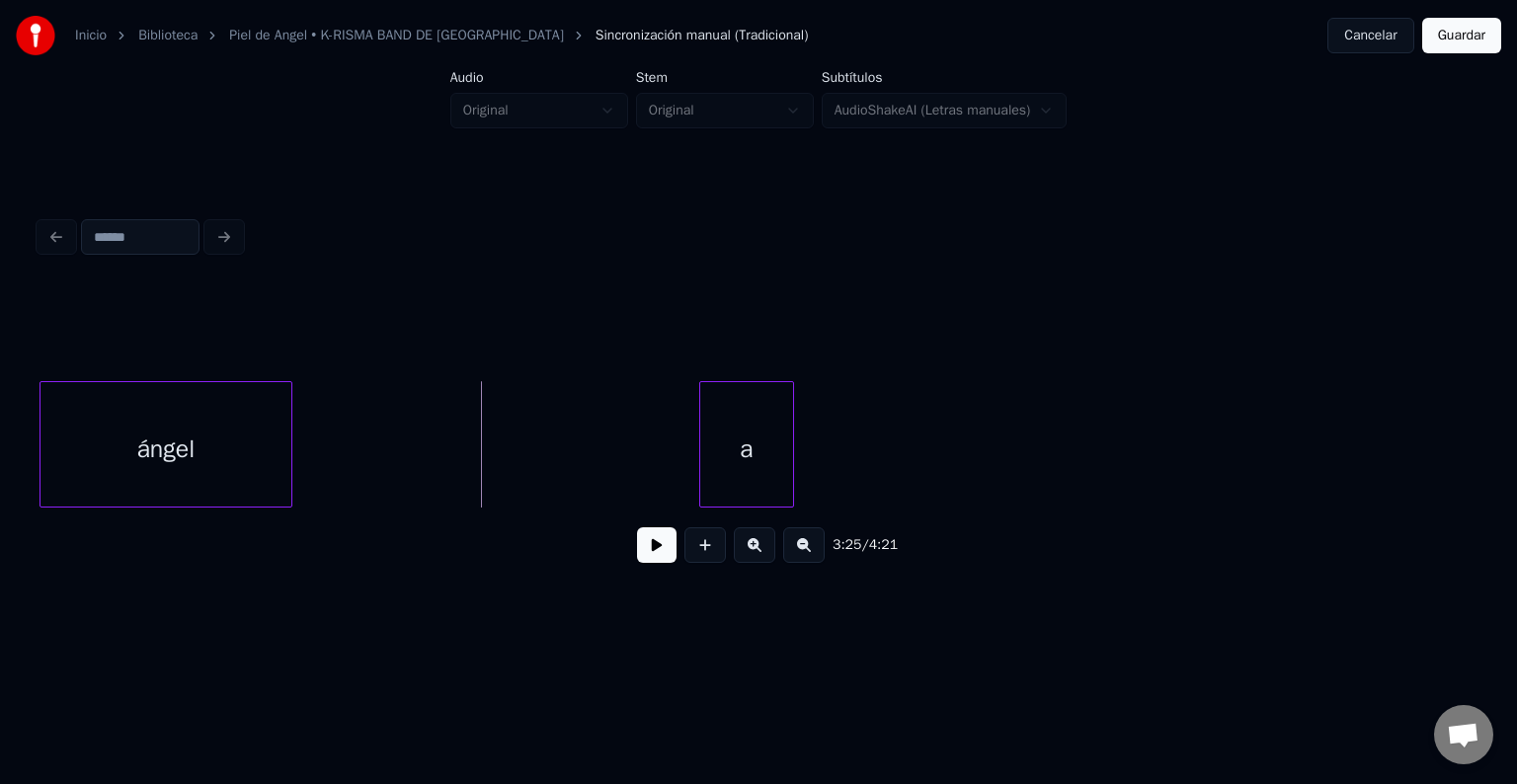click on "ángel" at bounding box center [166, 449] 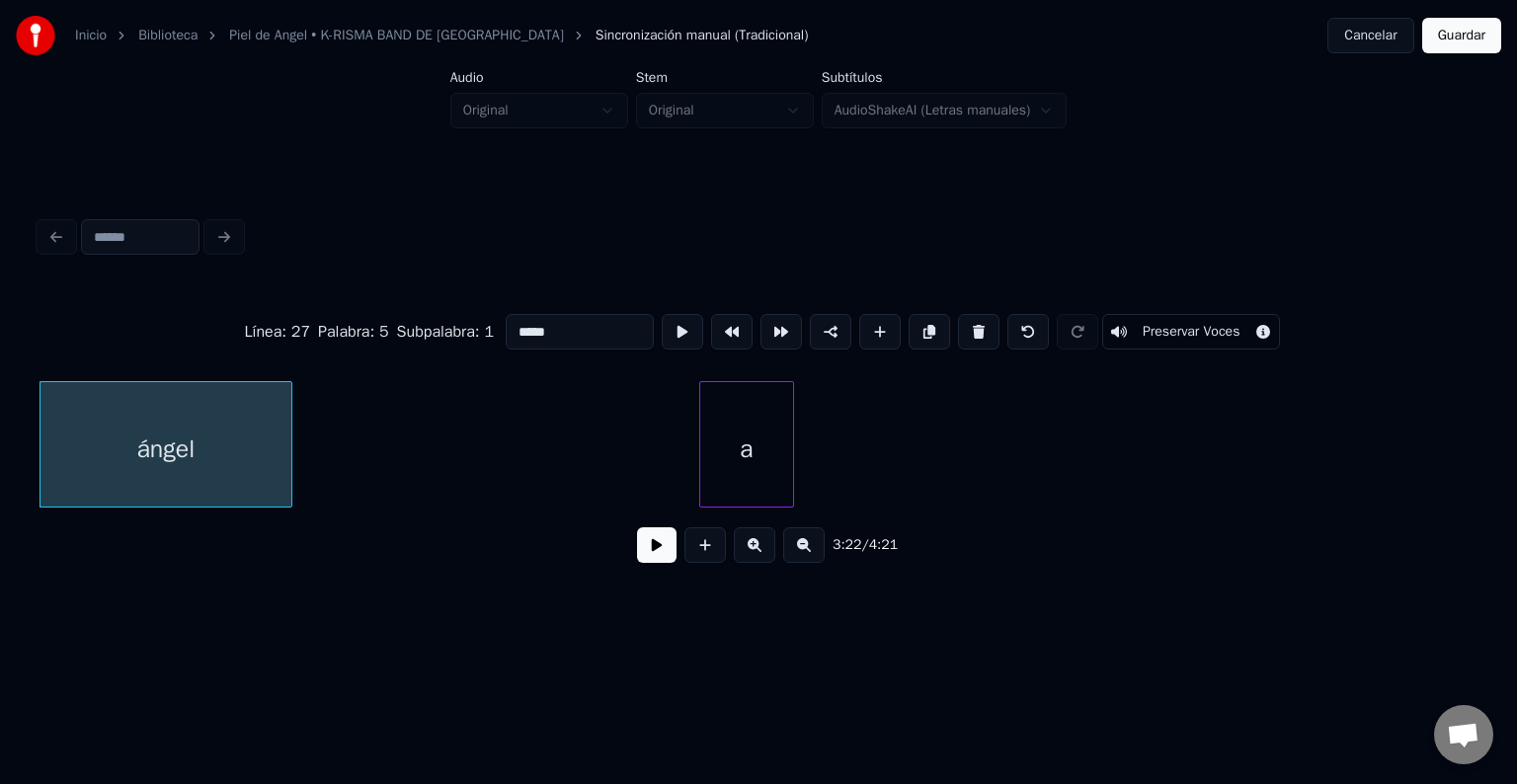 click at bounding box center (657, 545) 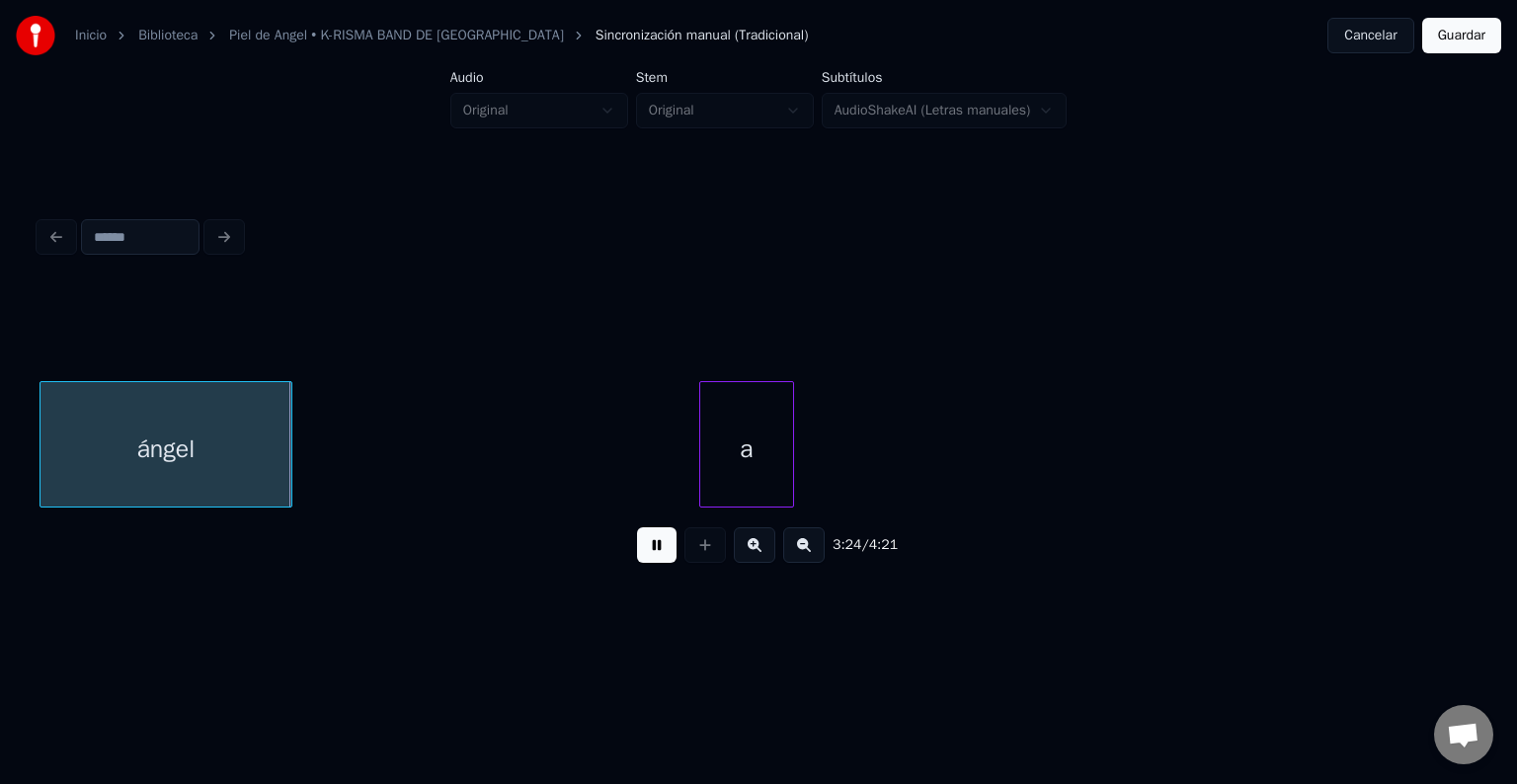 click at bounding box center (657, 545) 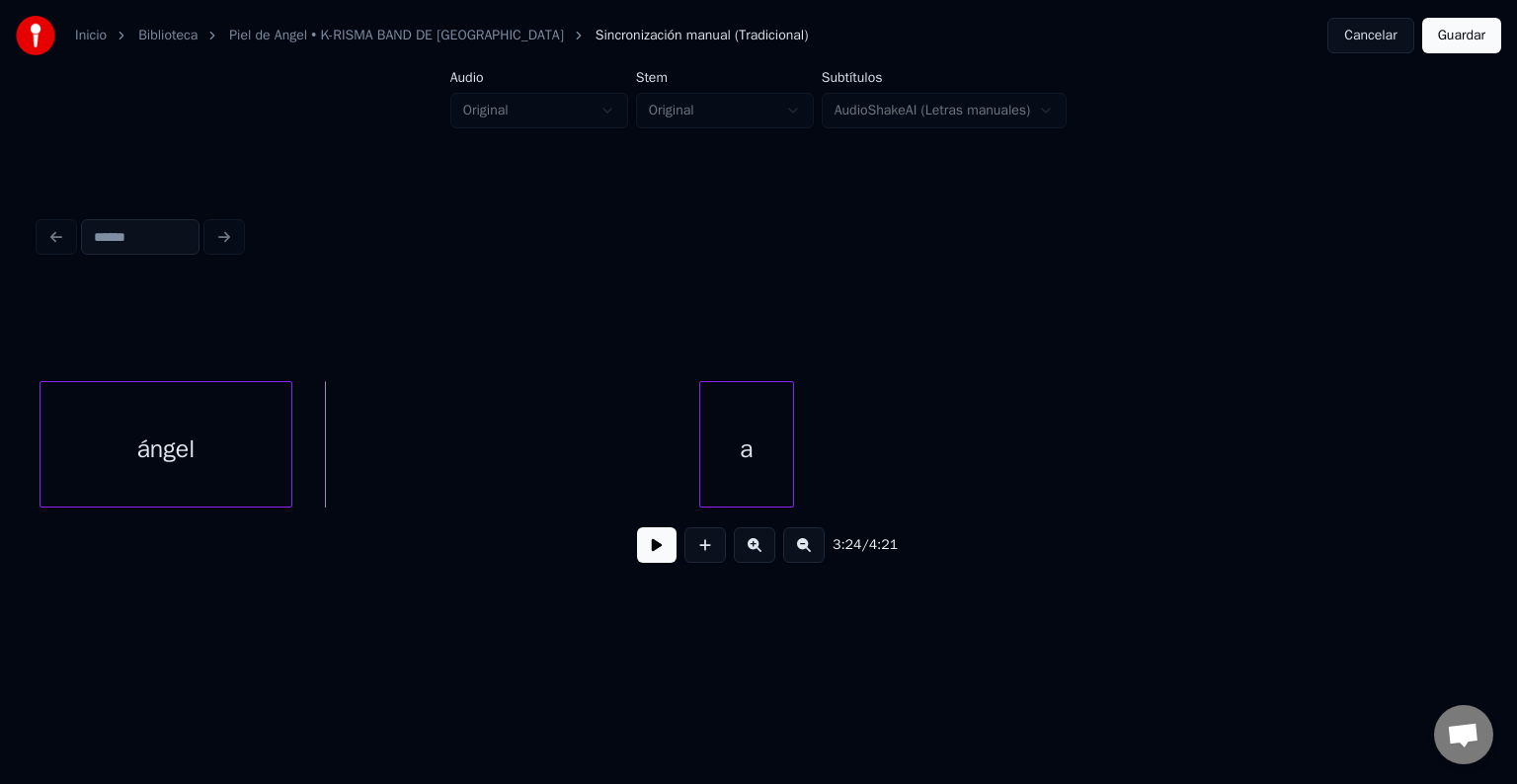 click at bounding box center [657, 545] 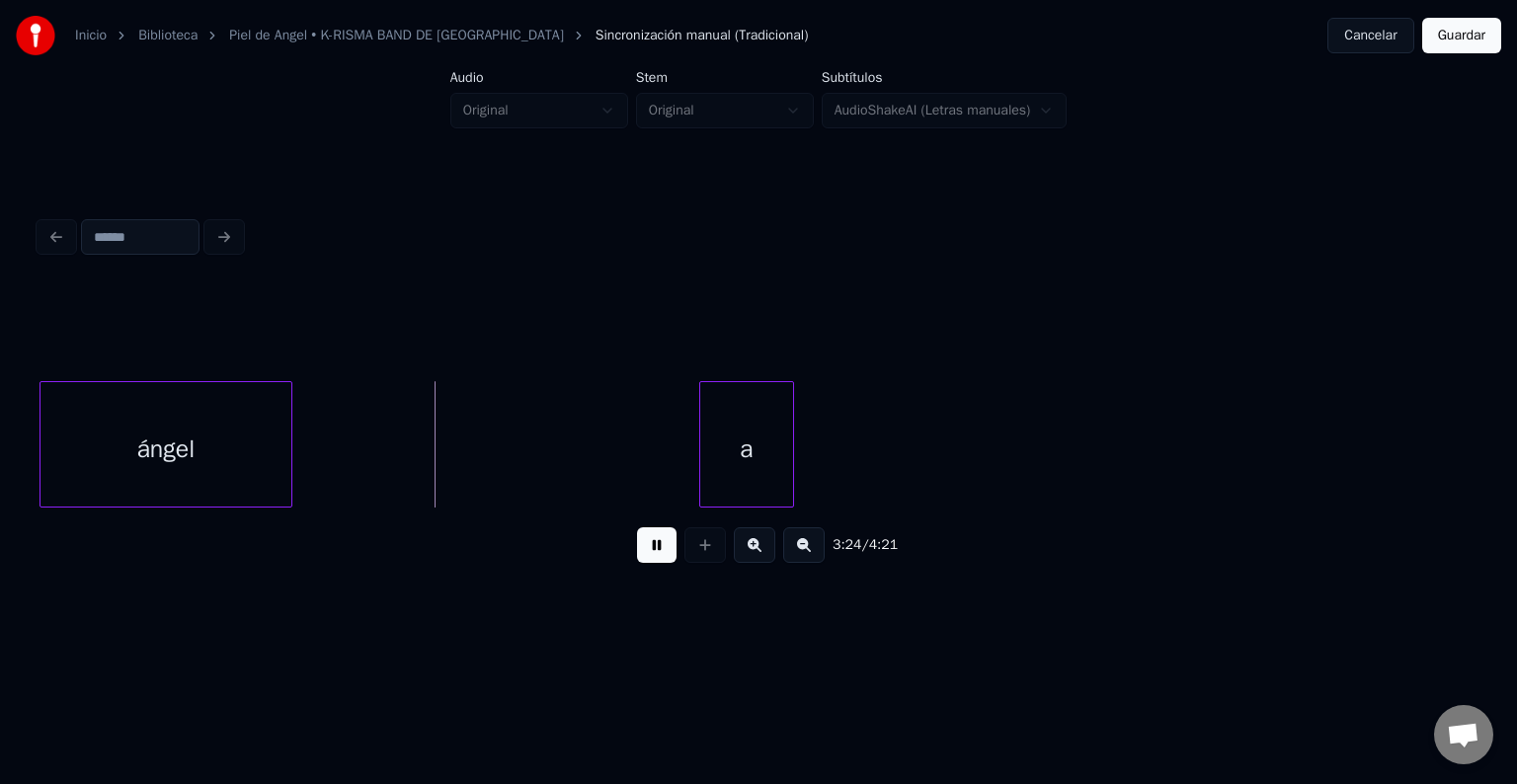 click at bounding box center (657, 545) 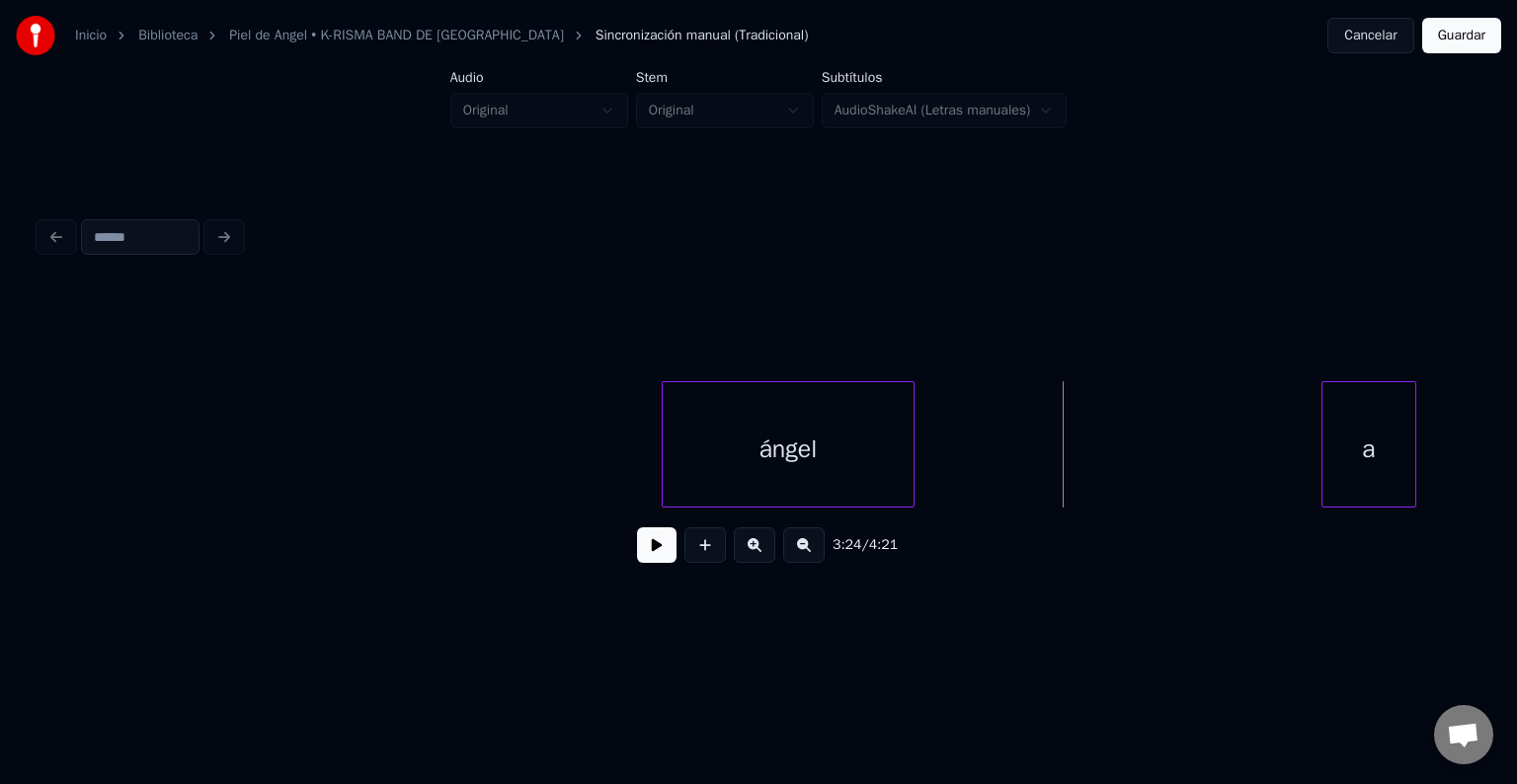 scroll, scrollTop: 0, scrollLeft: 39079, axis: horizontal 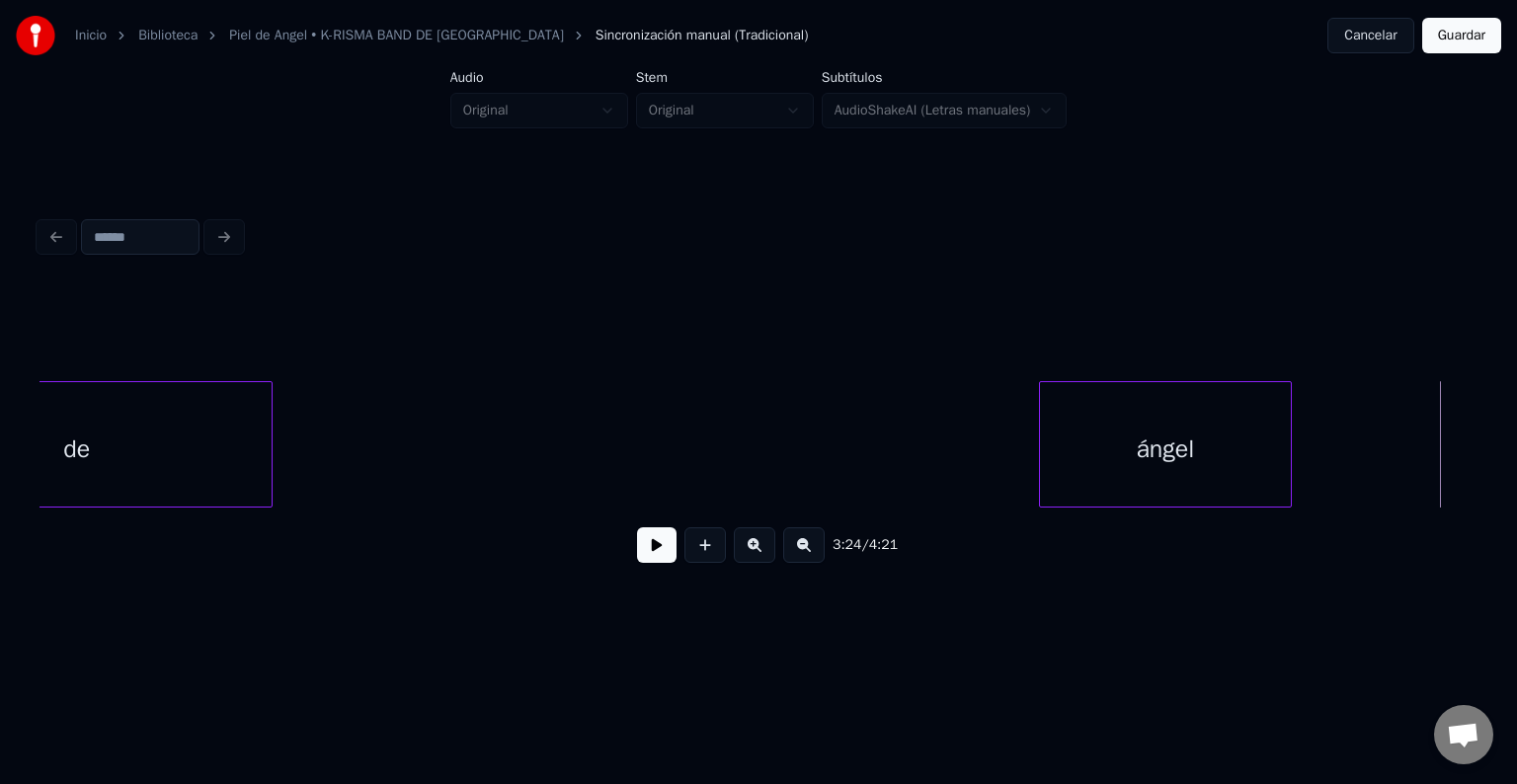 click on "de" at bounding box center [77, 449] 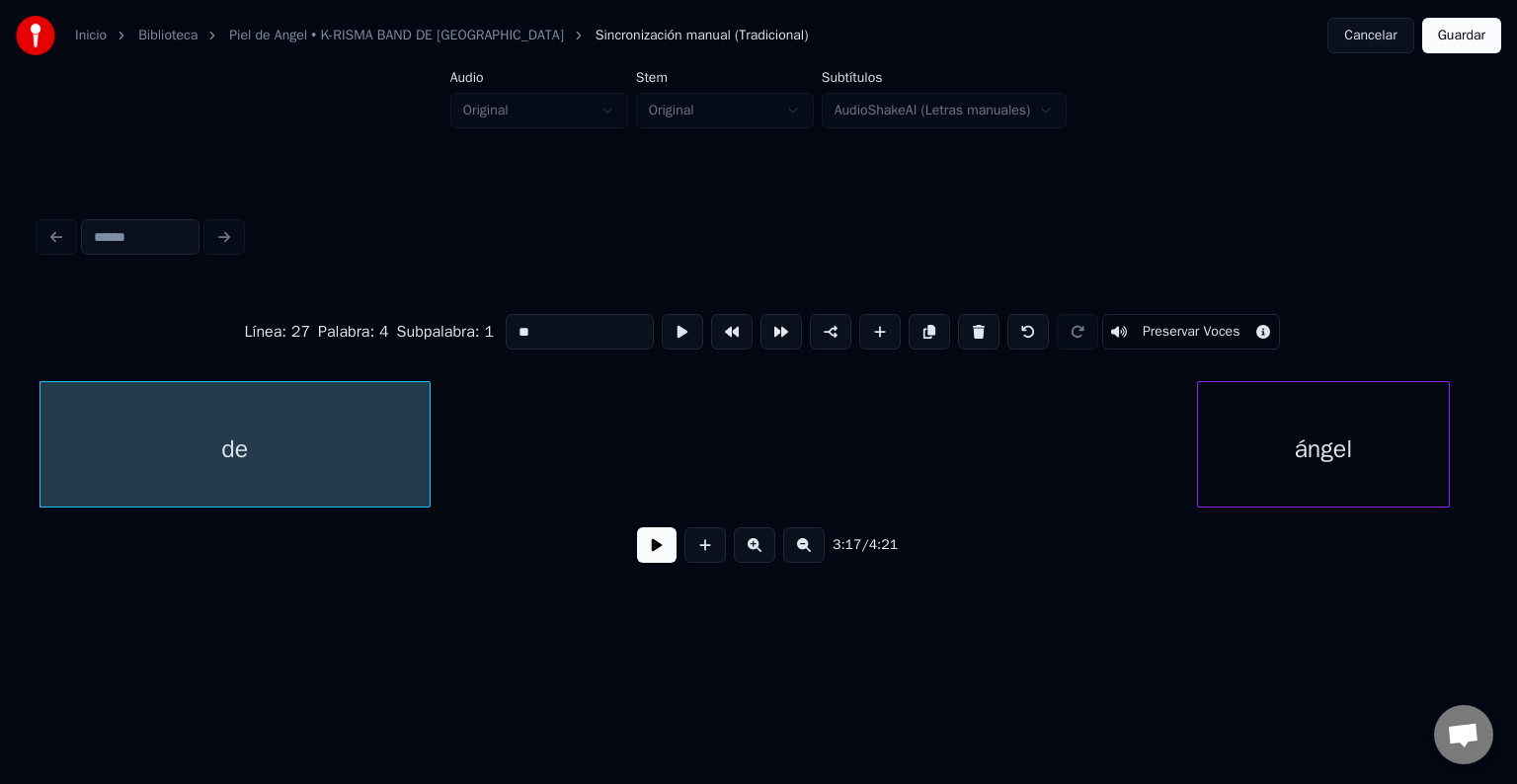 click at bounding box center (657, 545) 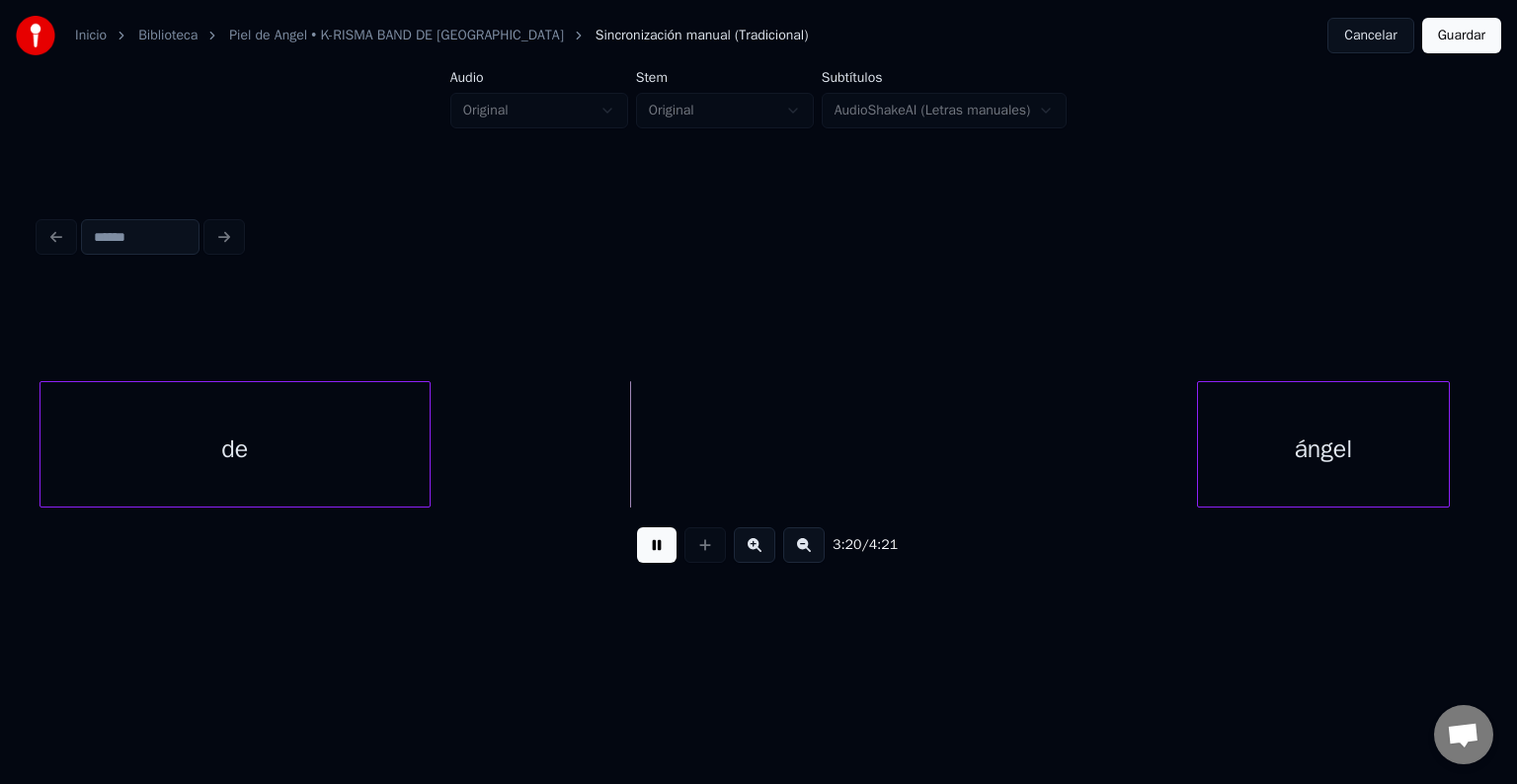 click at bounding box center [657, 545] 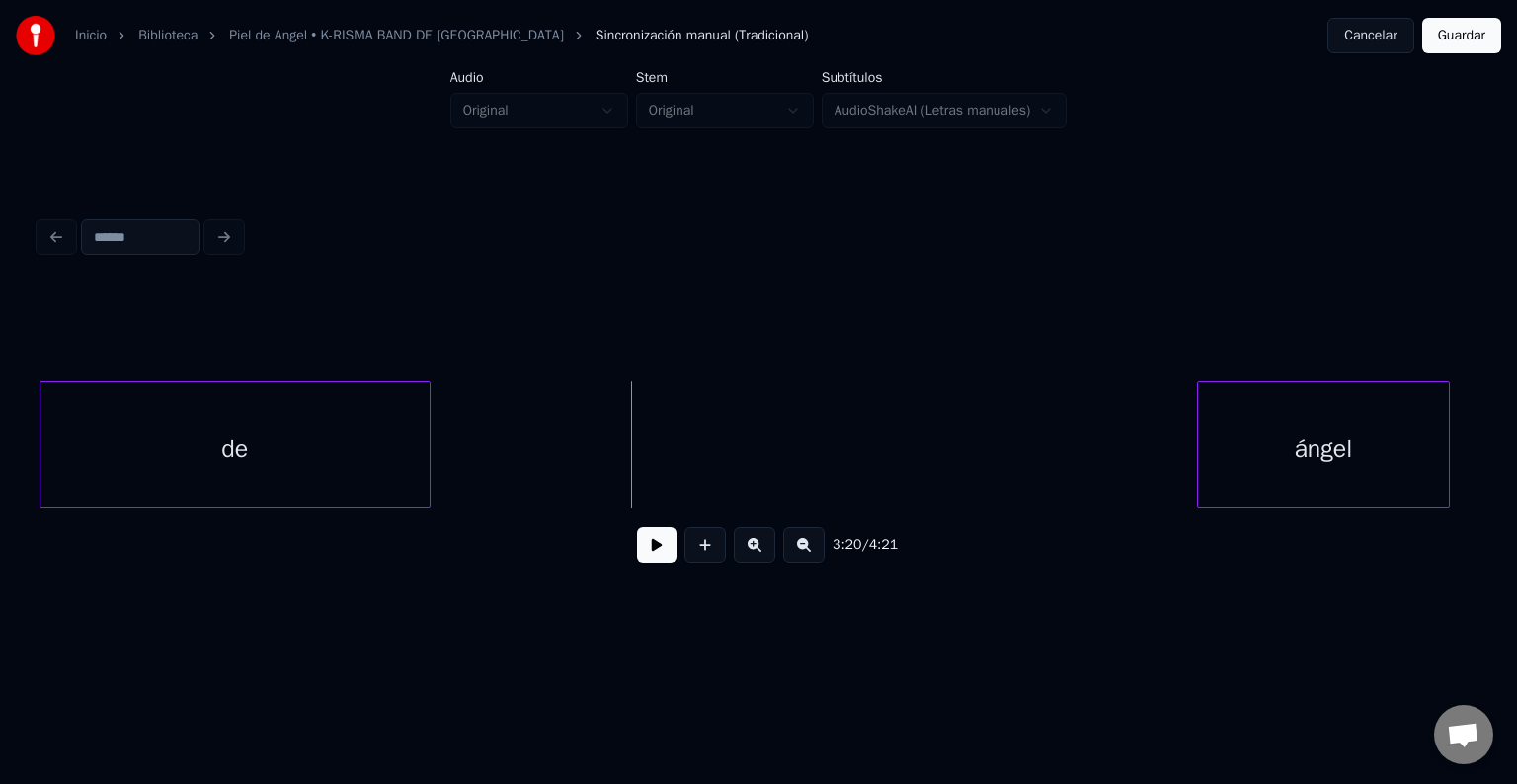 click on "de" at bounding box center (235, 449) 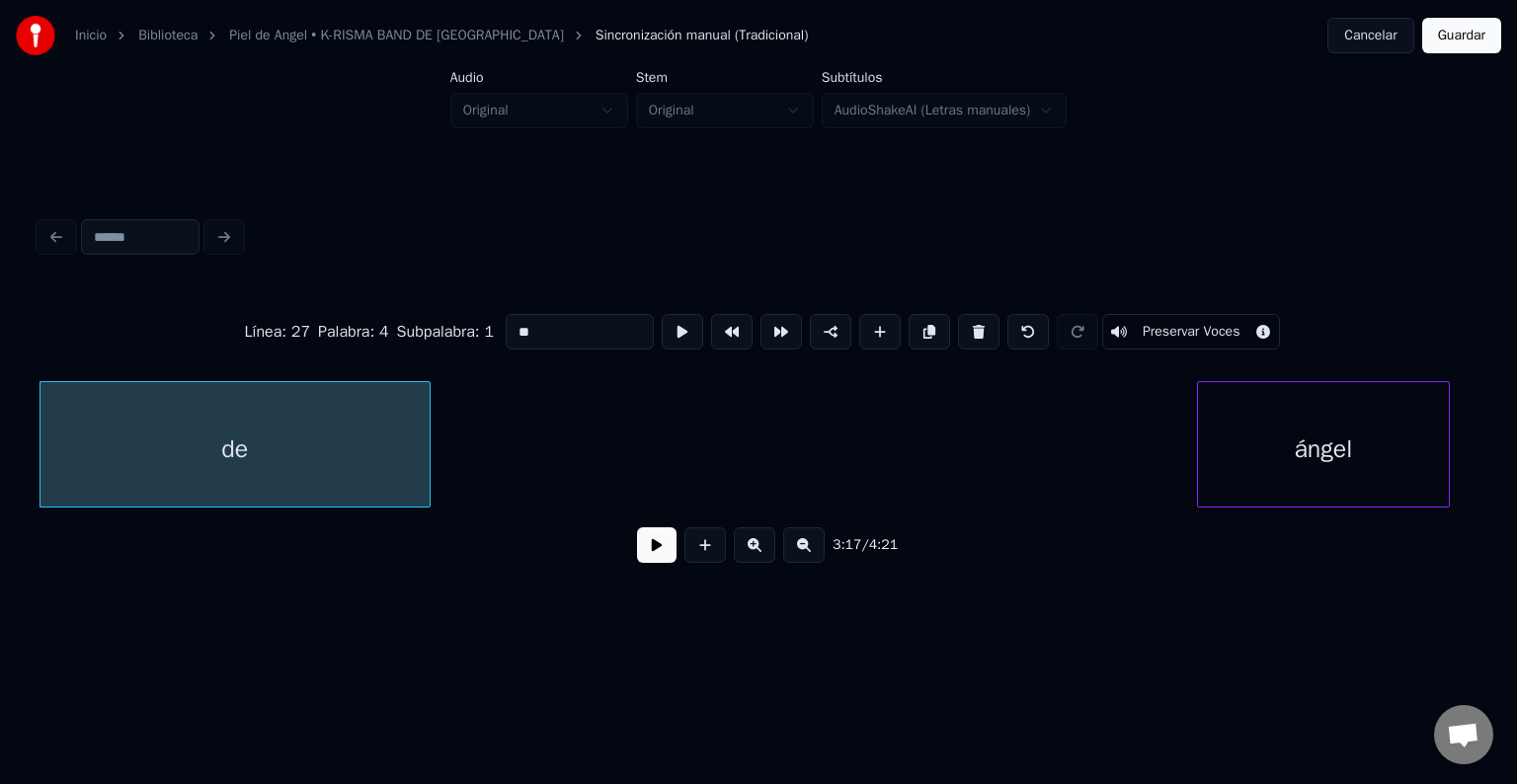 click at bounding box center [657, 545] 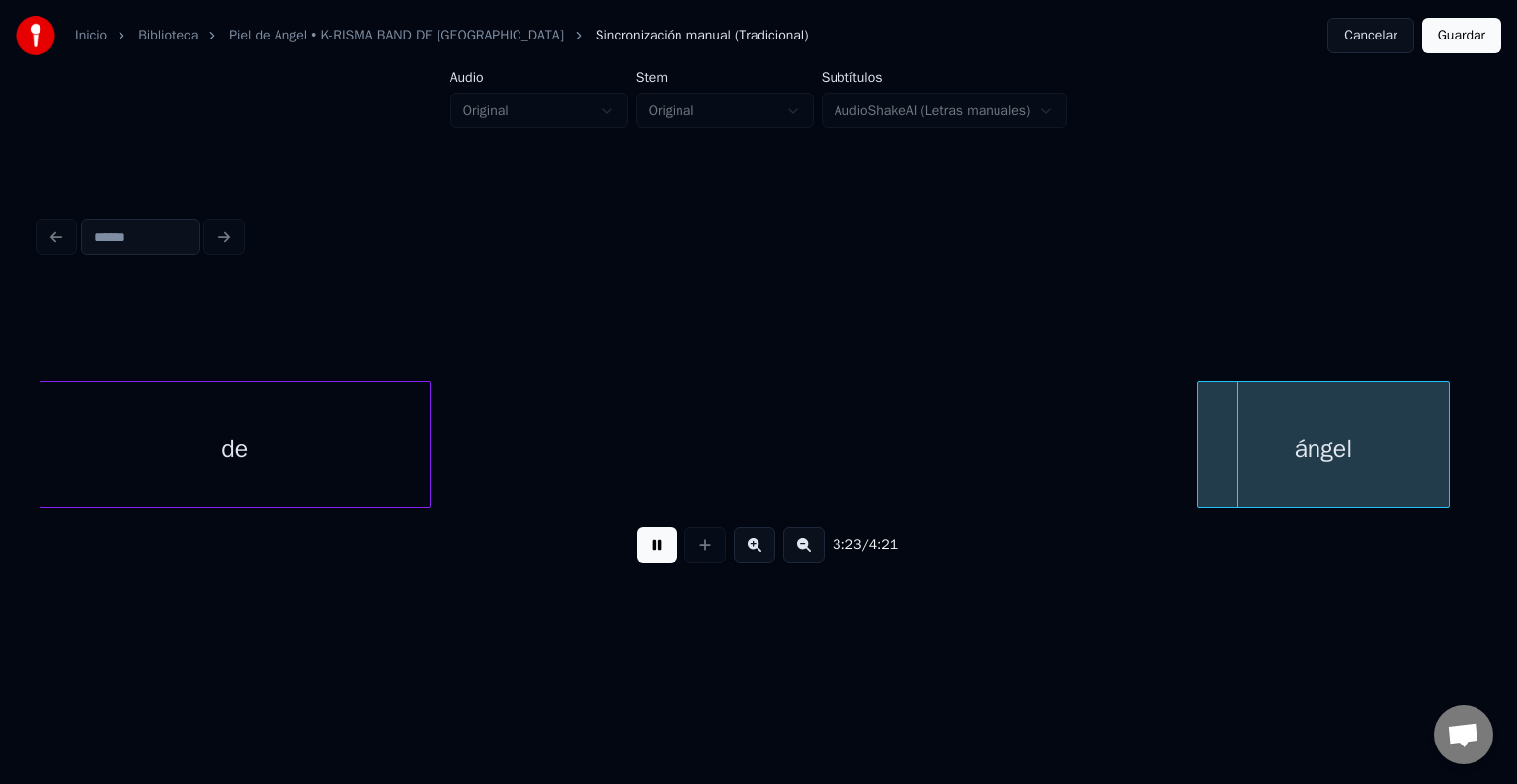 click at bounding box center [657, 545] 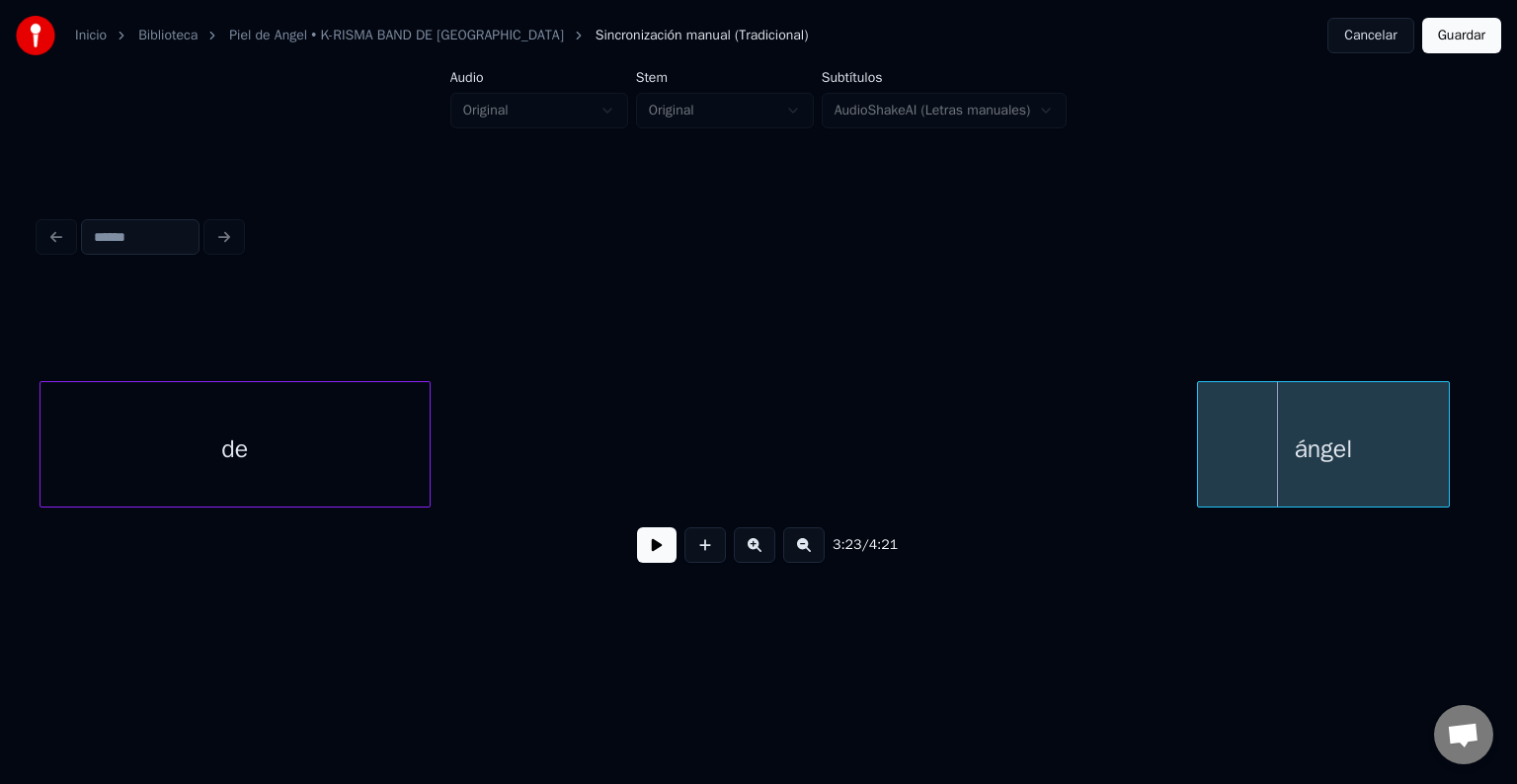 click on "de" at bounding box center (235, 449) 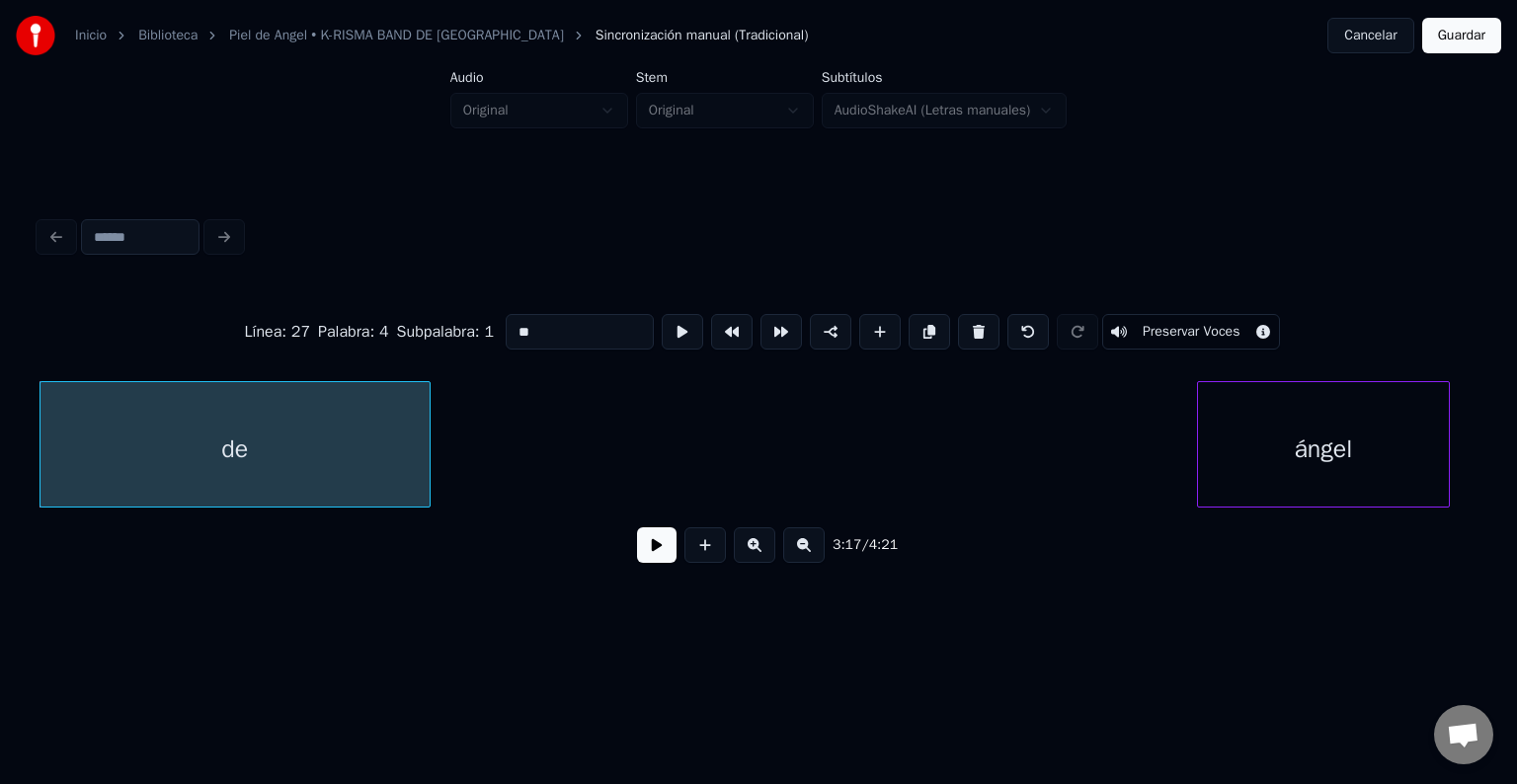 click at bounding box center [657, 545] 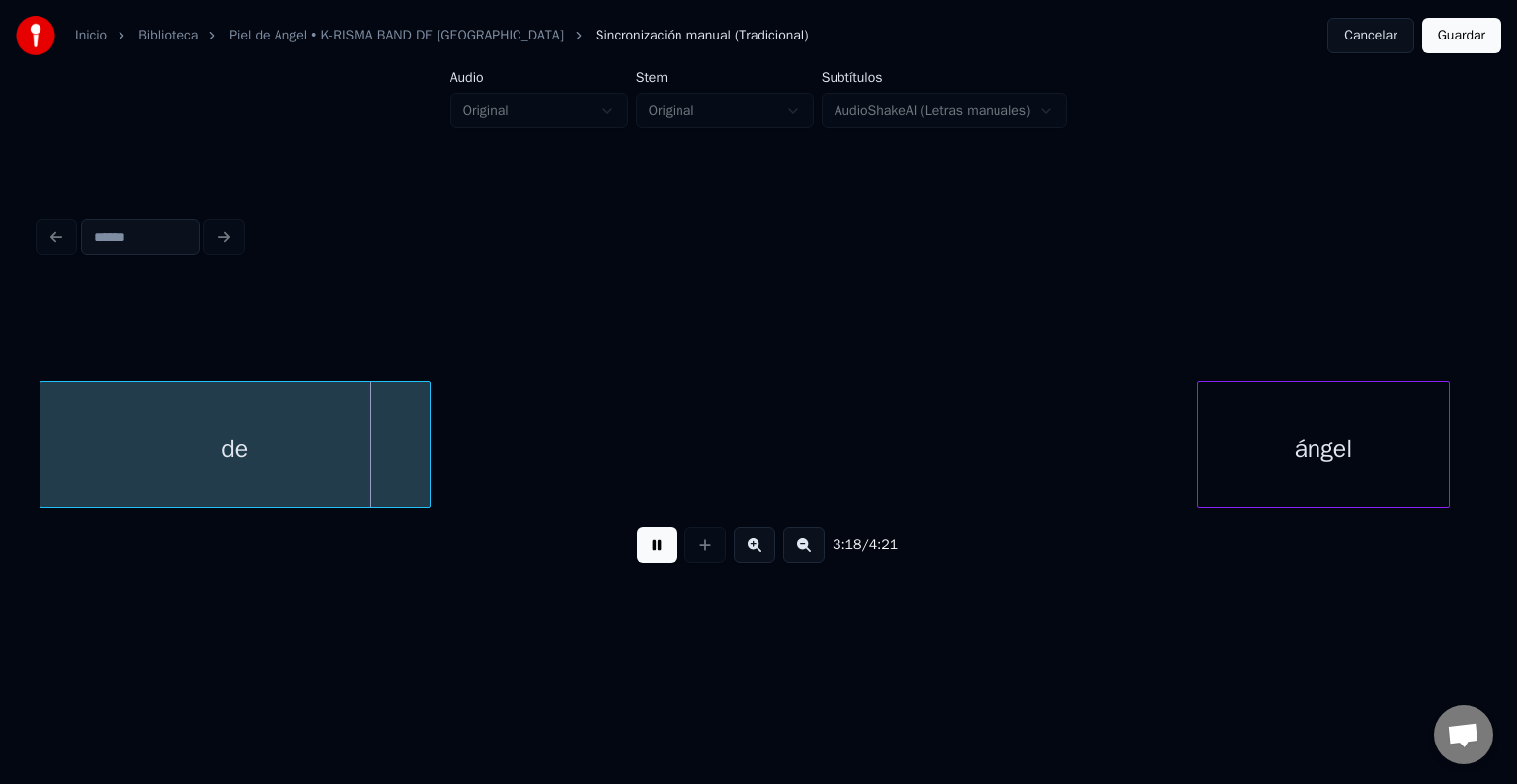 click at bounding box center [657, 545] 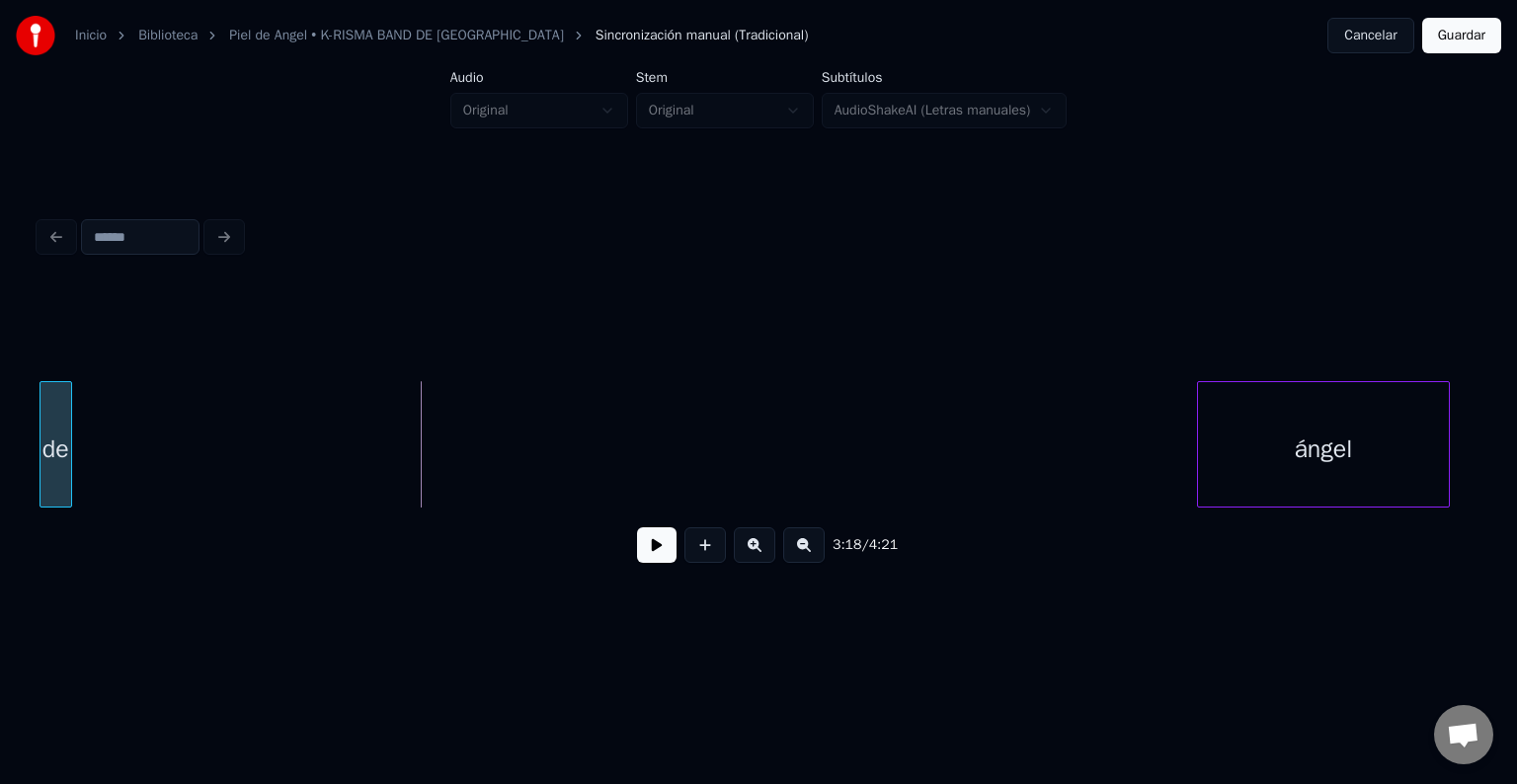 click at bounding box center (68, 444) 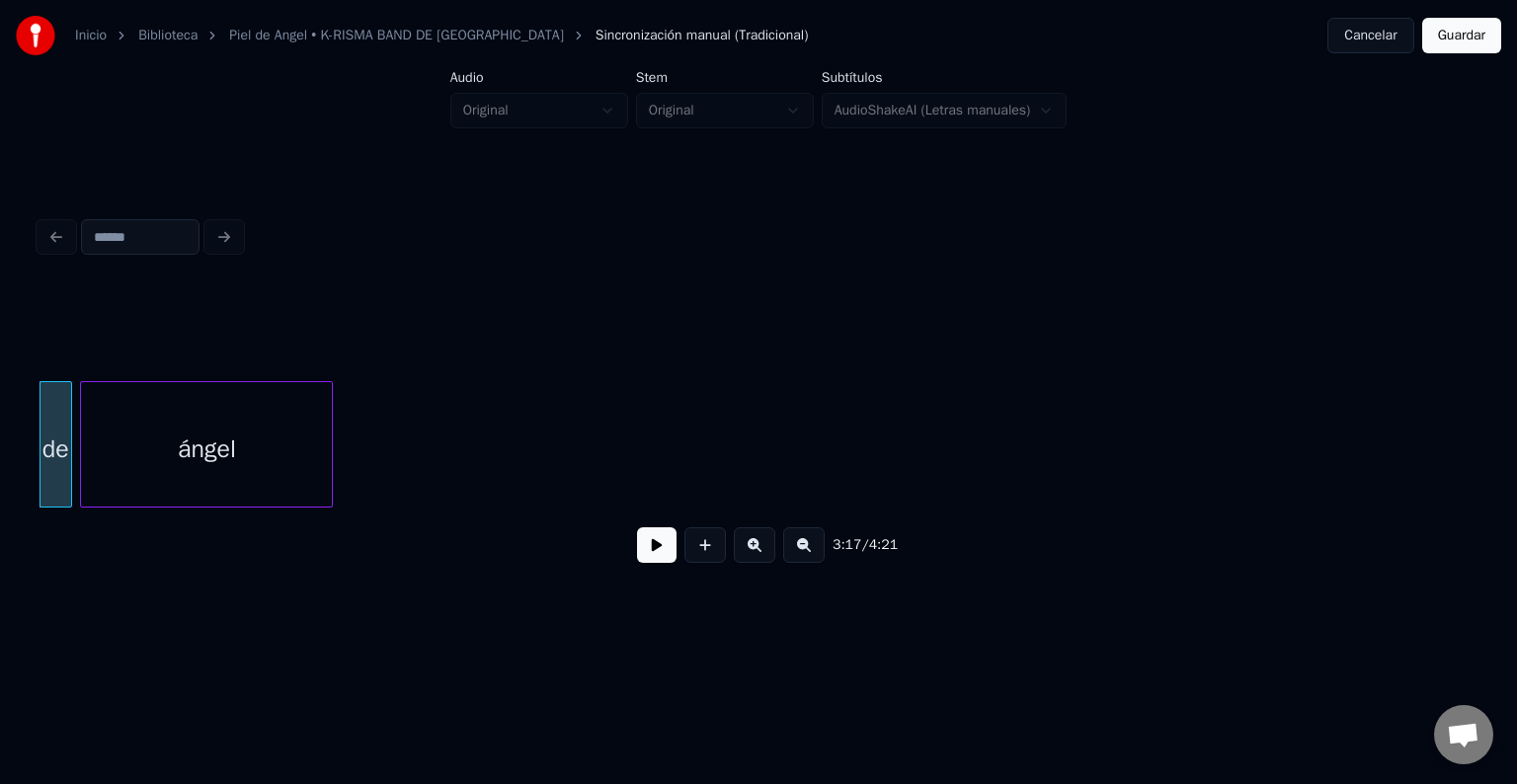 click on "3:17  /  4:21" at bounding box center [758, 432] 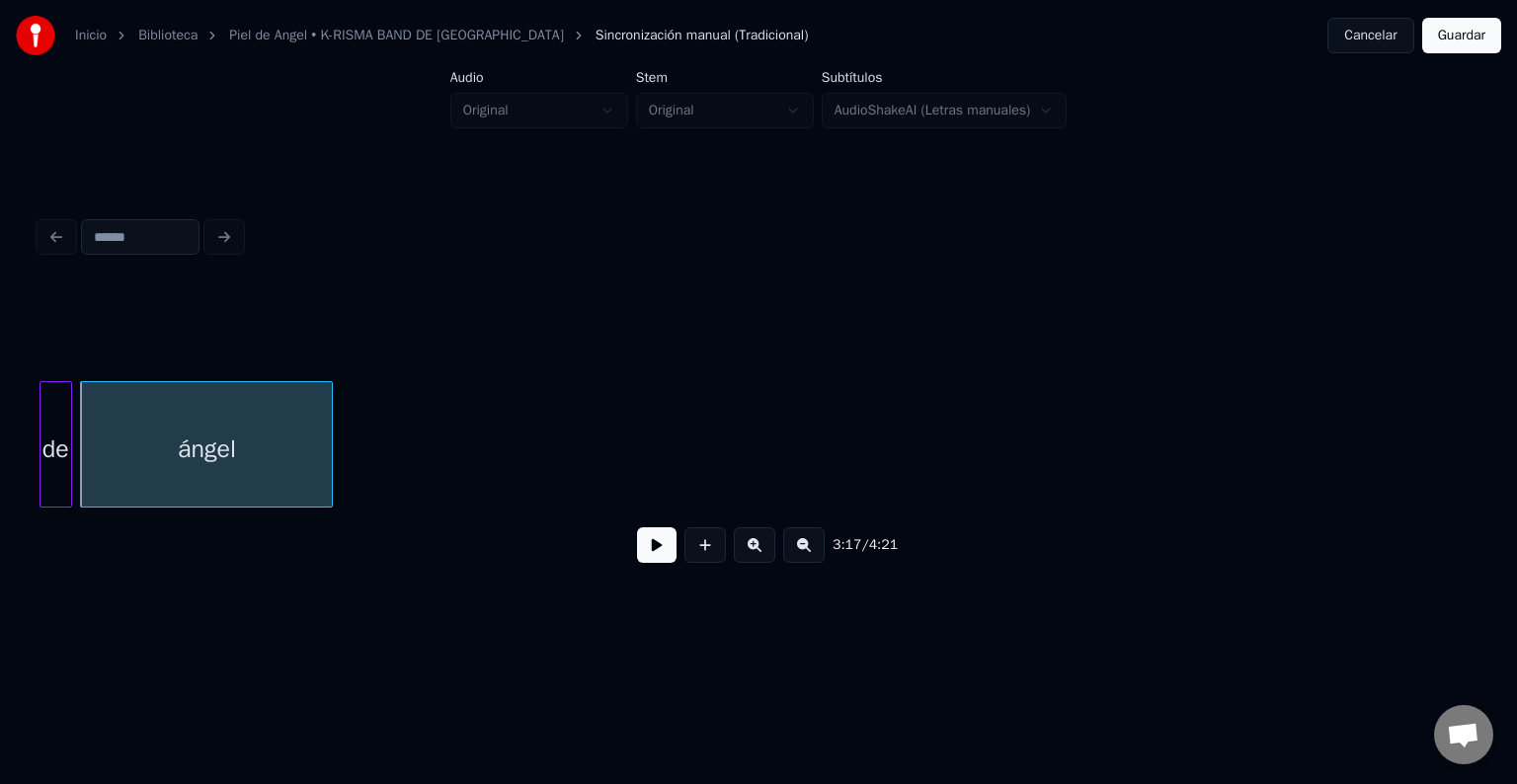 click on "de" at bounding box center (55, 449) 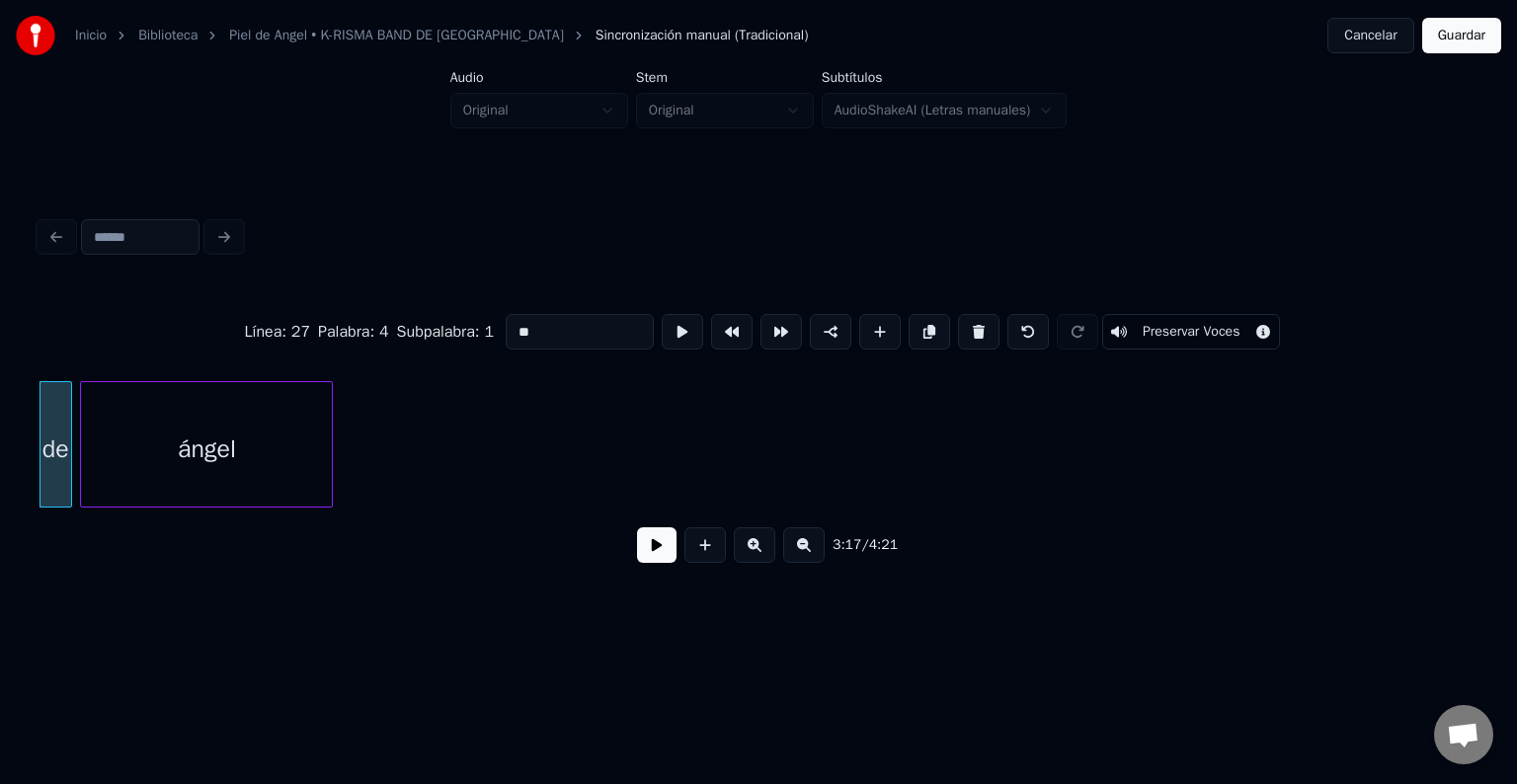 click at bounding box center (657, 545) 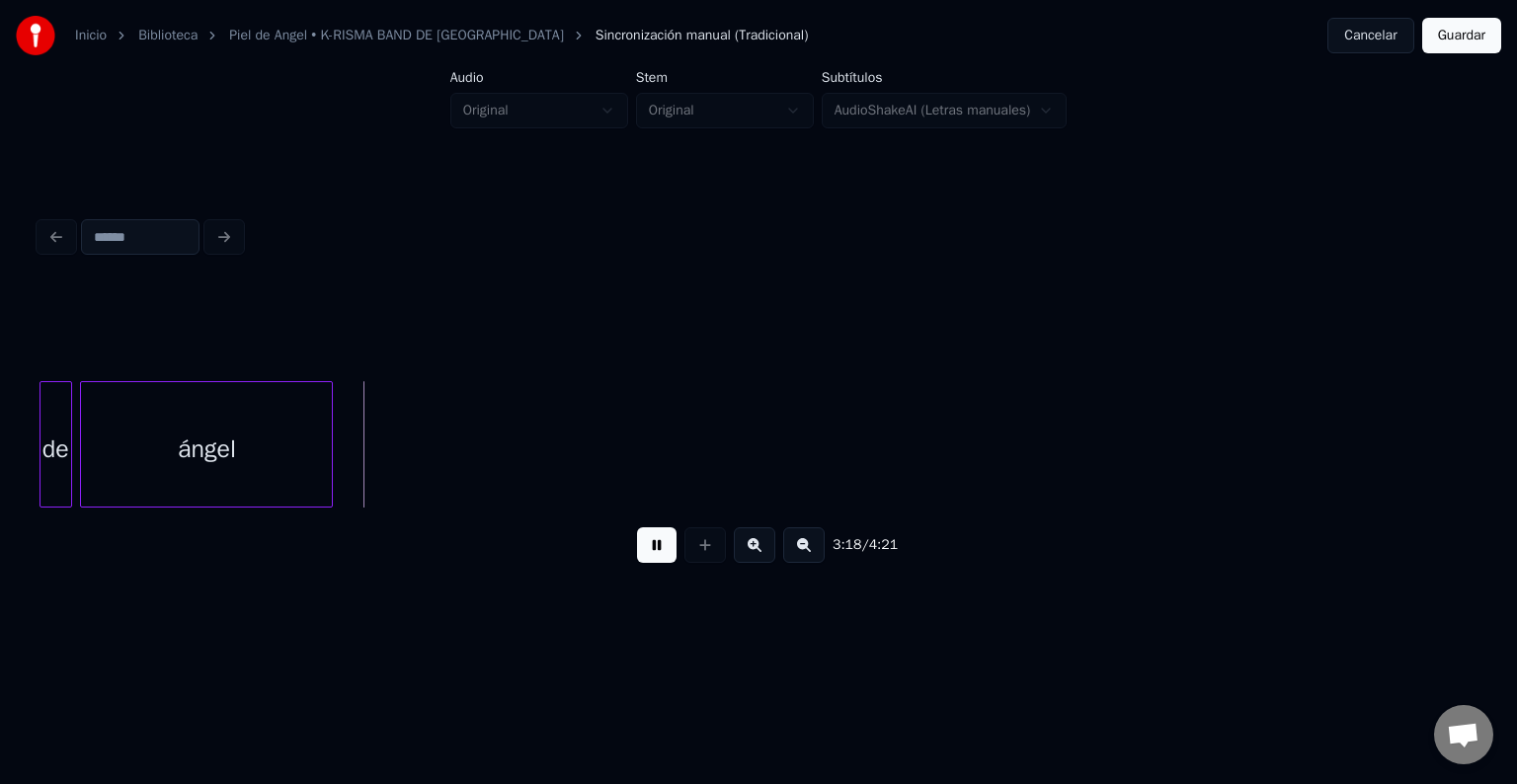 click at bounding box center [657, 545] 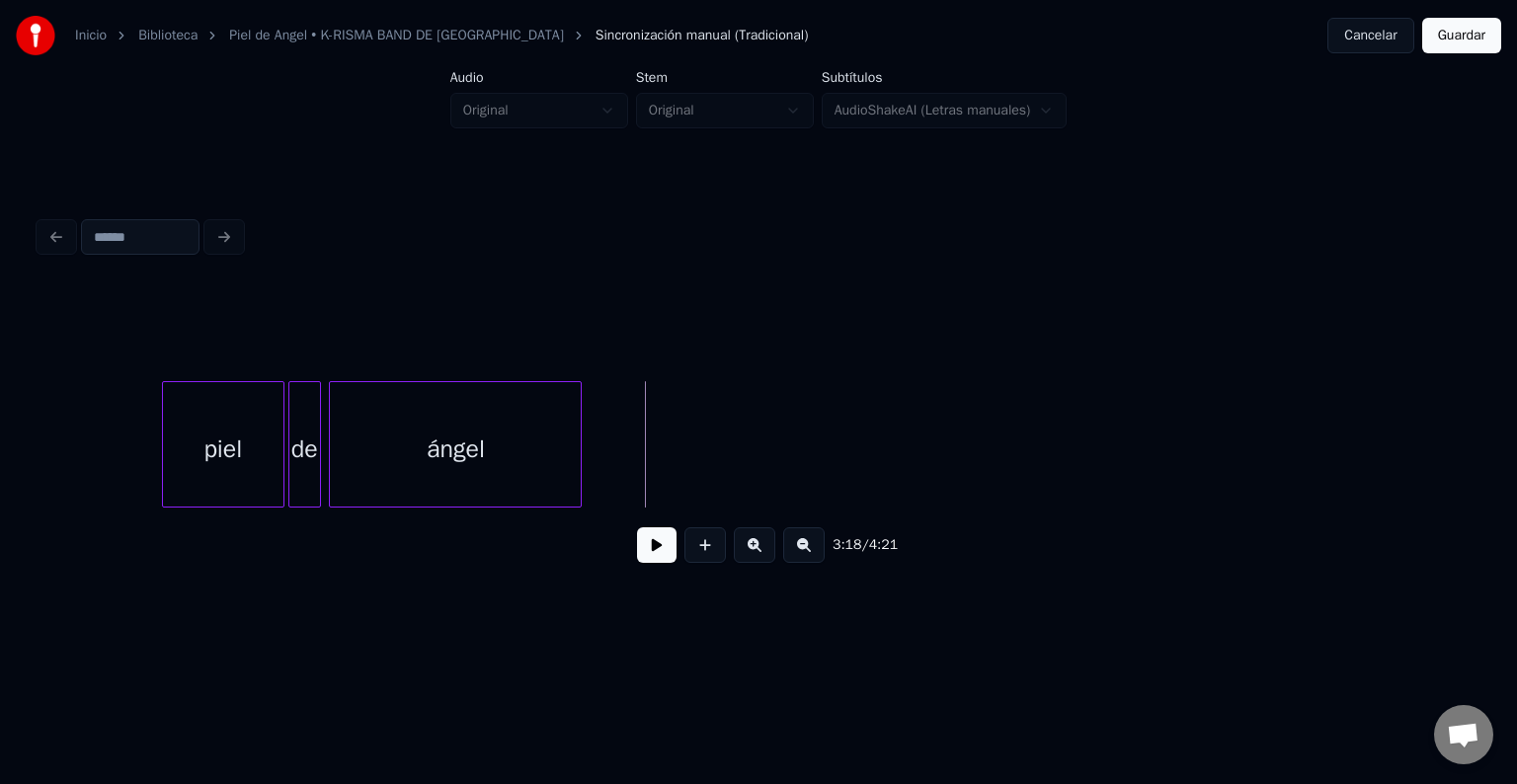 scroll, scrollTop: 0, scrollLeft: 38613, axis: horizontal 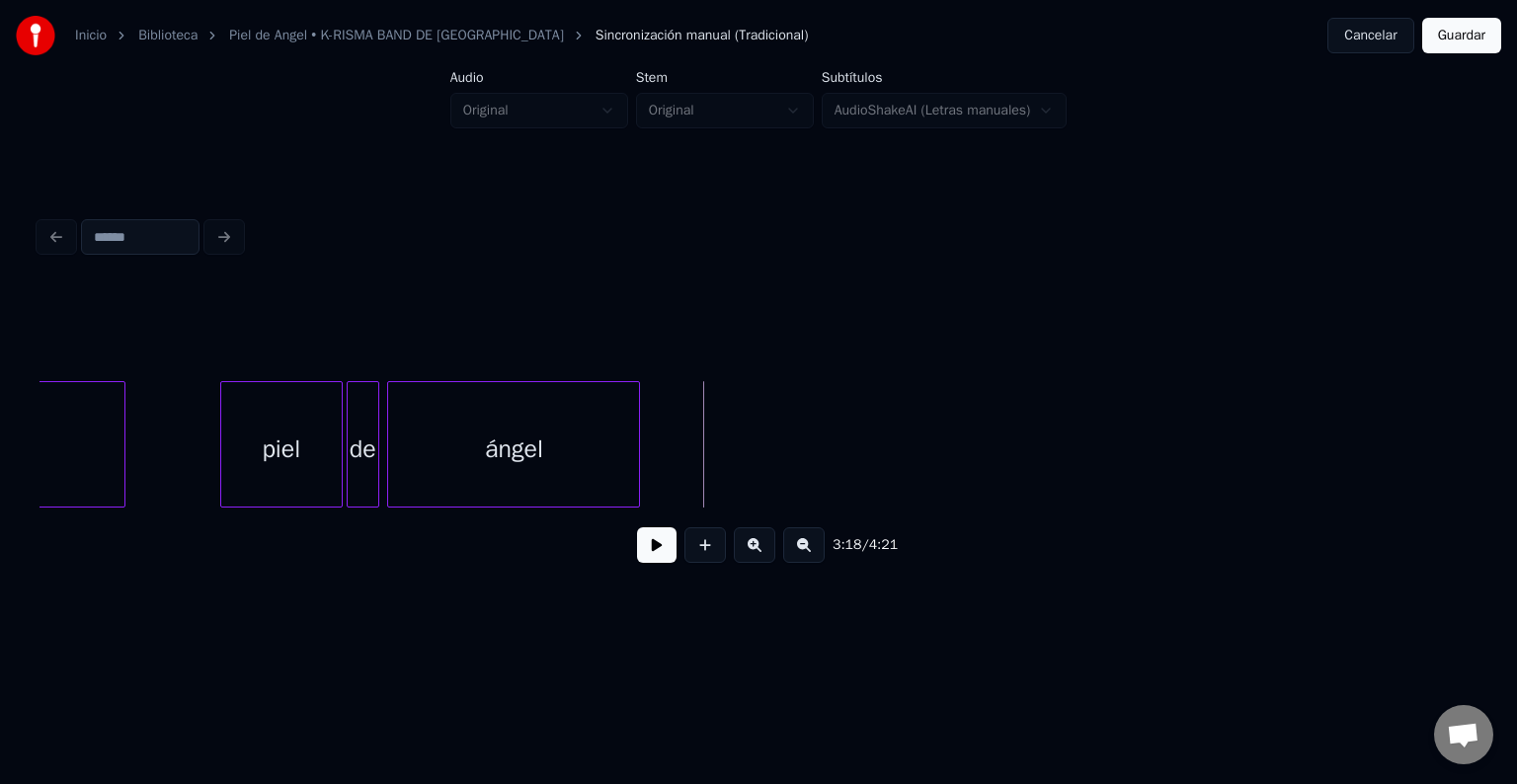 click on "siento," at bounding box center [-66, 449] 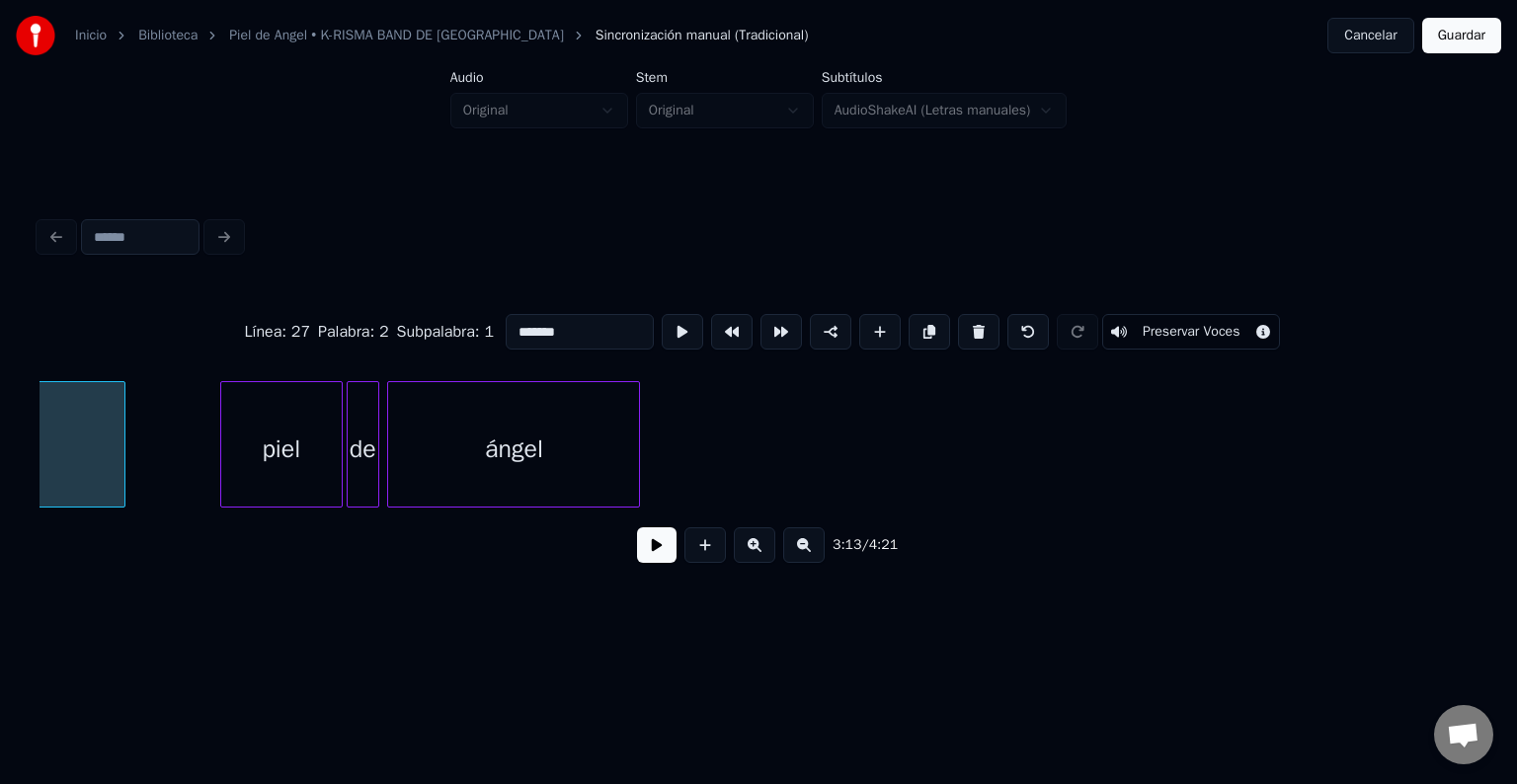 scroll, scrollTop: 0, scrollLeft: 38316, axis: horizontal 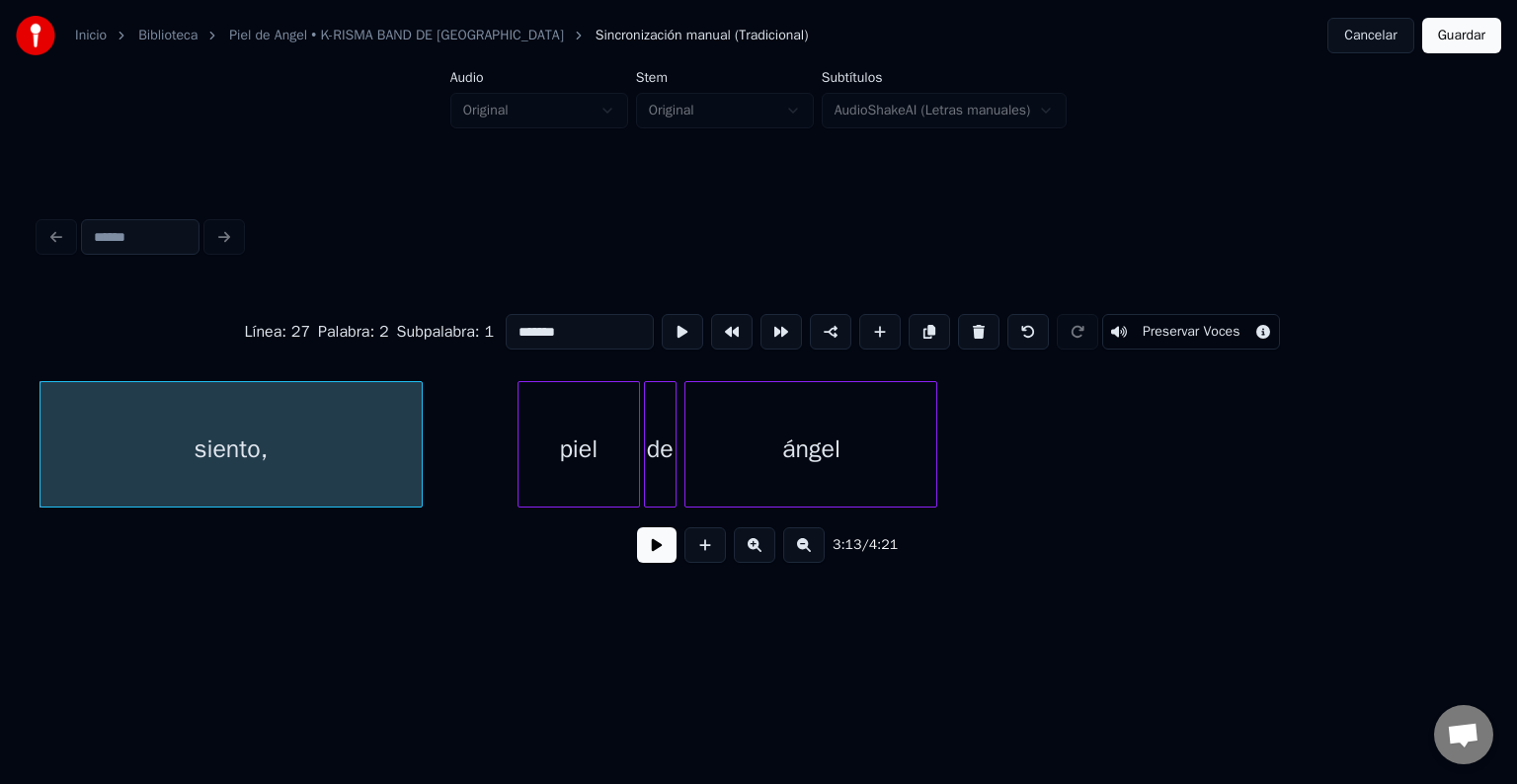 click at bounding box center [657, 545] 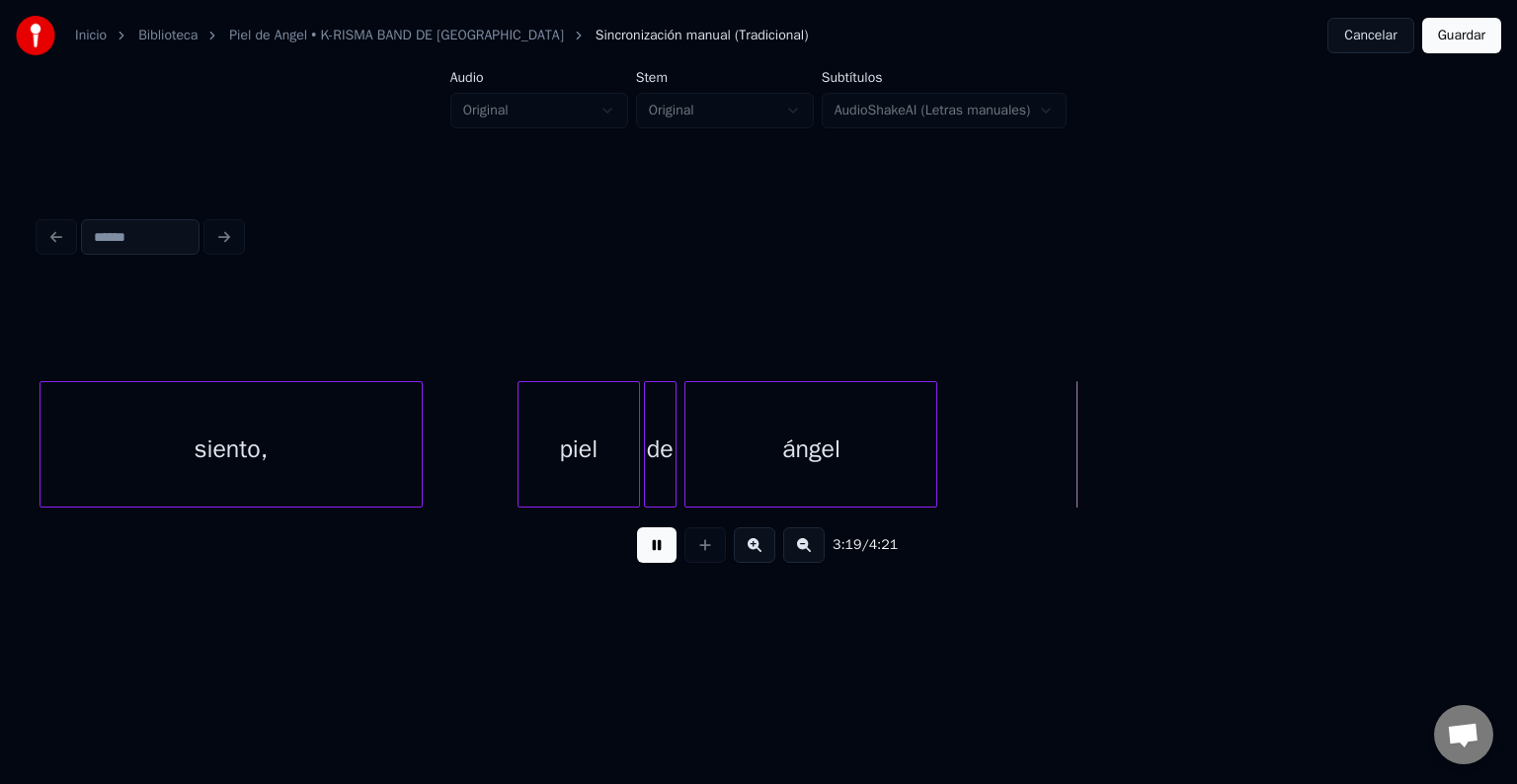 click at bounding box center [657, 545] 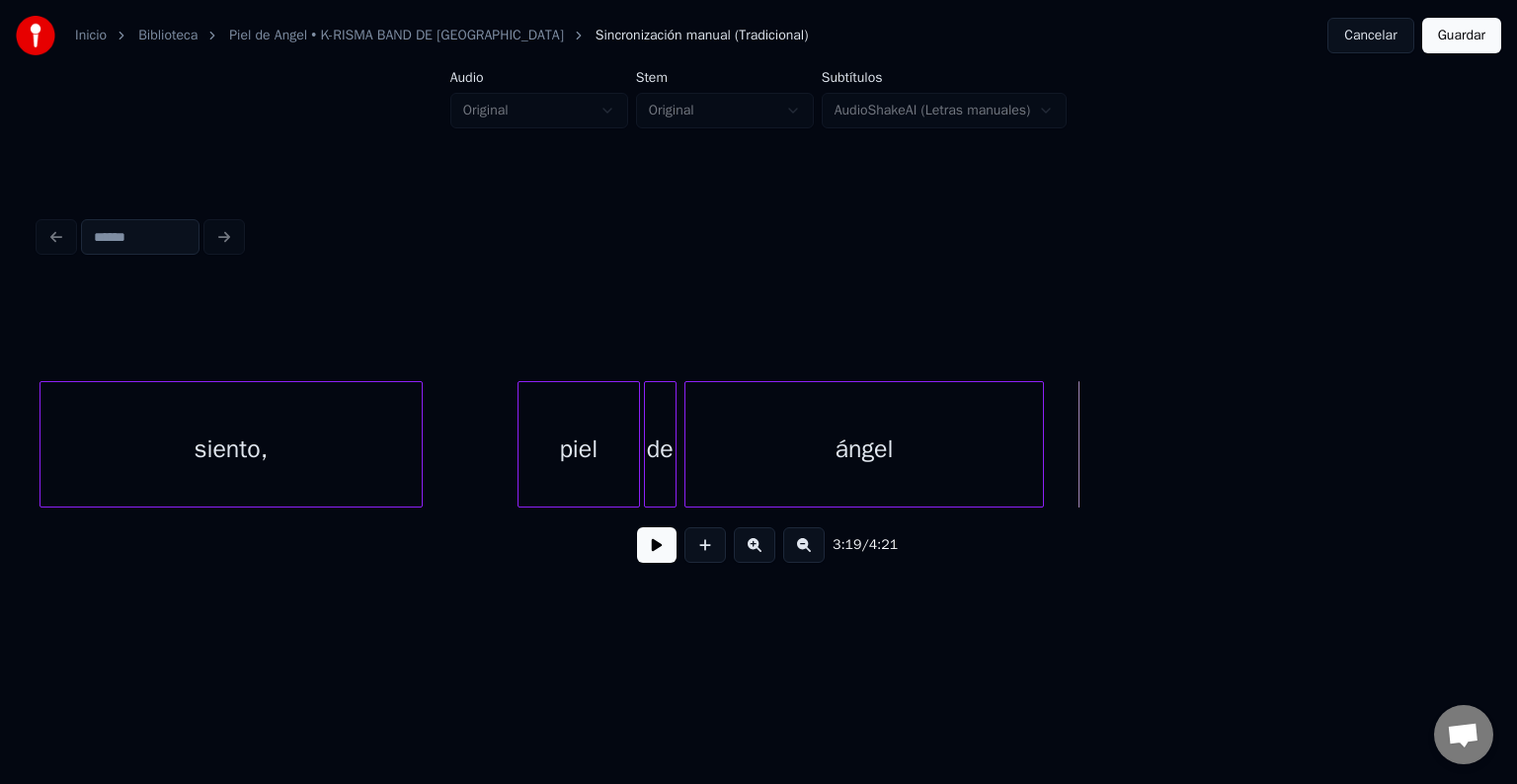click at bounding box center (1040, 444) 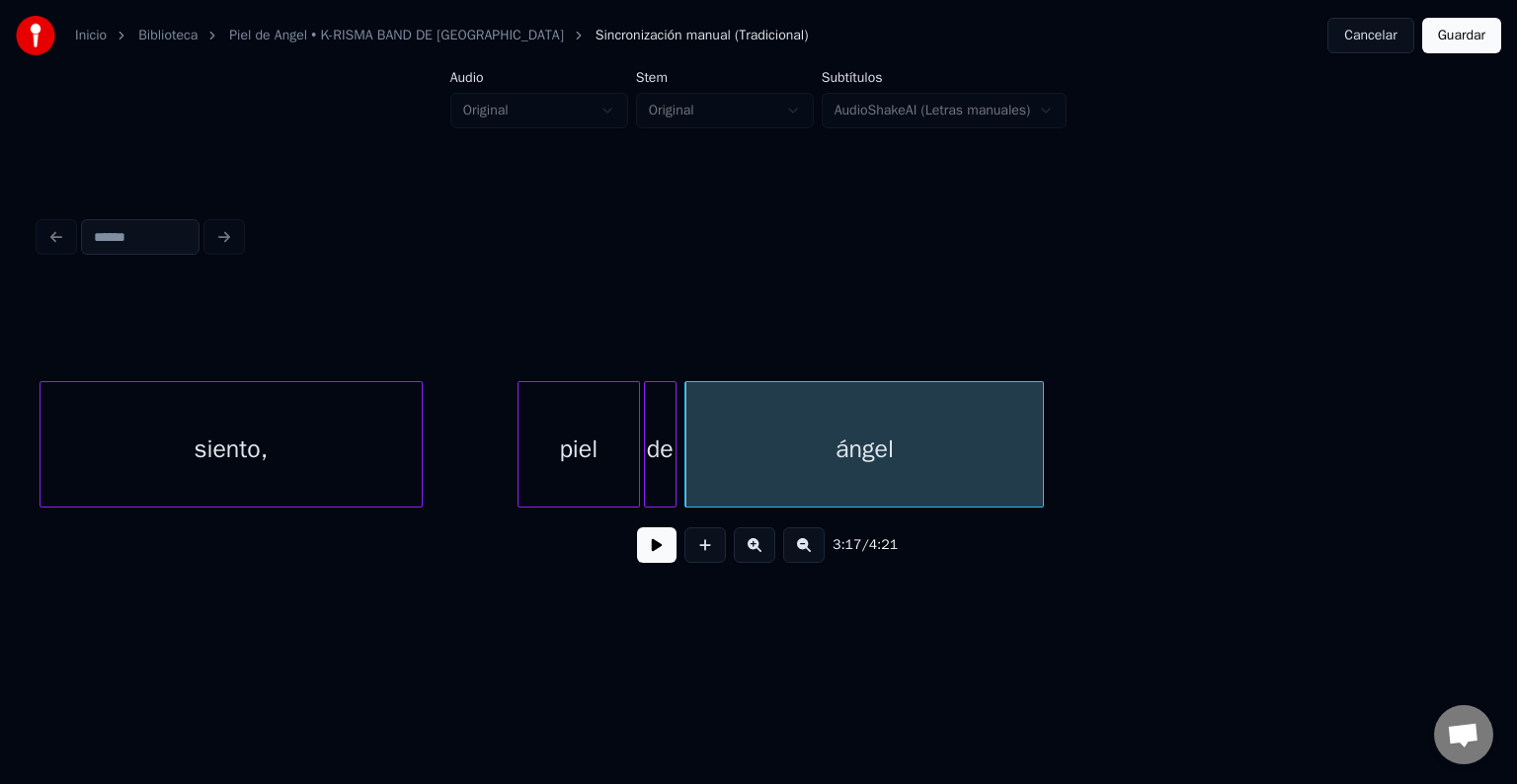 click at bounding box center [657, 545] 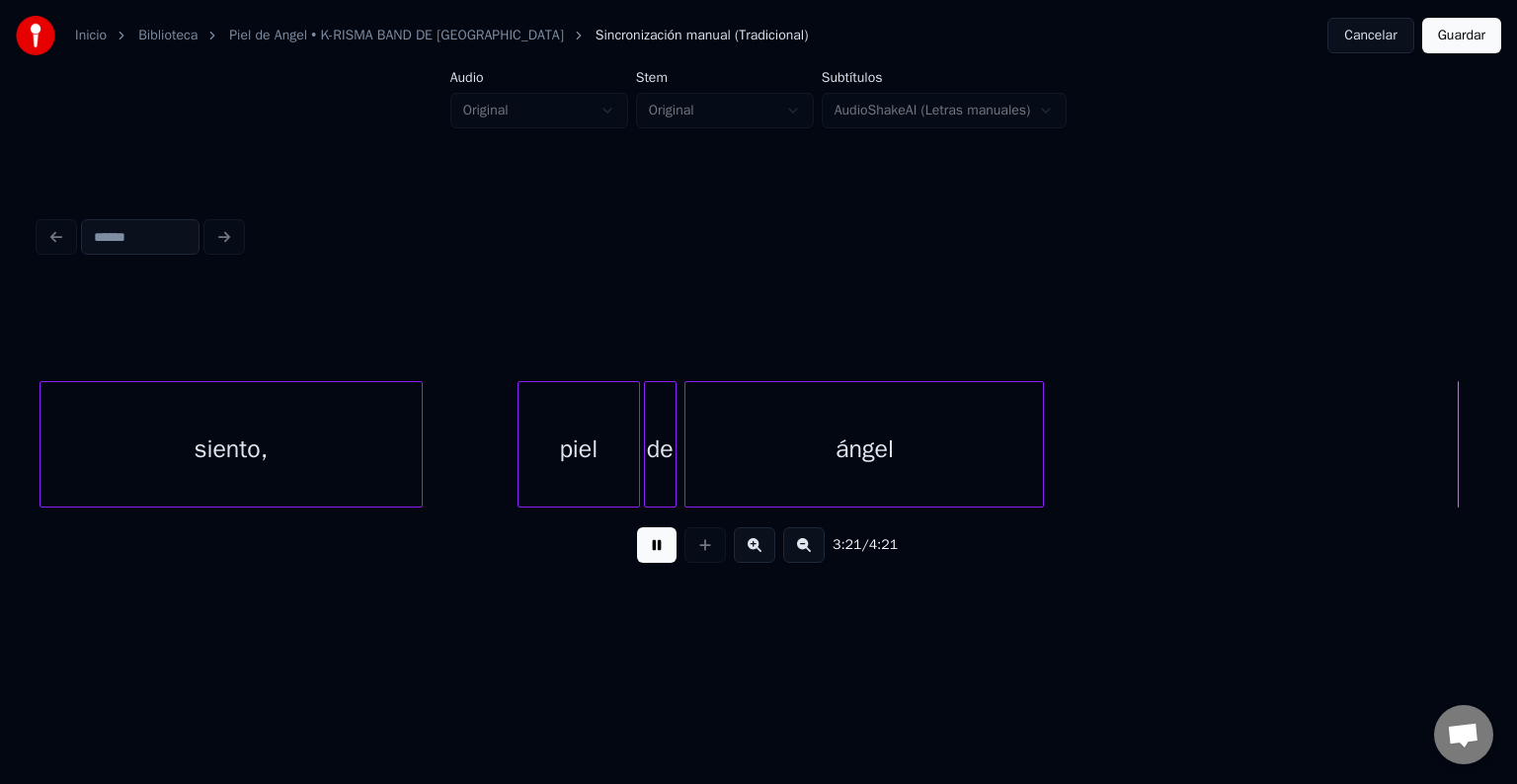 scroll, scrollTop: 0, scrollLeft: 39756, axis: horizontal 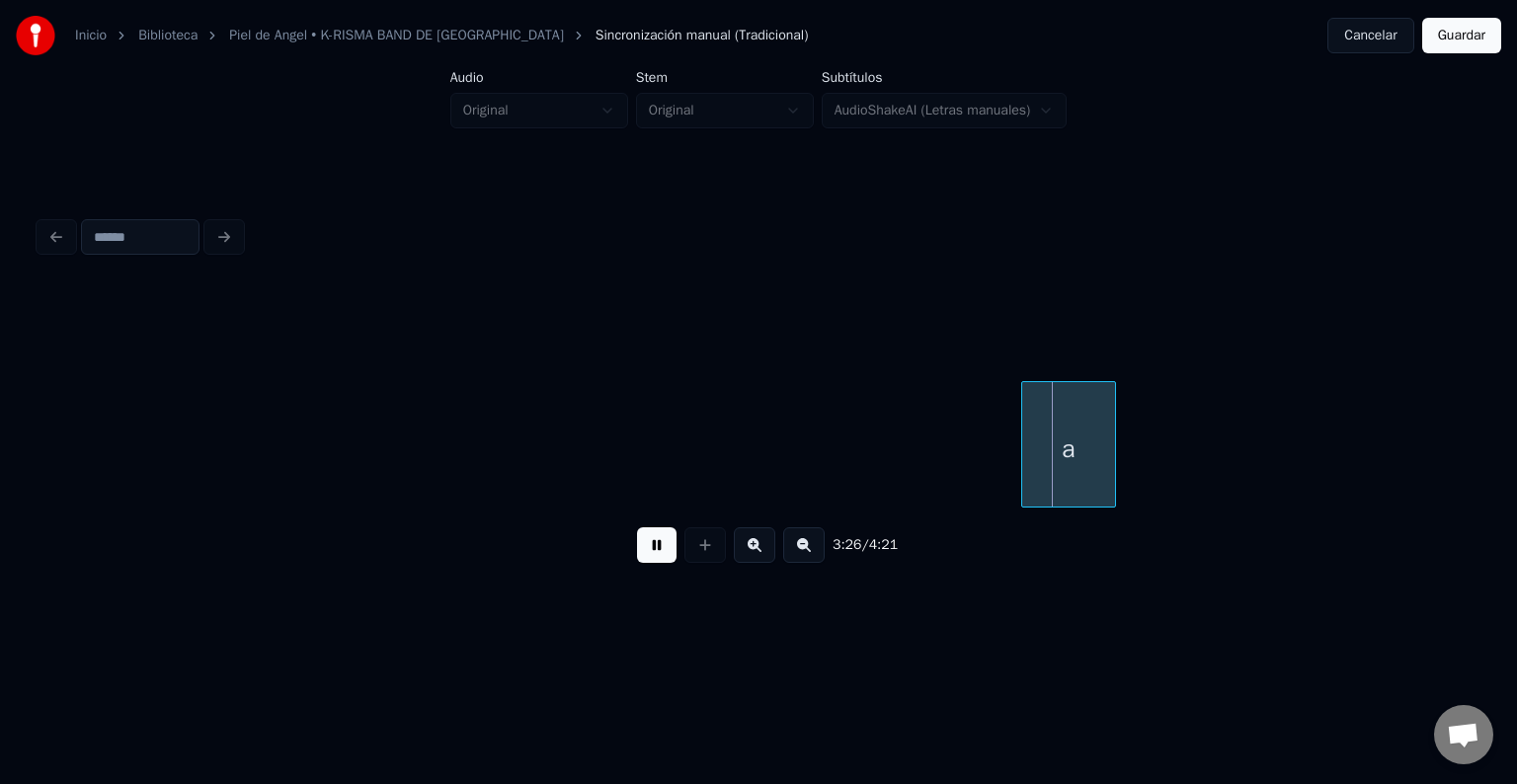 click at bounding box center (657, 545) 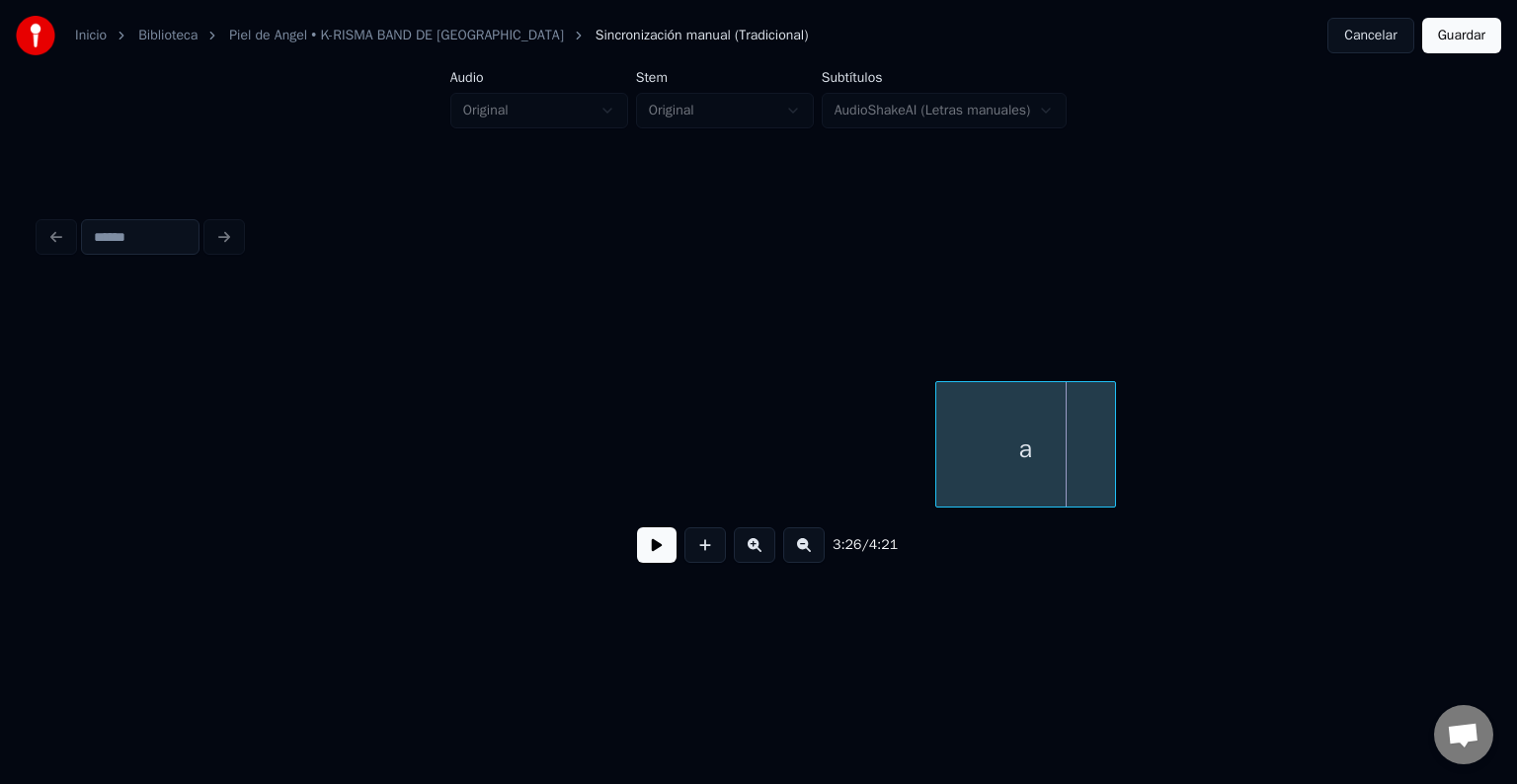 click at bounding box center [939, 444] 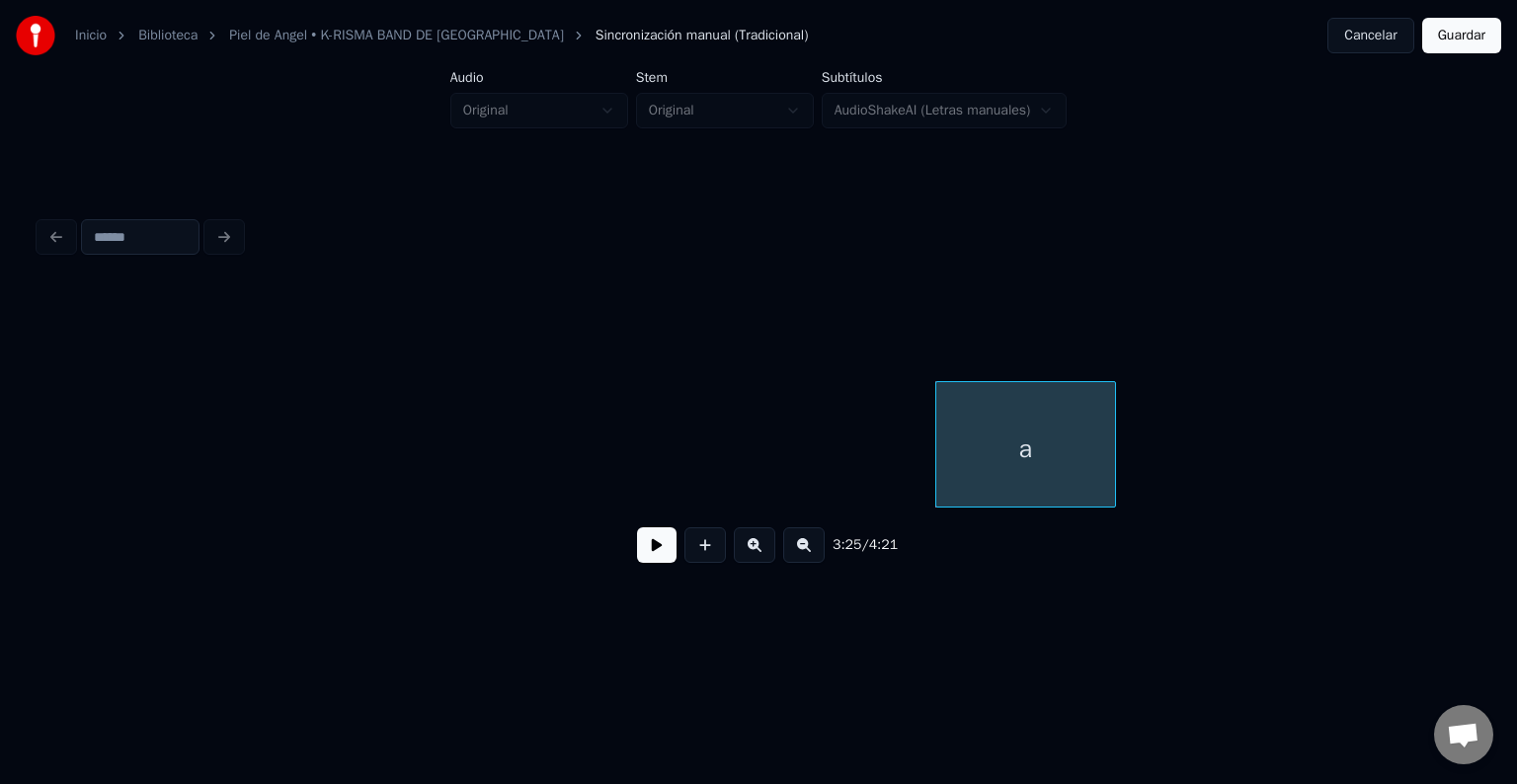 click at bounding box center [657, 545] 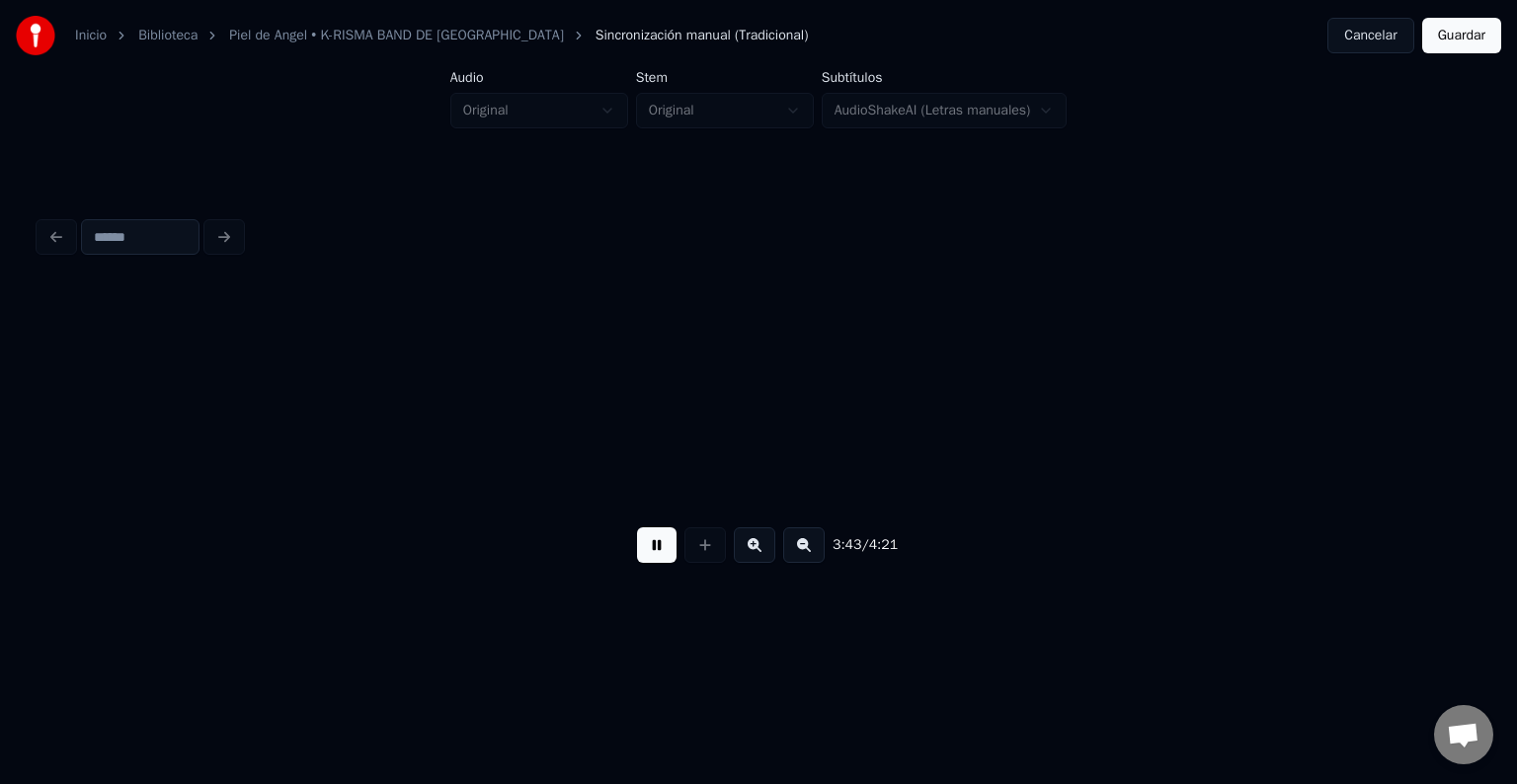 scroll, scrollTop: 0, scrollLeft: 44075, axis: horizontal 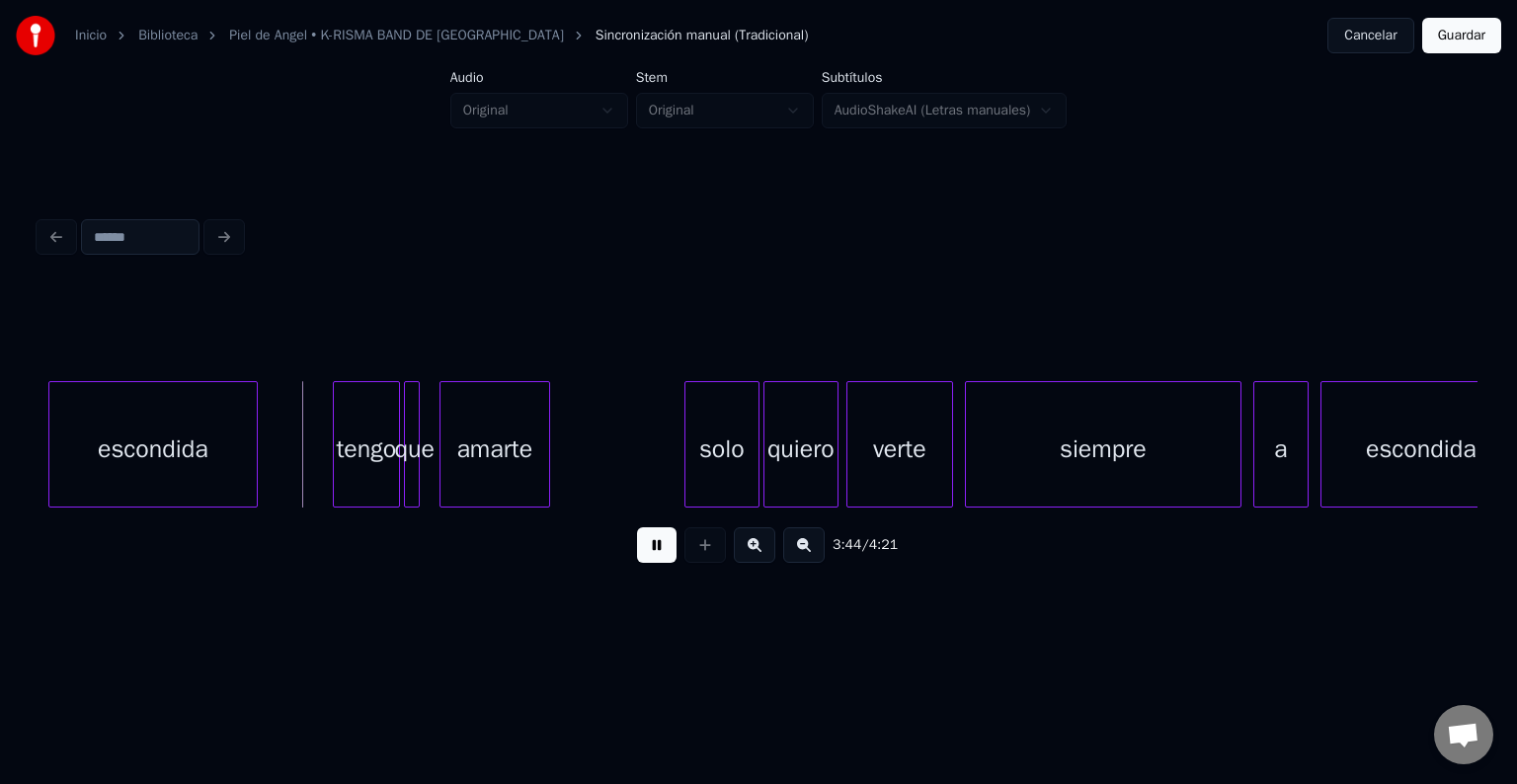 click at bounding box center [657, 545] 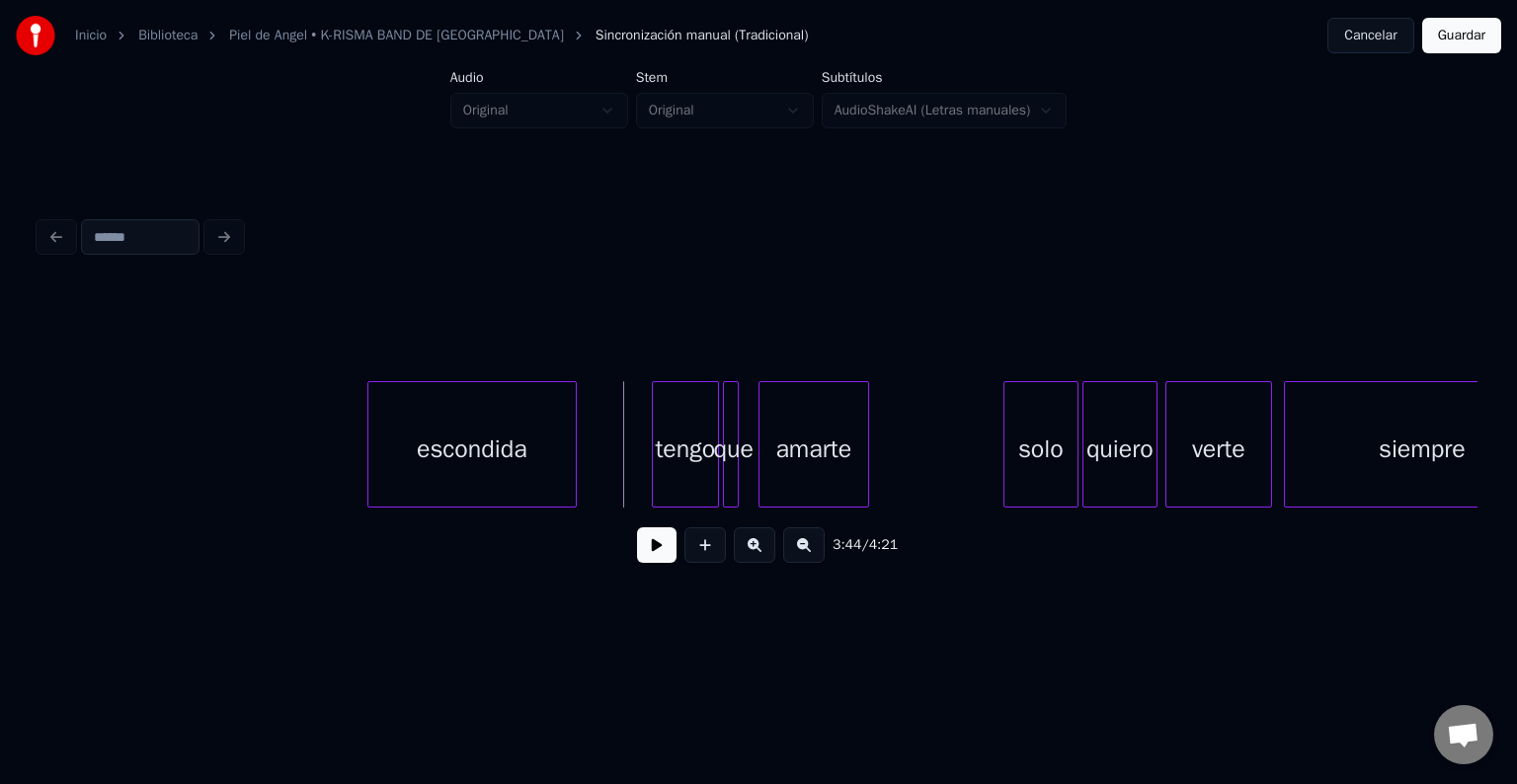 scroll, scrollTop: 0, scrollLeft: 43698, axis: horizontal 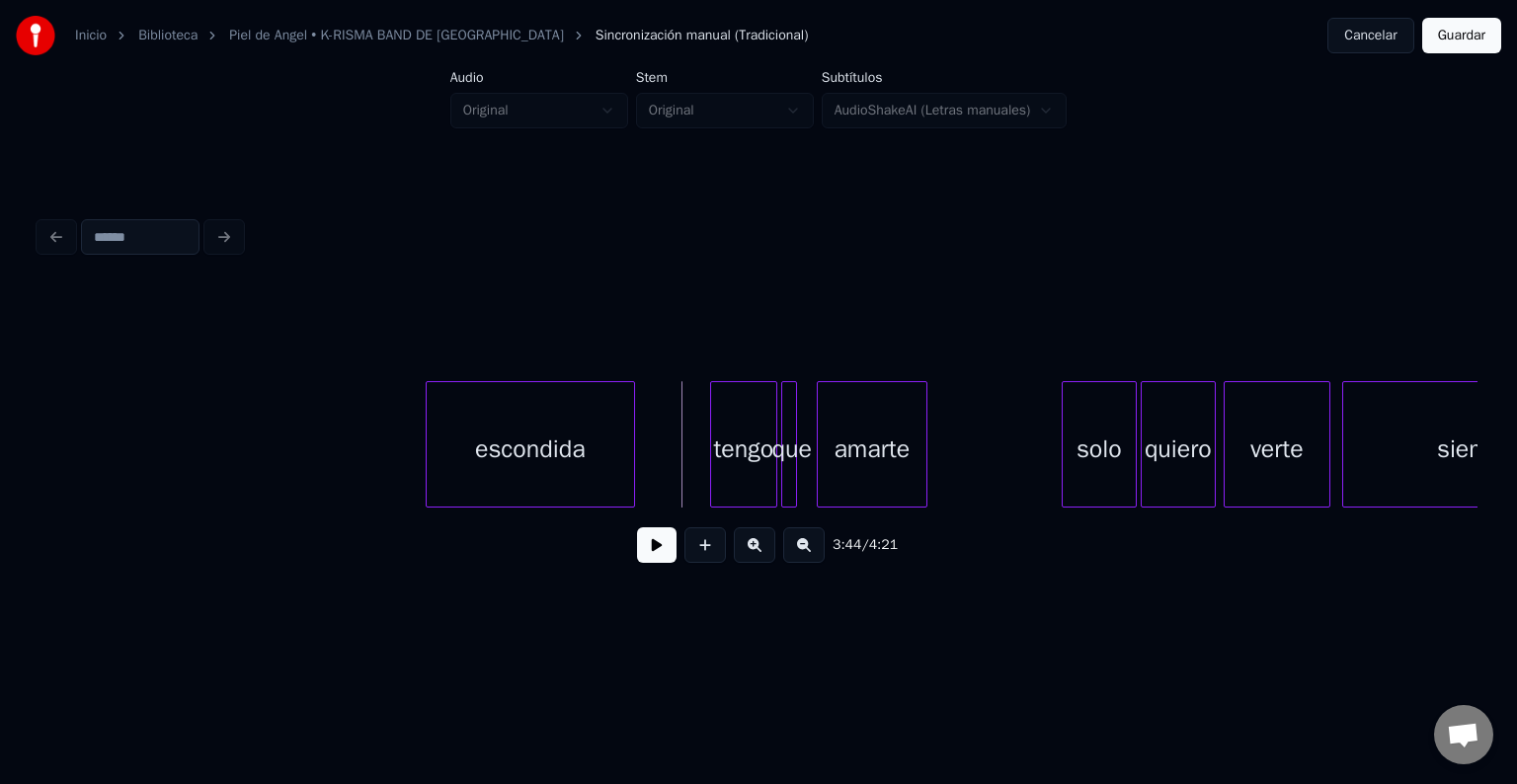 click on "escondida tengo que amarte solo quiero verte siempre" at bounding box center [-17836, 444] 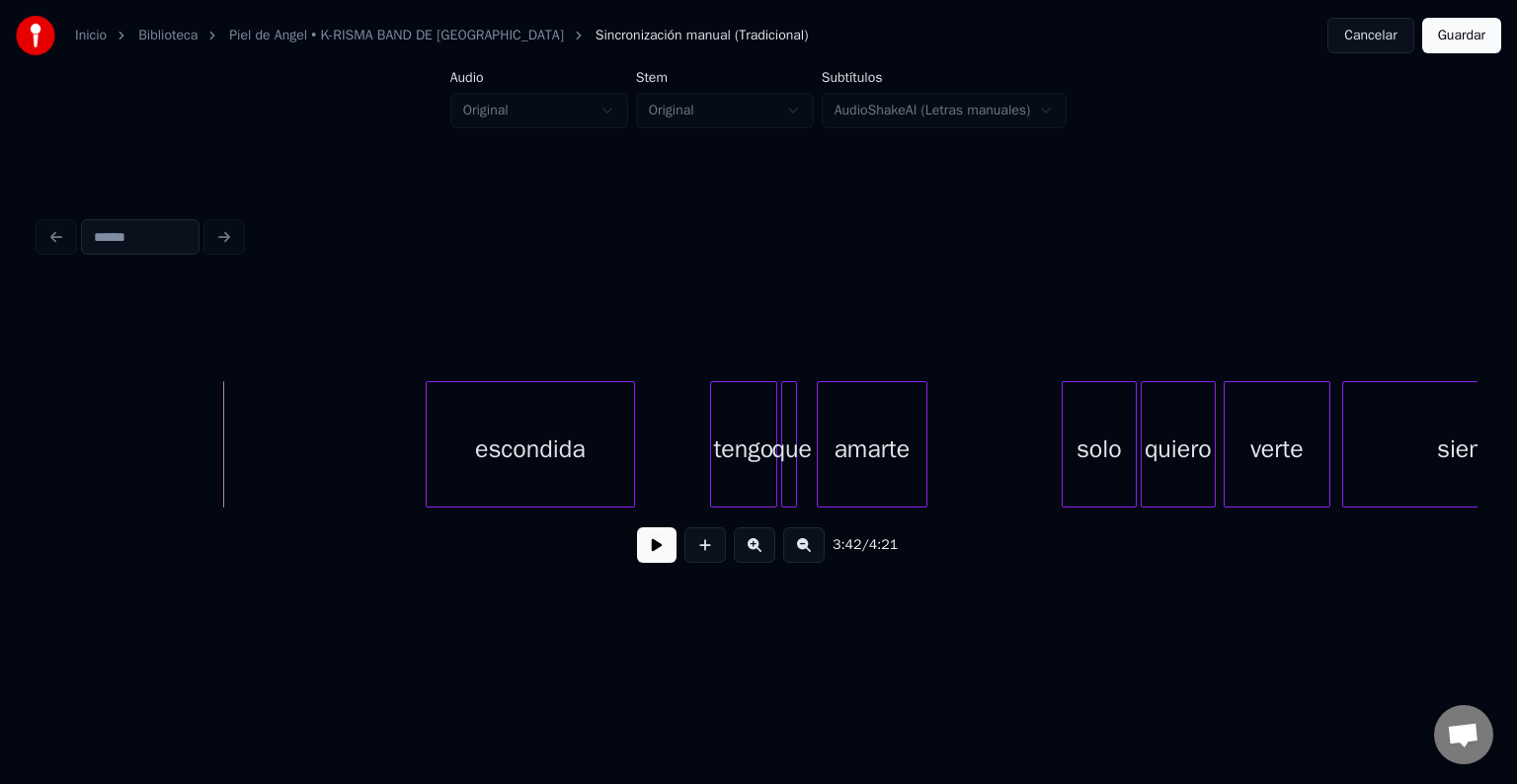 click at bounding box center [657, 545] 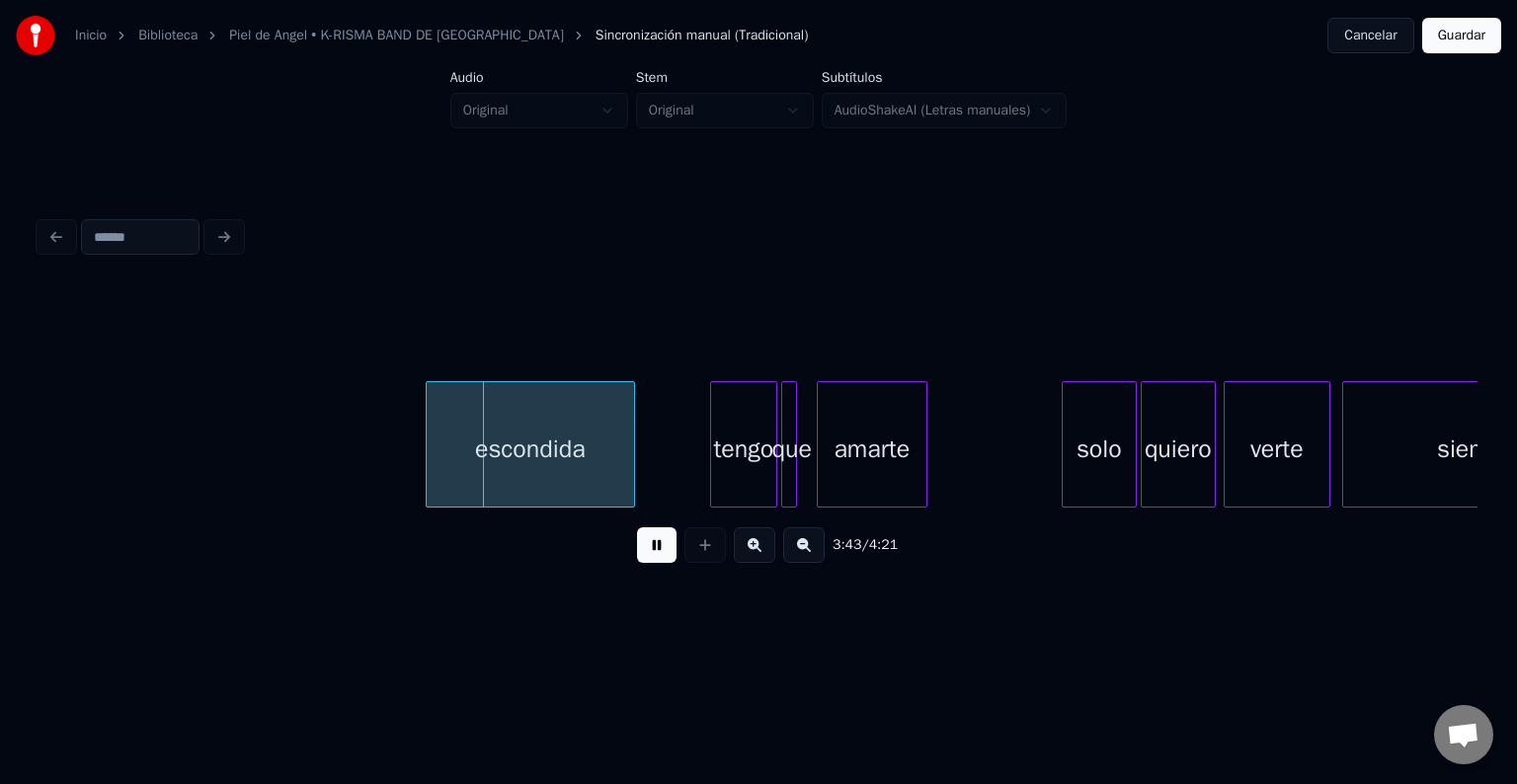 click at bounding box center (657, 545) 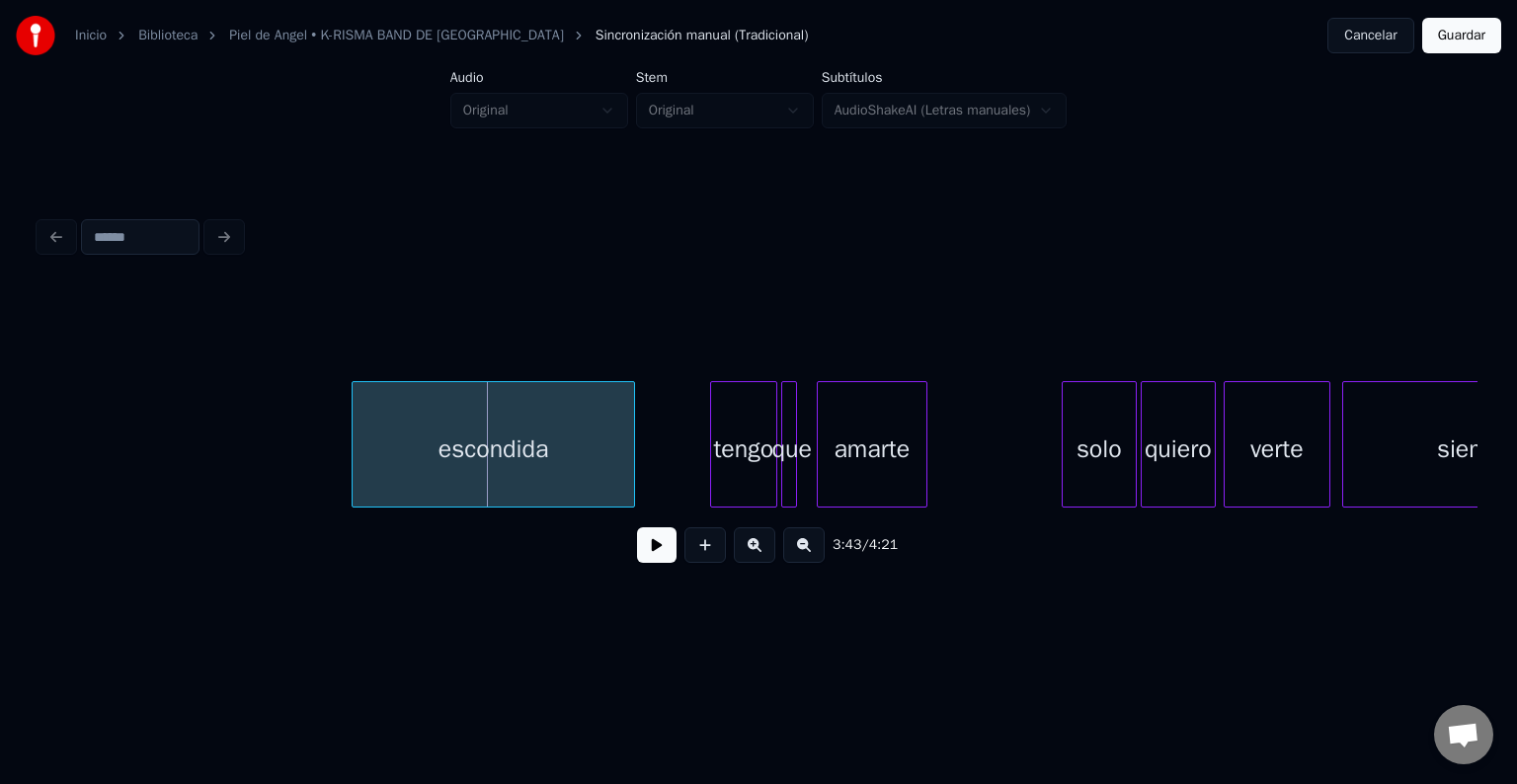 click at bounding box center (356, 444) 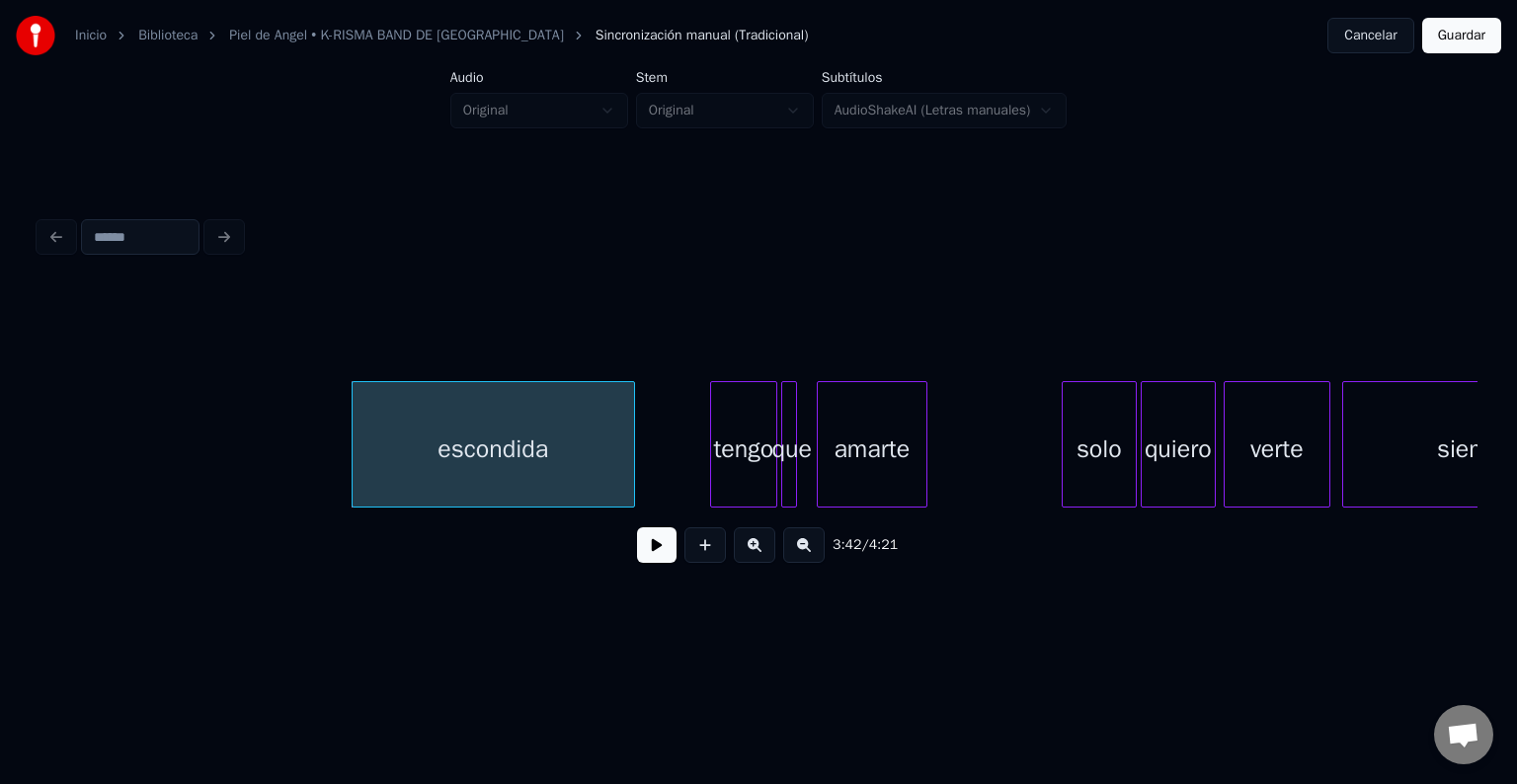 click at bounding box center (657, 545) 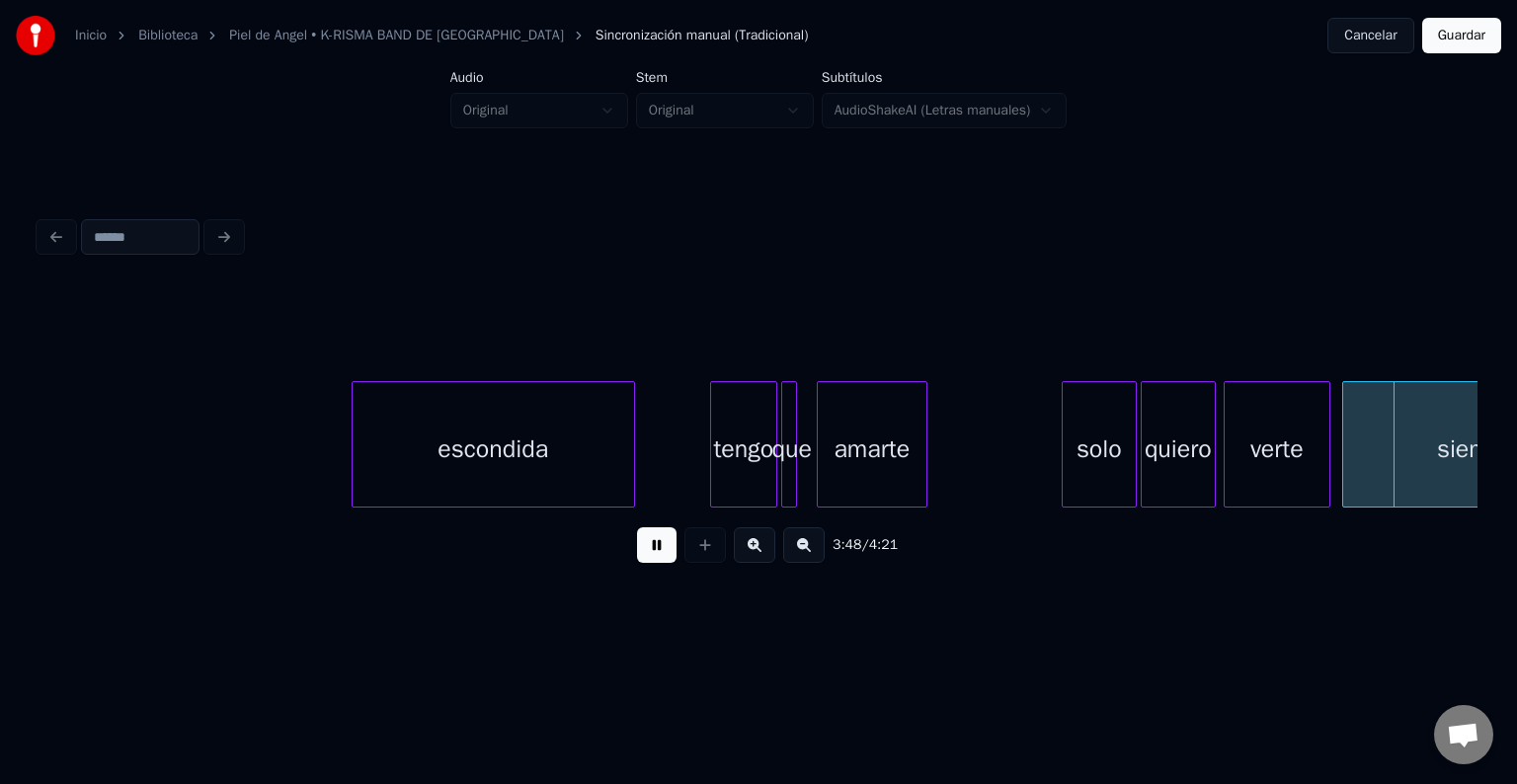 click at bounding box center [657, 545] 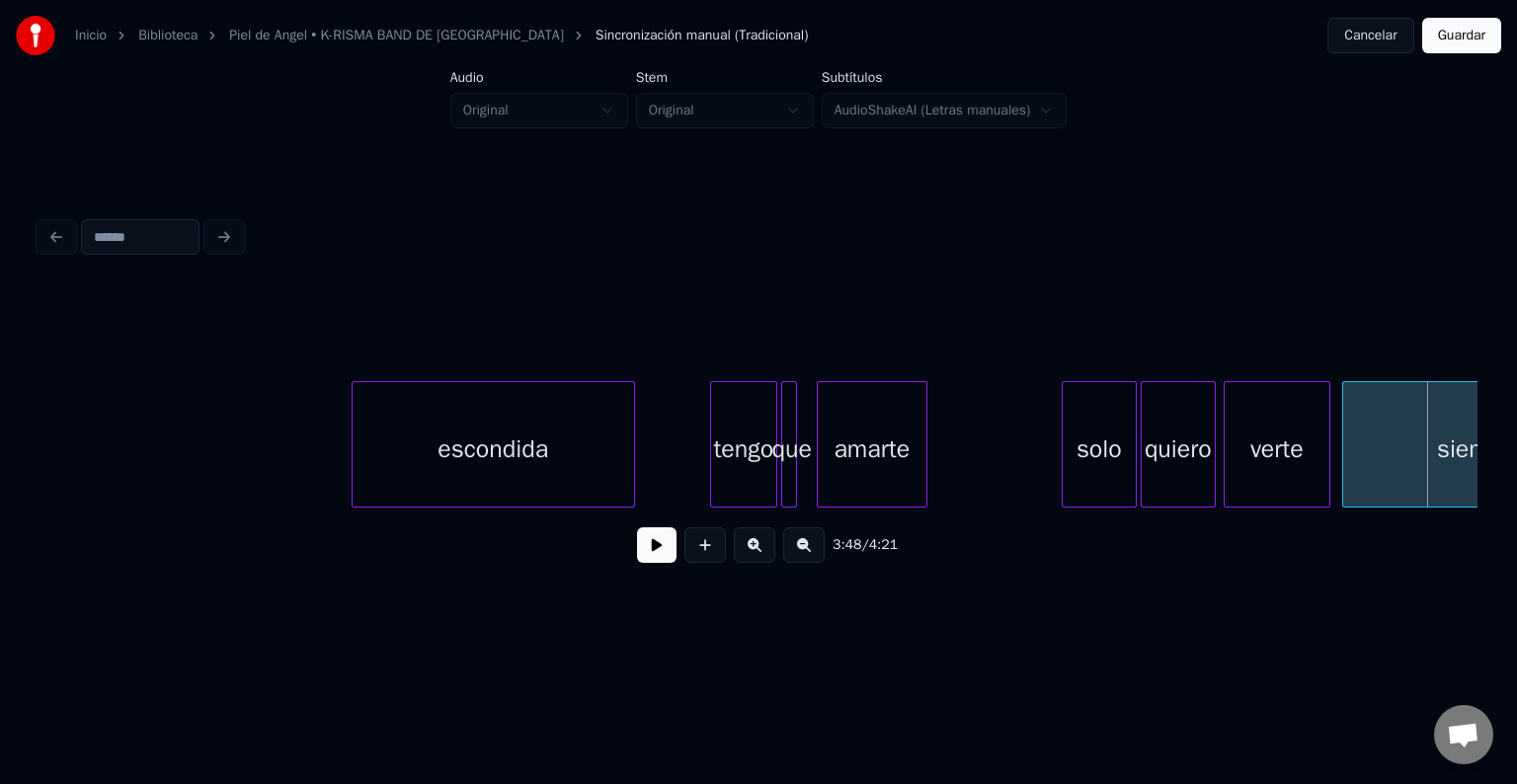 click at bounding box center [356, 444] 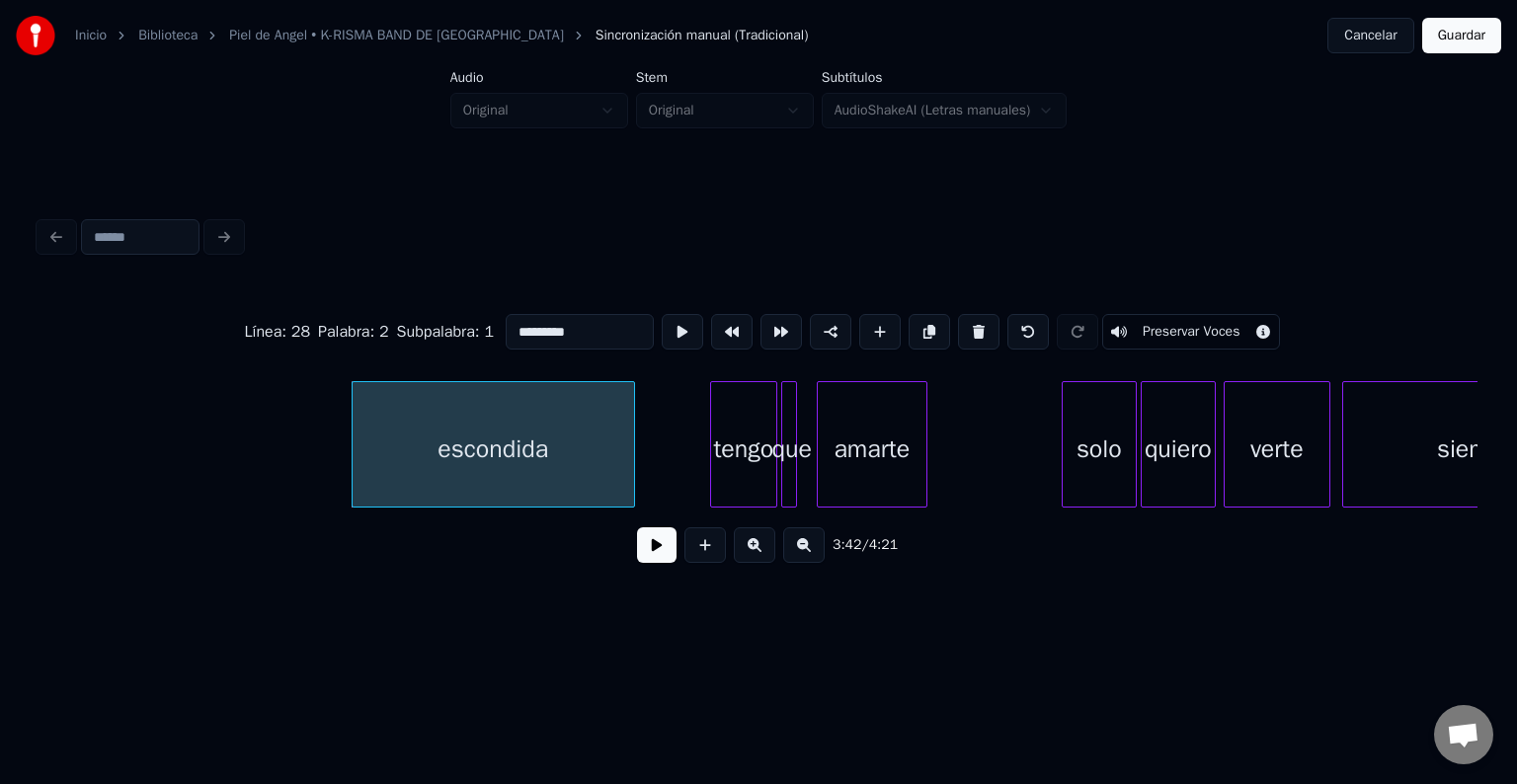 click at bounding box center (657, 545) 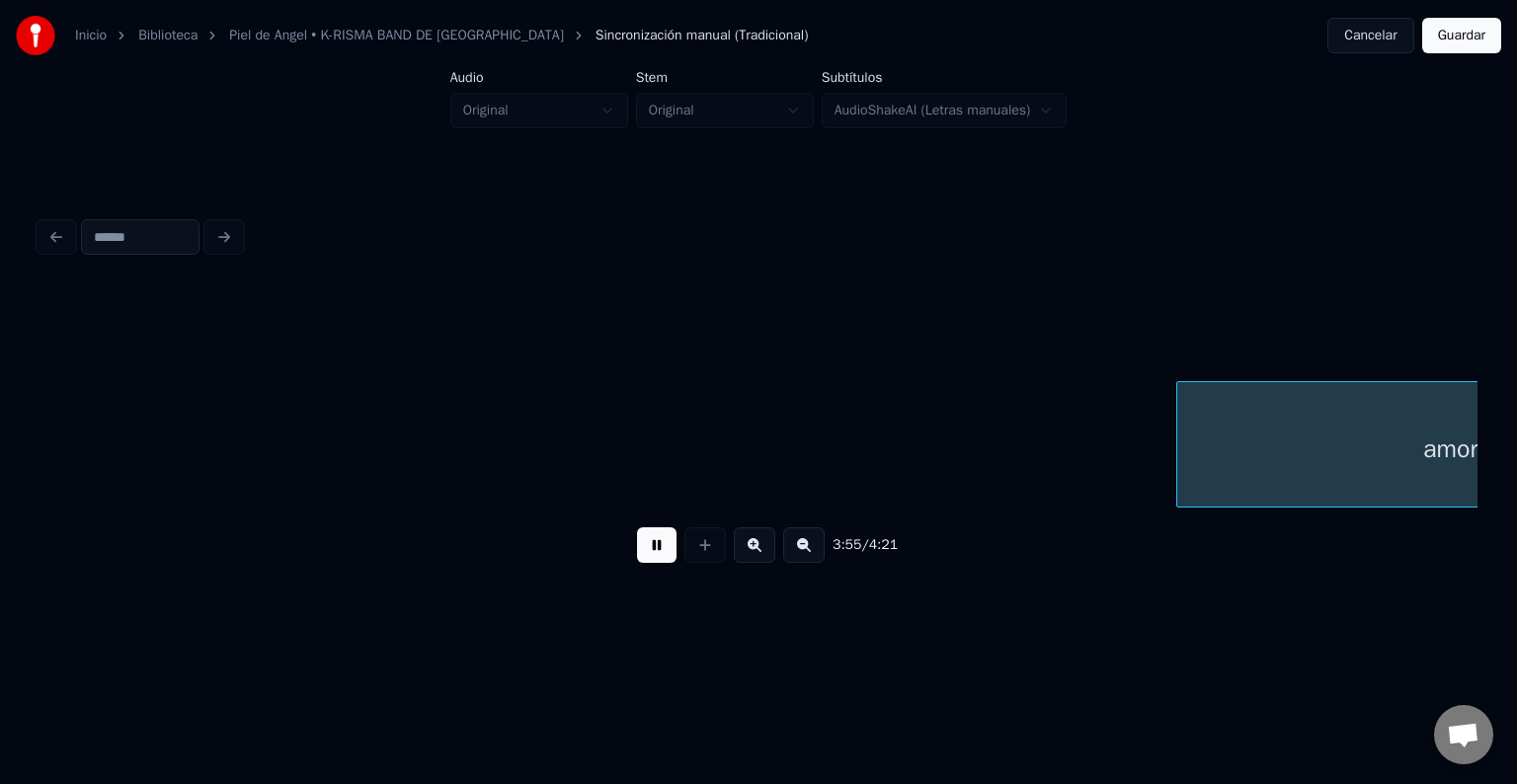 scroll, scrollTop: 0, scrollLeft: 46575, axis: horizontal 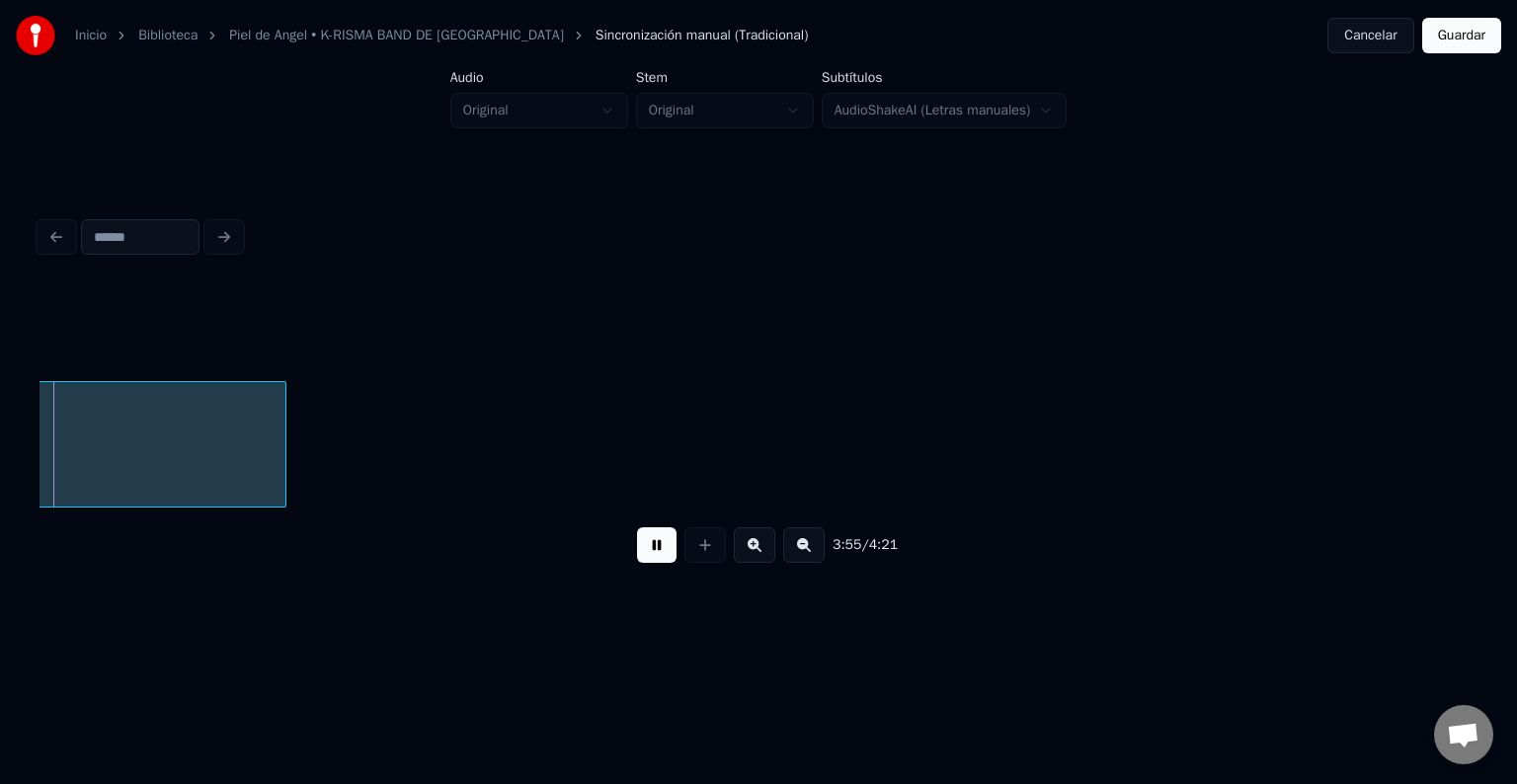 click at bounding box center [657, 545] 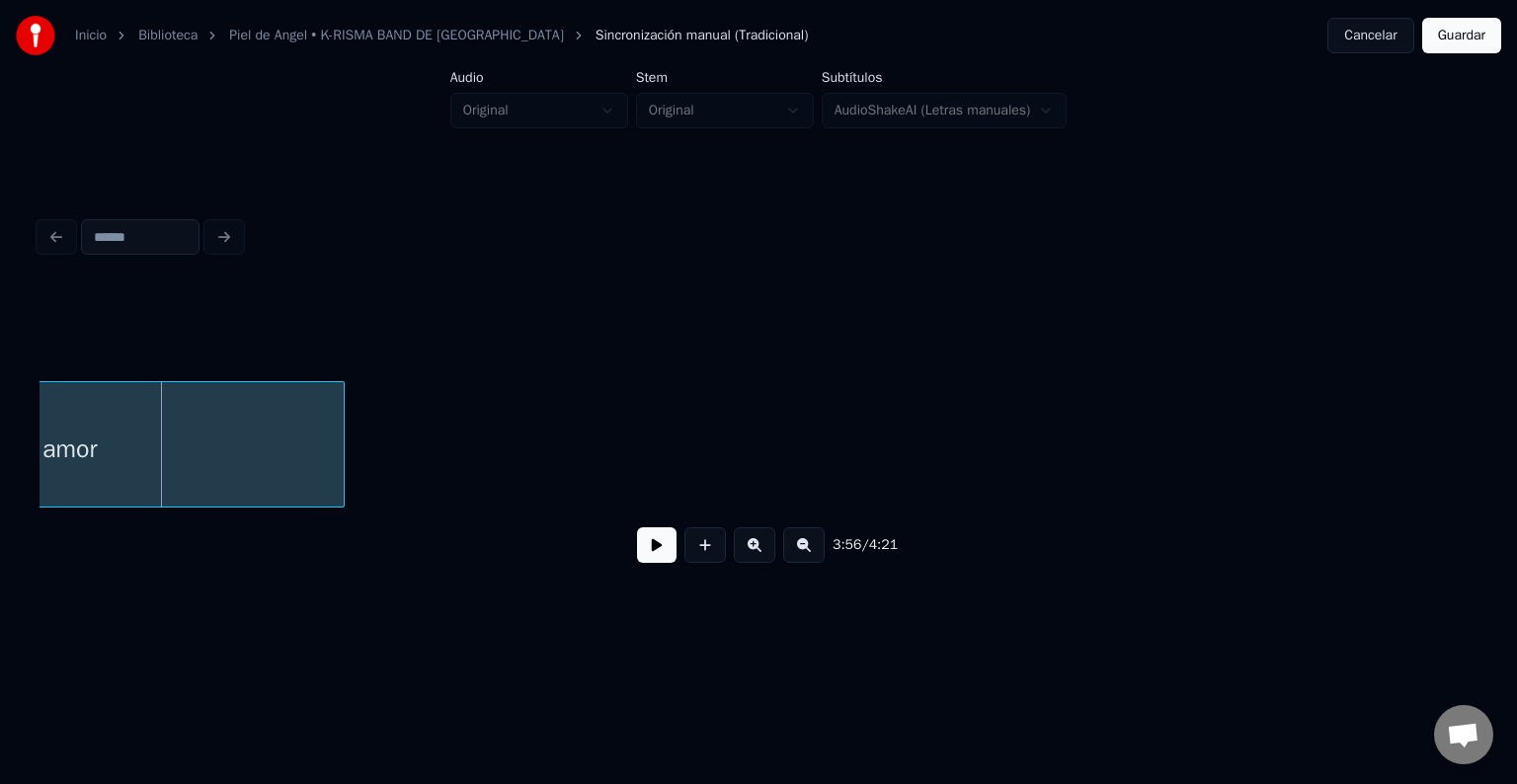 scroll, scrollTop: 0, scrollLeft: 46284, axis: horizontal 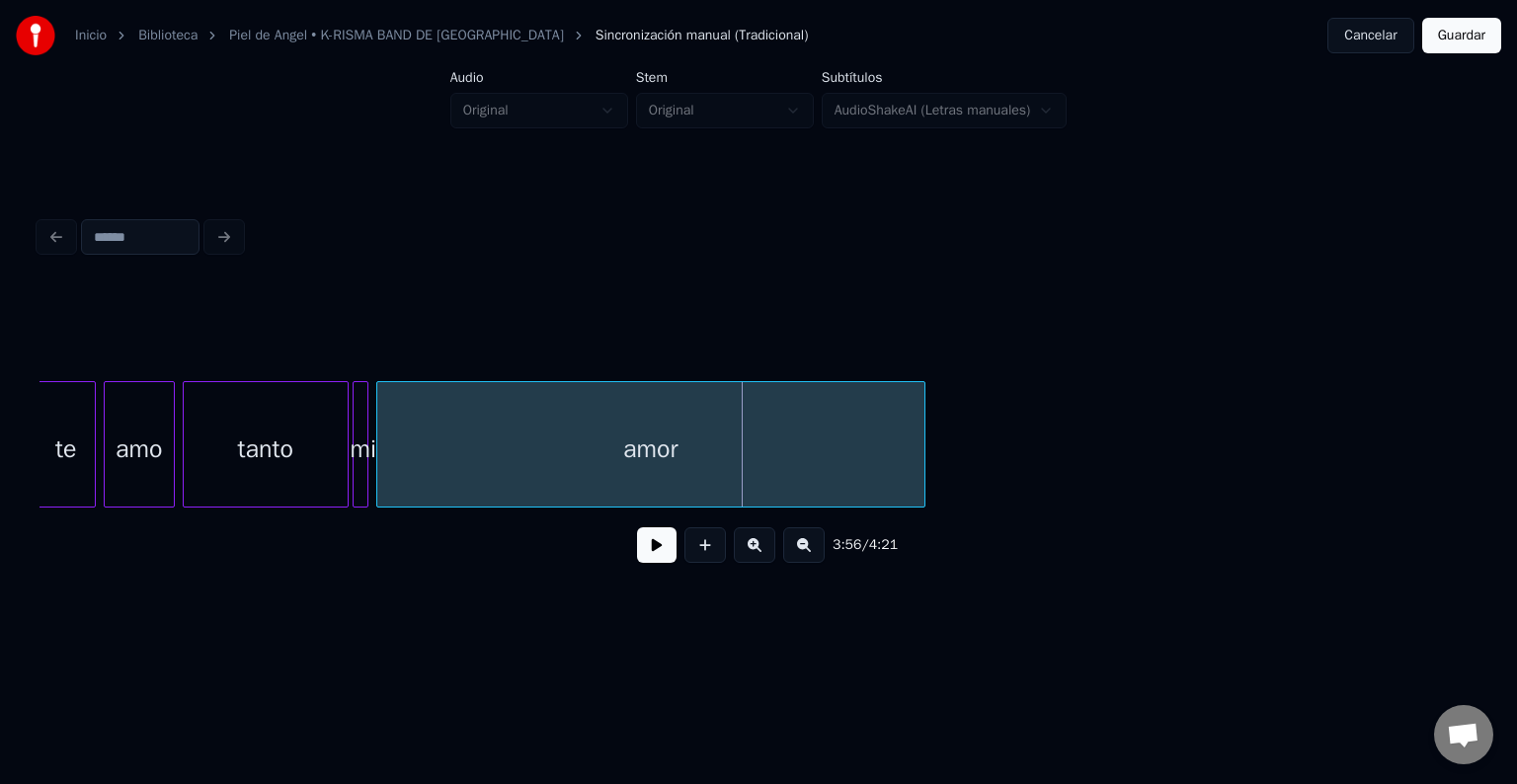 click on "tanto" at bounding box center (266, 449) 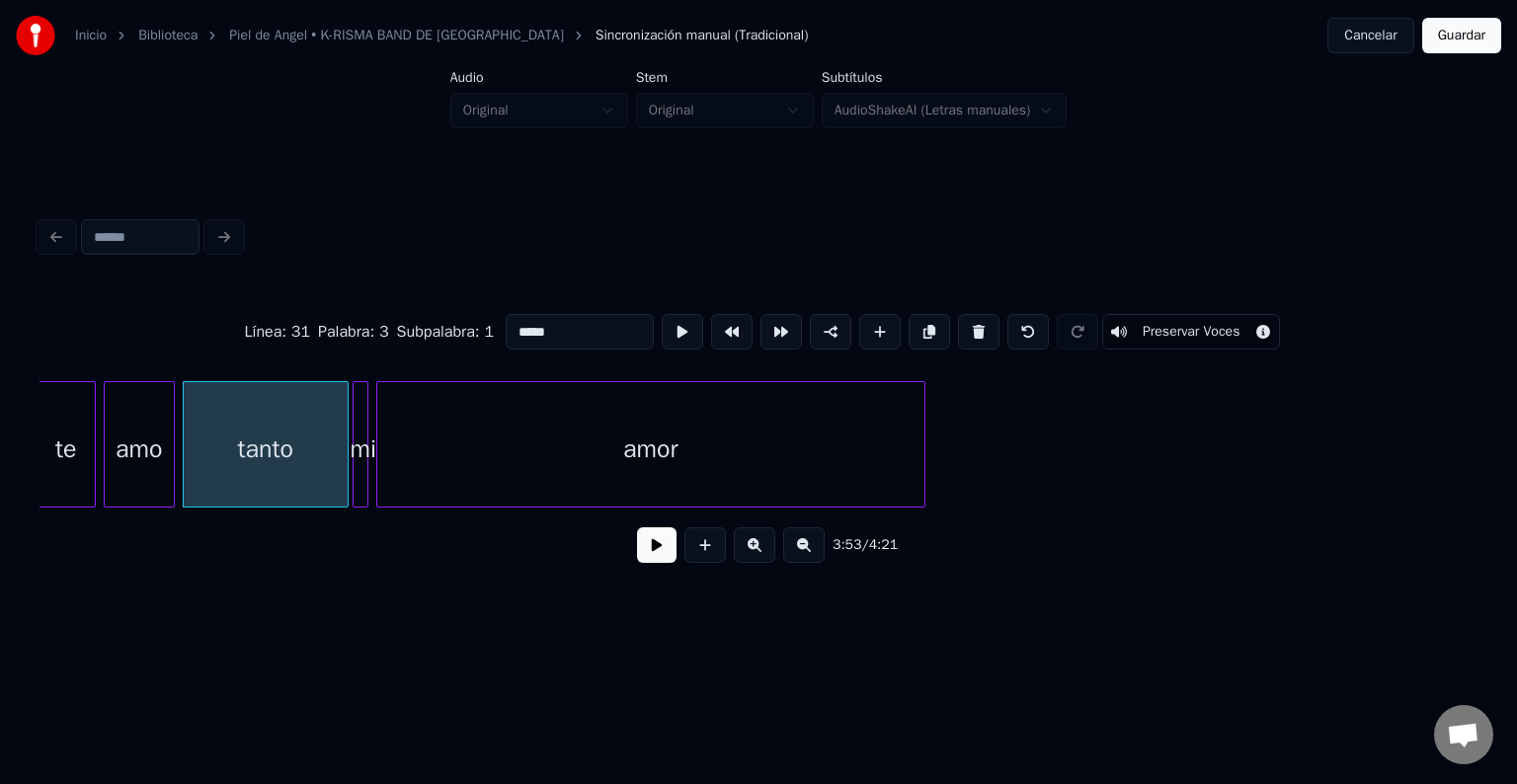 click at bounding box center (657, 545) 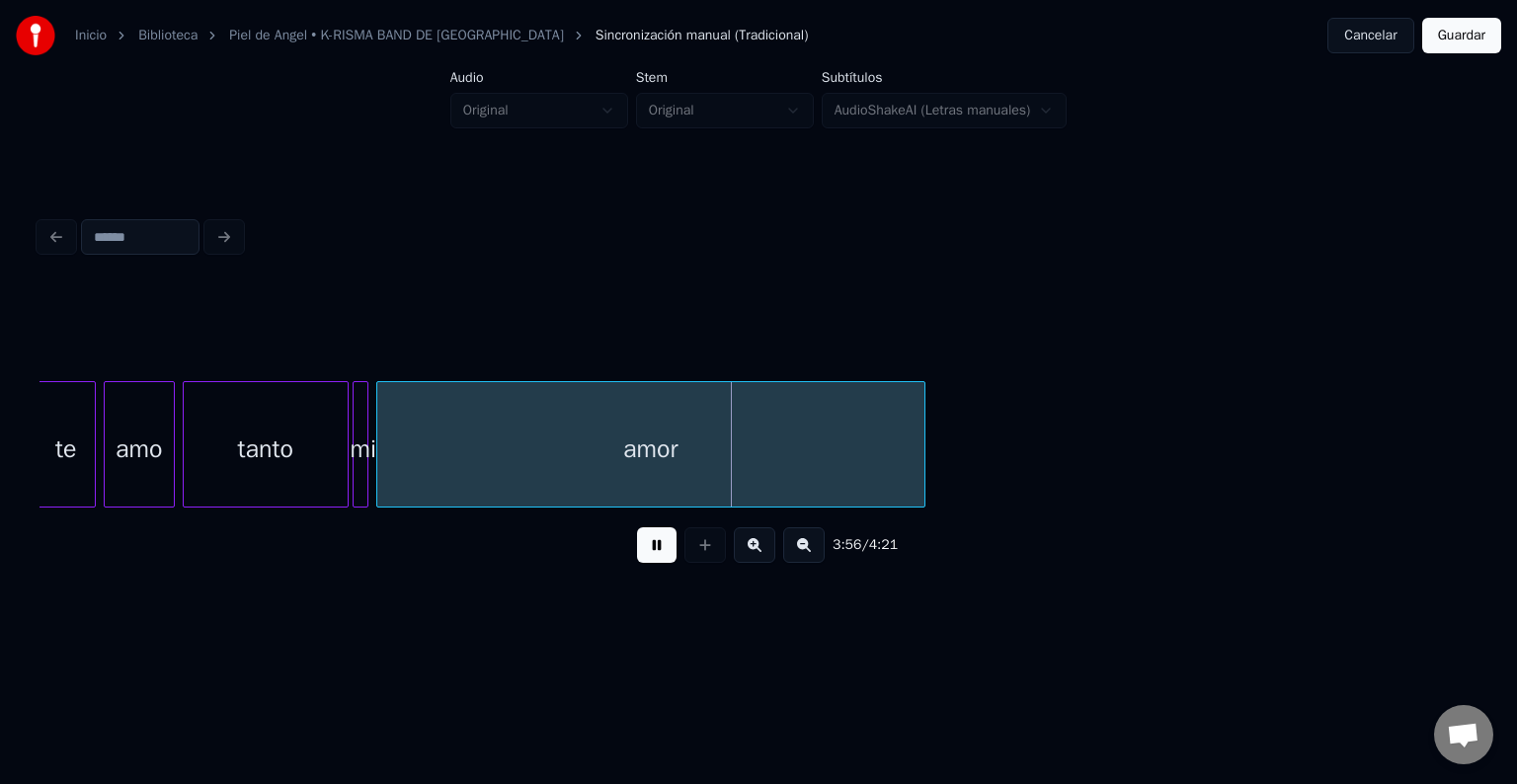 click at bounding box center (657, 545) 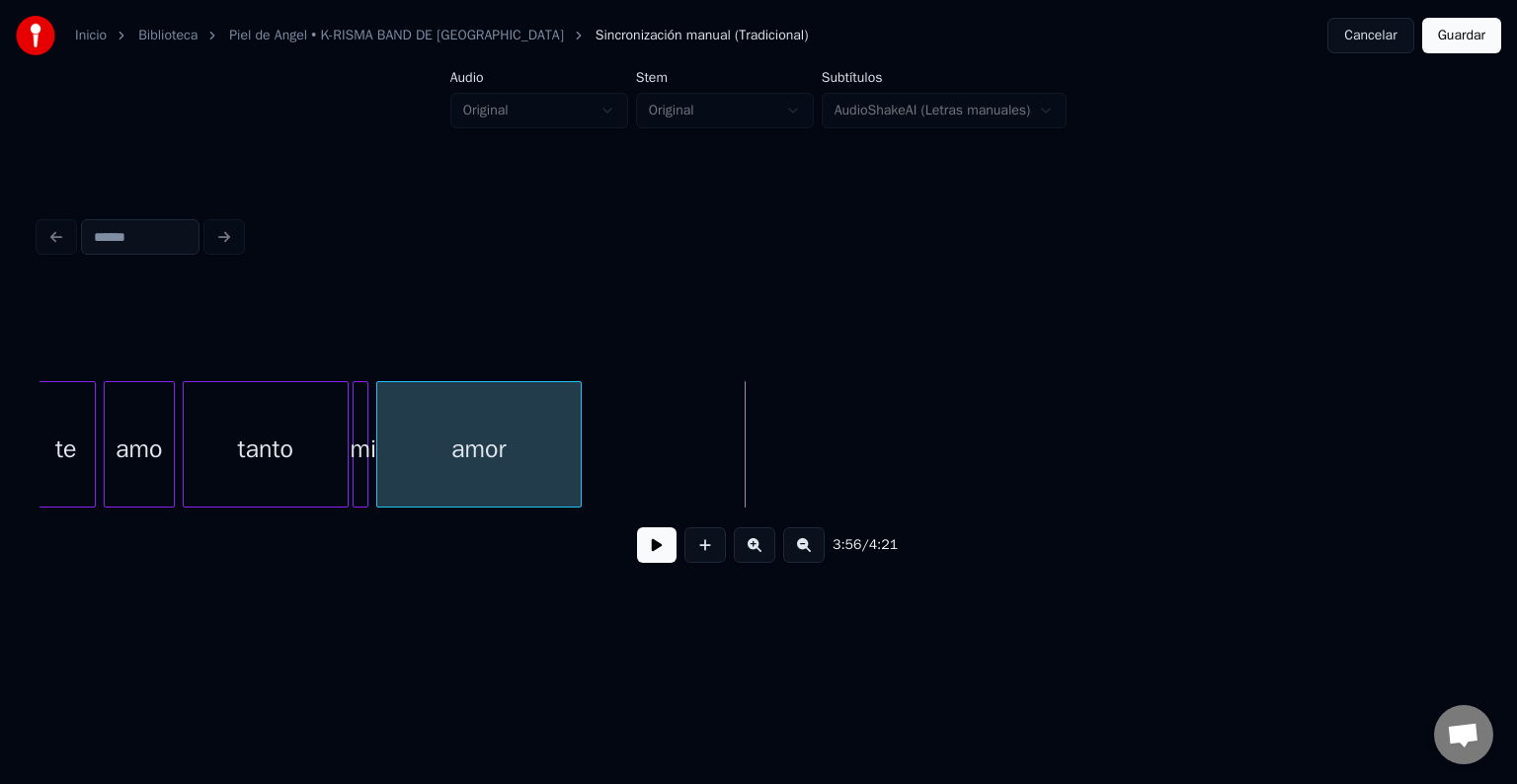 click on "amor tanto mi amo te" at bounding box center (758, 444) 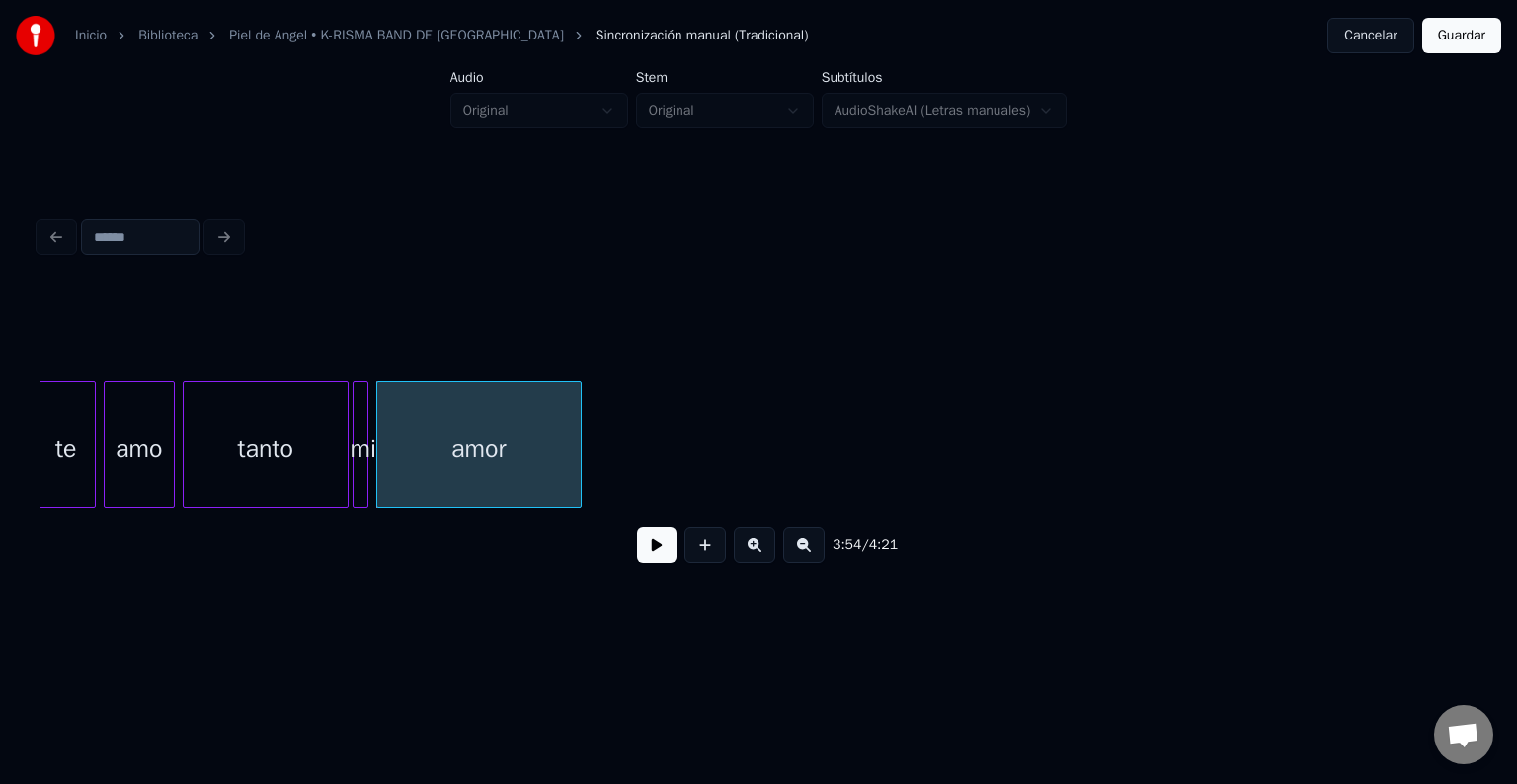 click on "tanto" at bounding box center [266, 449] 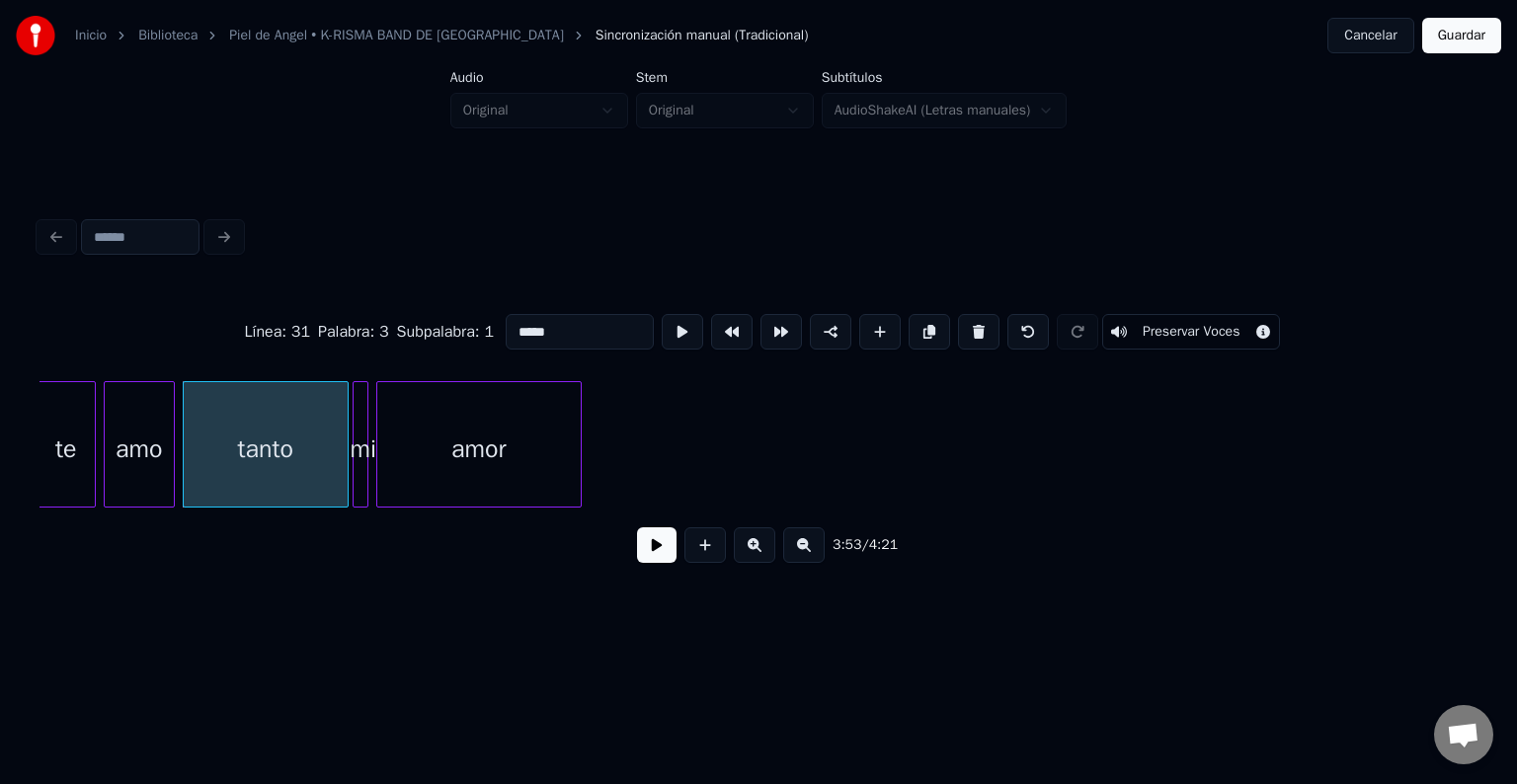 click at bounding box center [657, 545] 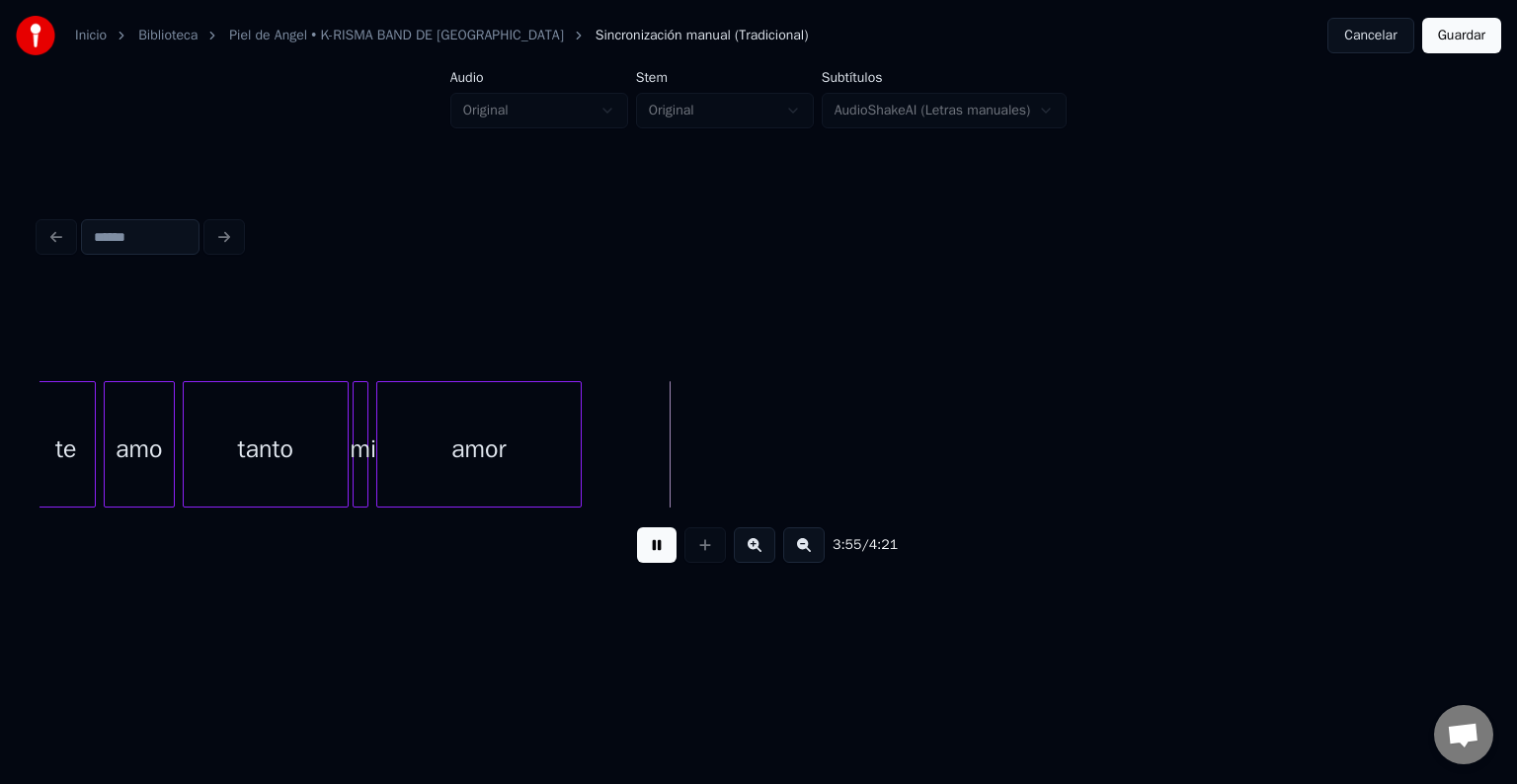click at bounding box center [657, 545] 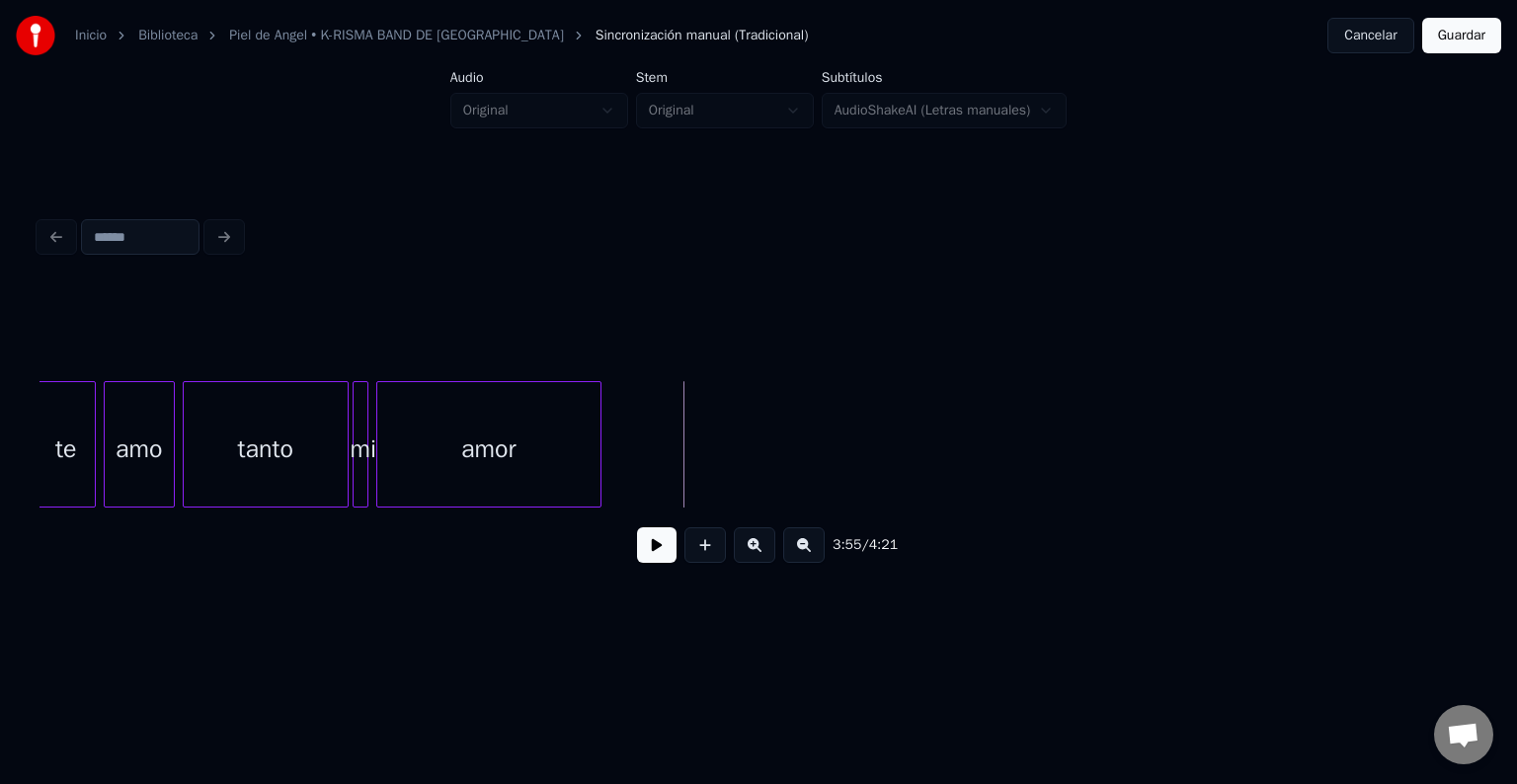 click at bounding box center [598, 444] 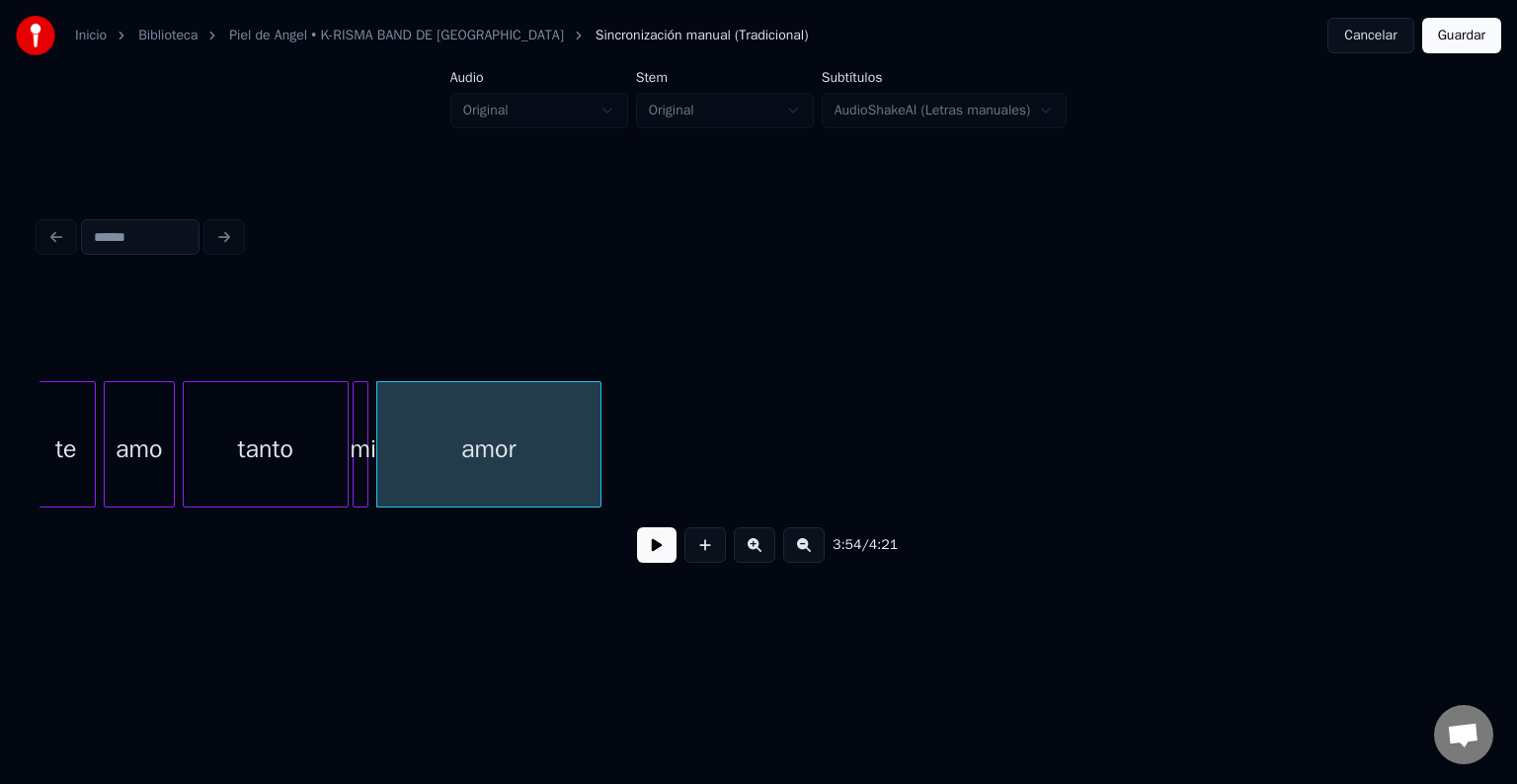 click on "tanto" at bounding box center (266, 449) 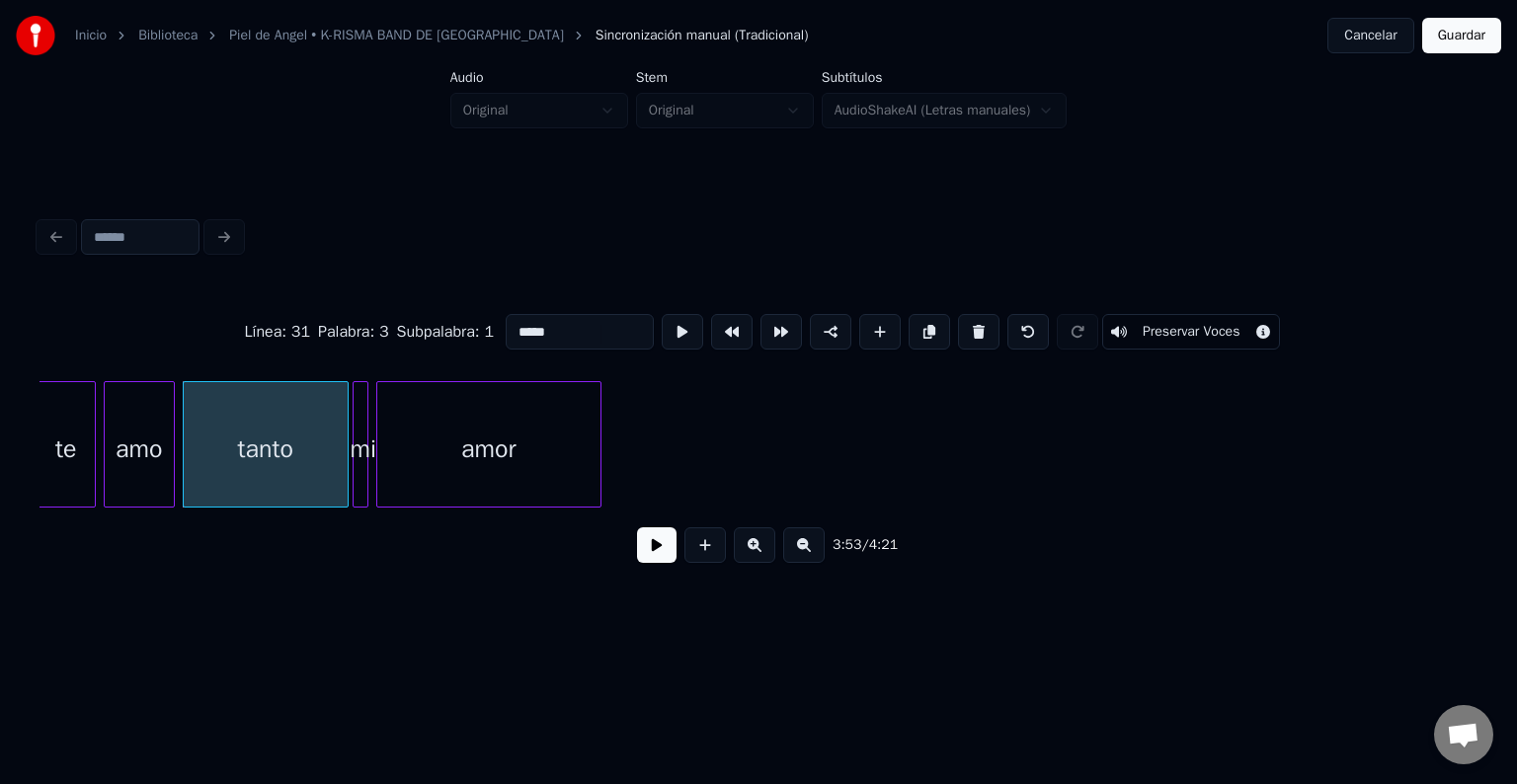 click at bounding box center [657, 545] 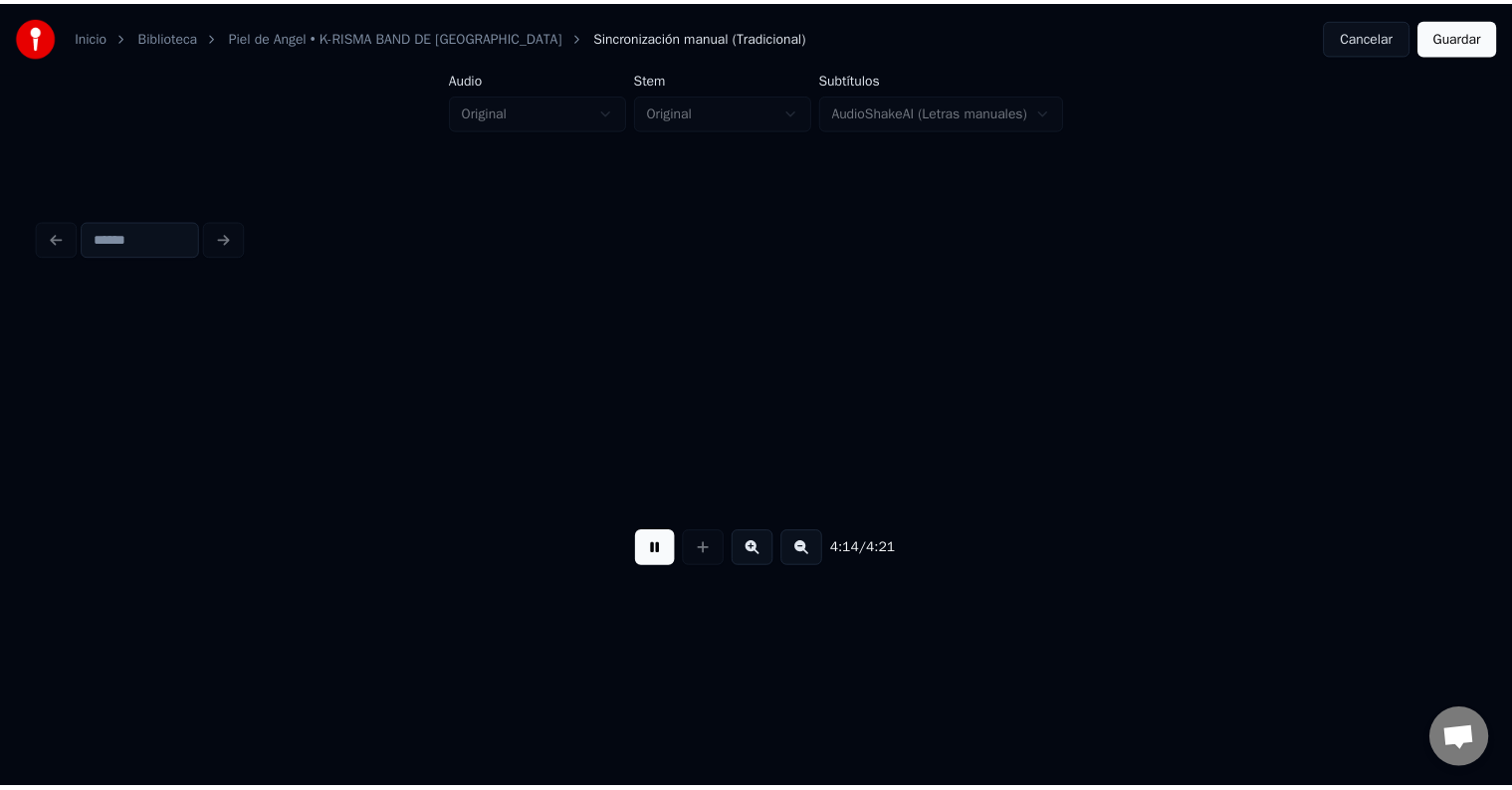 scroll, scrollTop: 0, scrollLeft: 50602, axis: horizontal 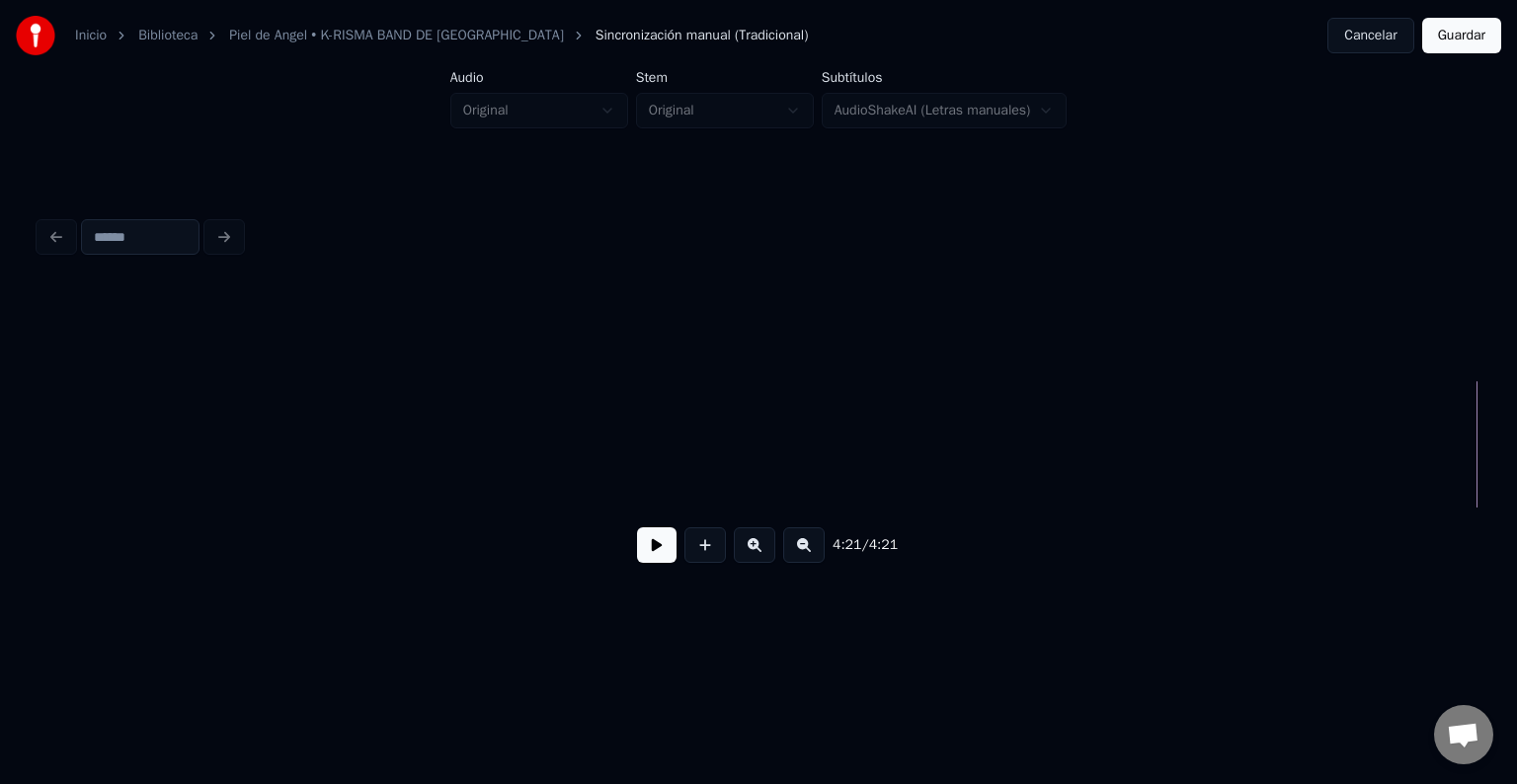 click on "Guardar" at bounding box center [1462, 36] 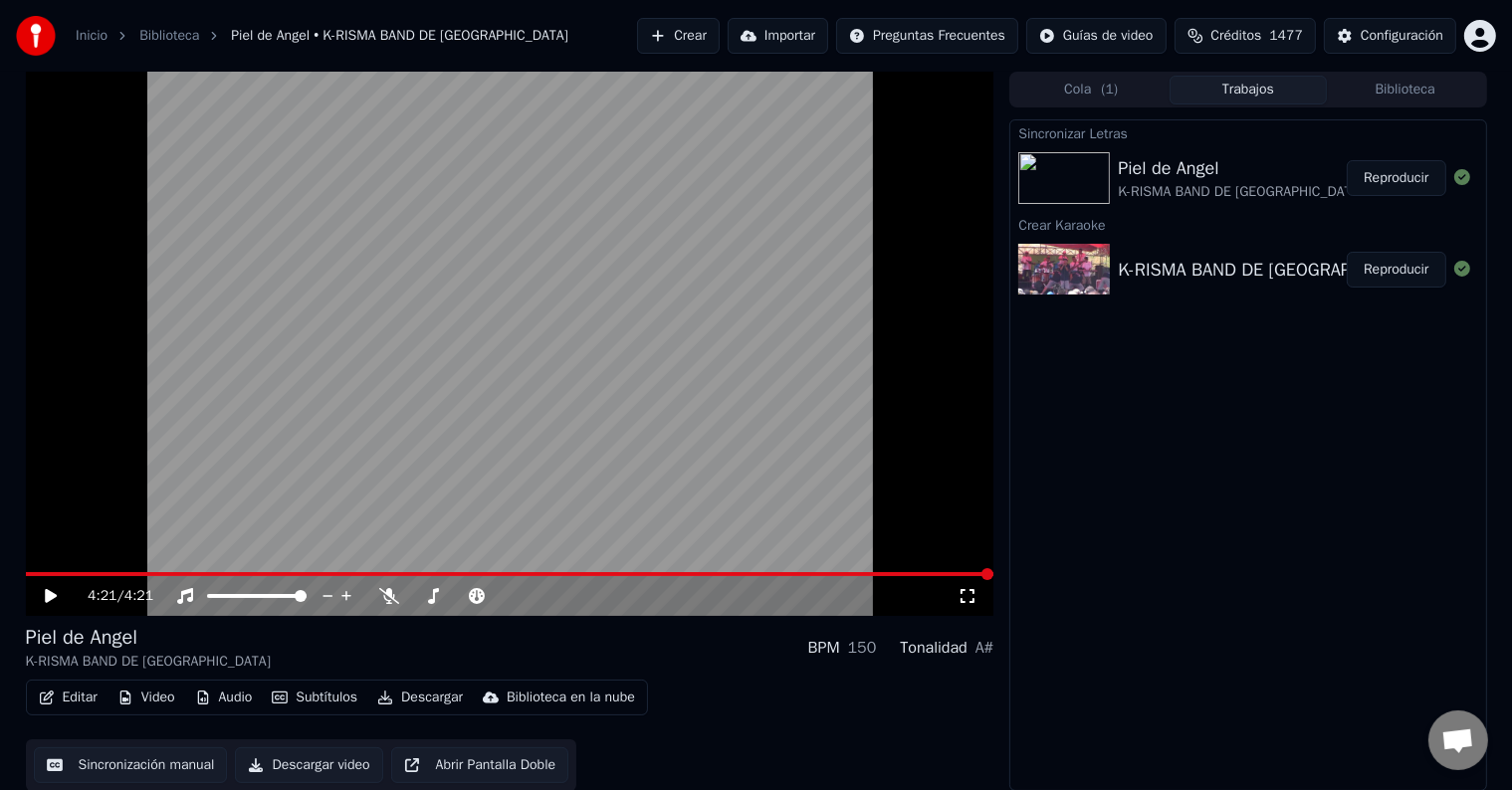 click on "Audio" at bounding box center (224, 697) 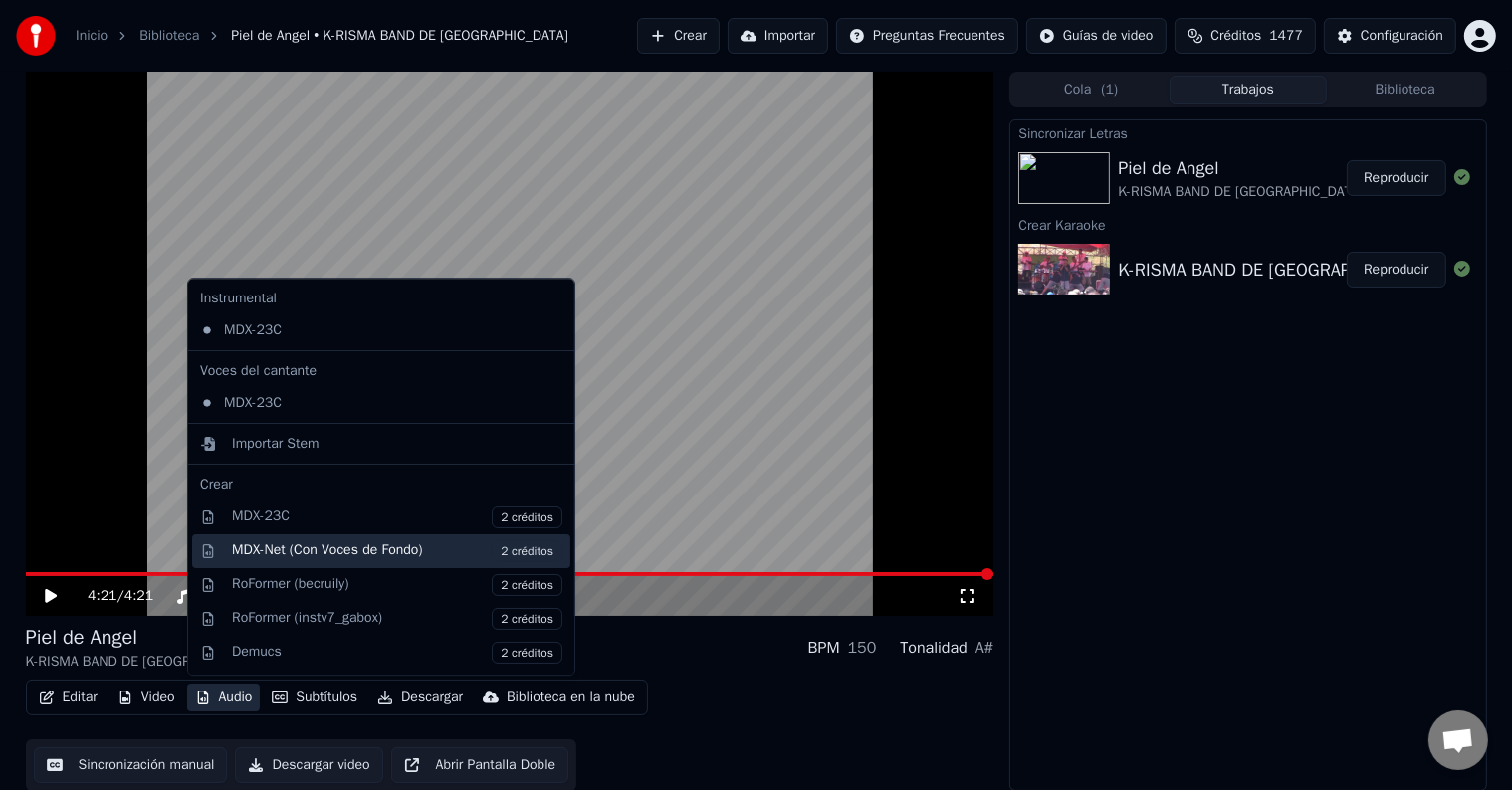 click on "MDX-Net (Con Voces de Fondo) 2 créditos" at bounding box center (397, 551) 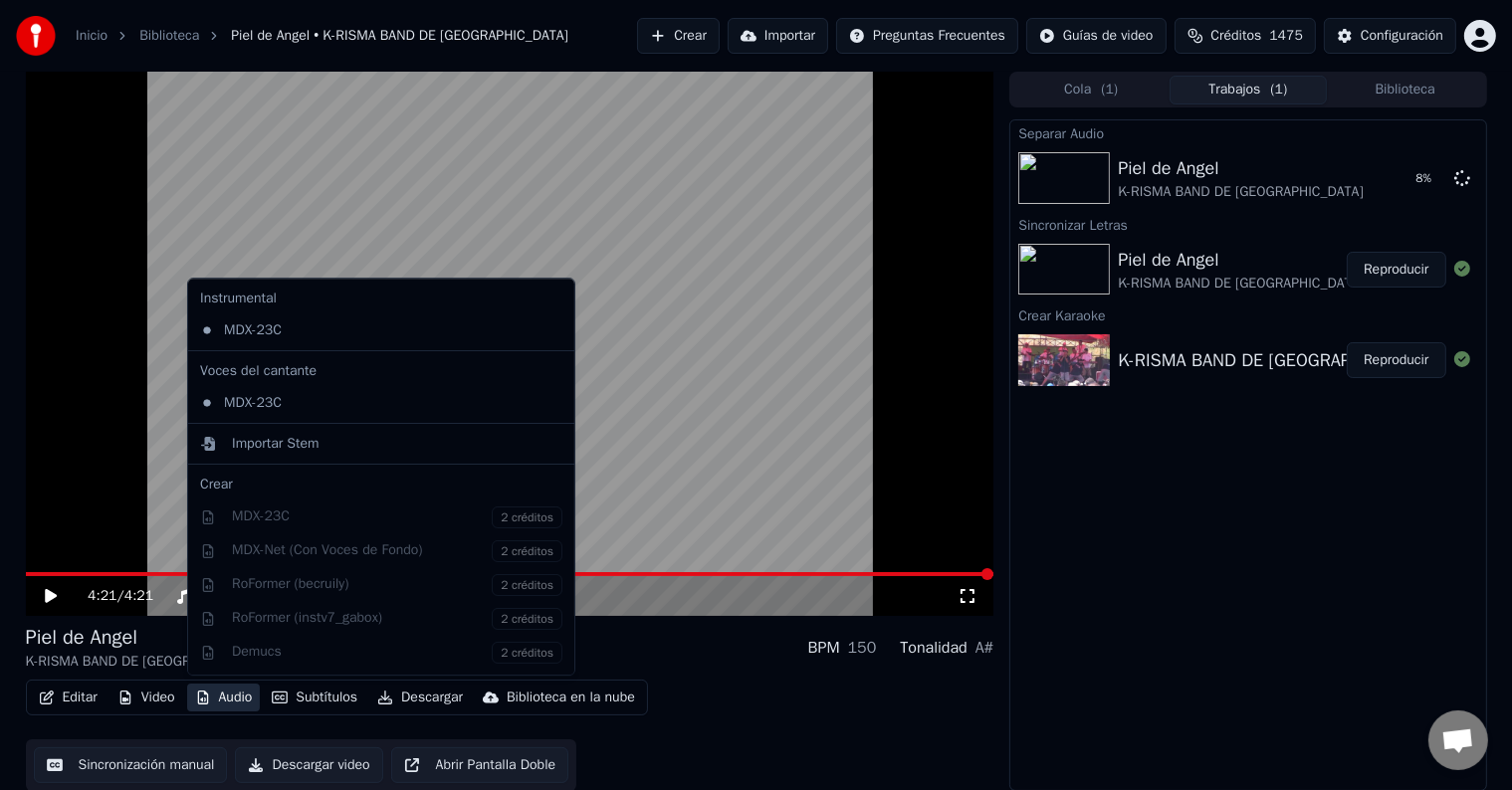 click on "Audio" at bounding box center (224, 697) 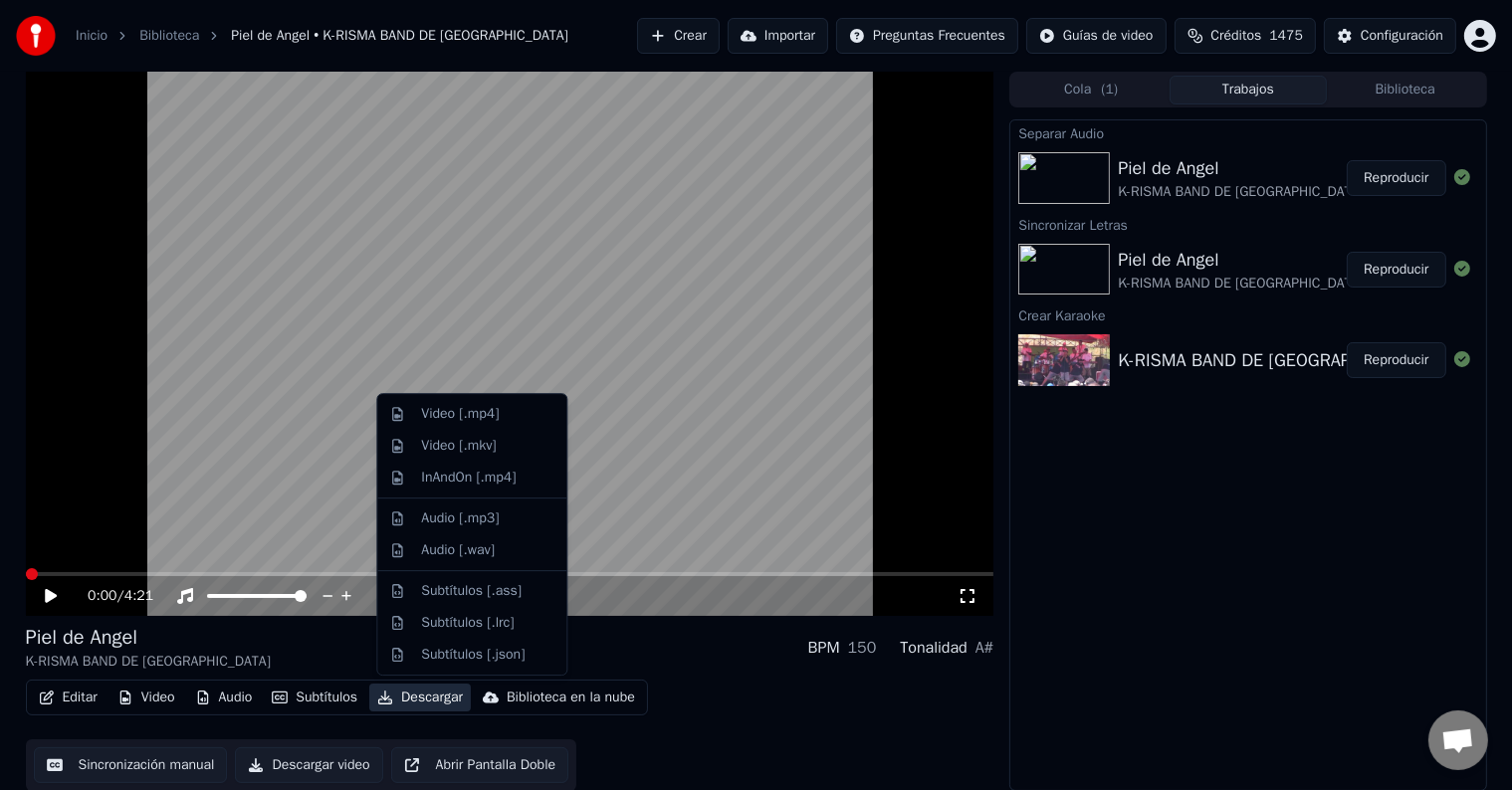 click at bounding box center (1064, 178) 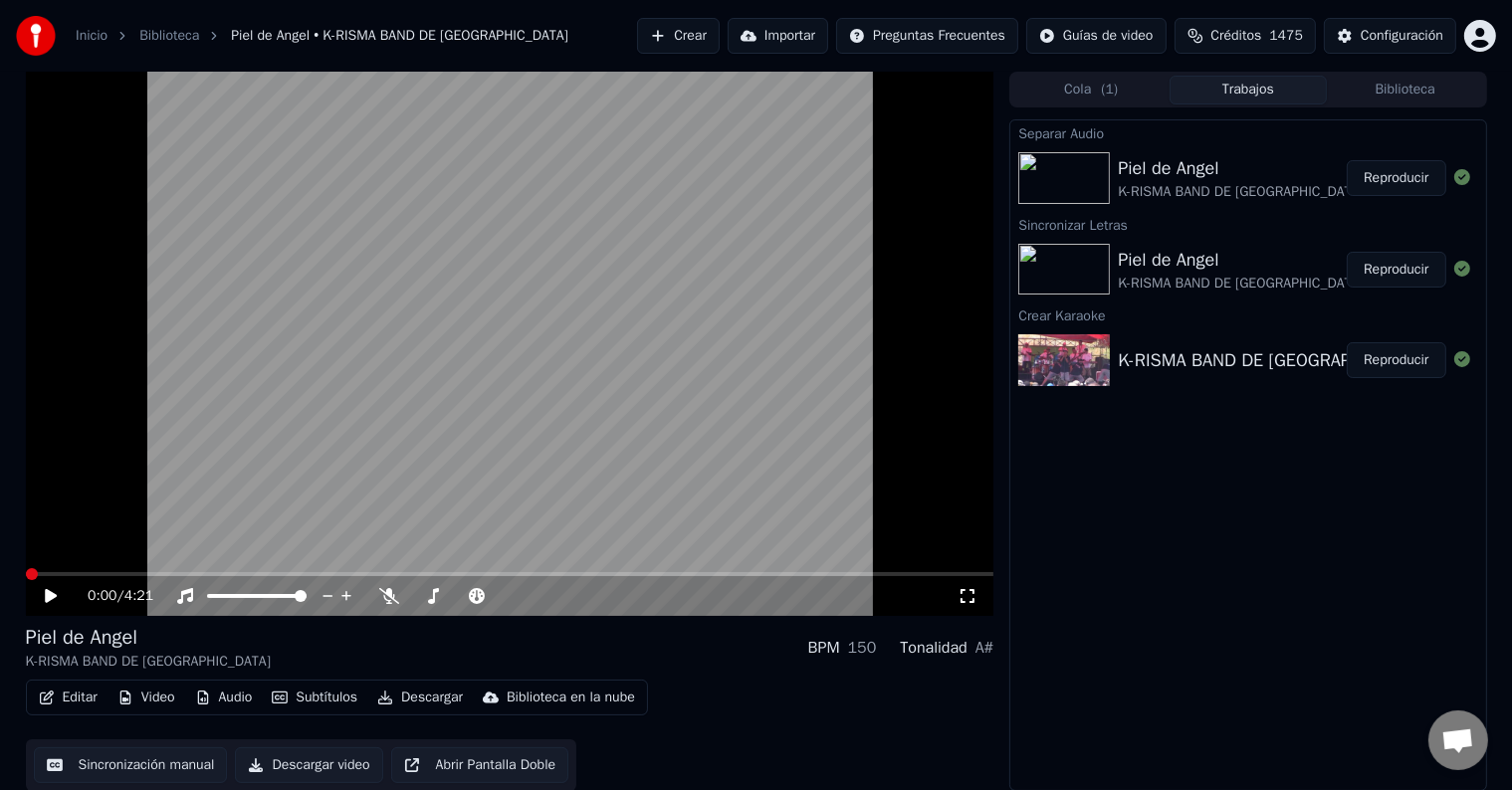 click at bounding box center [1064, 178] 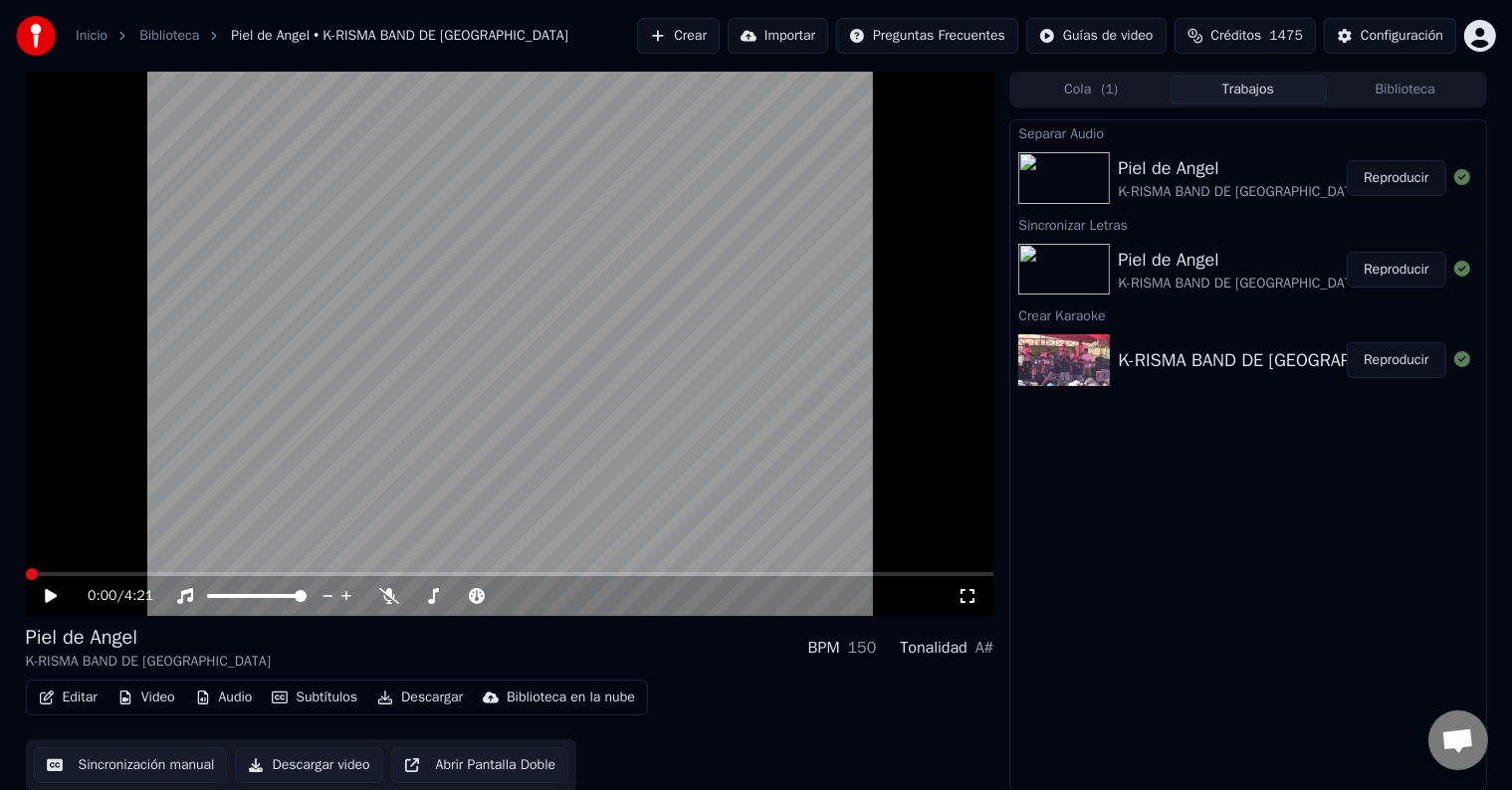 click on "Reproducir" at bounding box center [1396, 178] 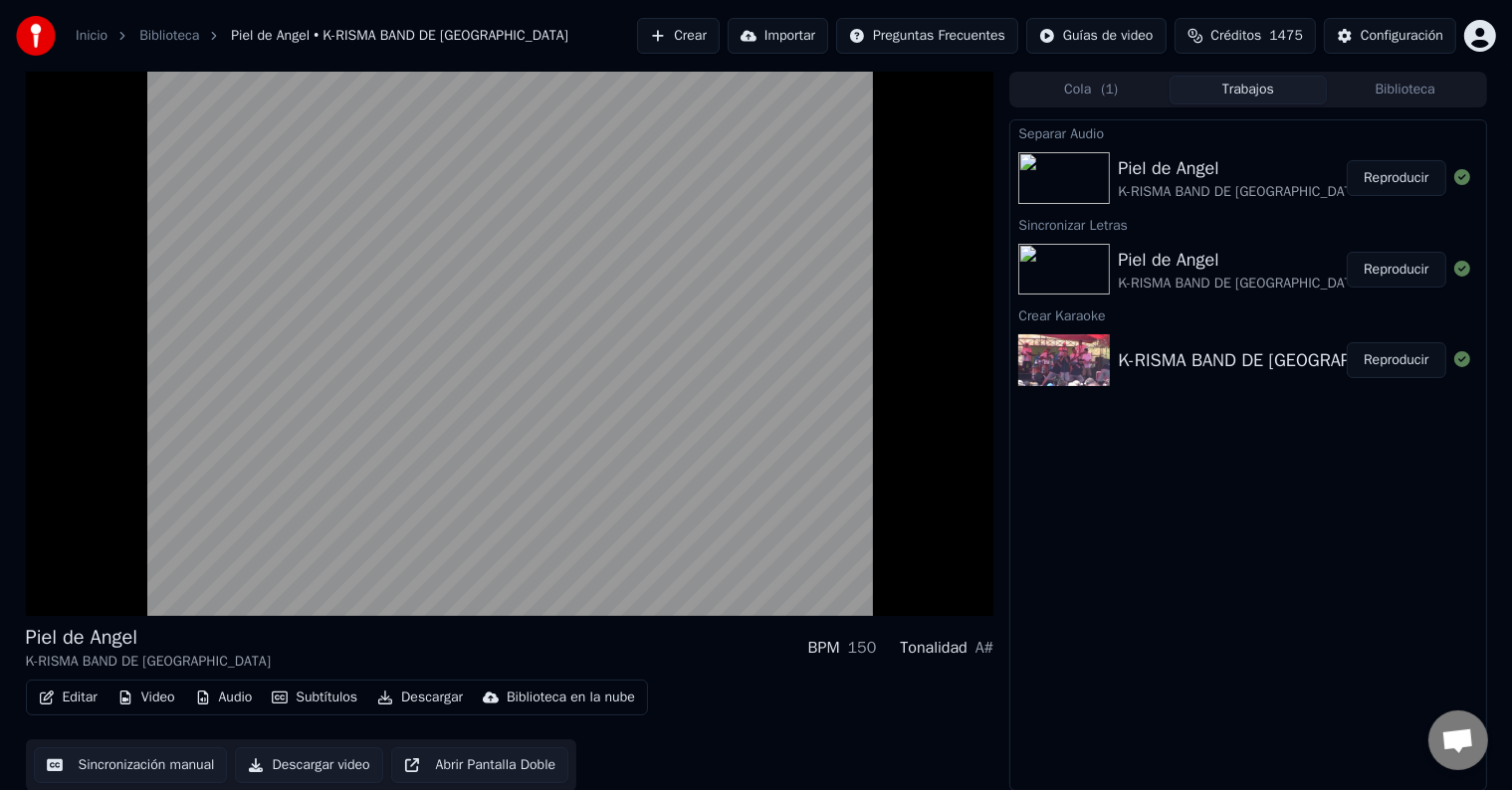 click on "Reproducir" at bounding box center [1396, 360] 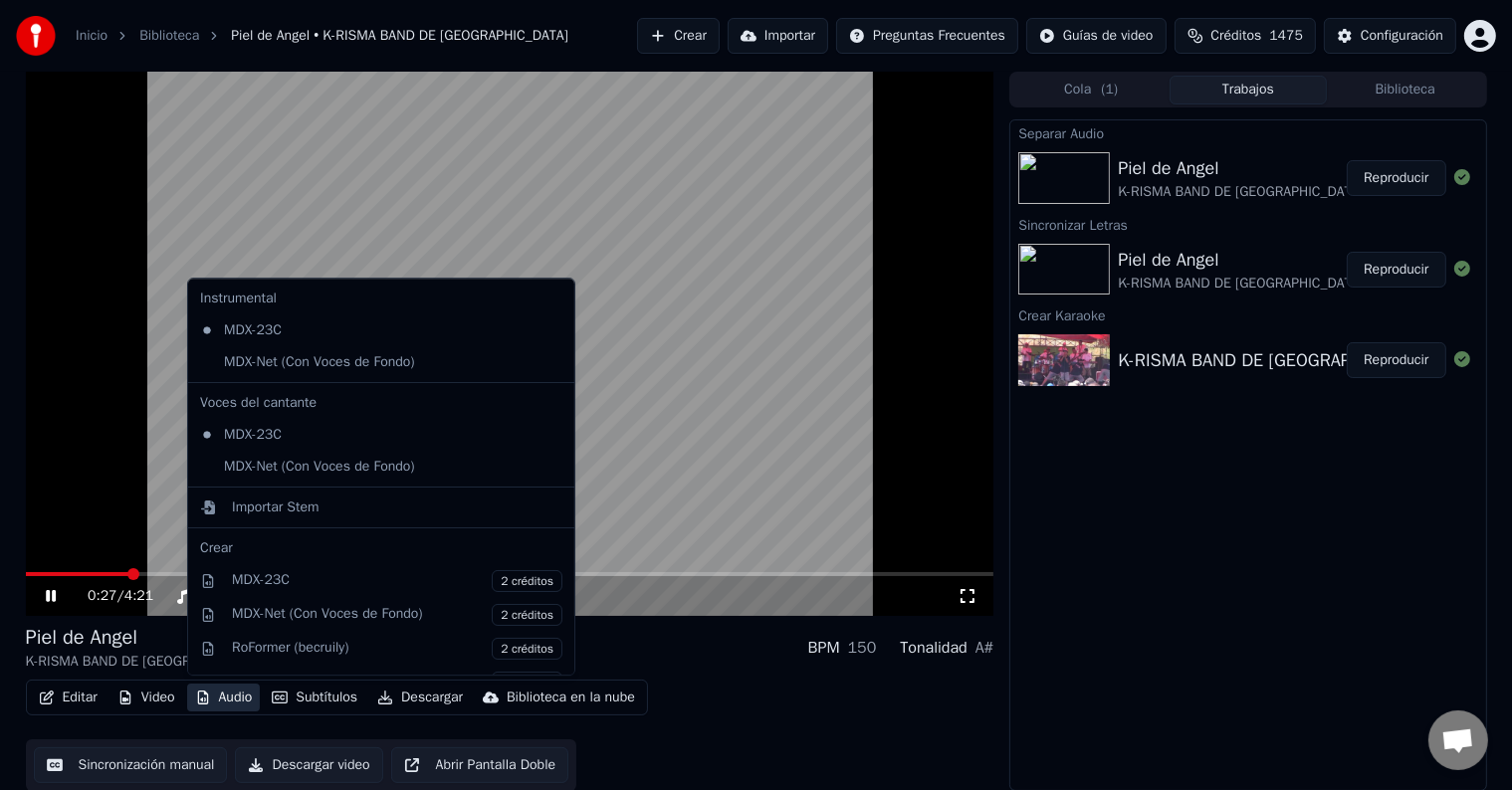 click on "Audio" at bounding box center (224, 697) 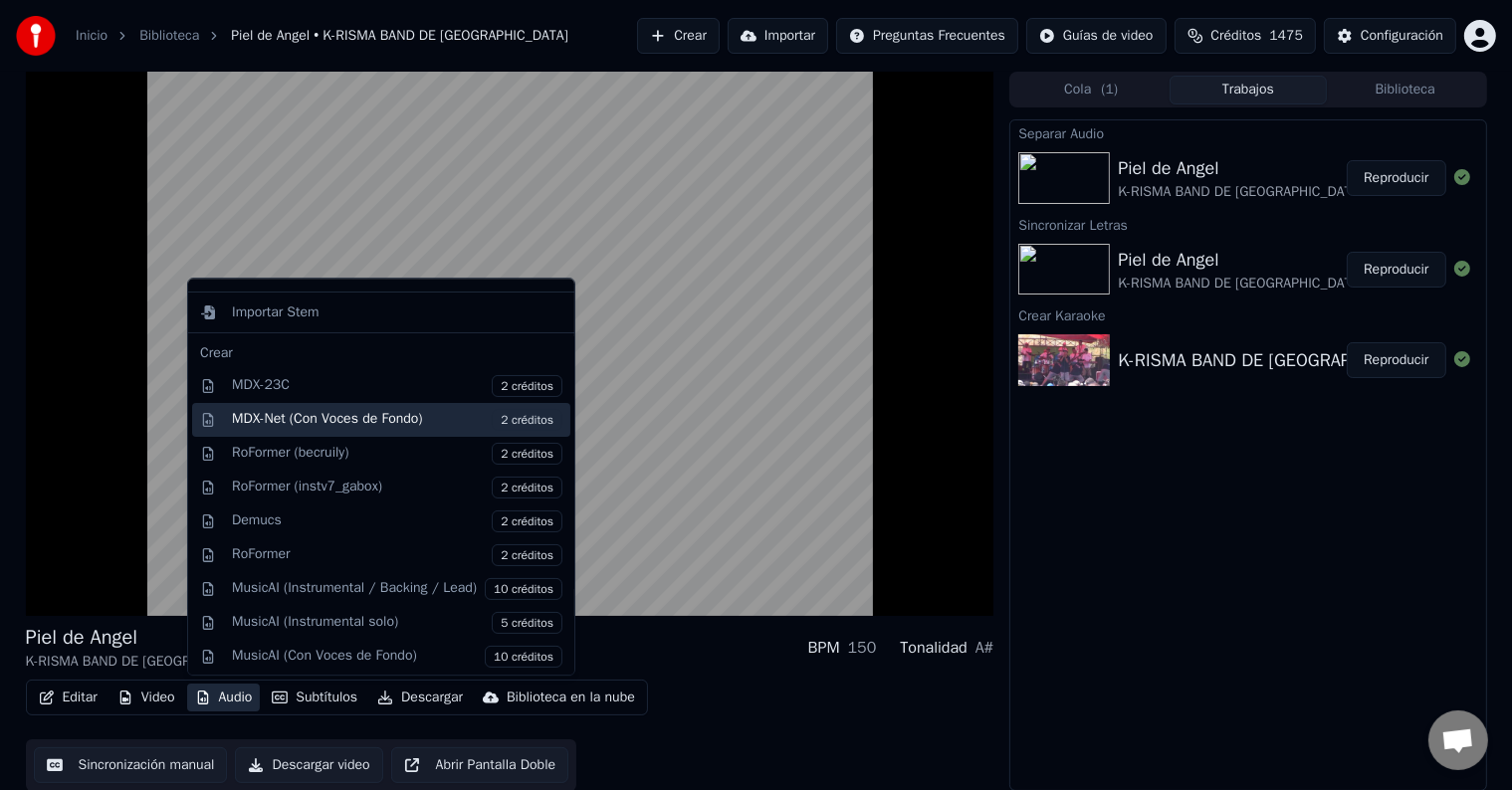 scroll, scrollTop: 199, scrollLeft: 0, axis: vertical 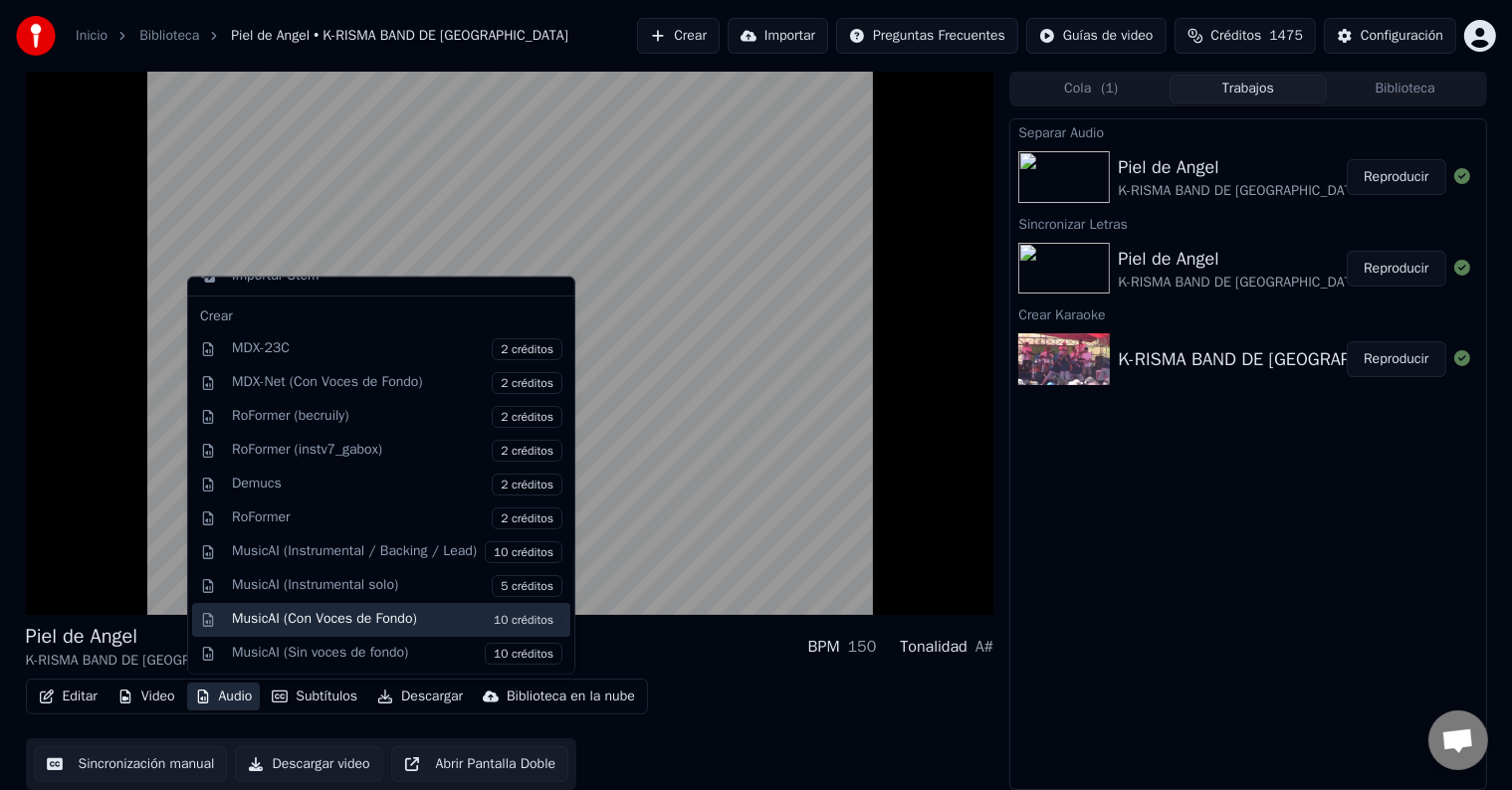 click on "MusicAI (Con Voces de Fondo) 10 créditos" at bounding box center (397, 619) 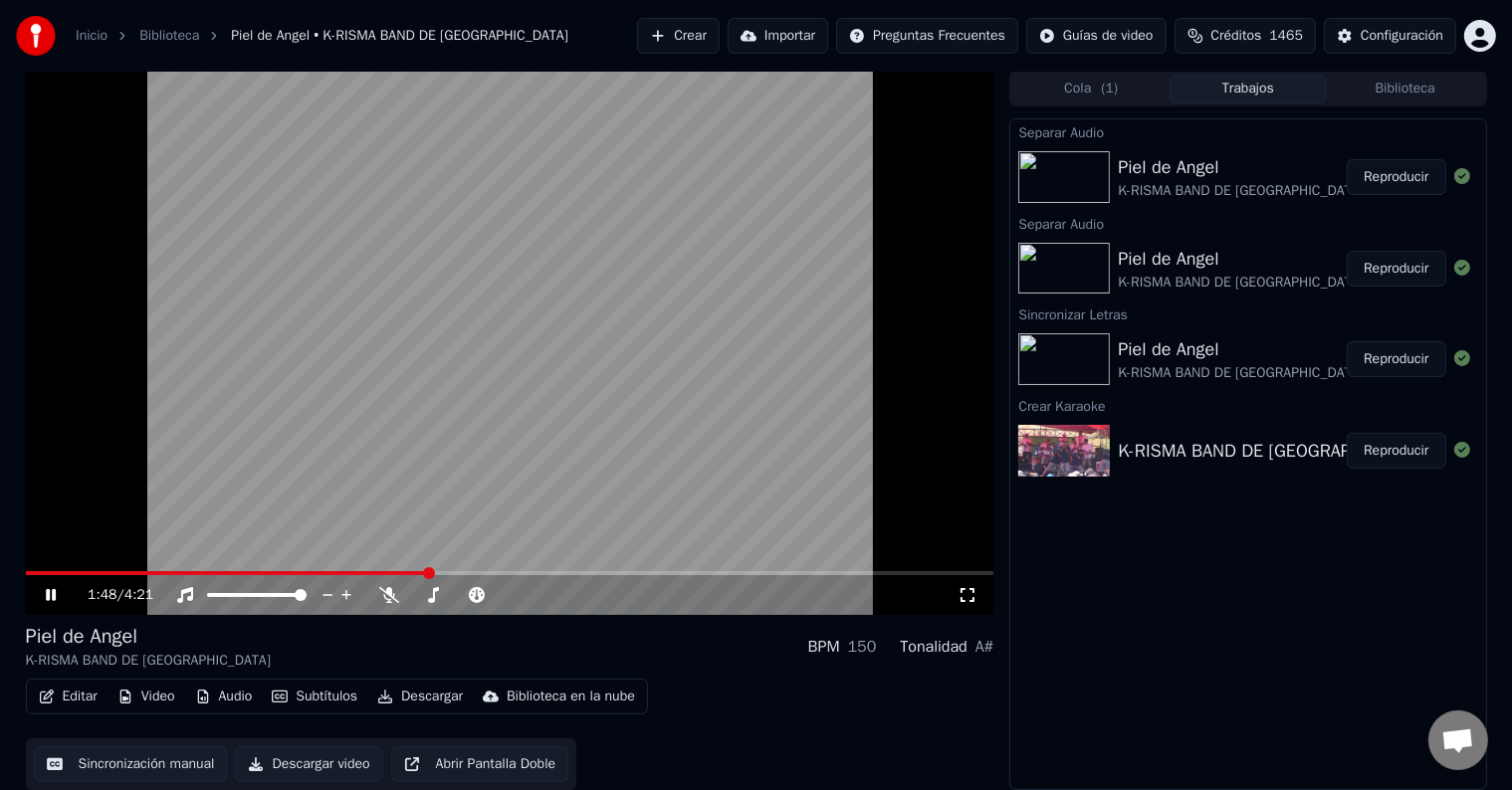 click at bounding box center (510, 342) 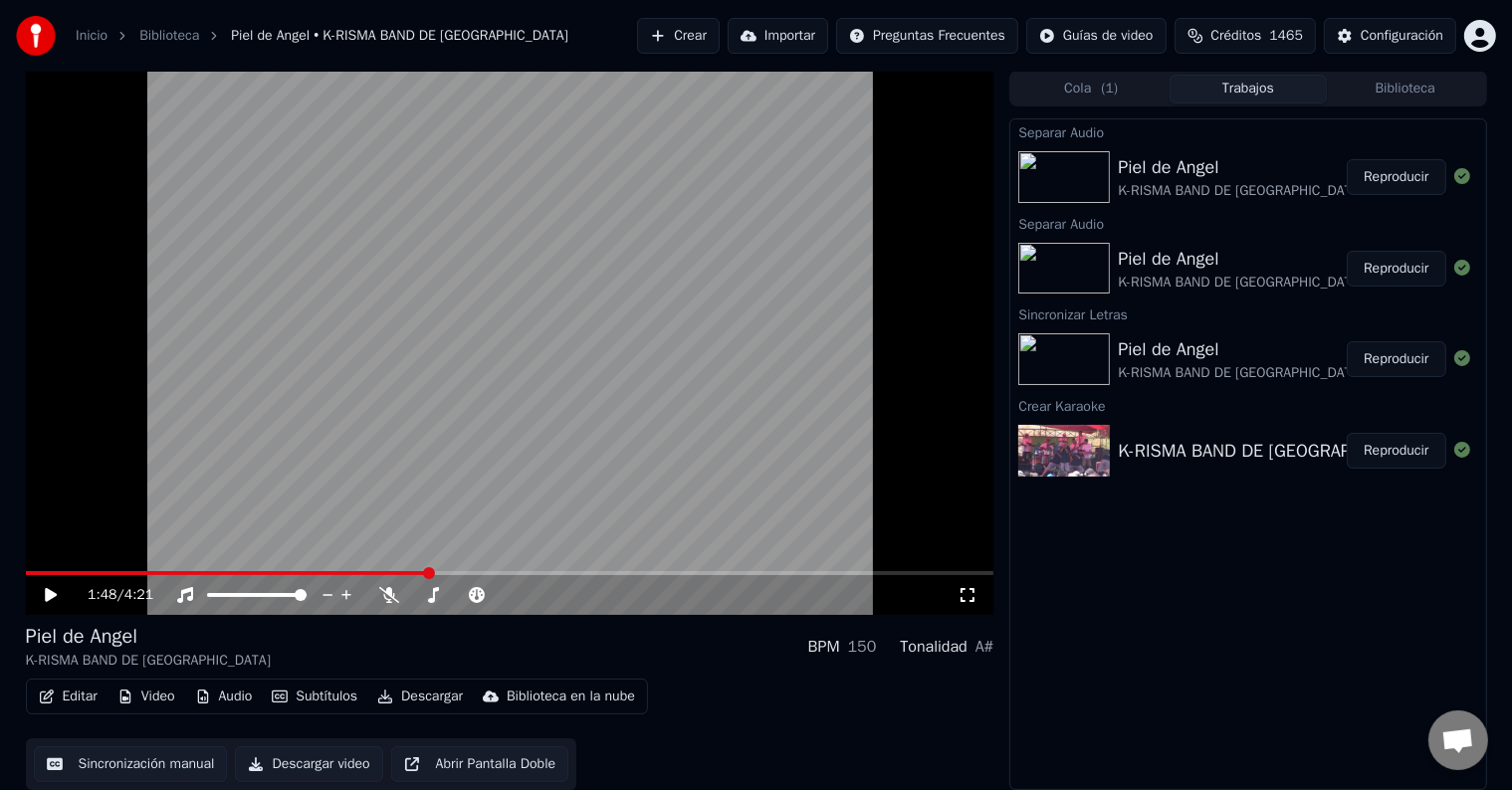 click at bounding box center (510, 342) 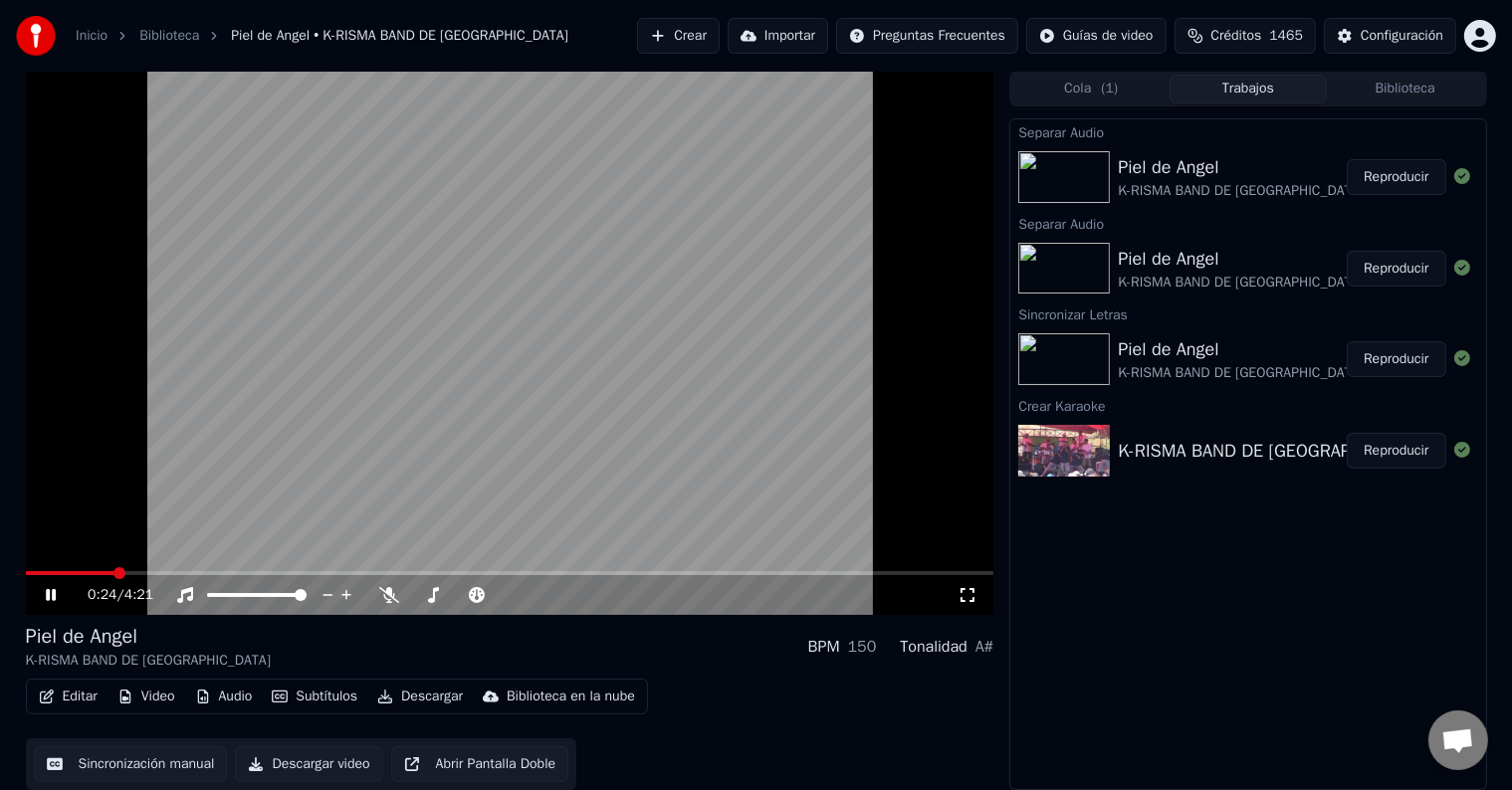click at bounding box center (119, 573) 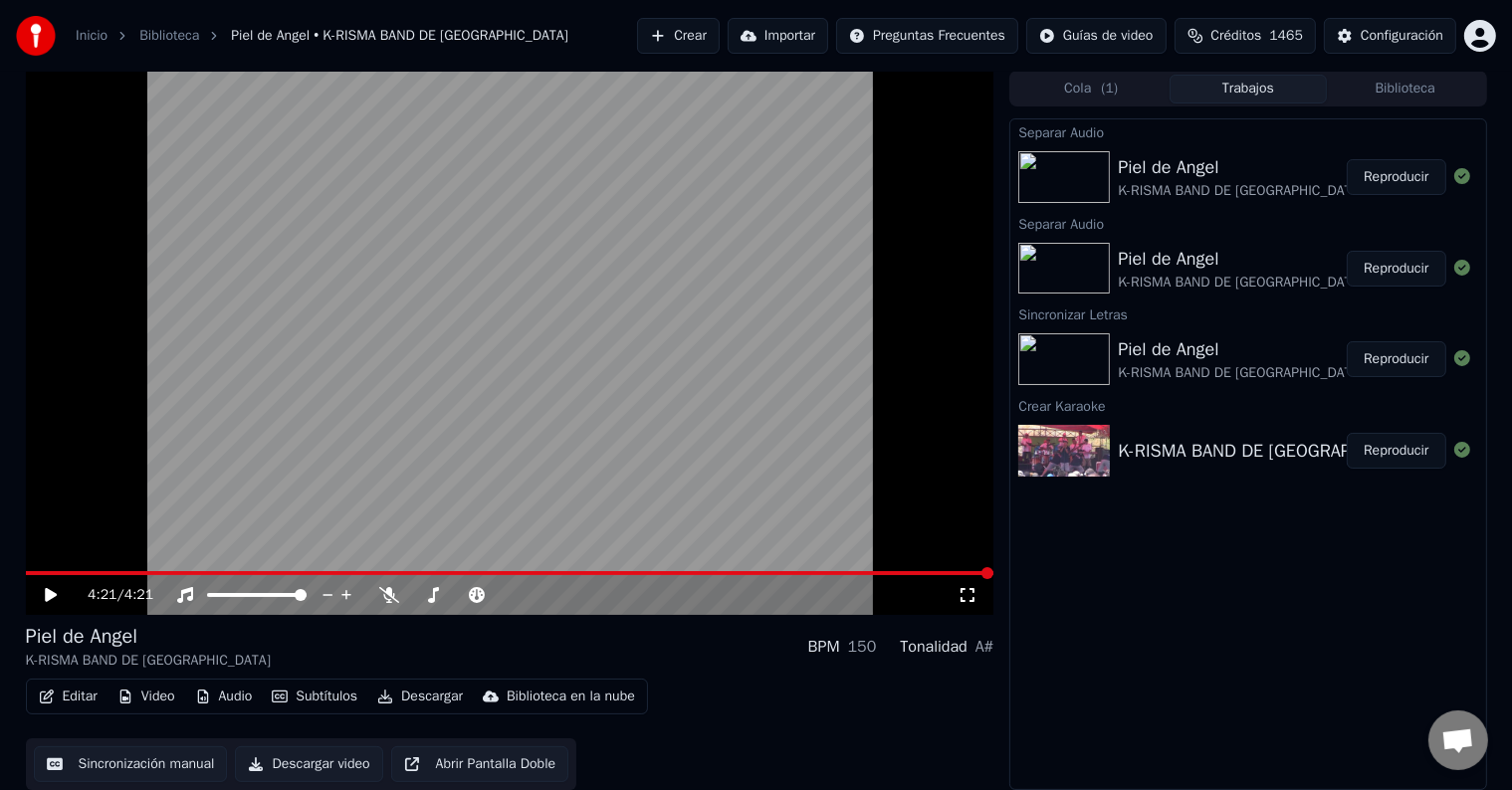 click at bounding box center (1064, 177) 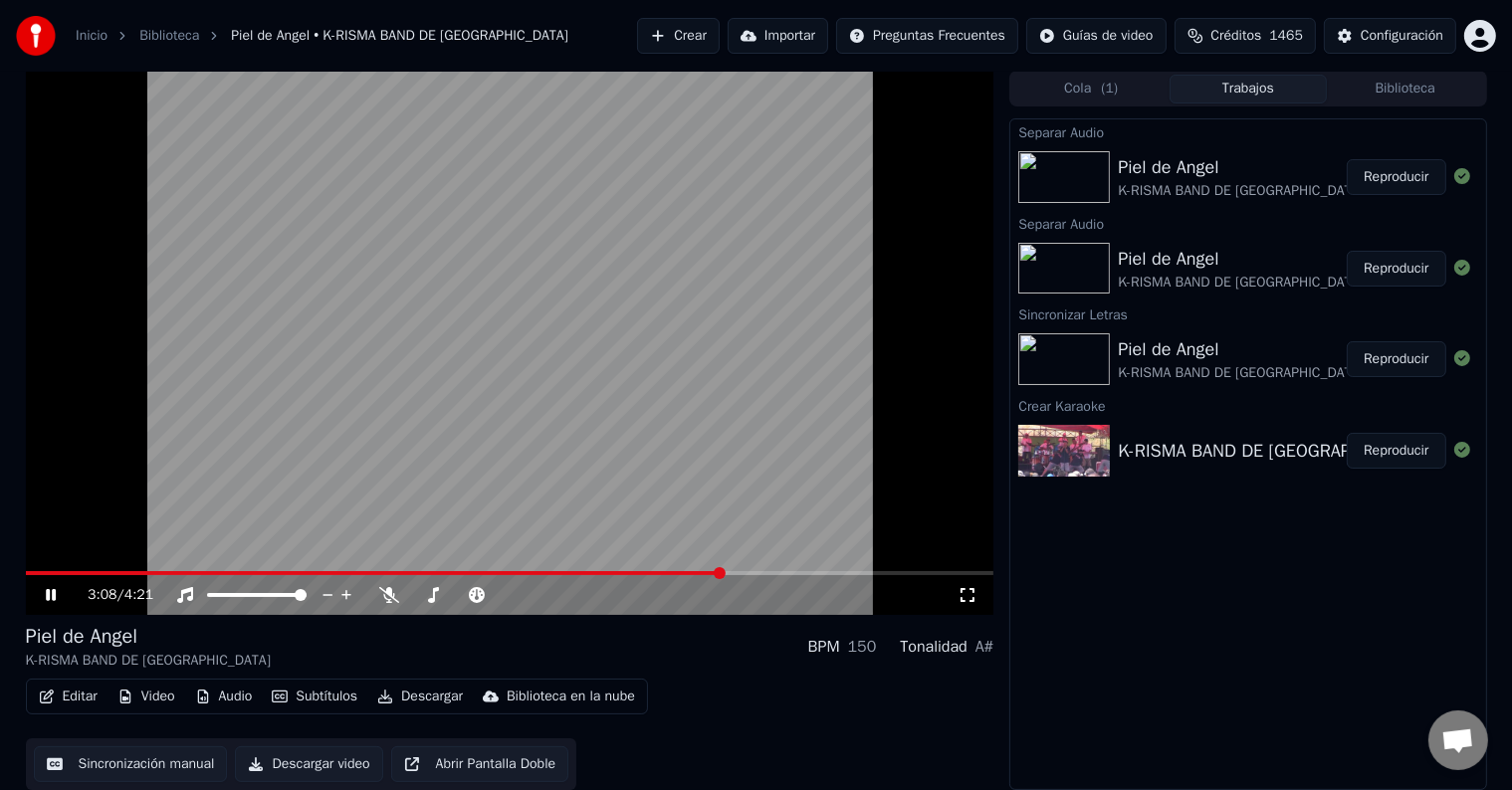 click at bounding box center (510, 342) 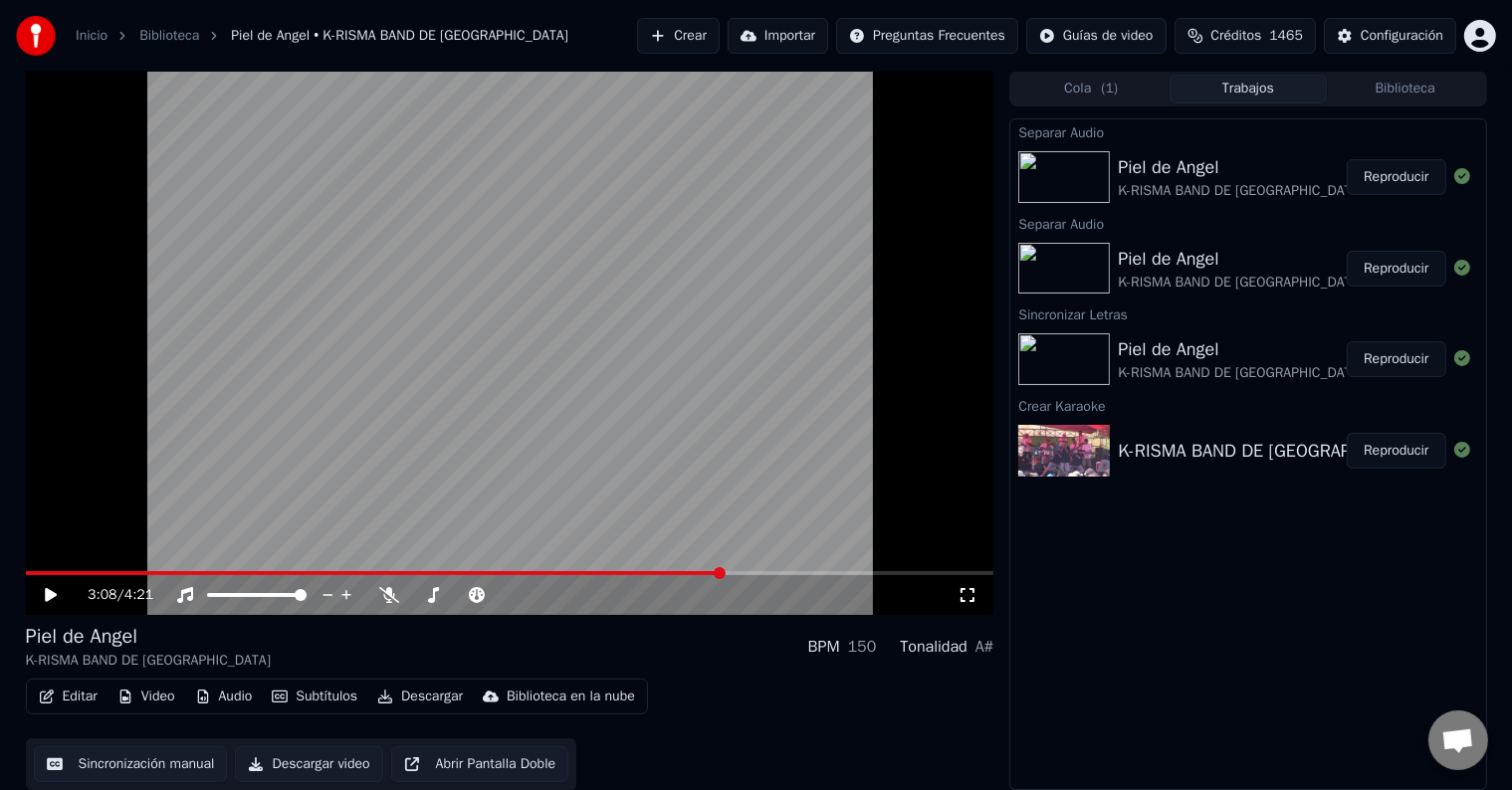 click 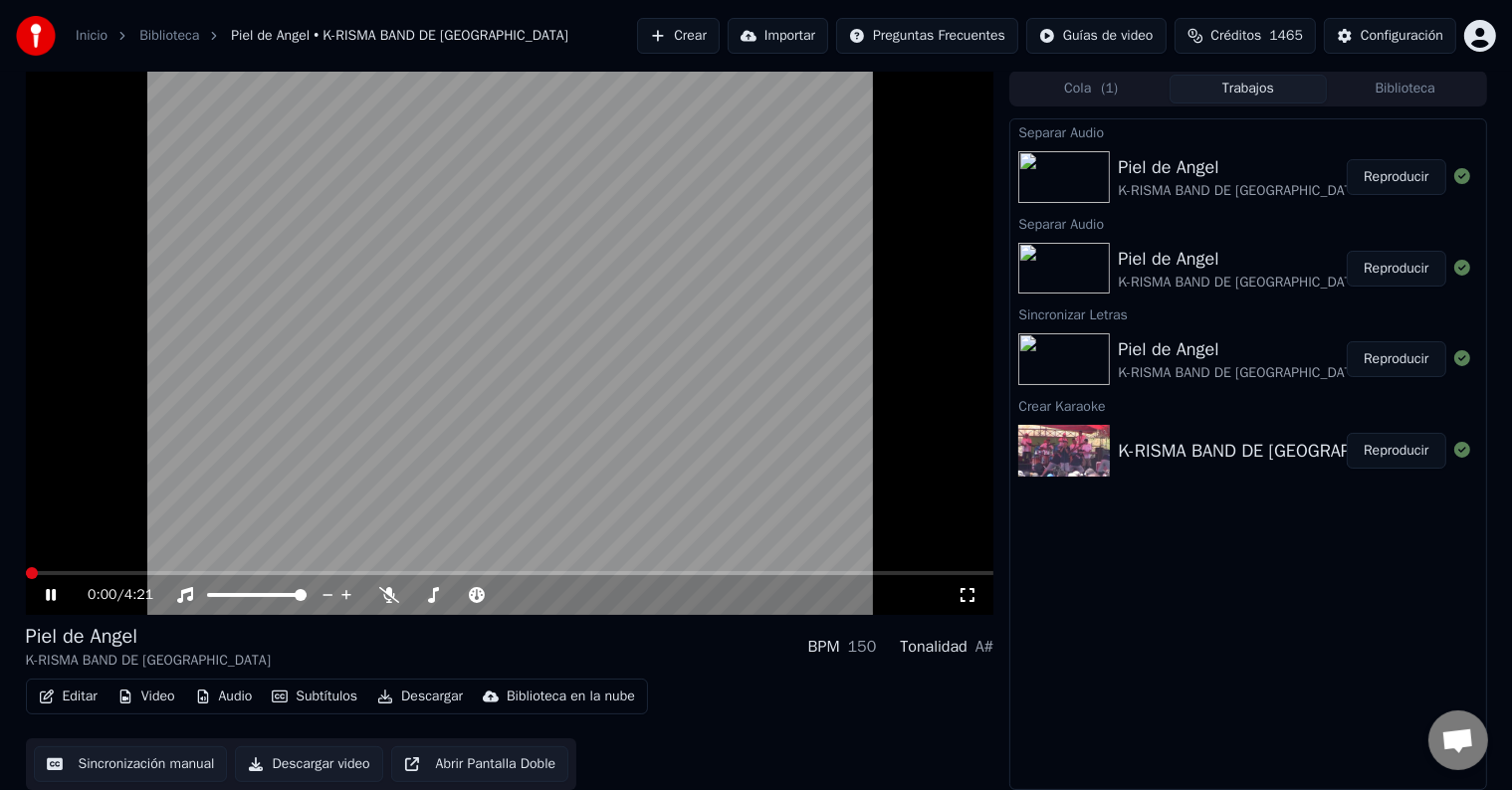 click at bounding box center (32, 573) 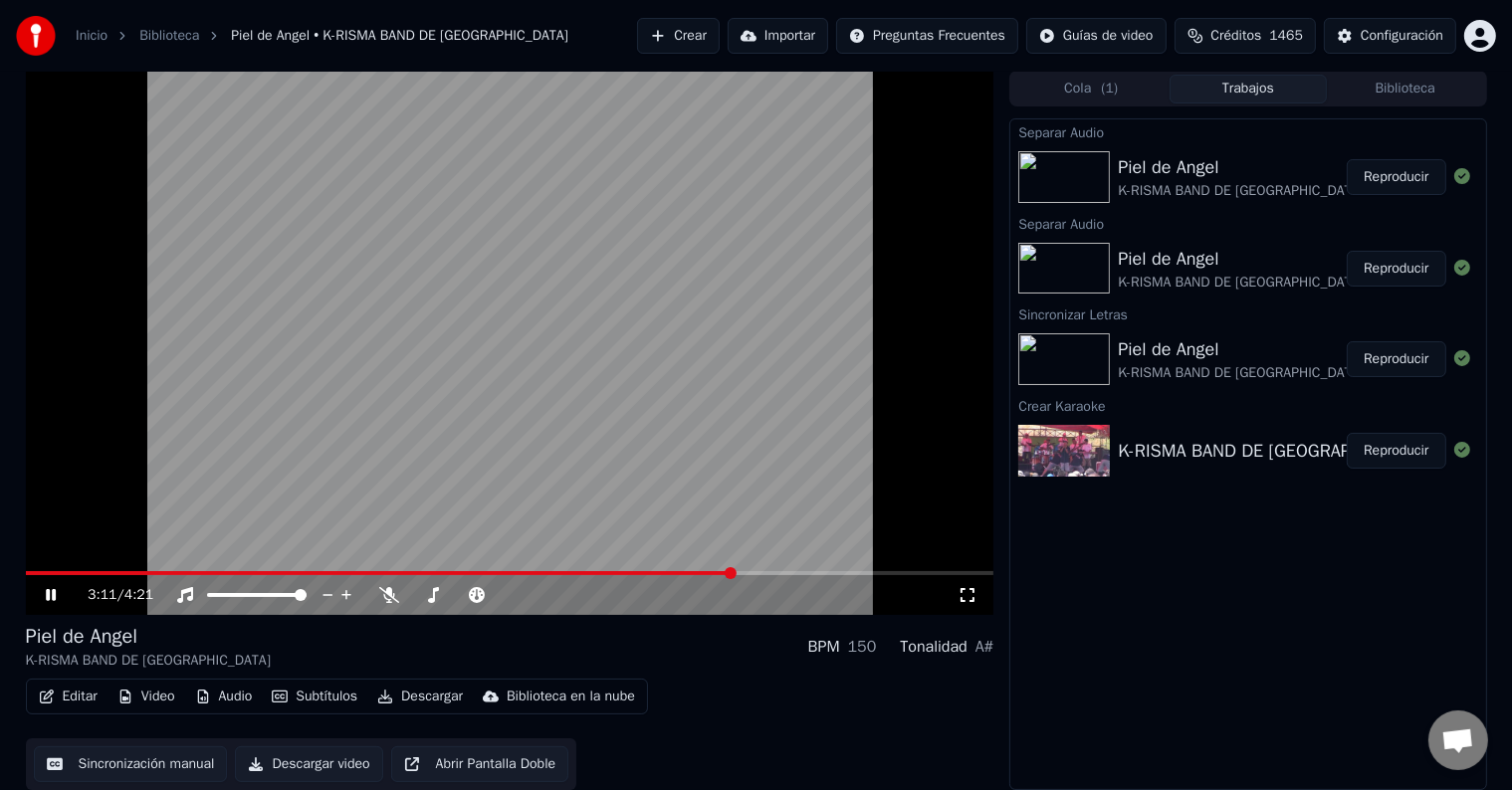 click at bounding box center (731, 573) 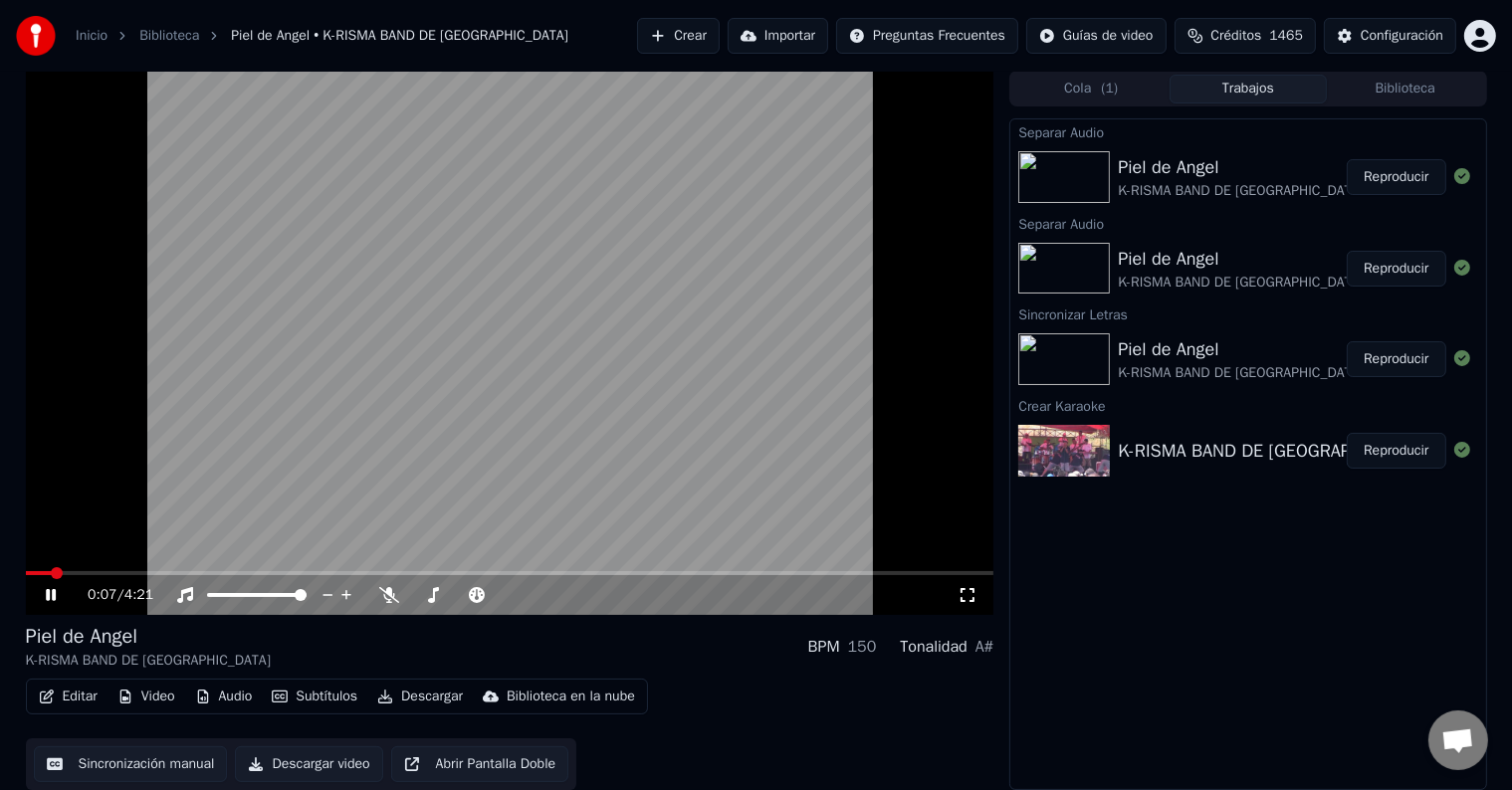 click at bounding box center [39, 573] 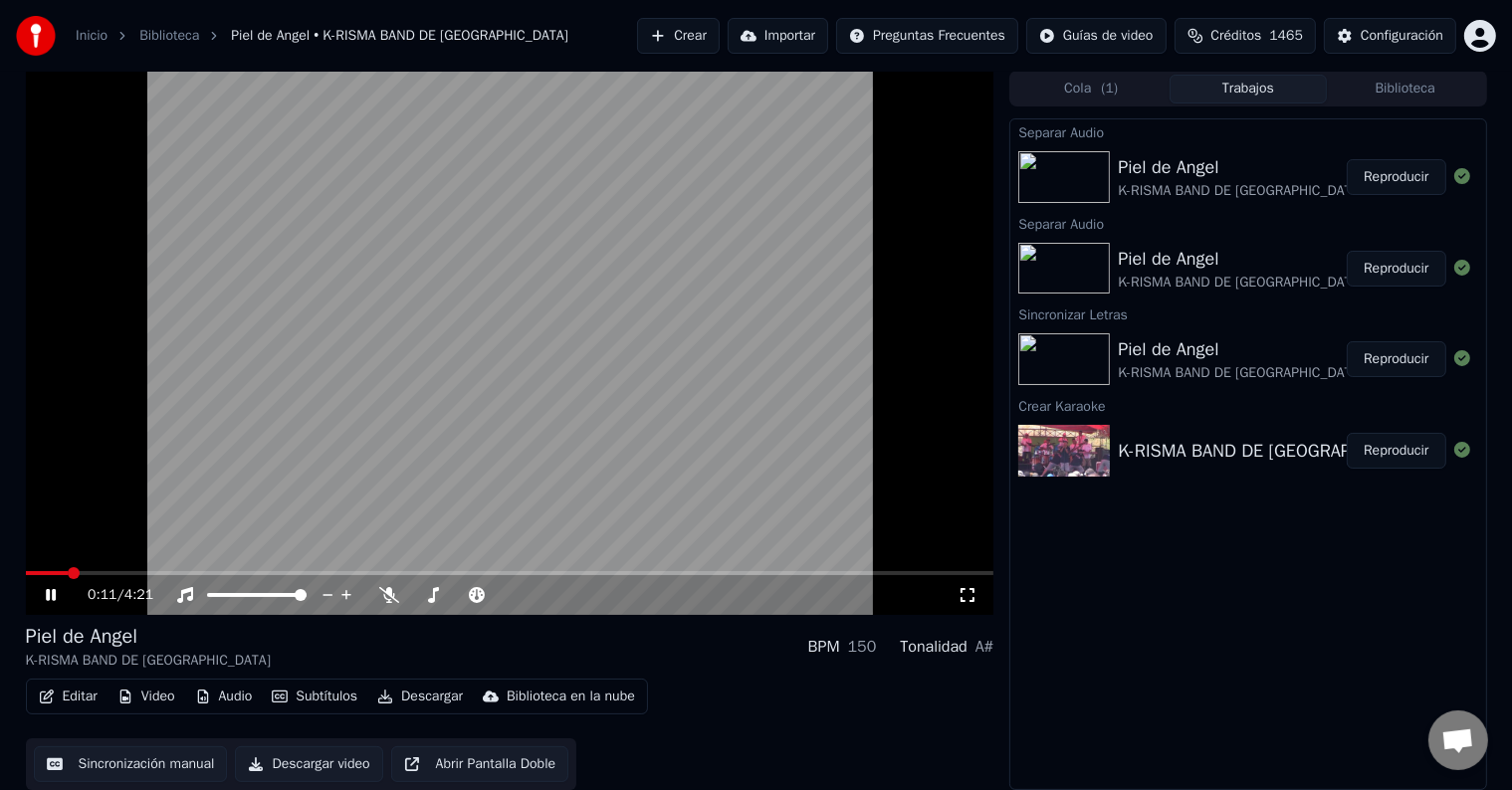 click 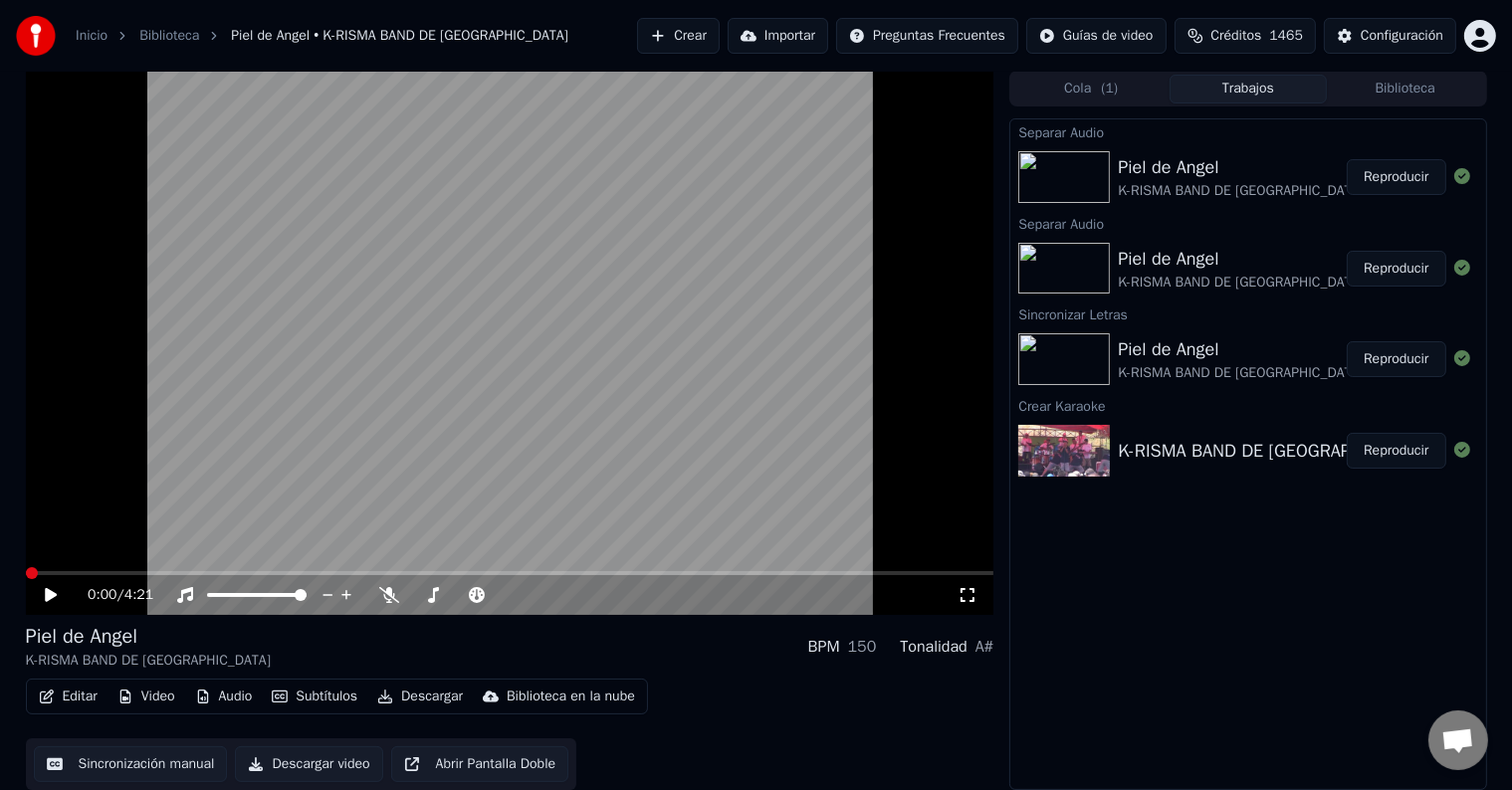 click at bounding box center [32, 573] 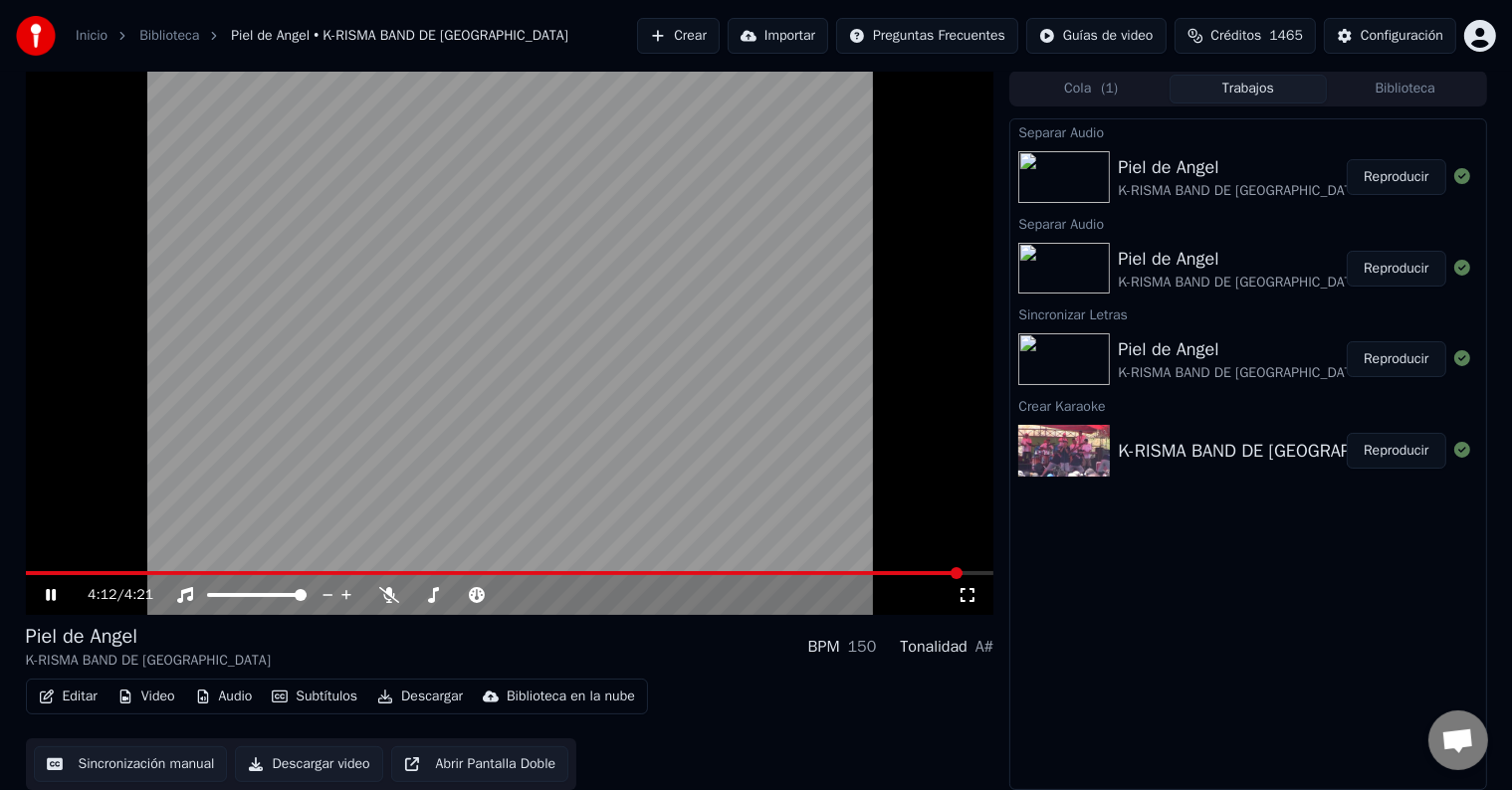 click 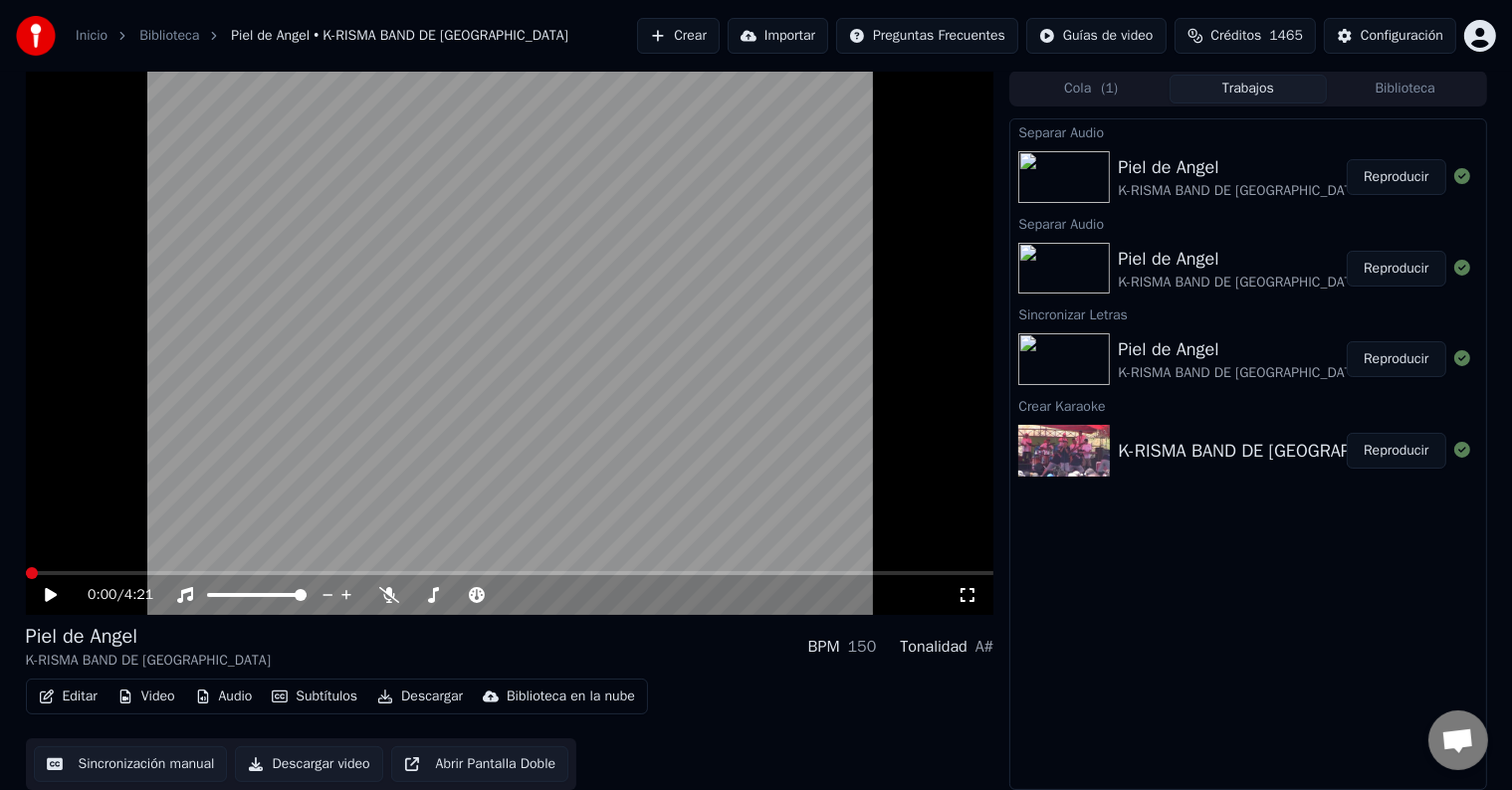 click at bounding box center (32, 573) 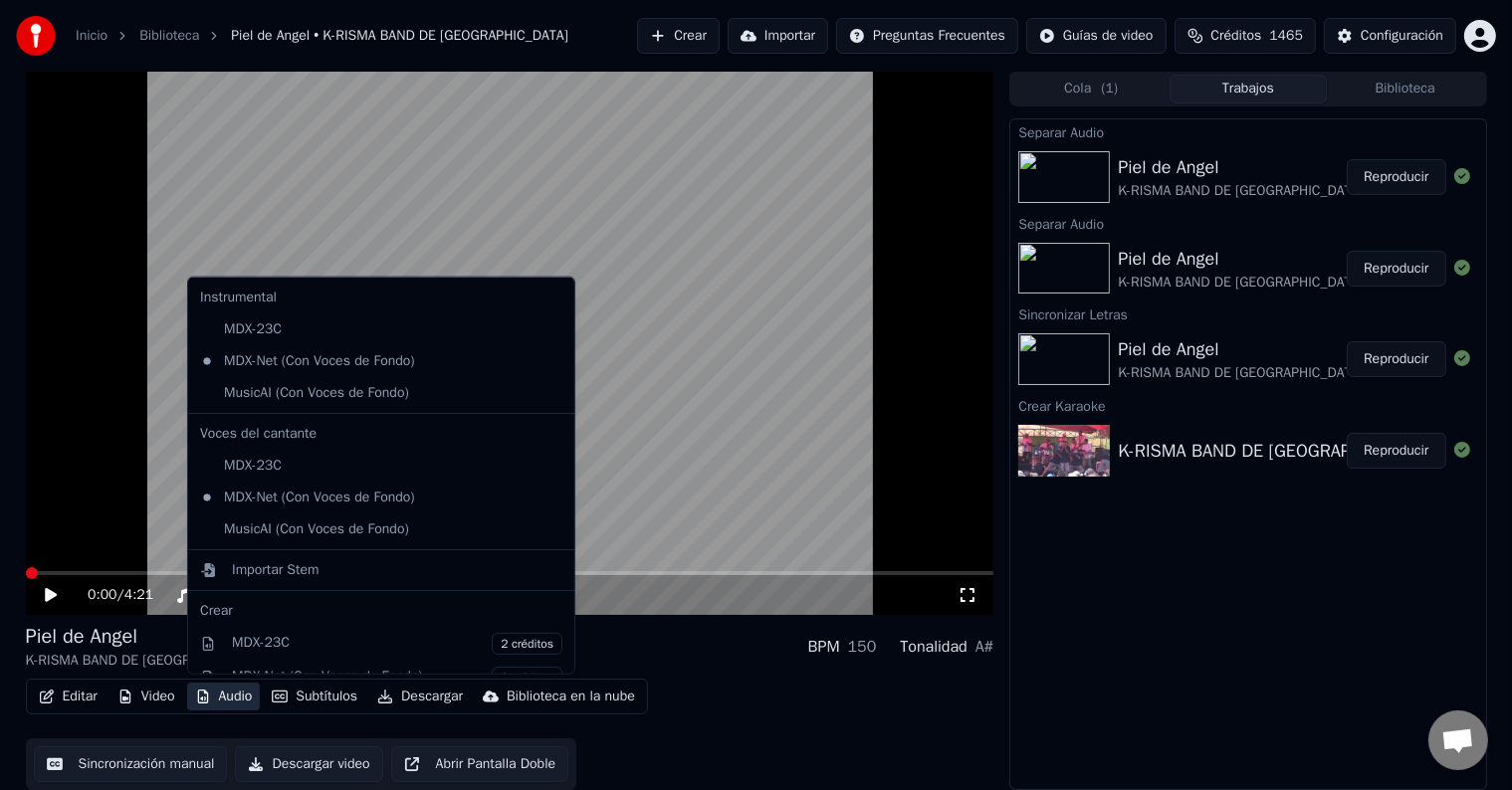 click on "Audio" at bounding box center [224, 696] 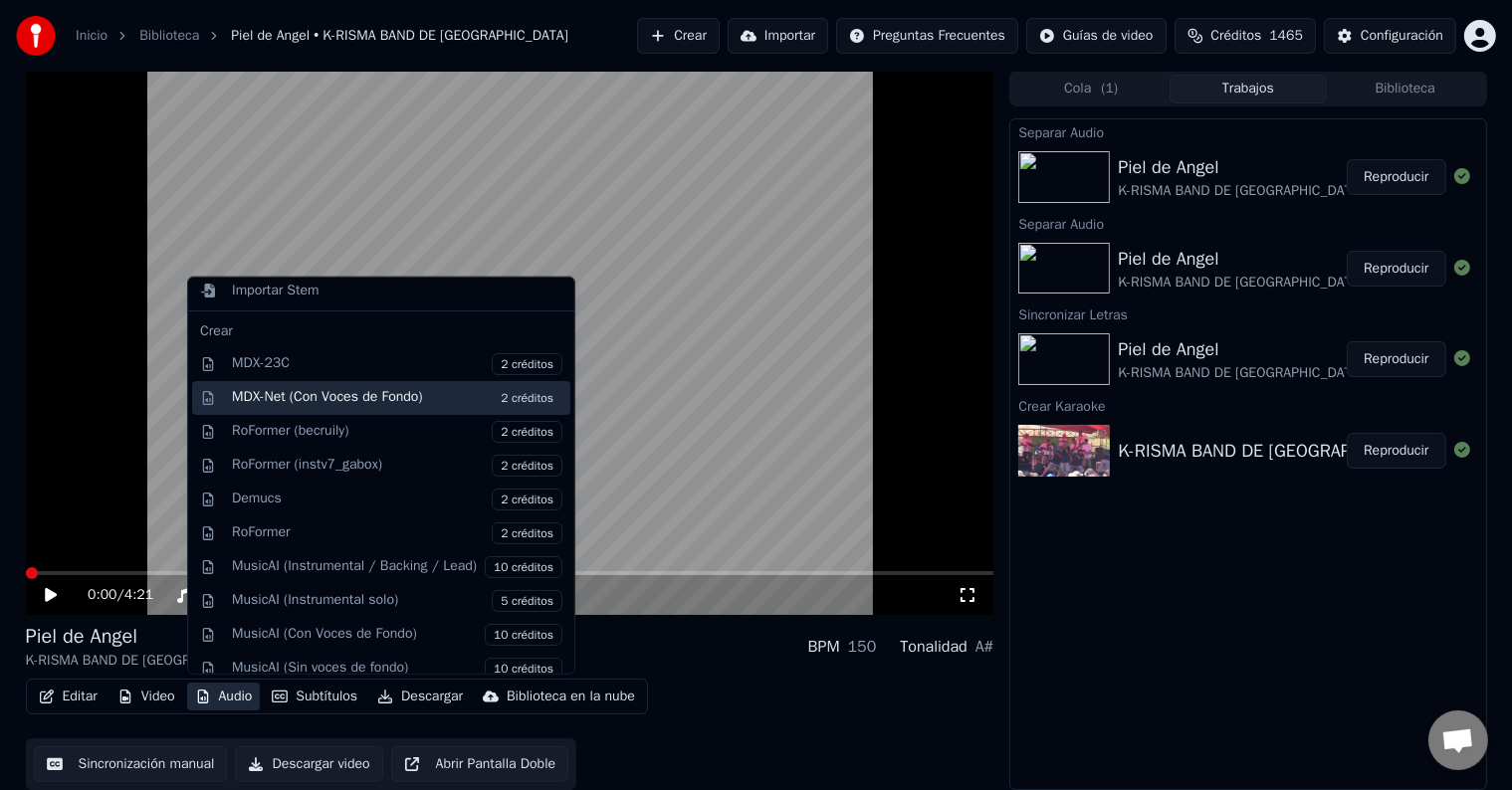 scroll, scrollTop: 295, scrollLeft: 0, axis: vertical 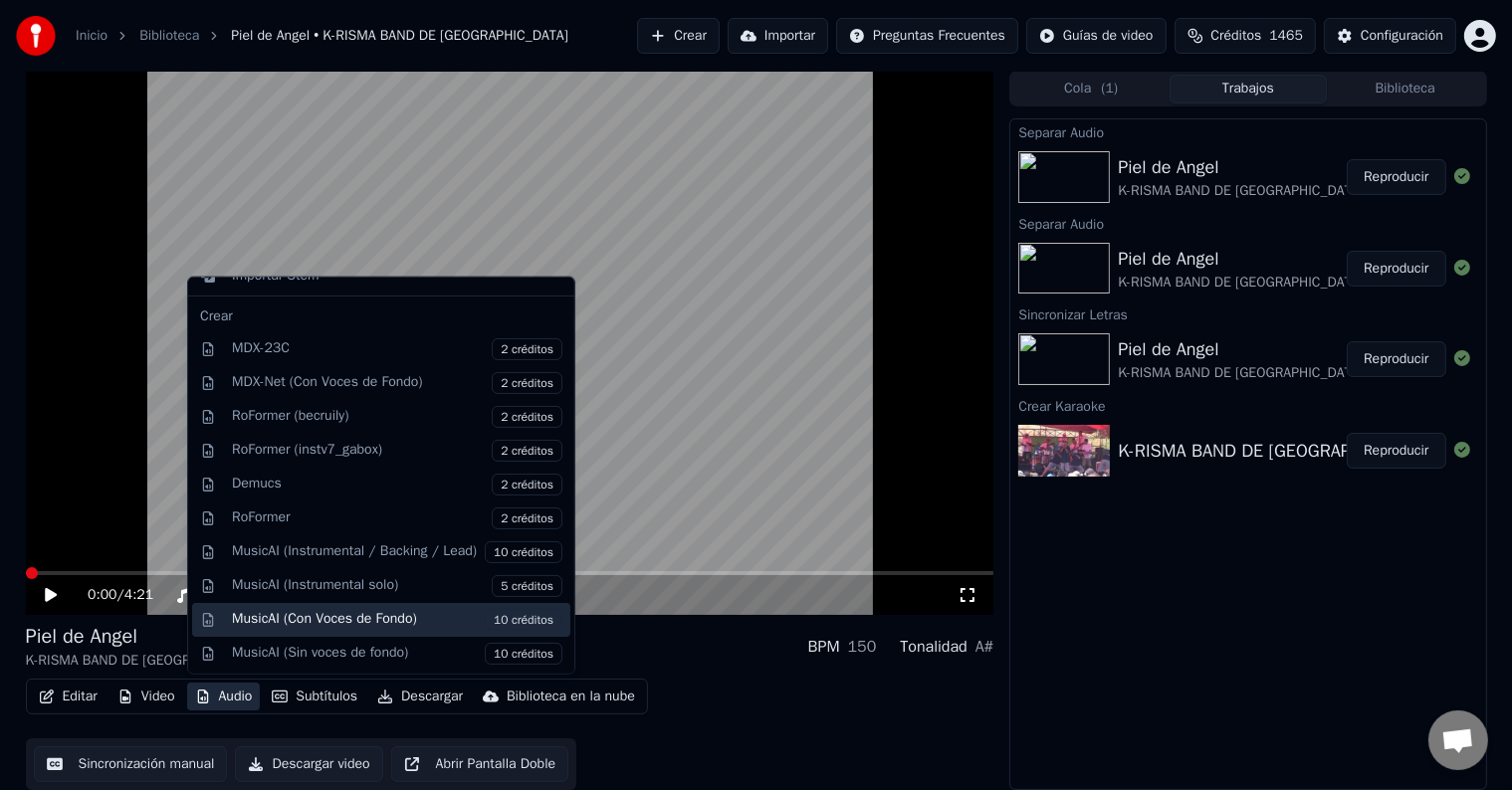 click on "MusicAI (Con Voces de Fondo) 10 créditos" at bounding box center (397, 619) 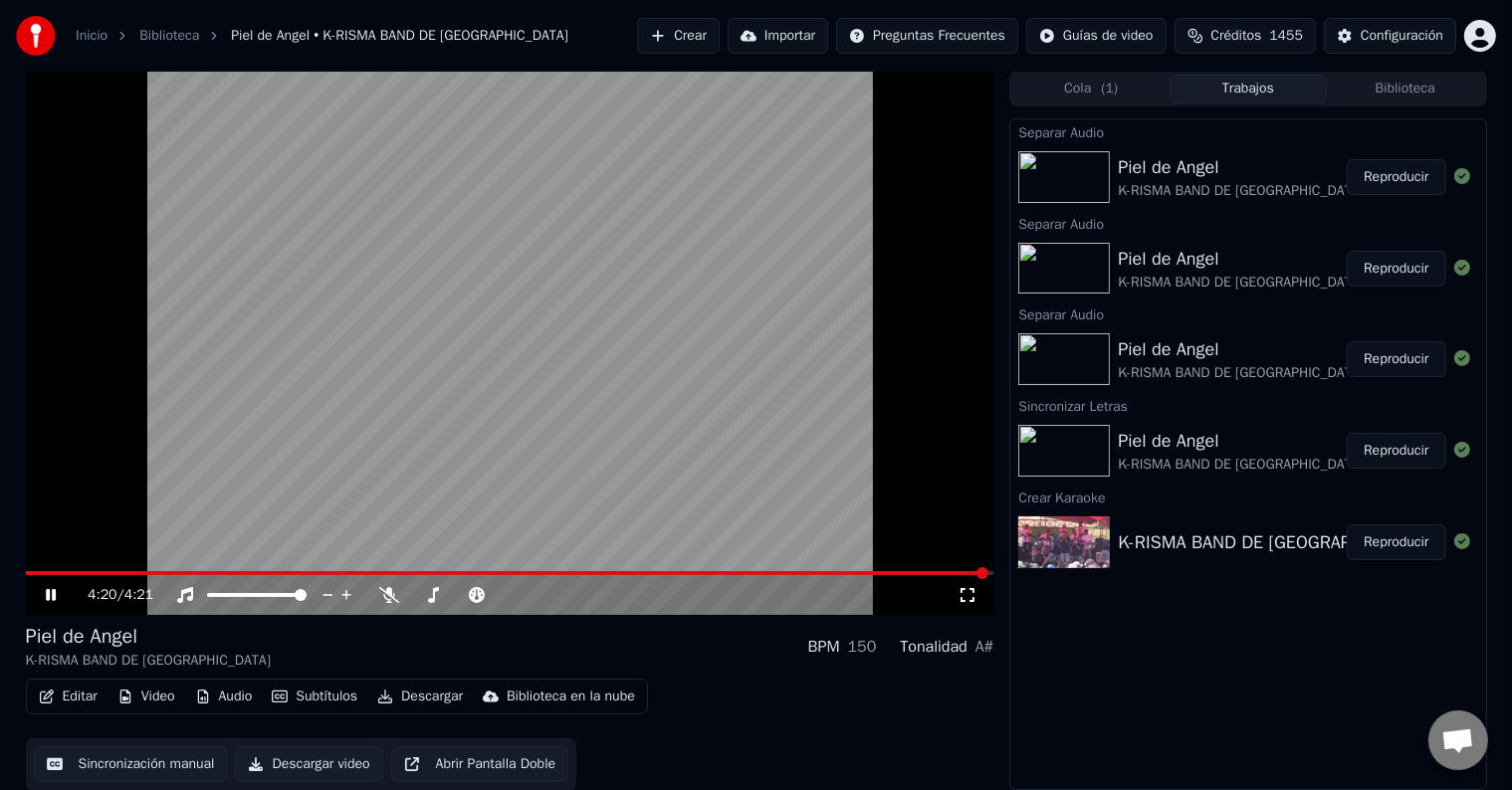 click 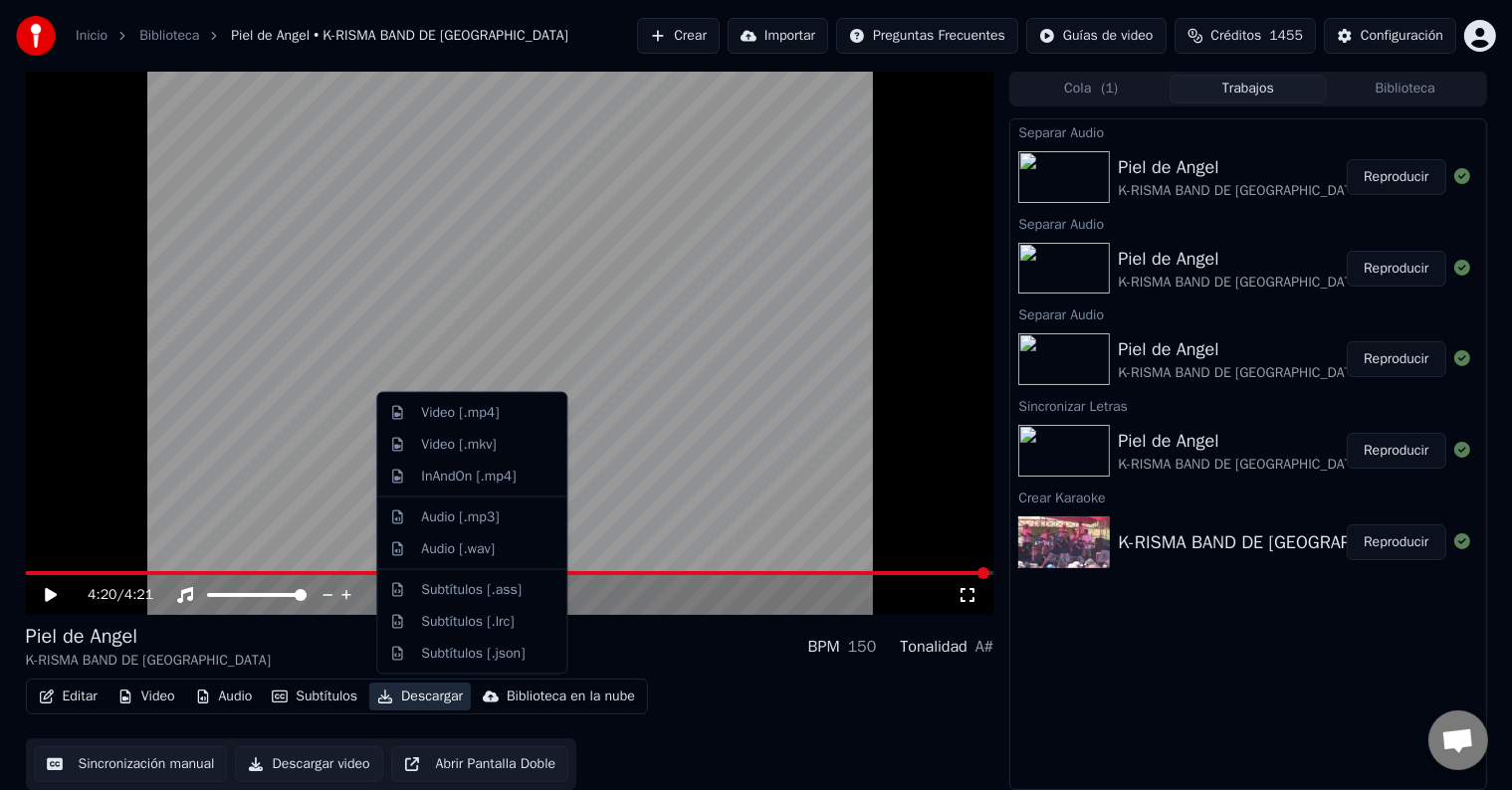click on "Descargar" at bounding box center (420, 696) 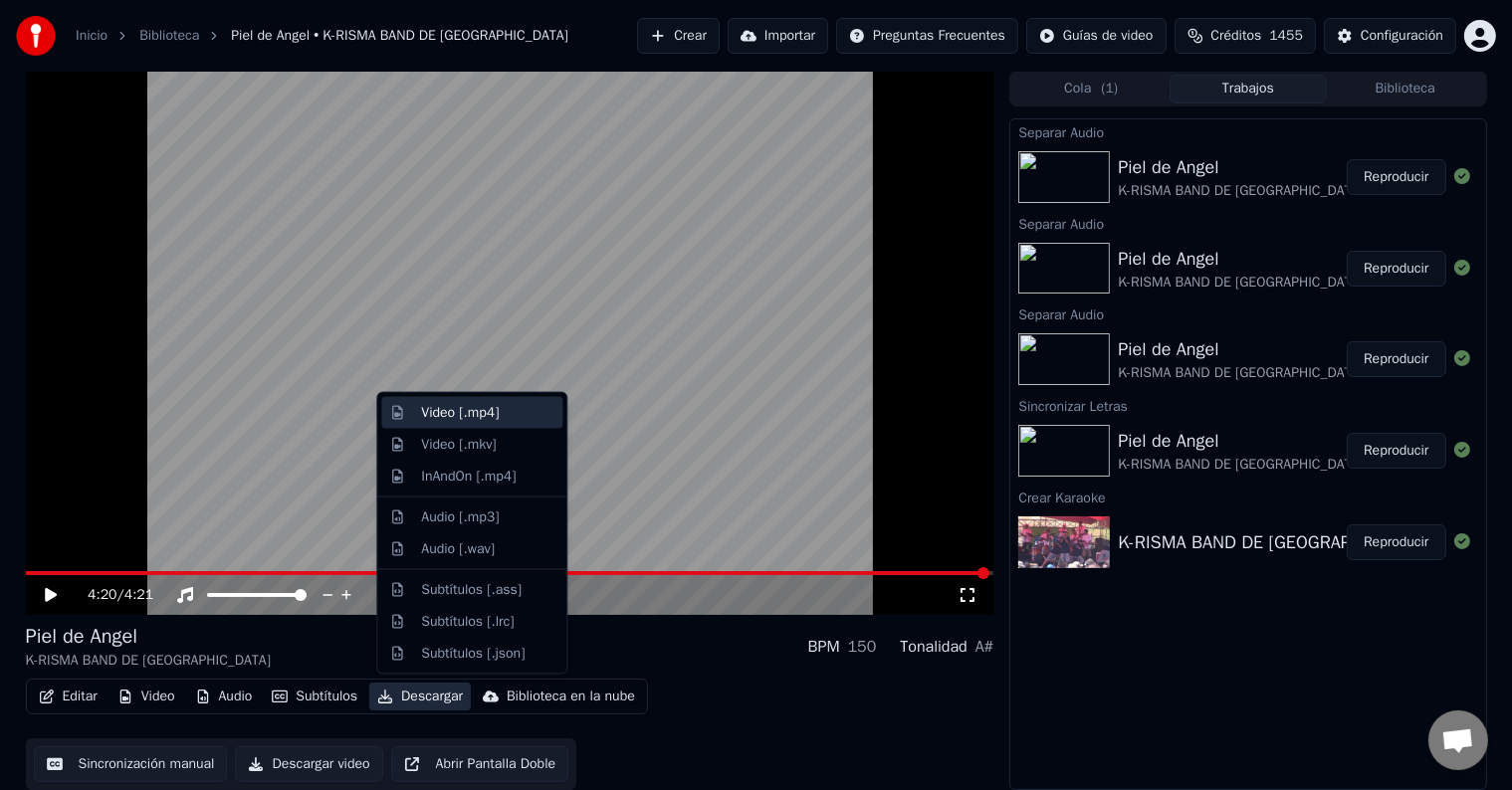 click on "Video [.mp4]" at bounding box center [460, 413] 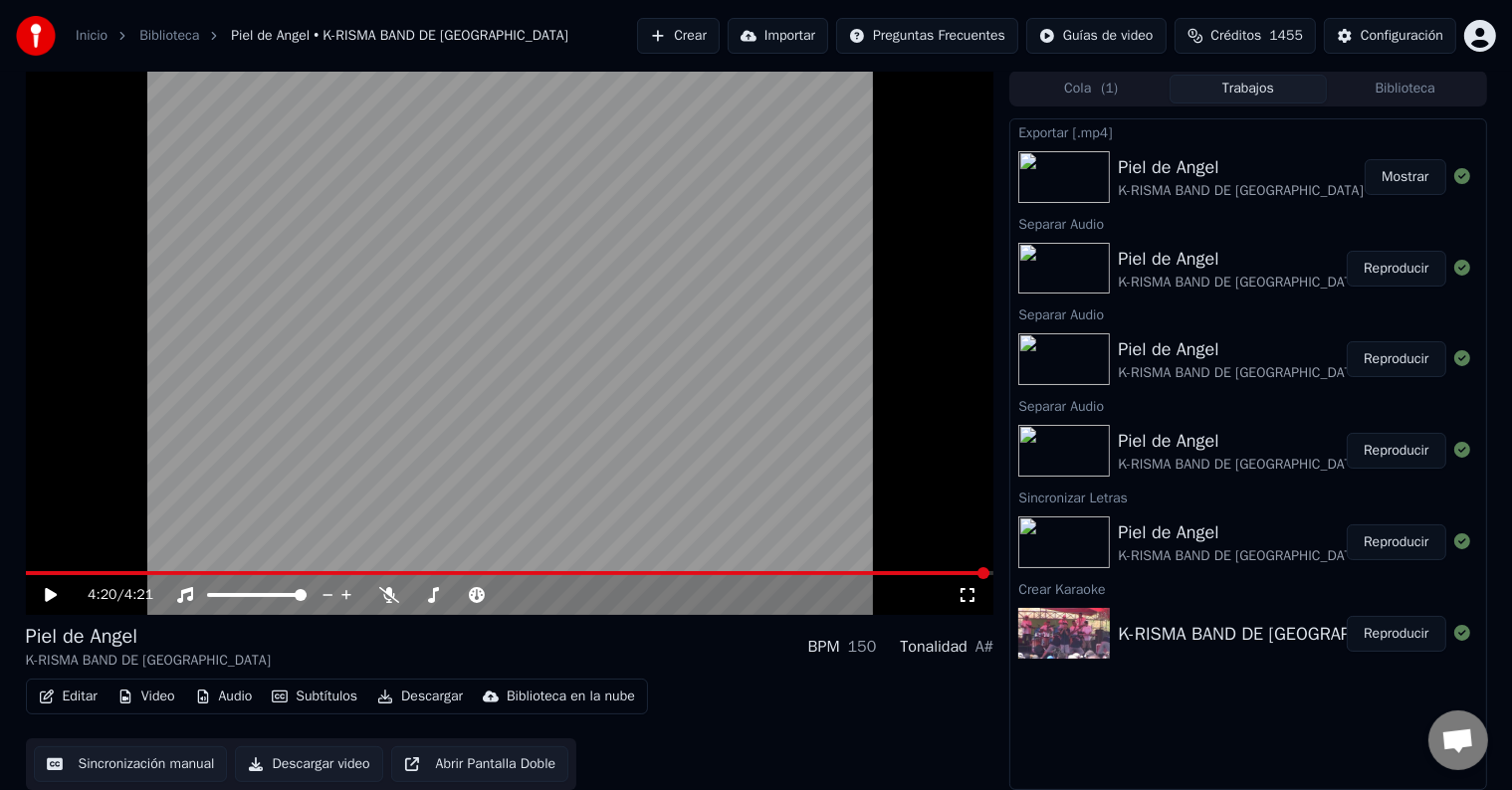 click on "Mostrar" at bounding box center (1404, 177) 